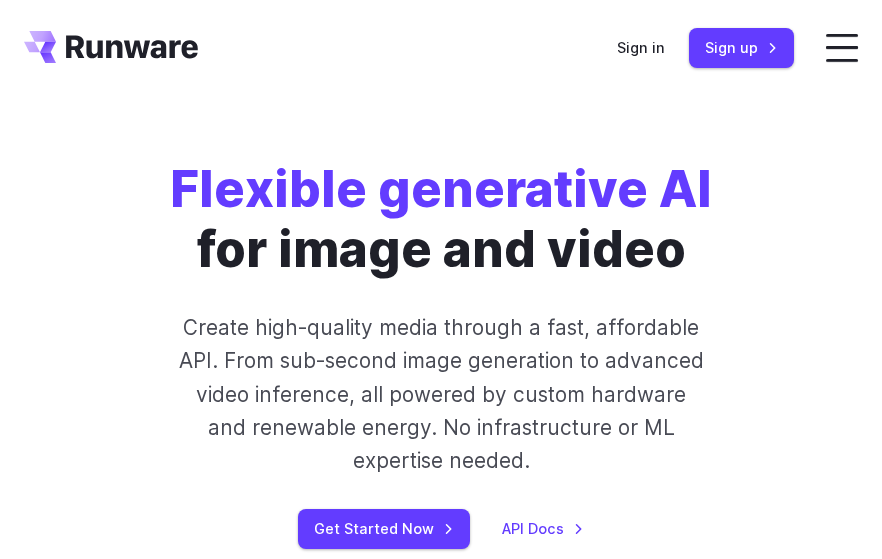 scroll, scrollTop: 0, scrollLeft: 0, axis: both 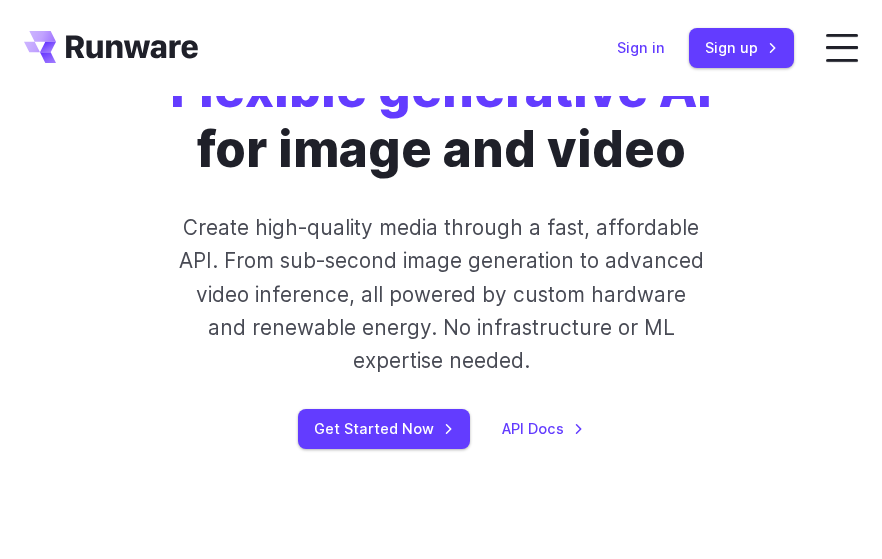 click on "Sign in" at bounding box center [641, 47] 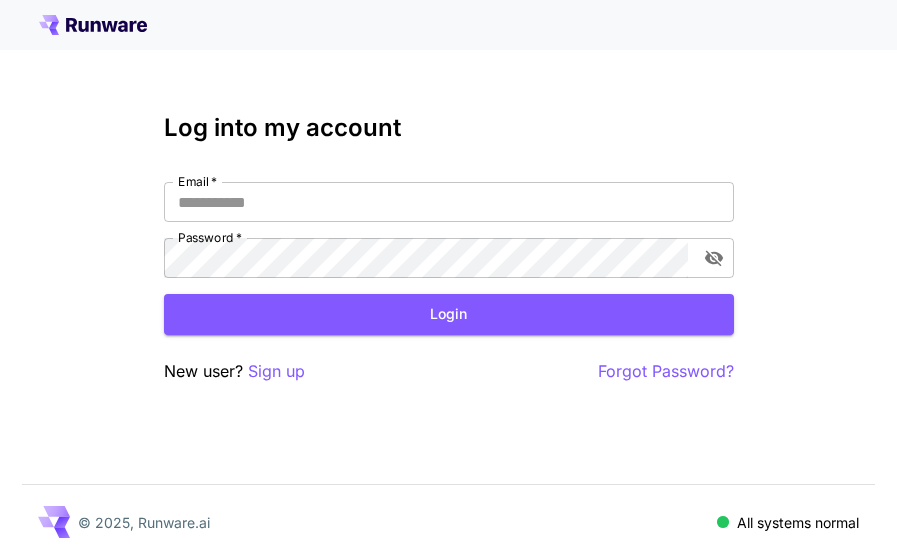 scroll, scrollTop: 0, scrollLeft: 0, axis: both 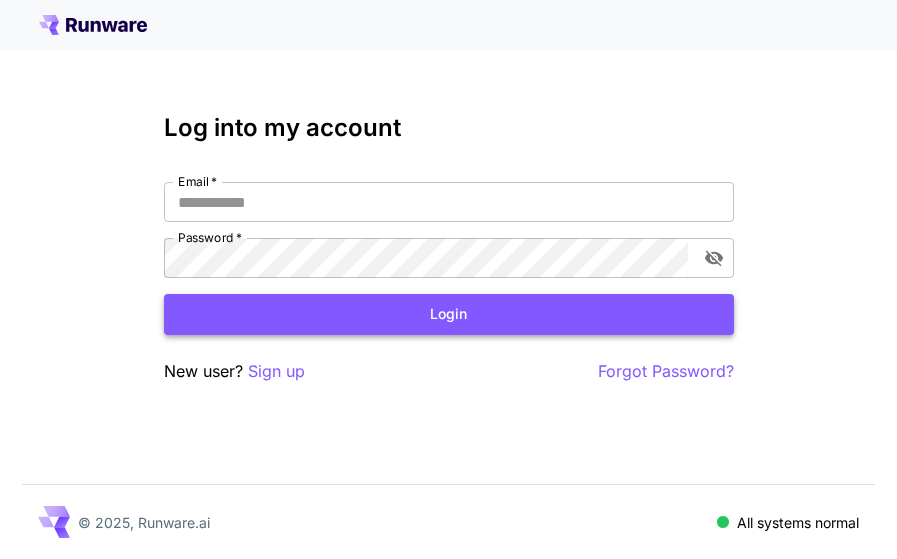 type on "**********" 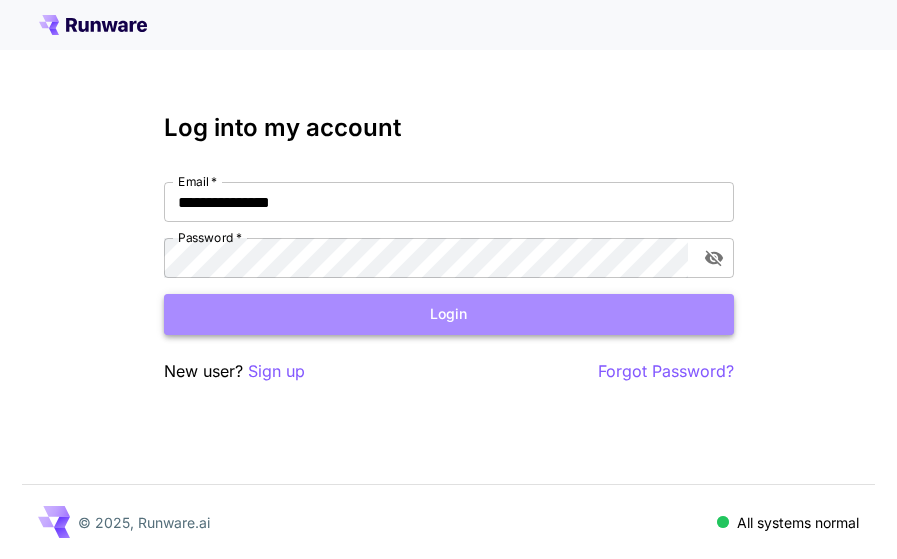 click on "Login" at bounding box center [449, 314] 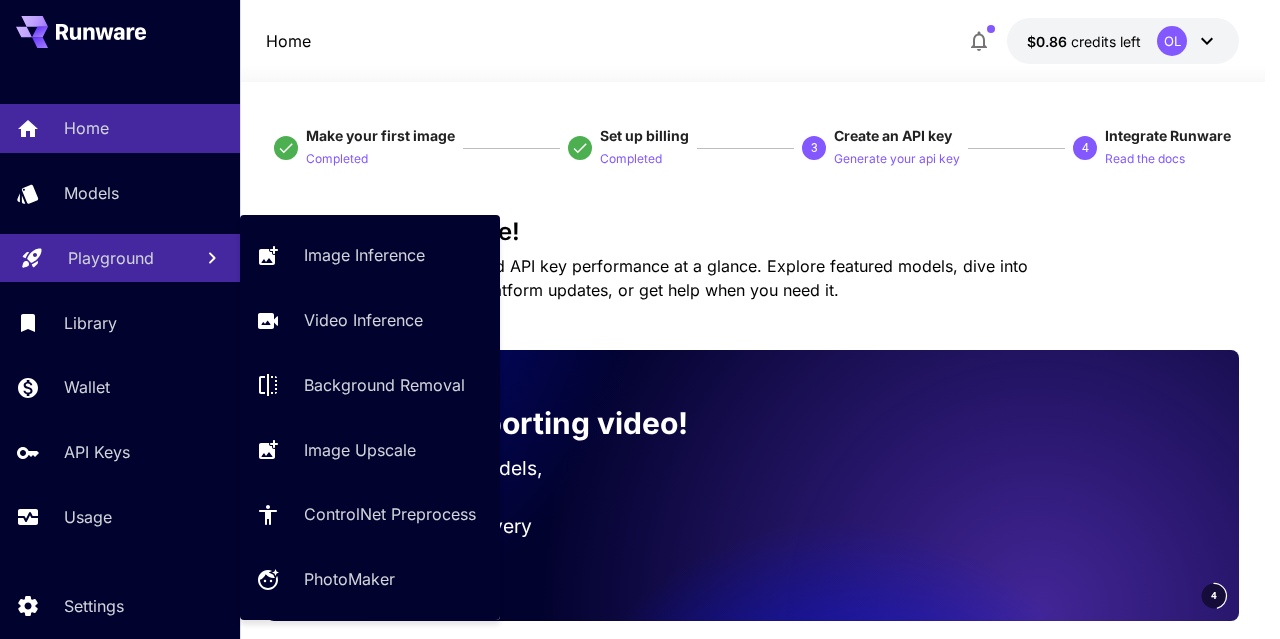 click on "Playground" at bounding box center [111, 258] 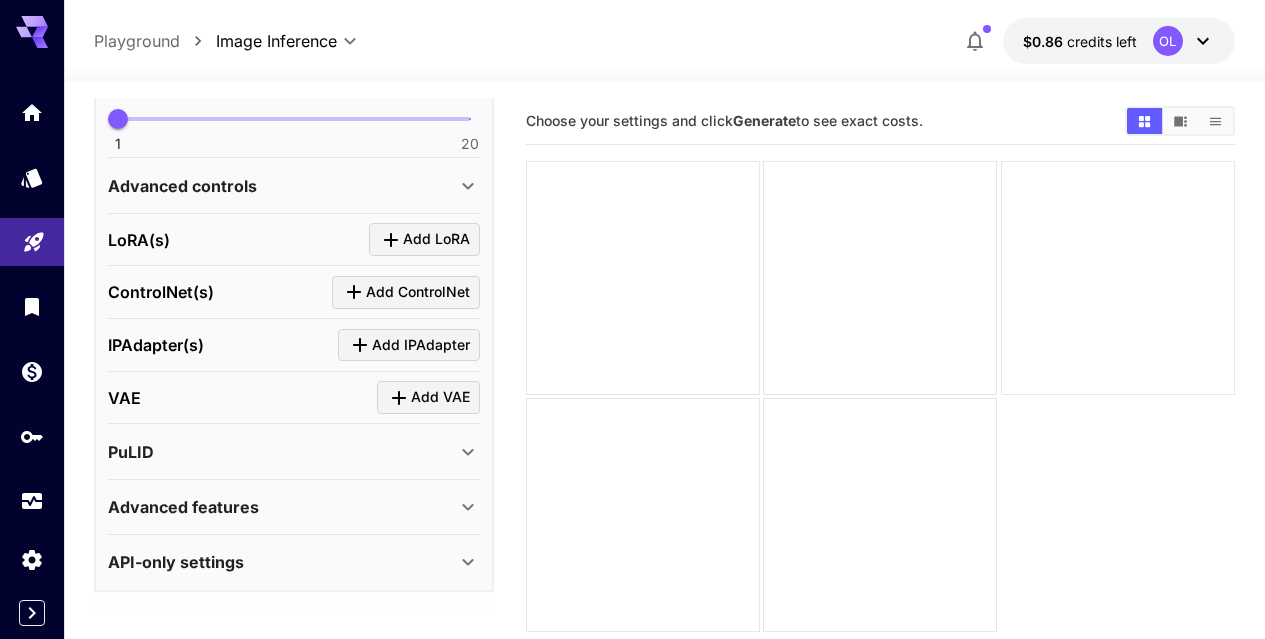 scroll, scrollTop: 78, scrollLeft: 0, axis: vertical 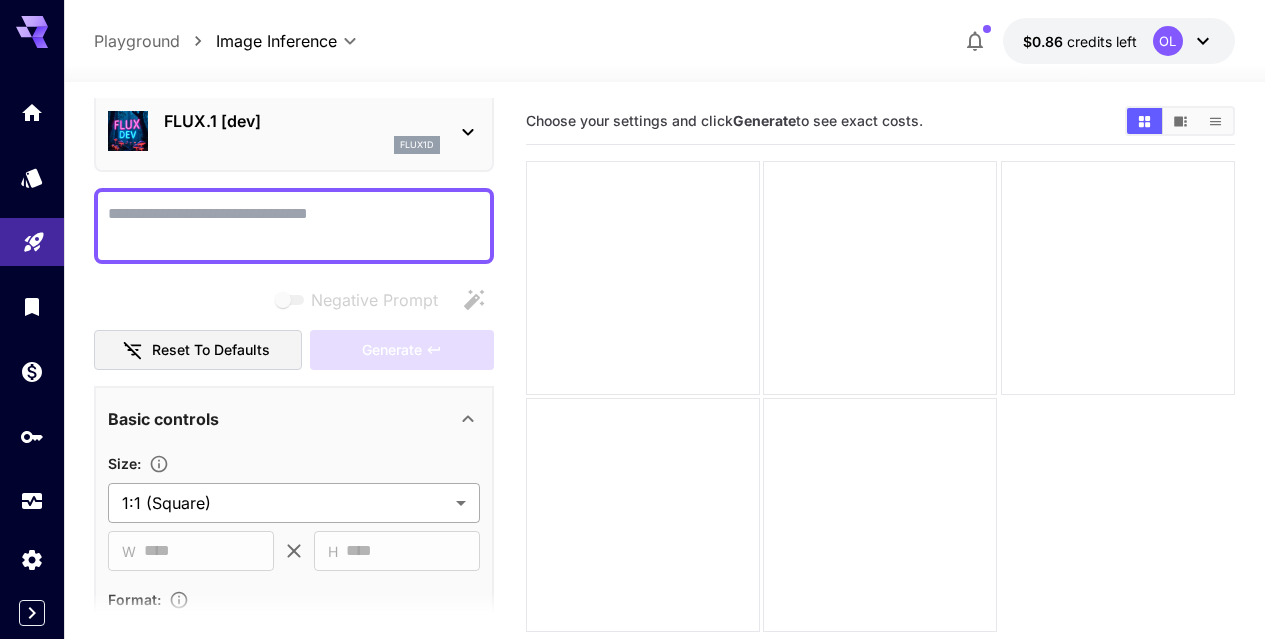click on "**********" at bounding box center (632, 398) 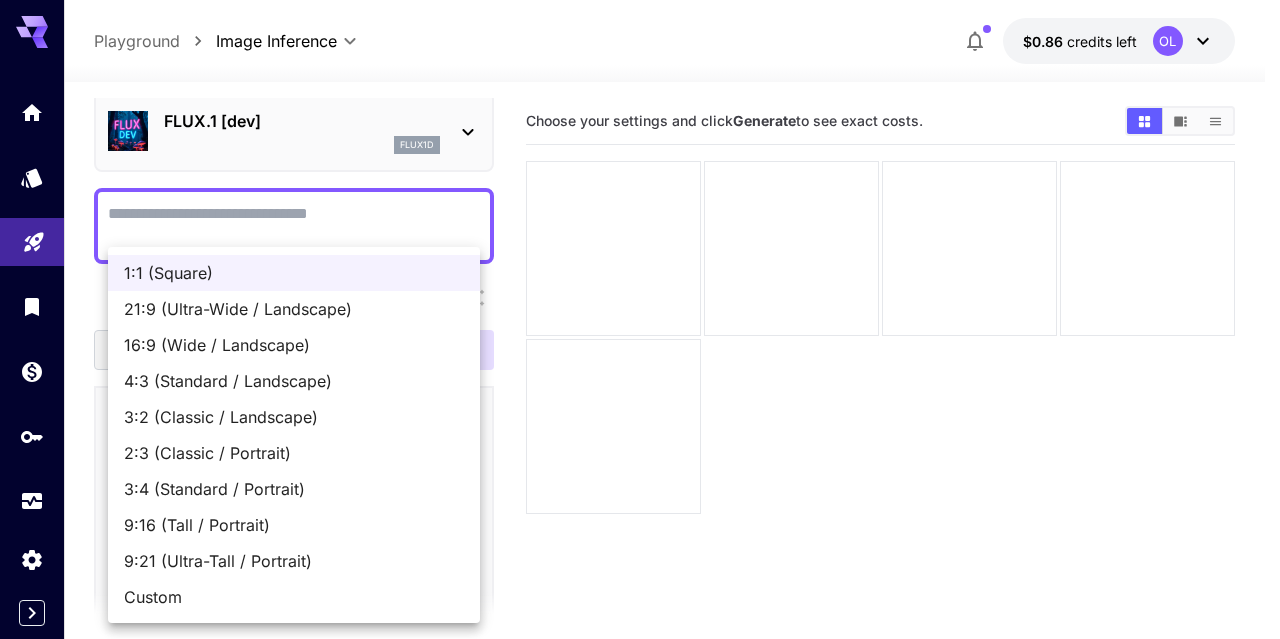 click at bounding box center [640, 319] 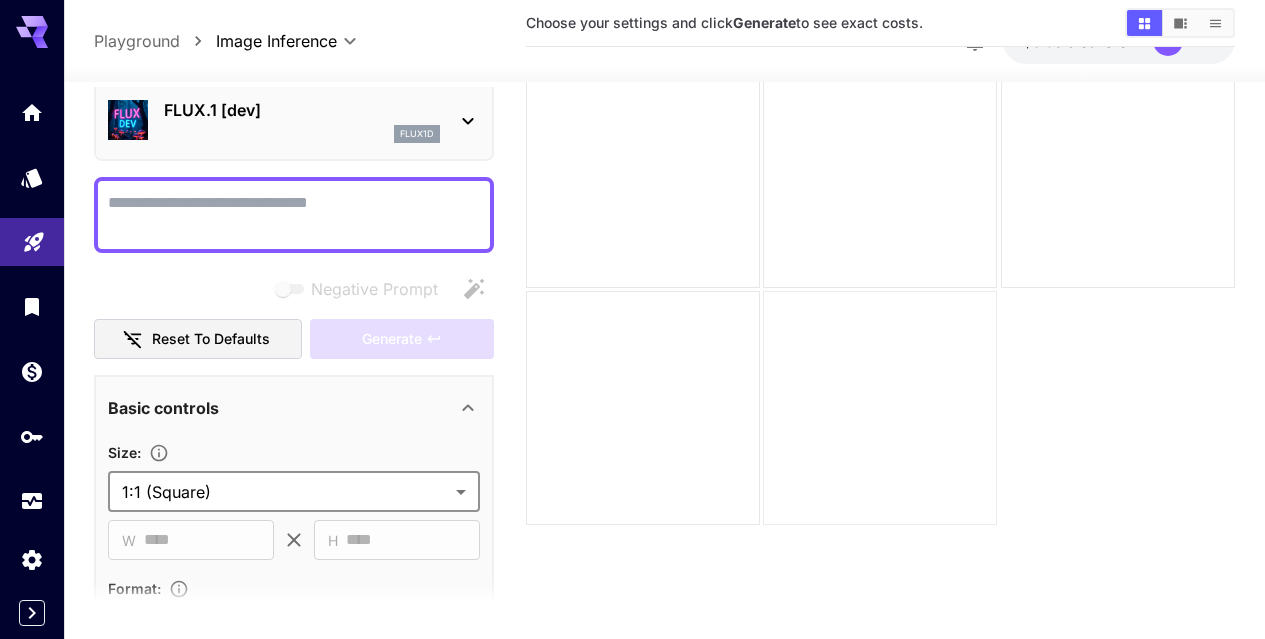 scroll, scrollTop: 158, scrollLeft: 0, axis: vertical 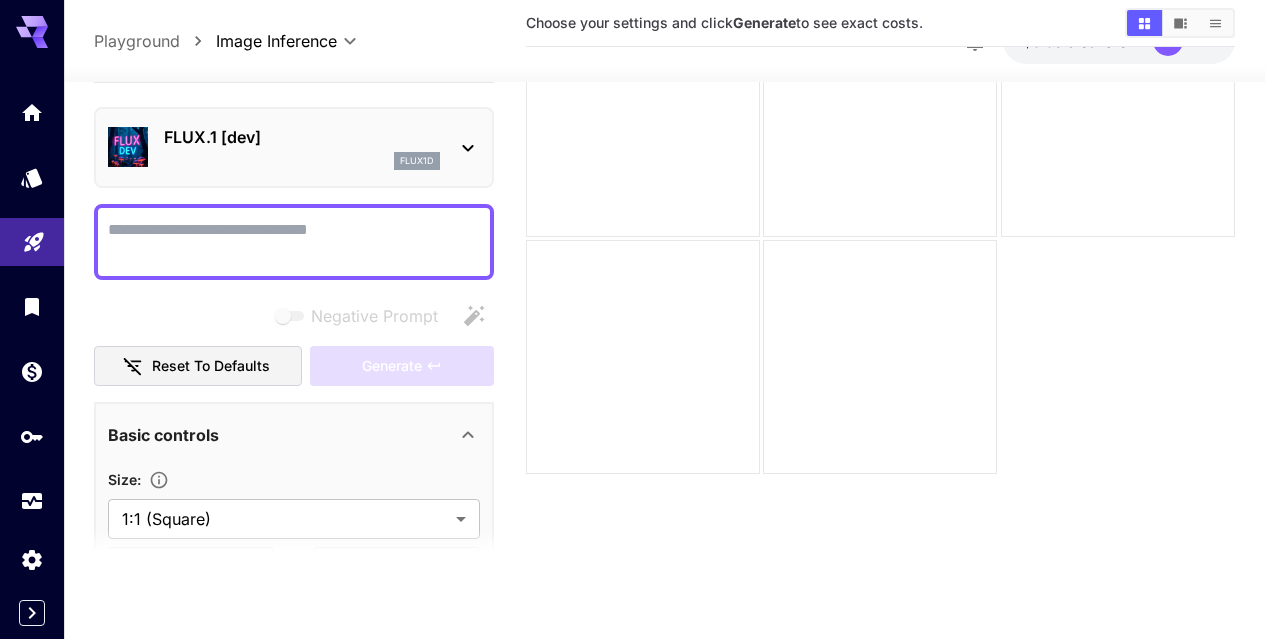 click 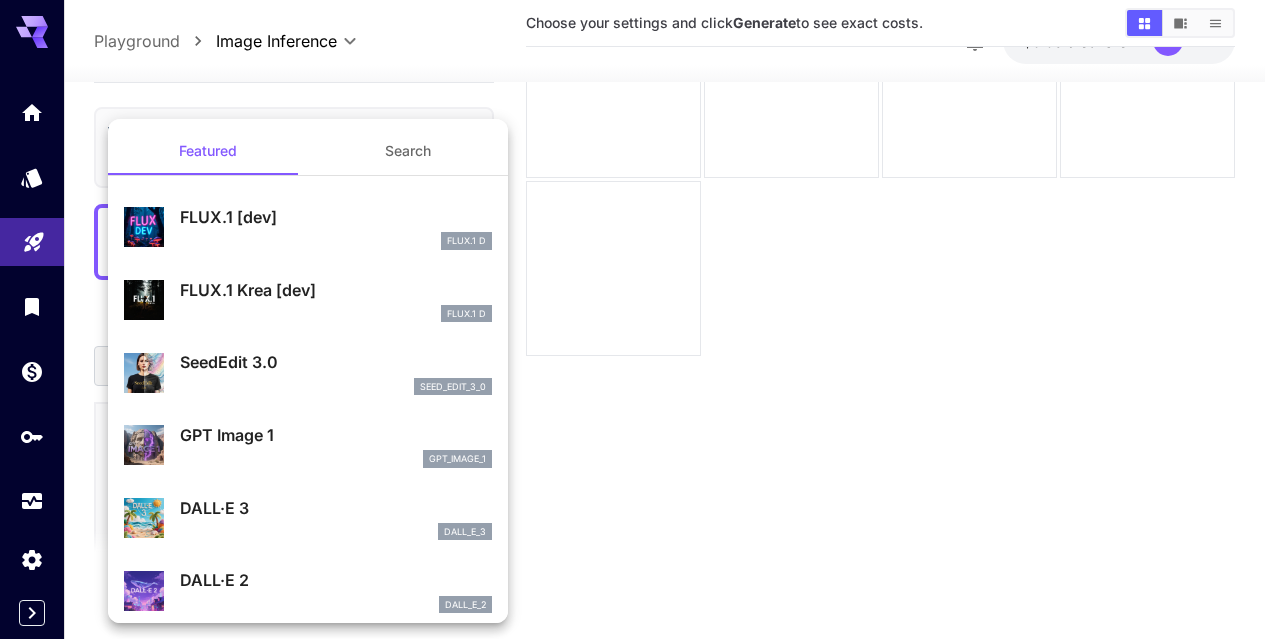 click on "GPT Image 1" at bounding box center [336, 435] 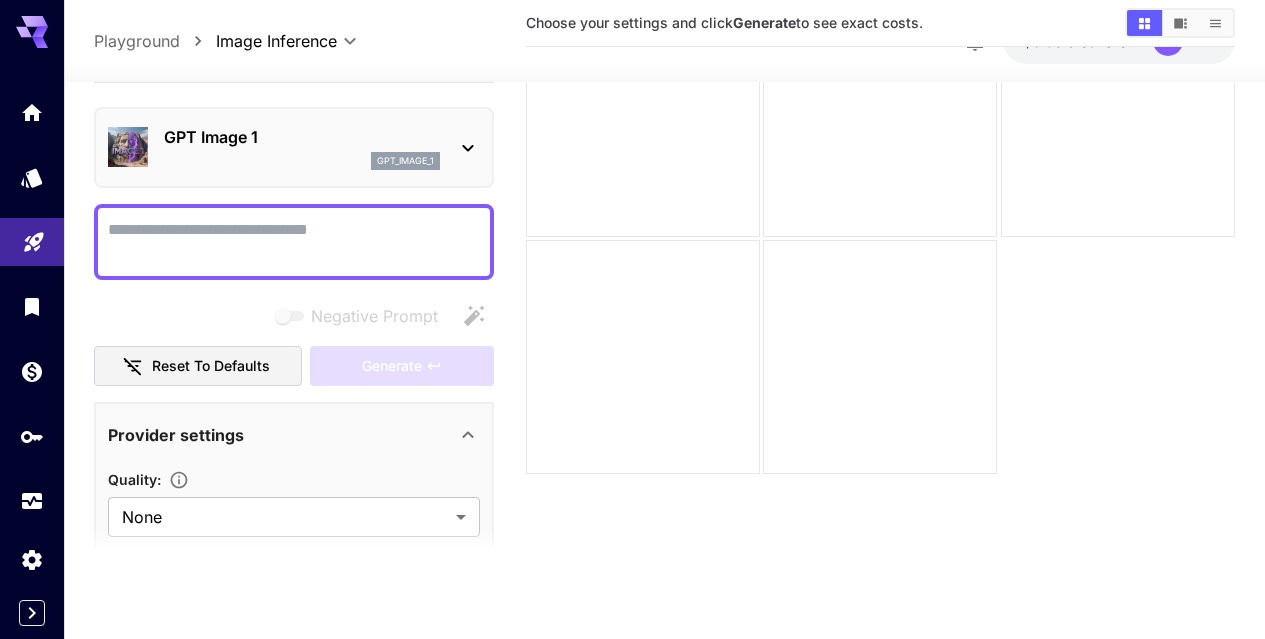 click 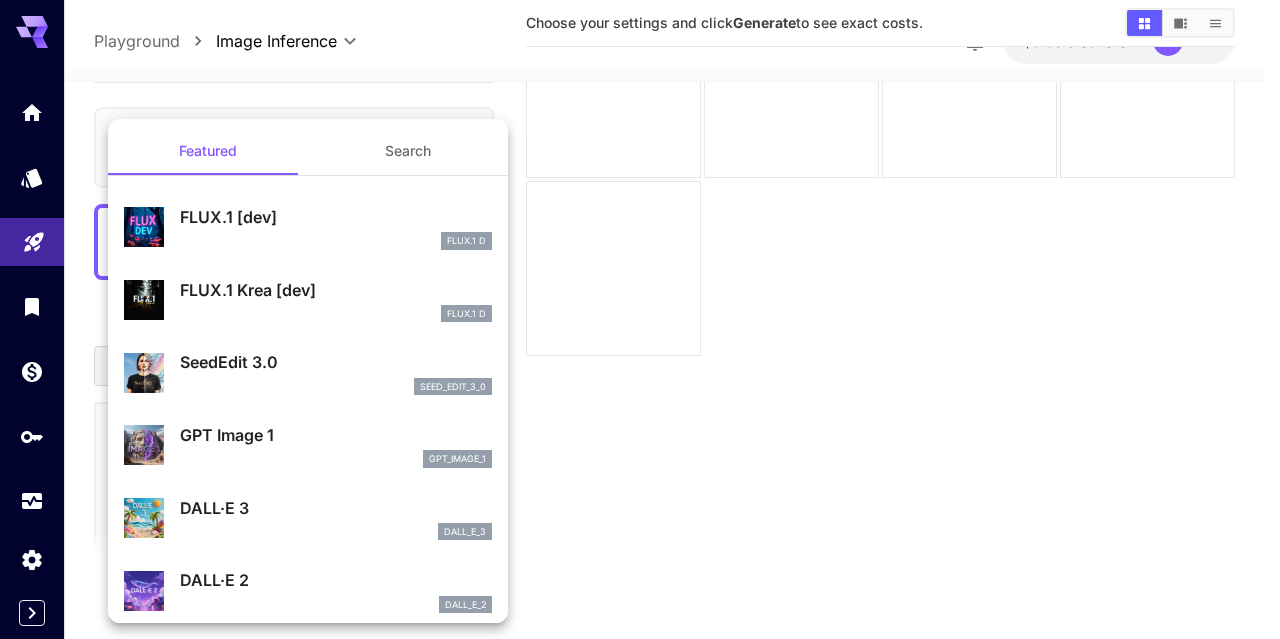 click on "Search" at bounding box center (408, 151) 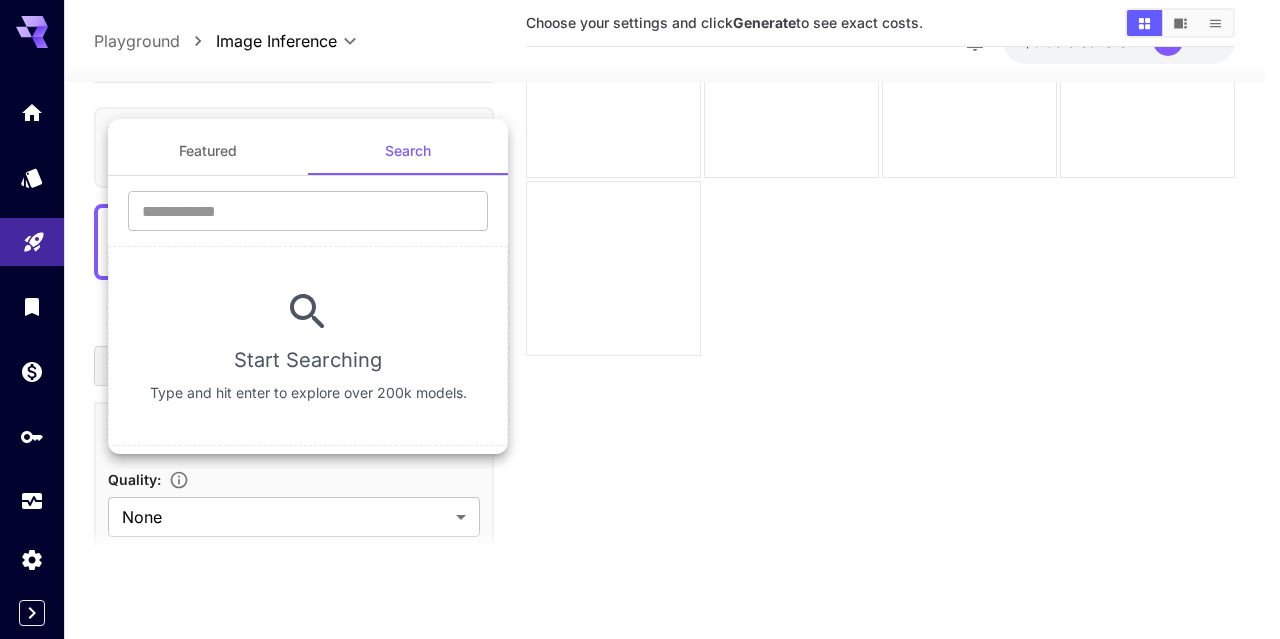 click at bounding box center (640, 319) 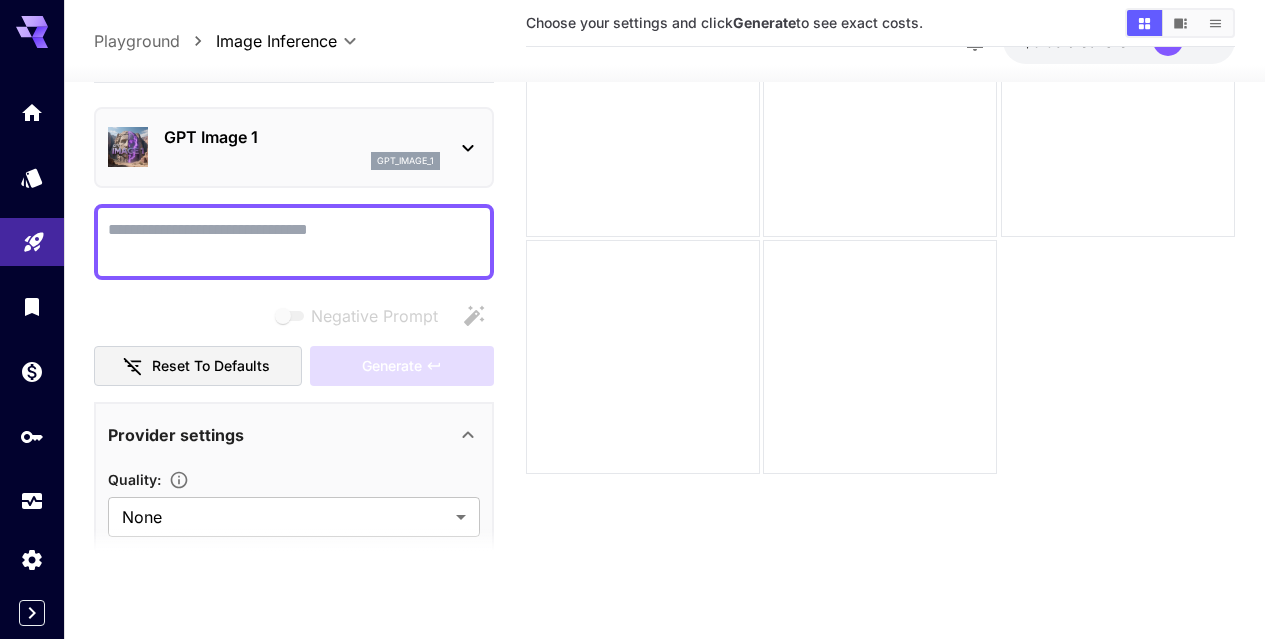 click on "GPT Image 1 gpt_image_1" at bounding box center [294, 147] 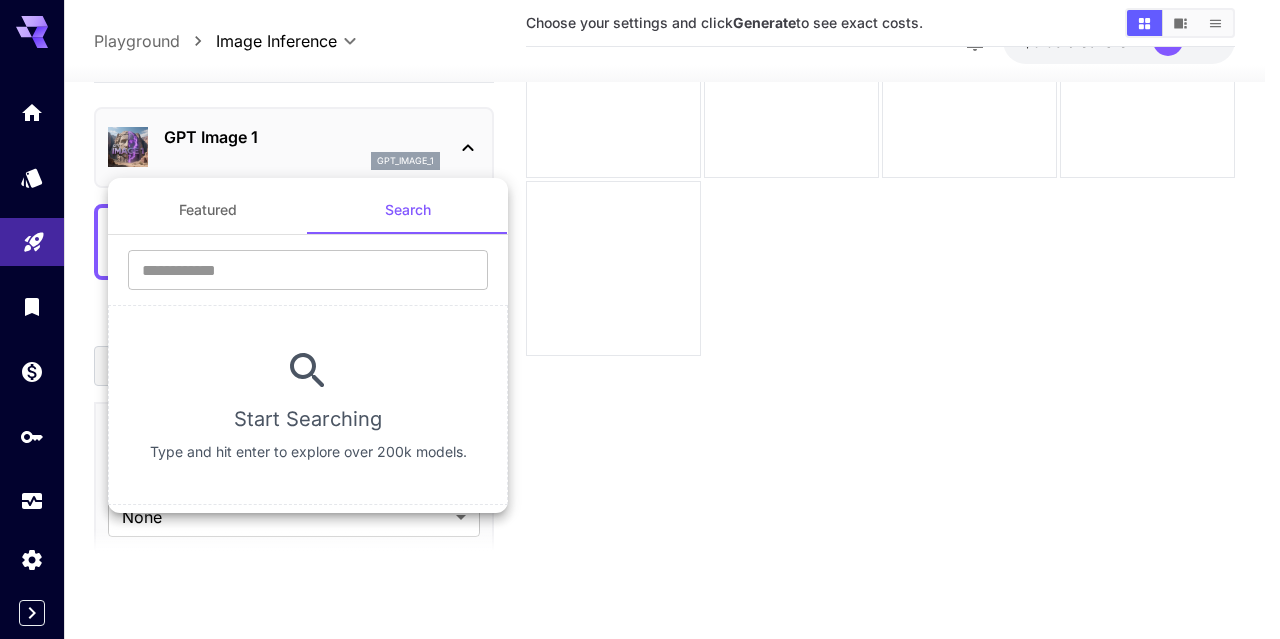click at bounding box center [640, 319] 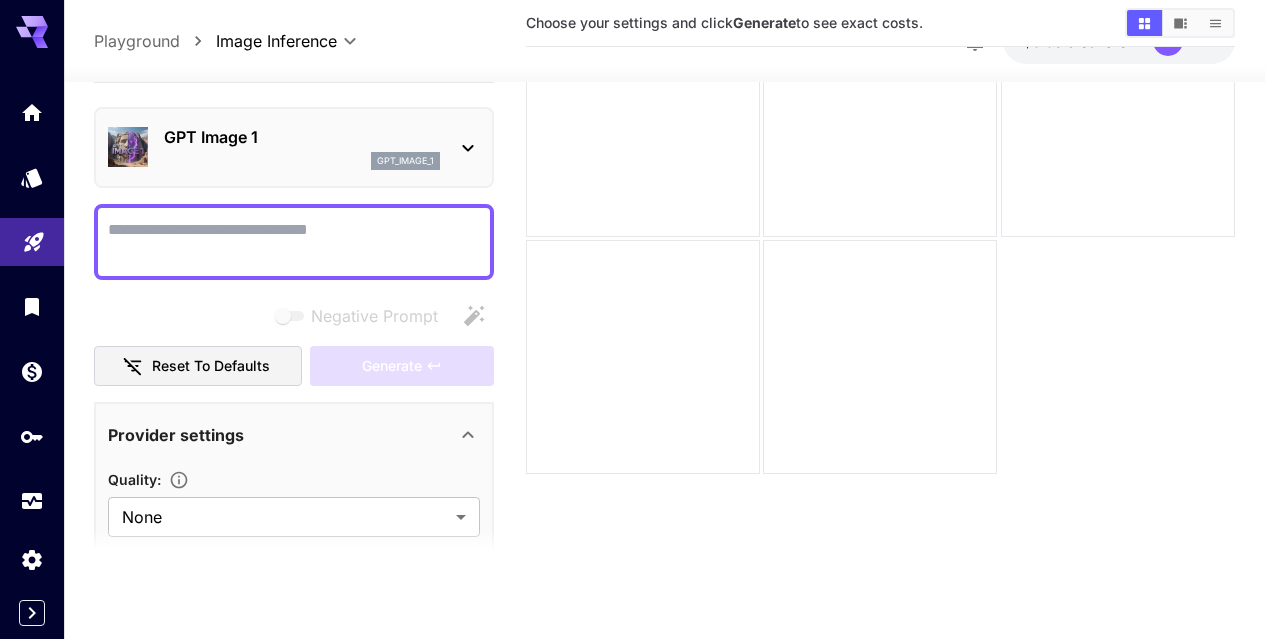 drag, startPoint x: 893, startPoint y: 268, endPoint x: 829, endPoint y: 266, distance: 64.03124 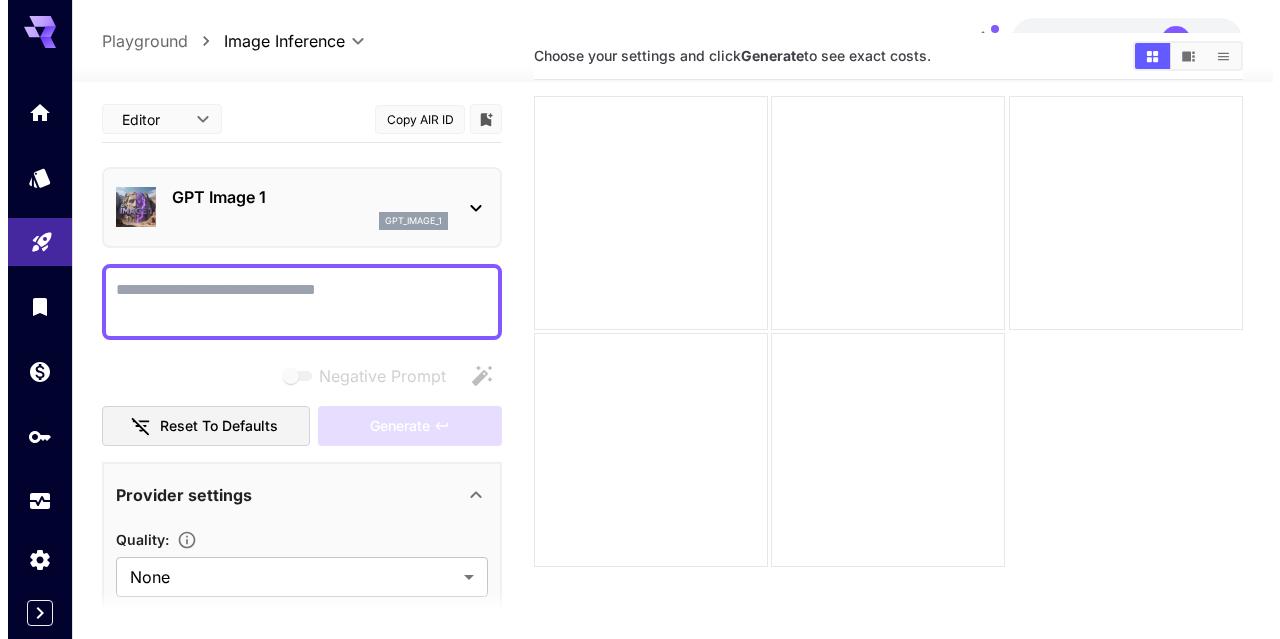 scroll, scrollTop: 0, scrollLeft: 0, axis: both 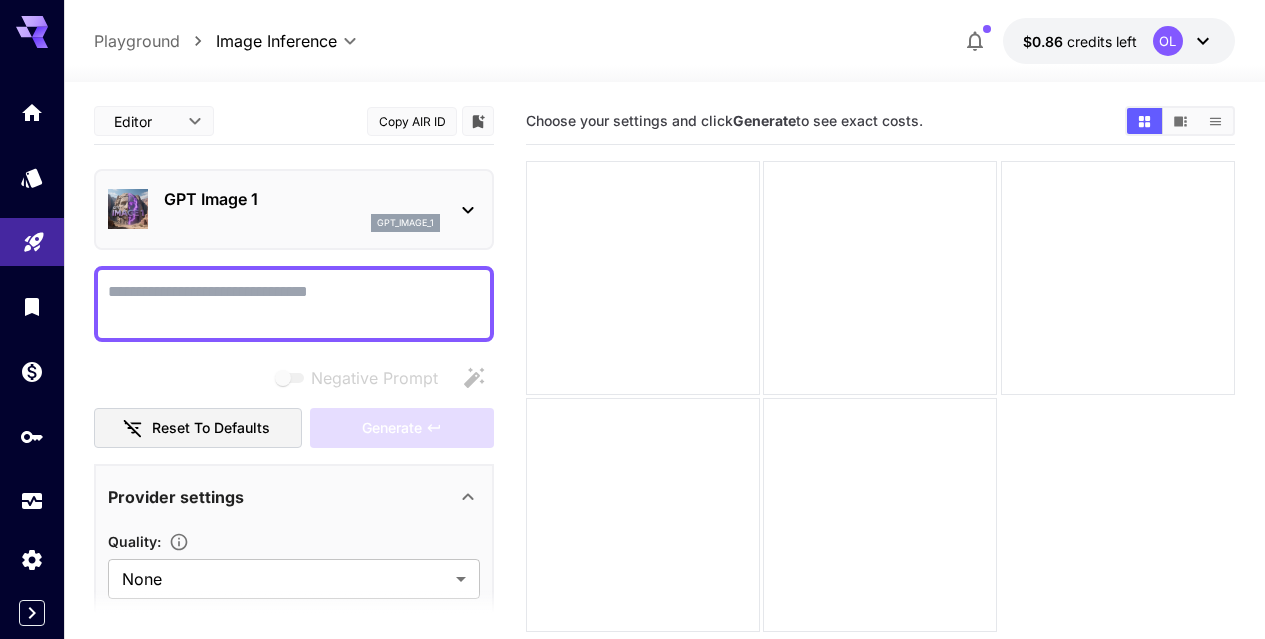 click on "GPT Image 1 gpt_image_1" at bounding box center [294, 209] 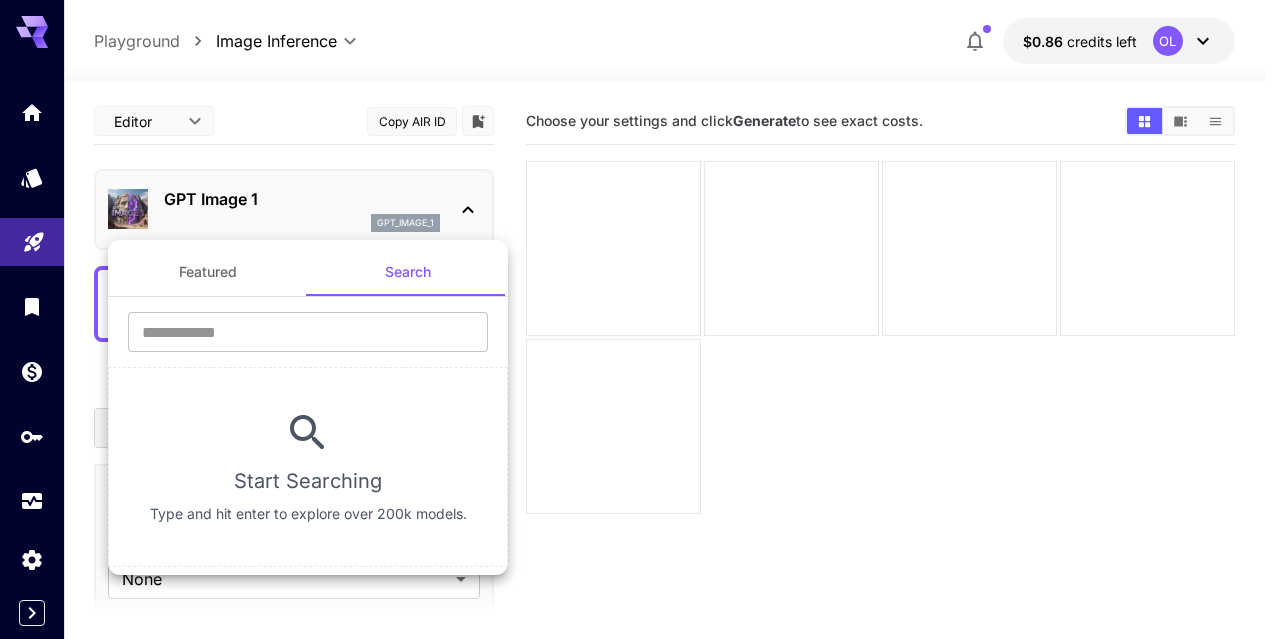 click on "Featured" at bounding box center (208, 272) 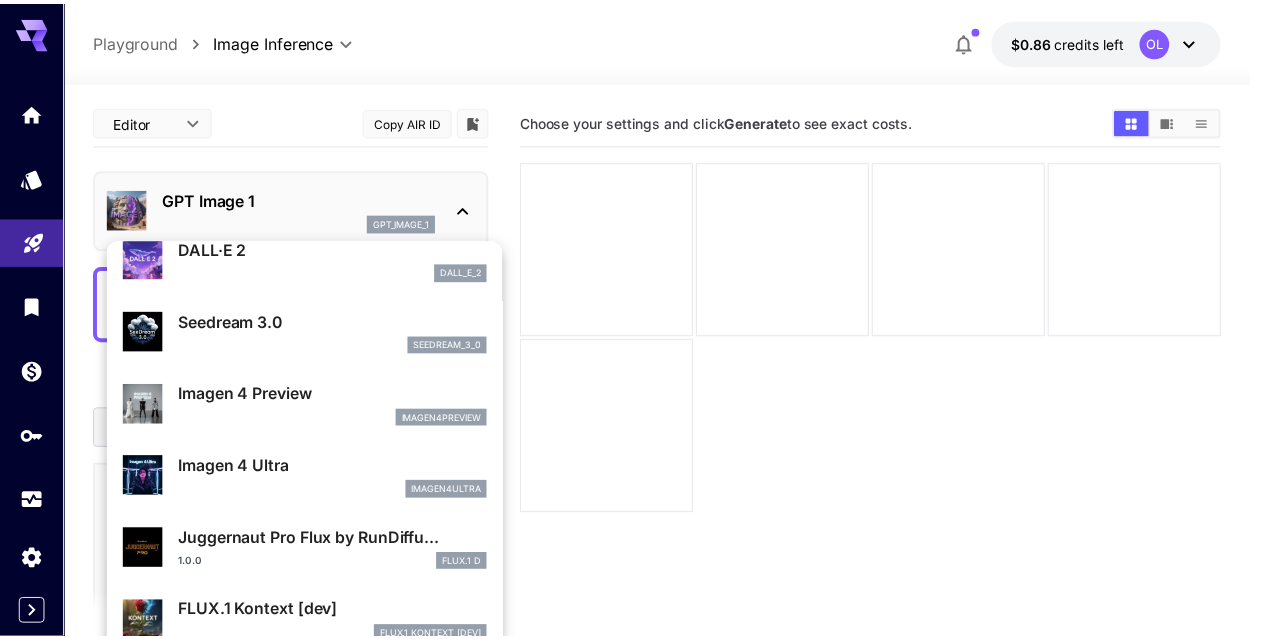 scroll, scrollTop: 502, scrollLeft: 0, axis: vertical 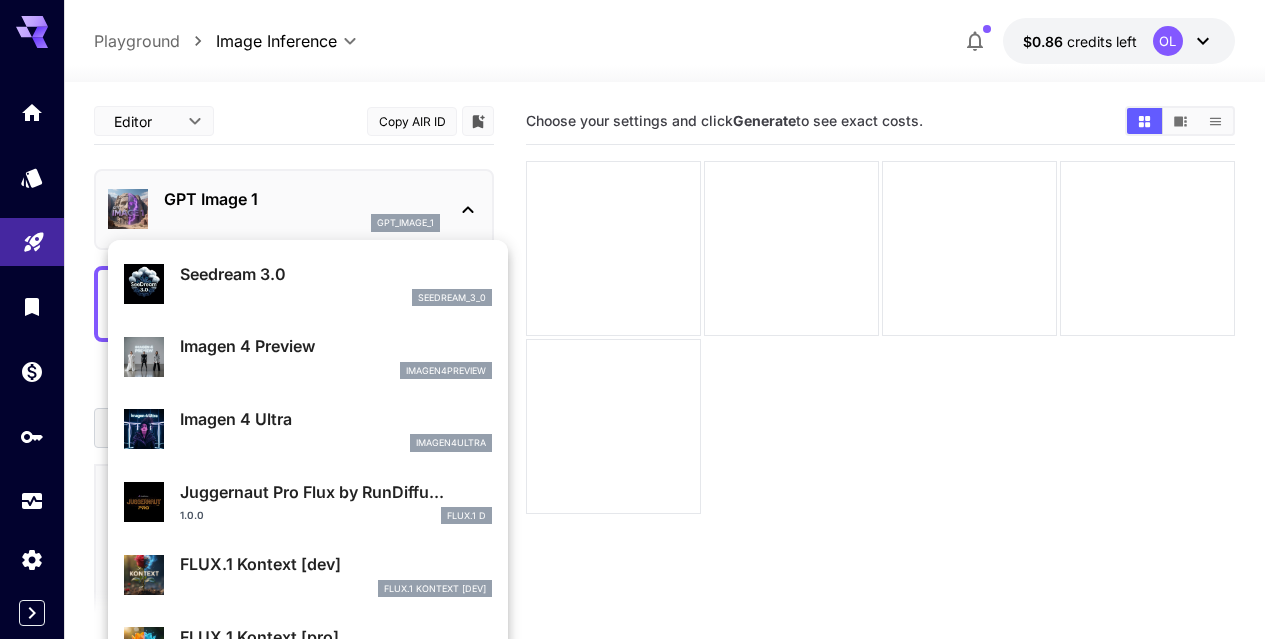click on "imagen4preview" at bounding box center (336, 371) 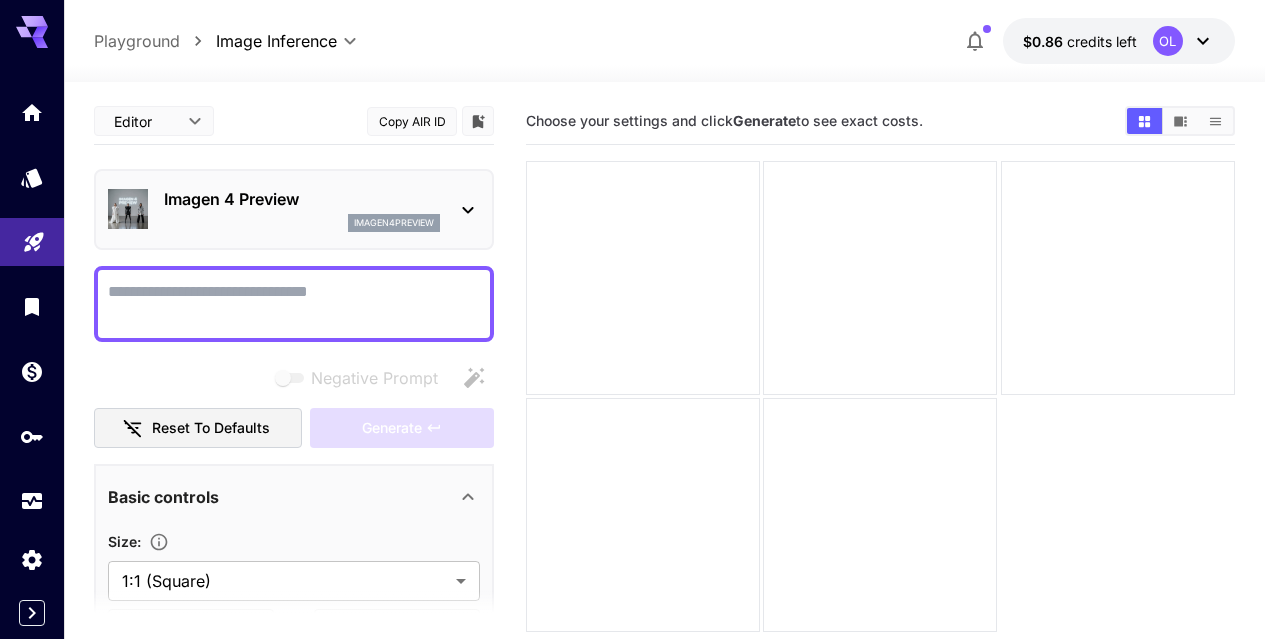 click on "Negative Prompt" at bounding box center (294, 304) 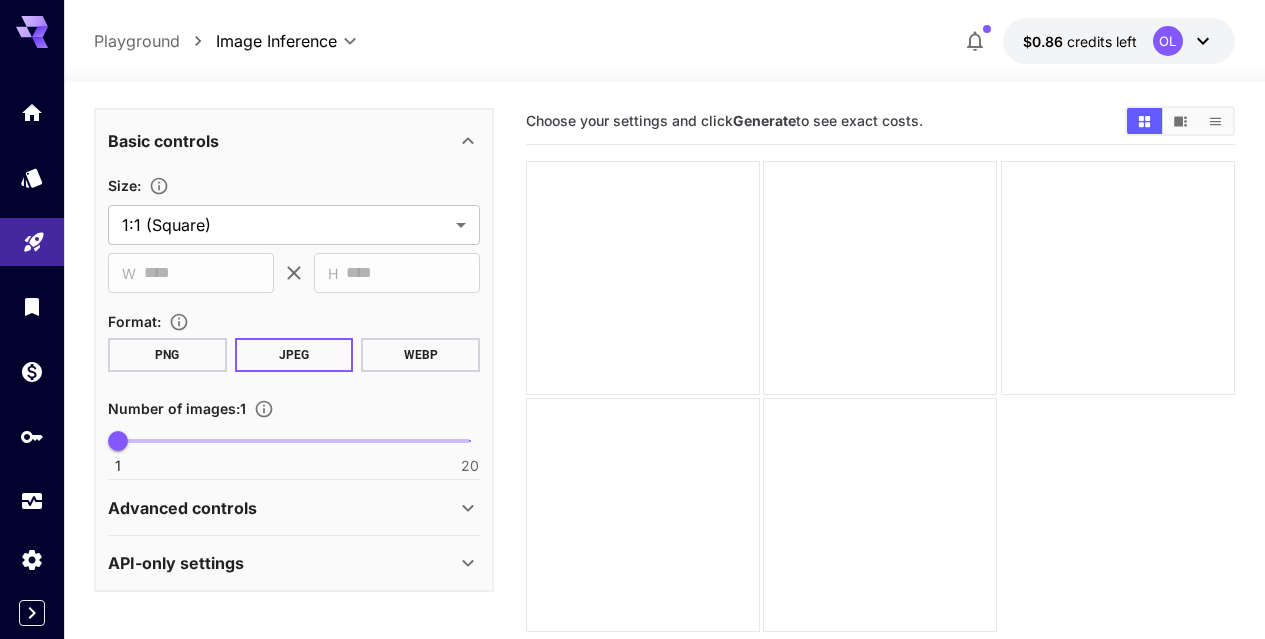 scroll, scrollTop: 355, scrollLeft: 0, axis: vertical 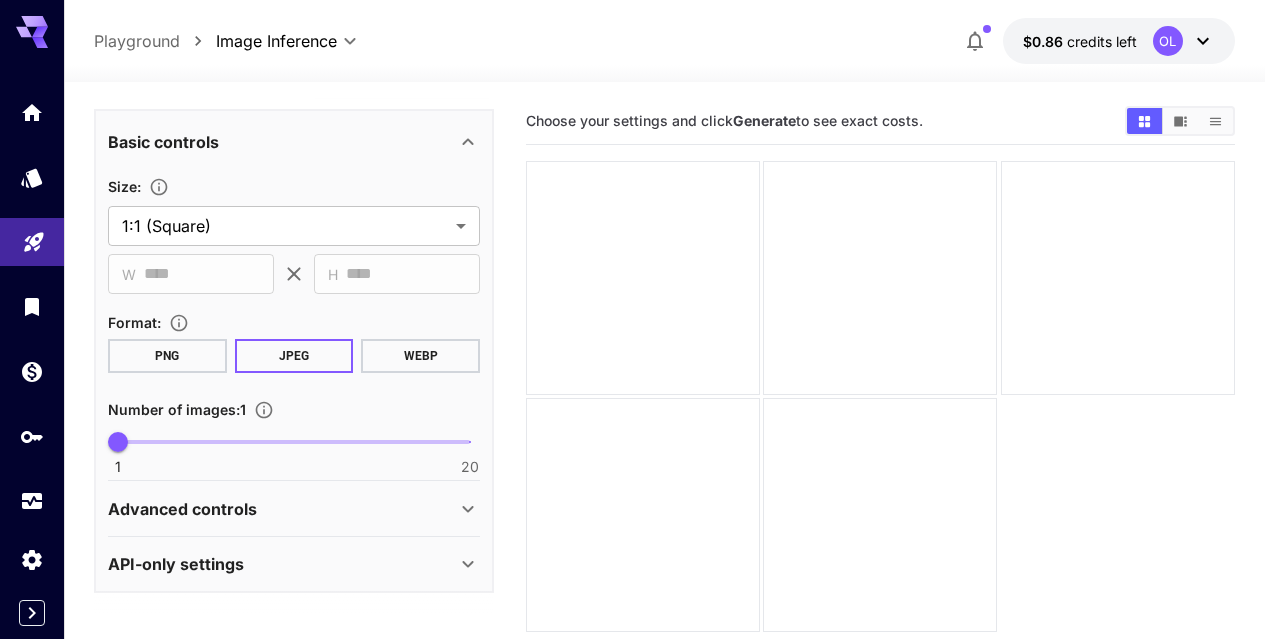 click 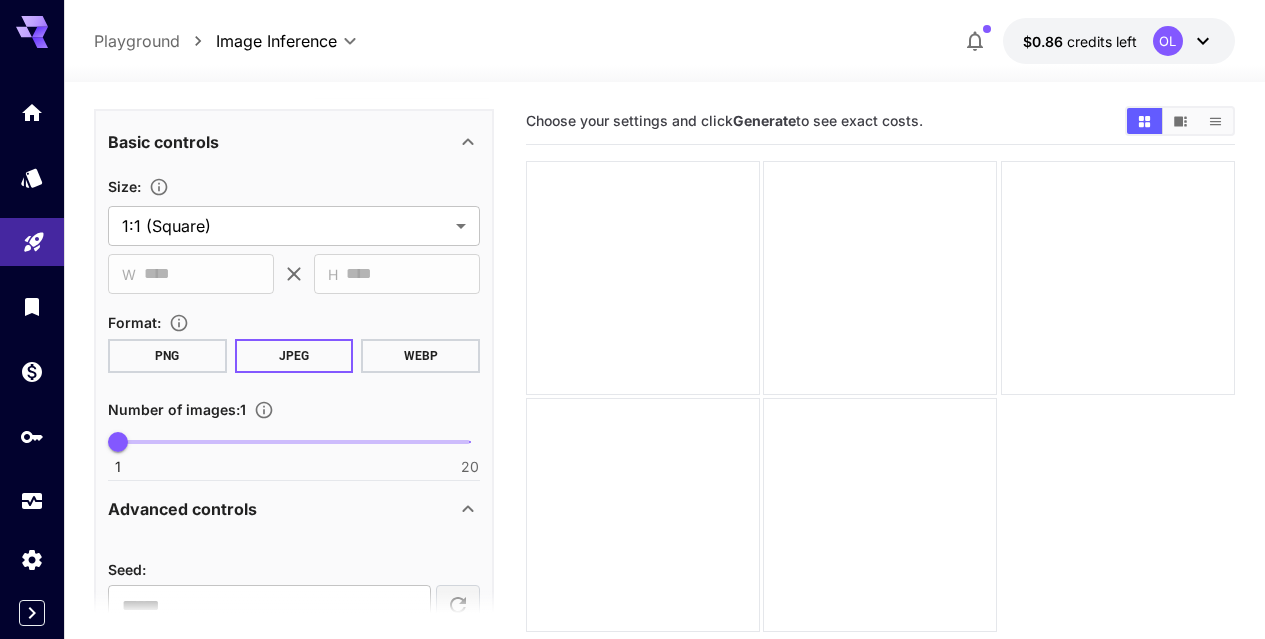 scroll, scrollTop: 465, scrollLeft: 0, axis: vertical 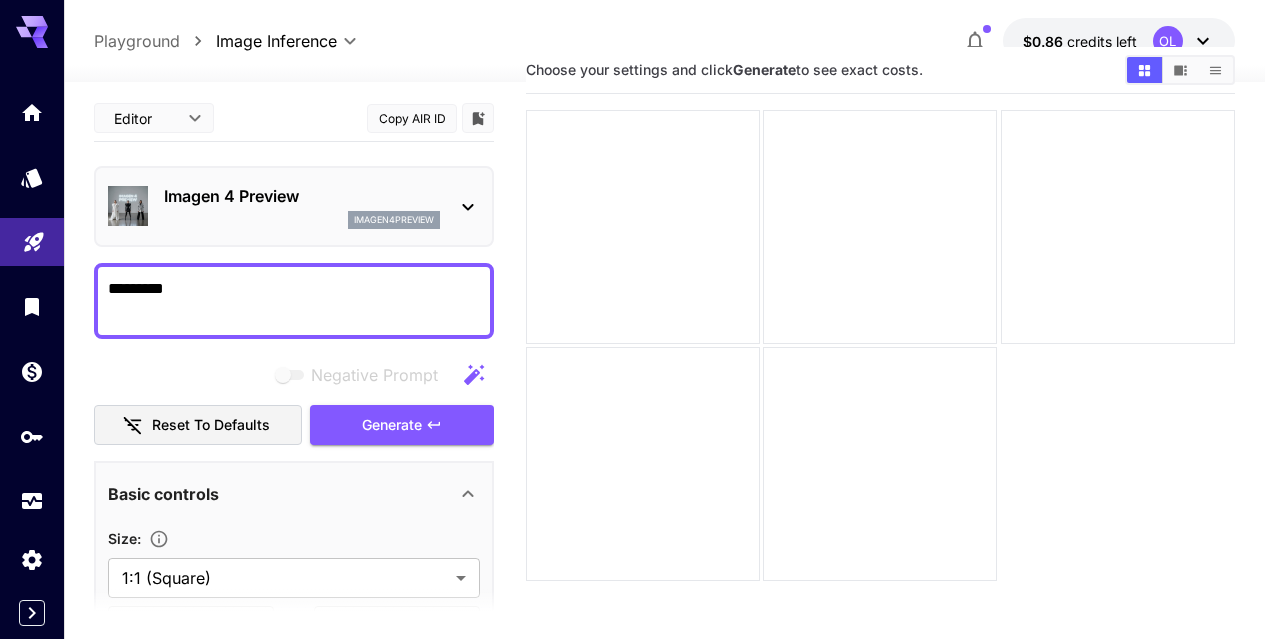 click on "********" at bounding box center (294, 301) 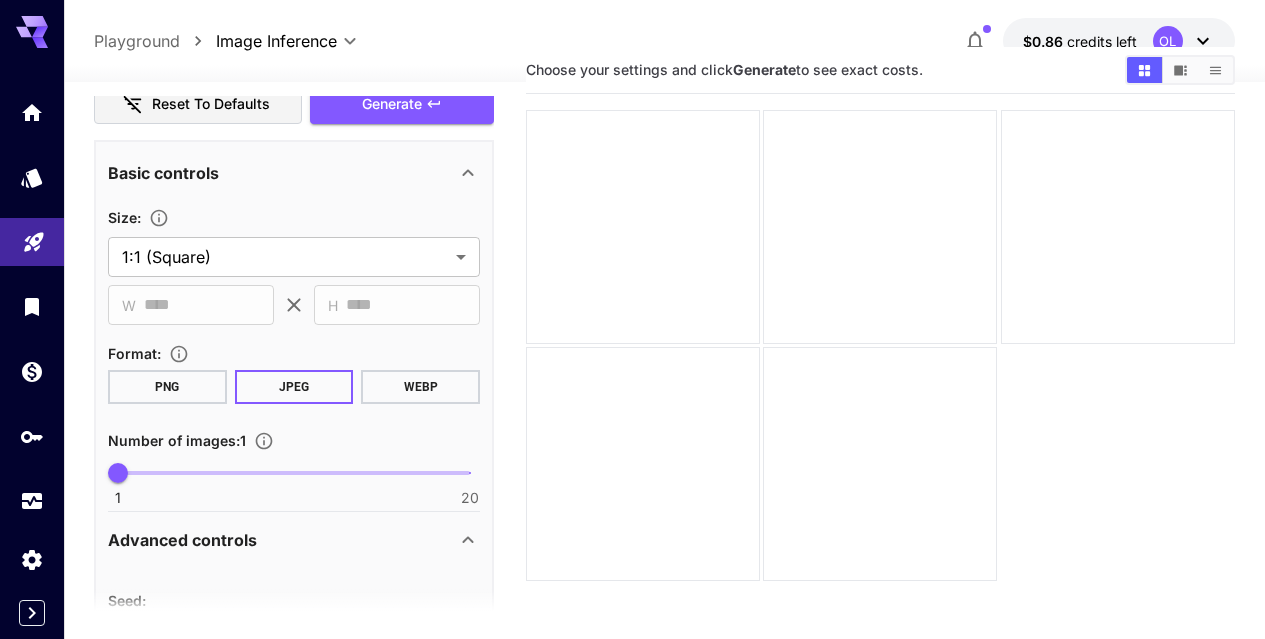 scroll, scrollTop: 165, scrollLeft: 0, axis: vertical 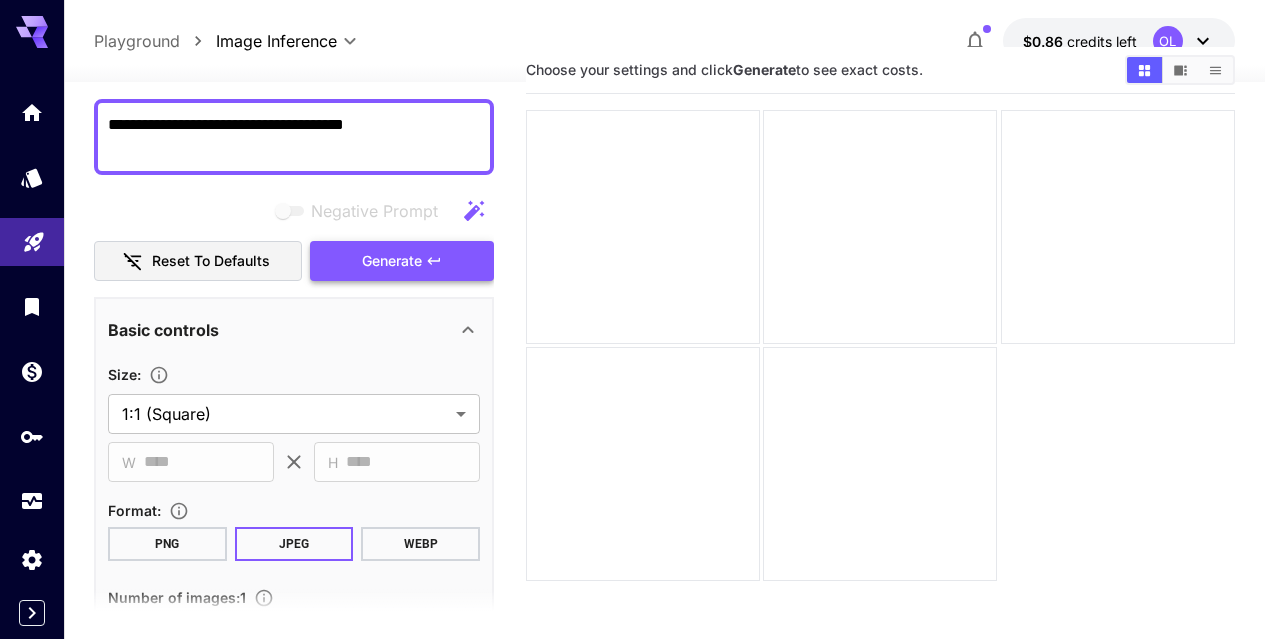 type on "**********" 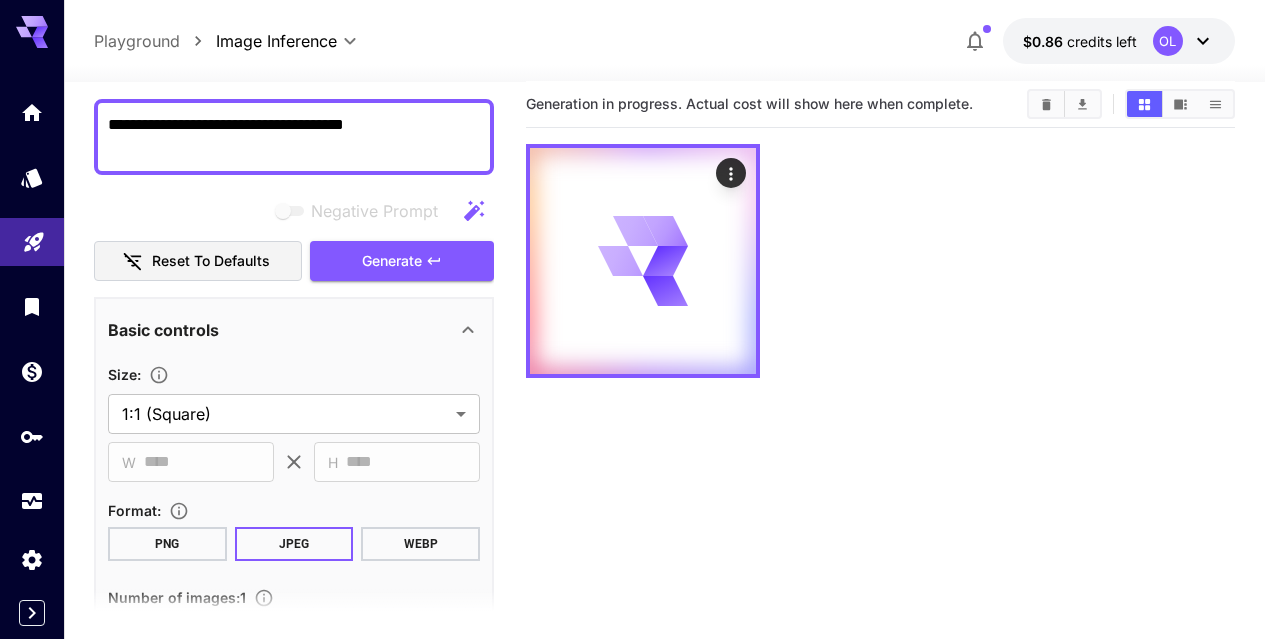 scroll, scrollTop: 0, scrollLeft: 0, axis: both 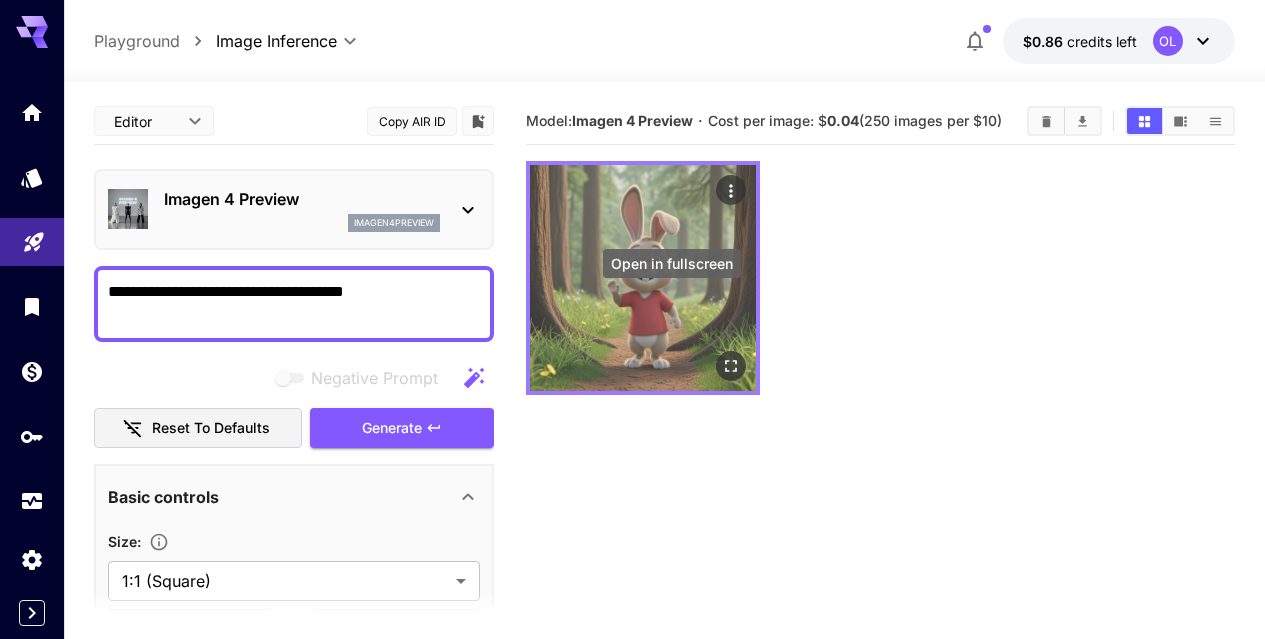 click 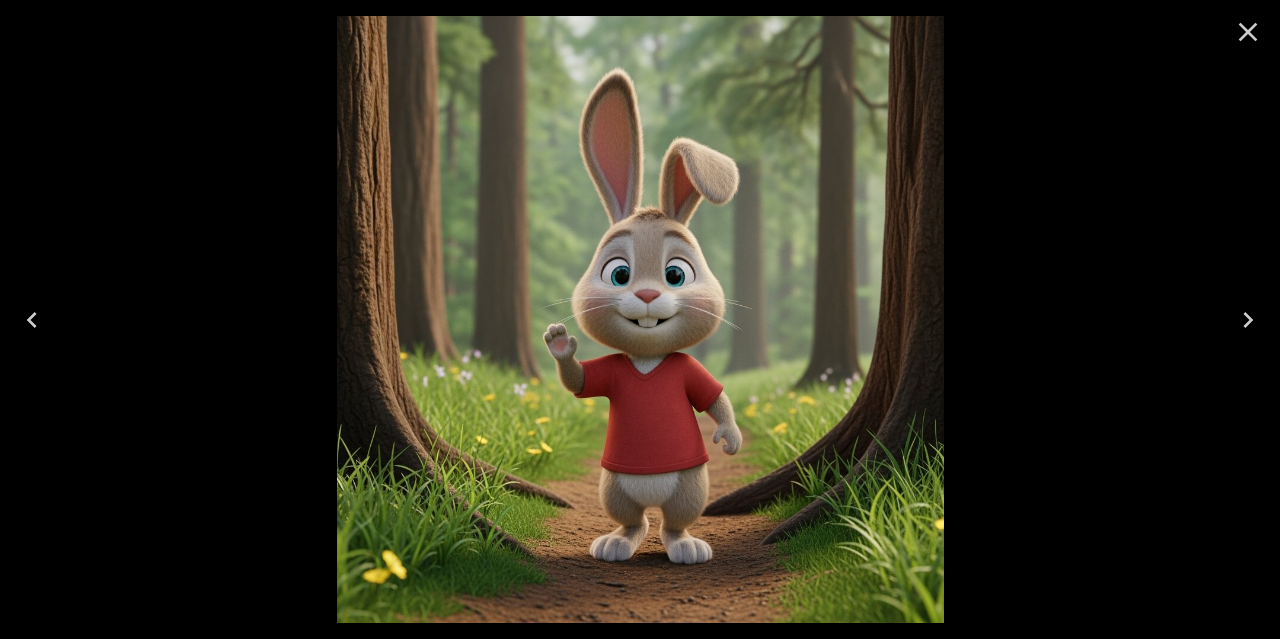 click 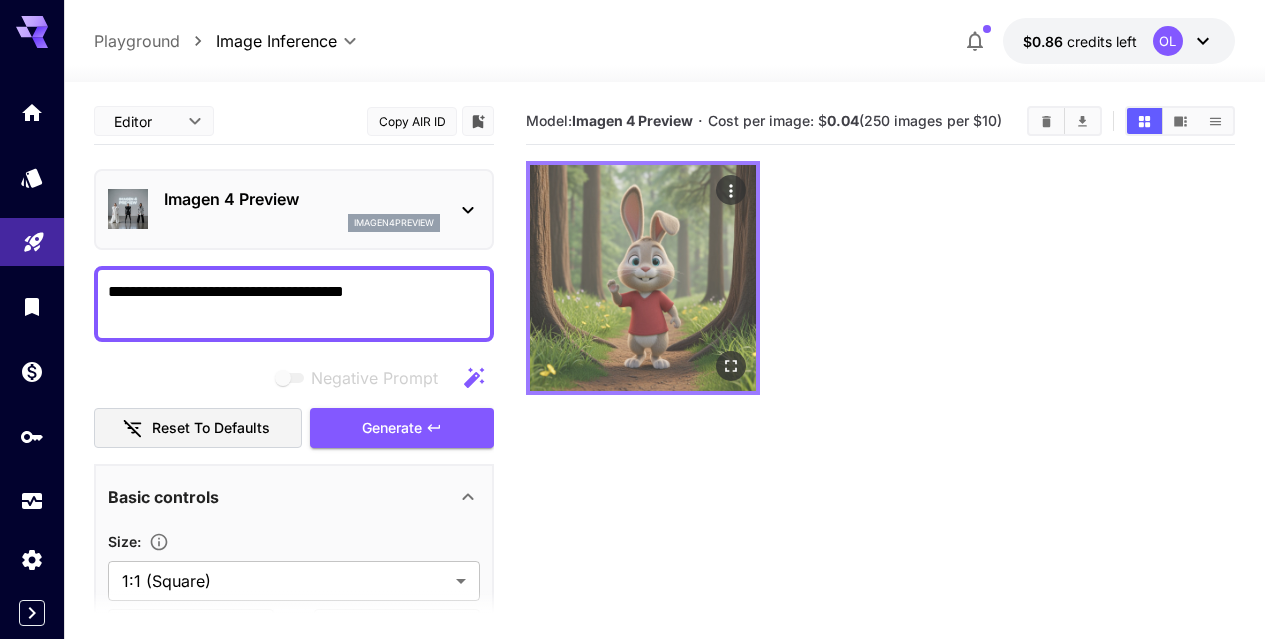click at bounding box center (643, 278) 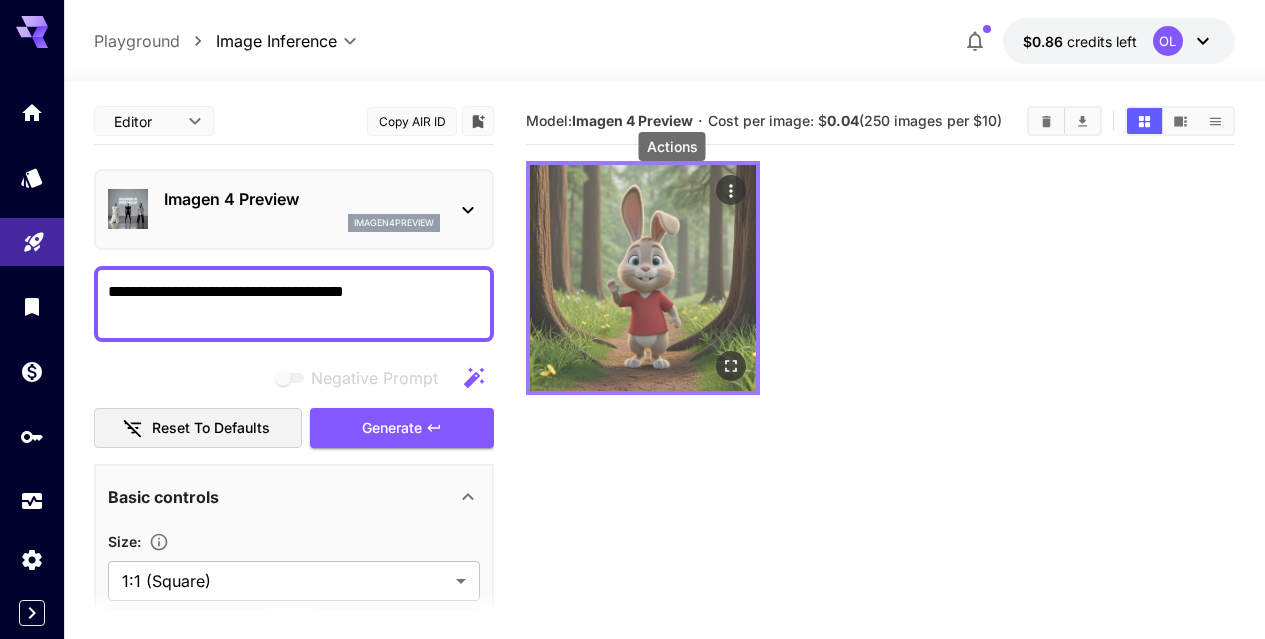 click 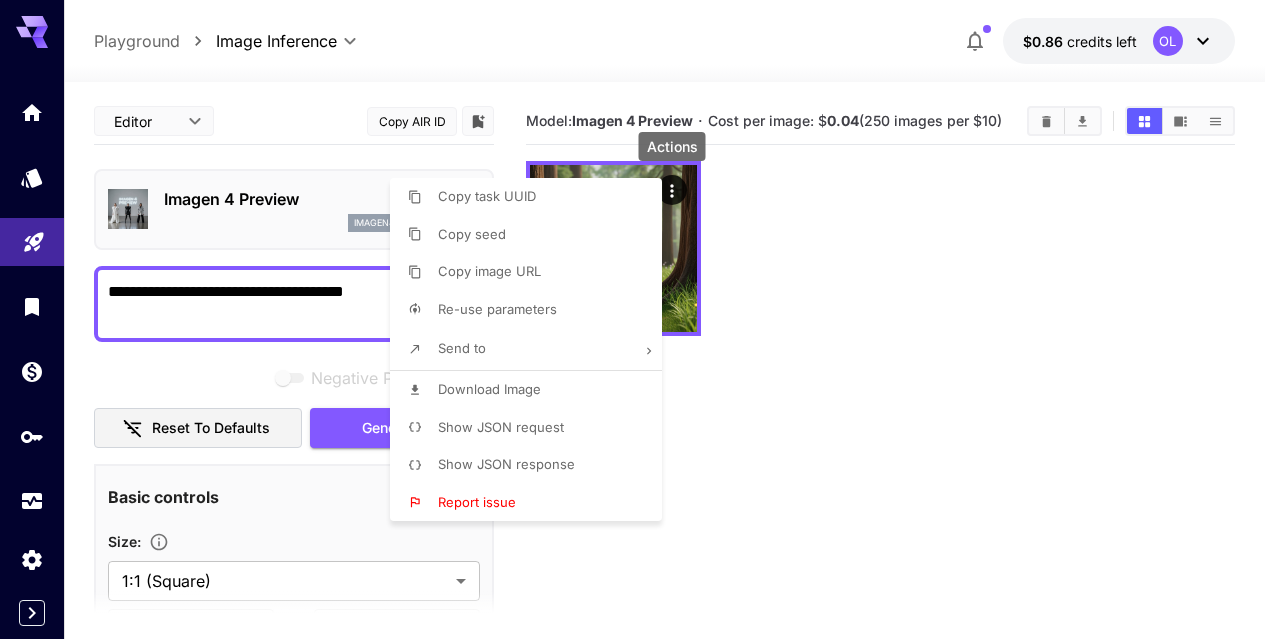click at bounding box center (640, 319) 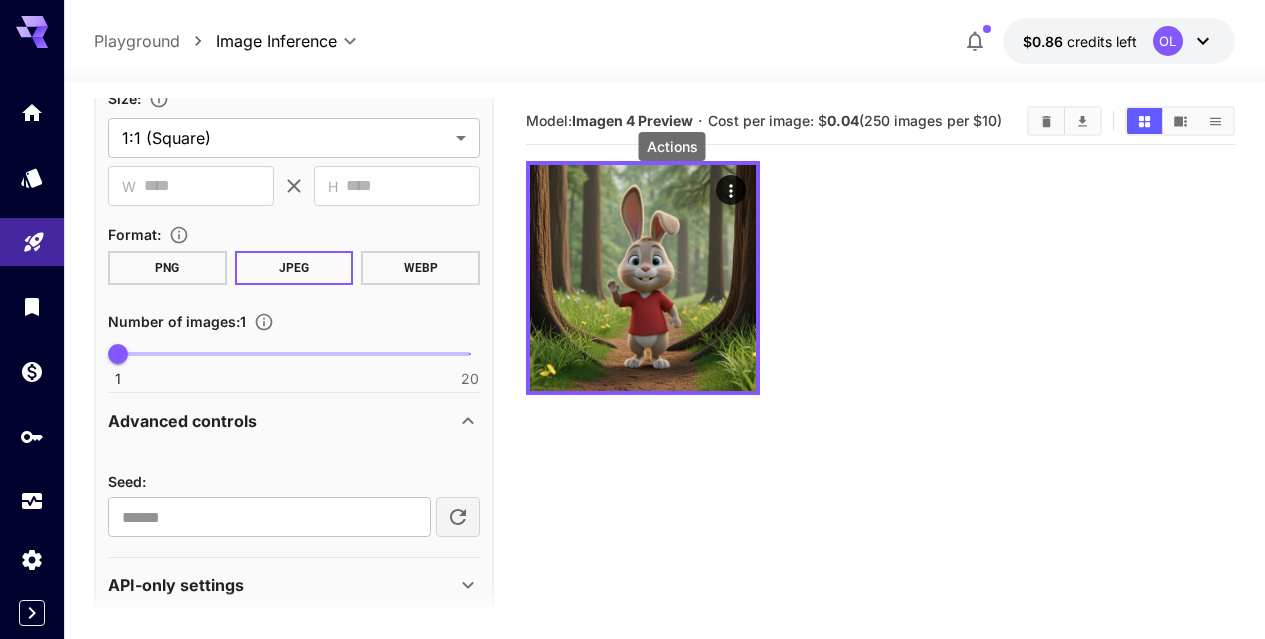 scroll, scrollTop: 465, scrollLeft: 0, axis: vertical 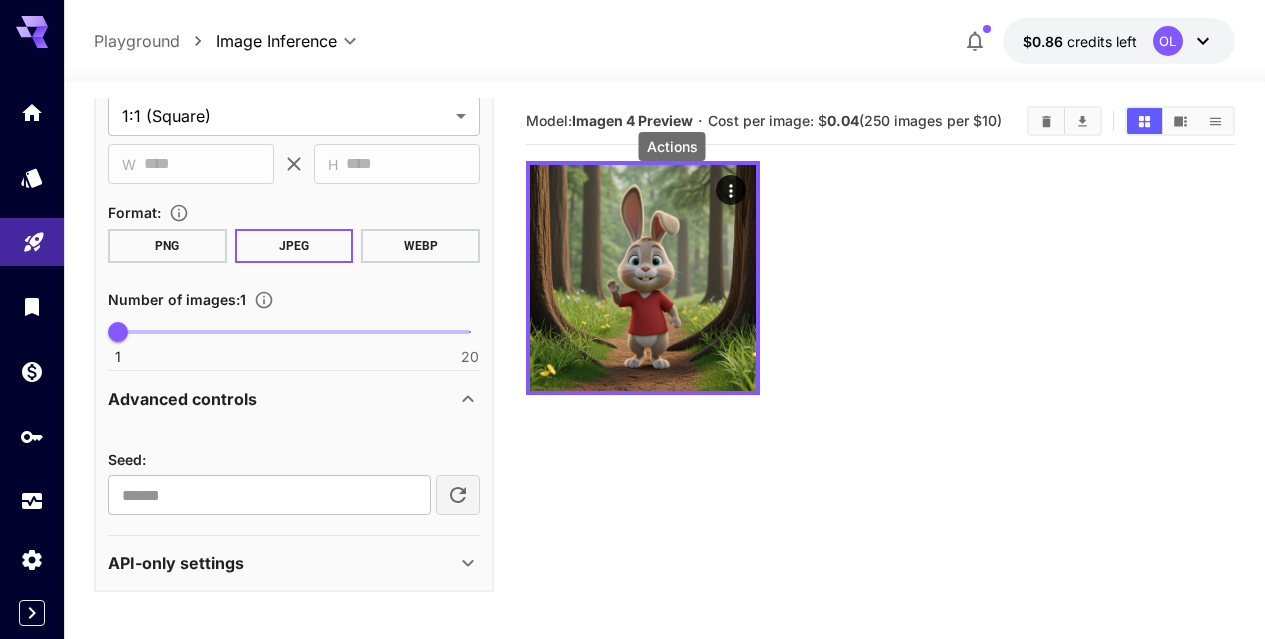 click 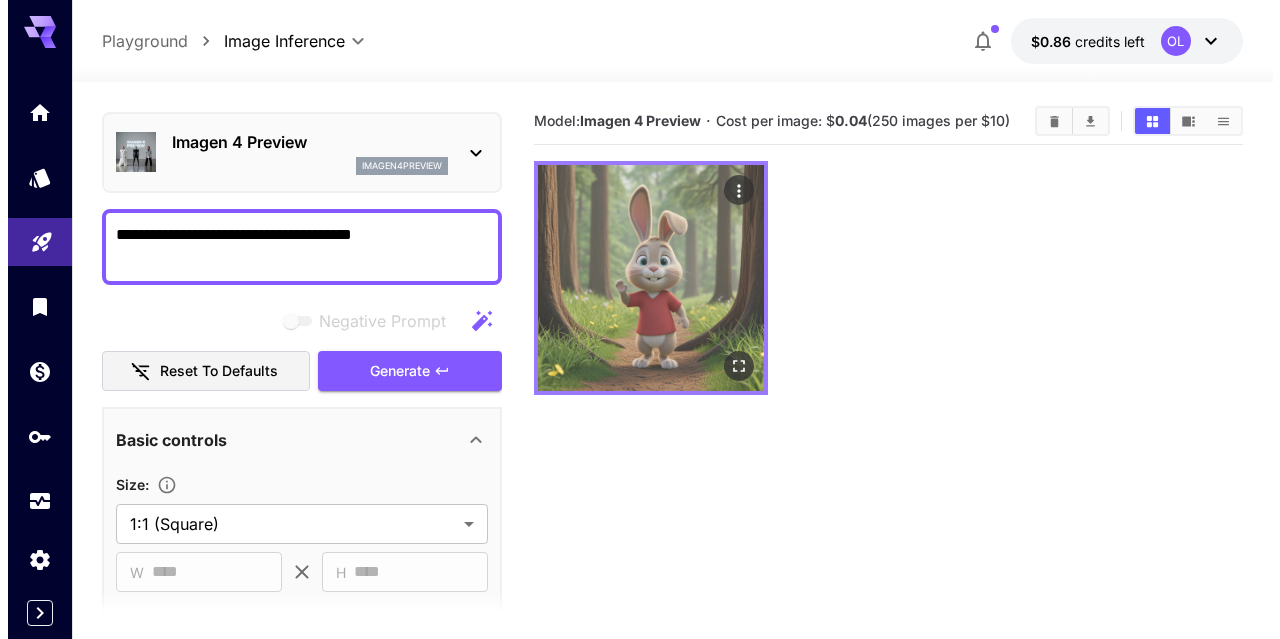 scroll, scrollTop: 0, scrollLeft: 0, axis: both 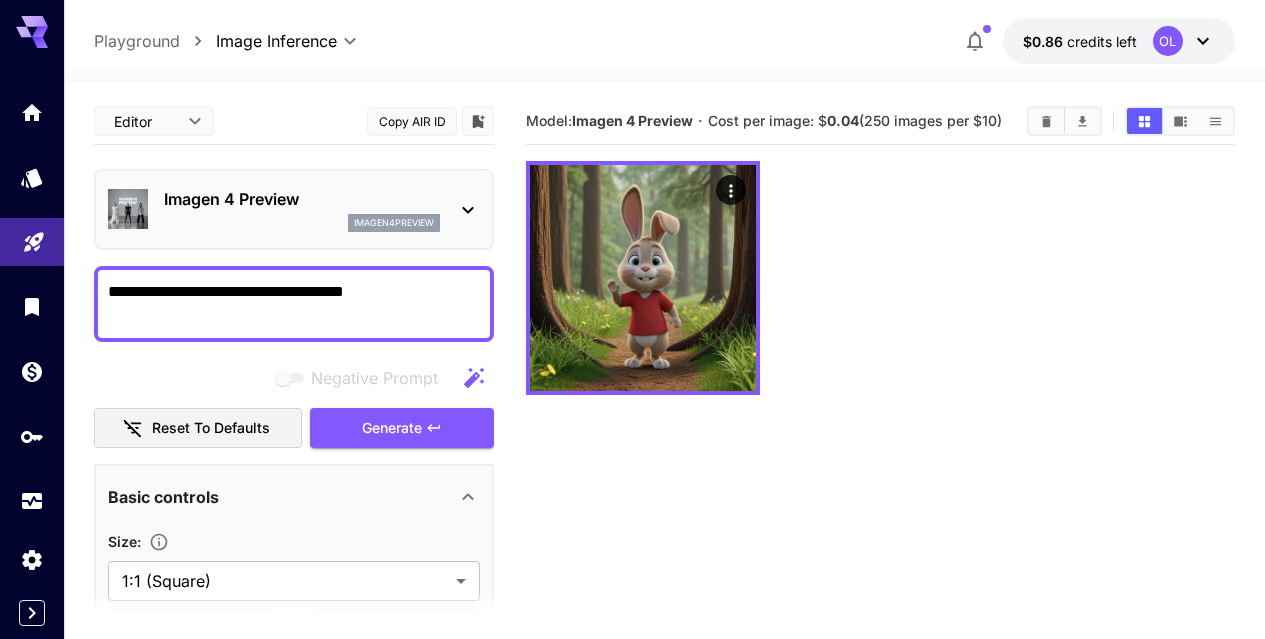 click 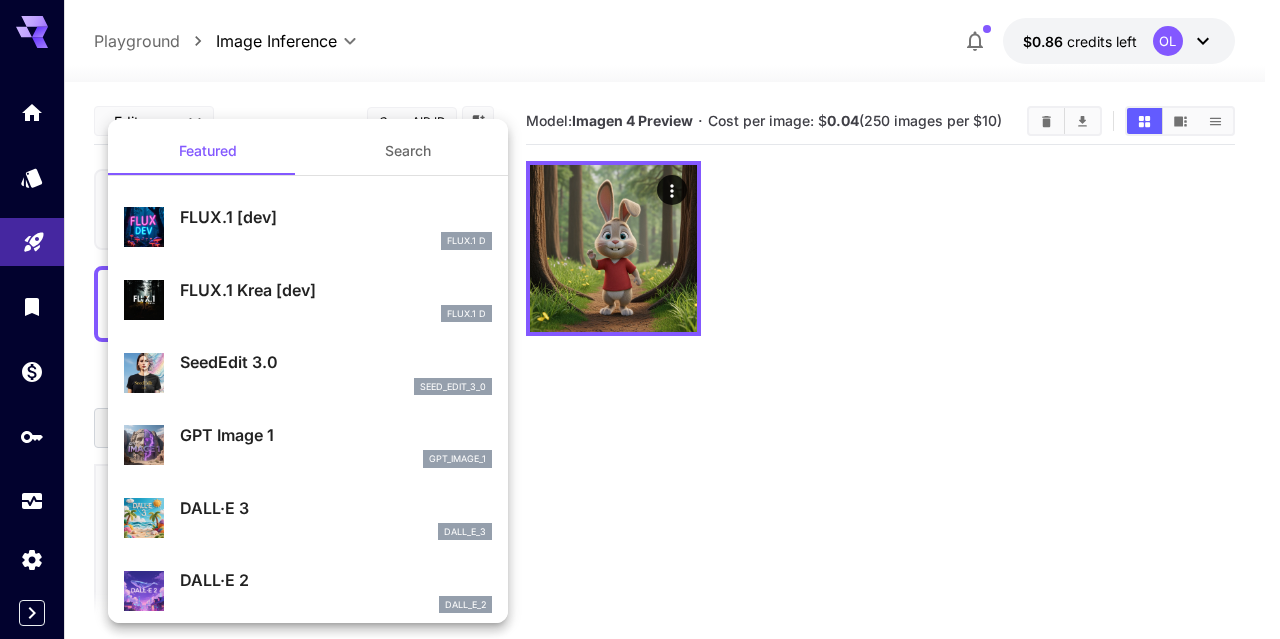 click at bounding box center [640, 319] 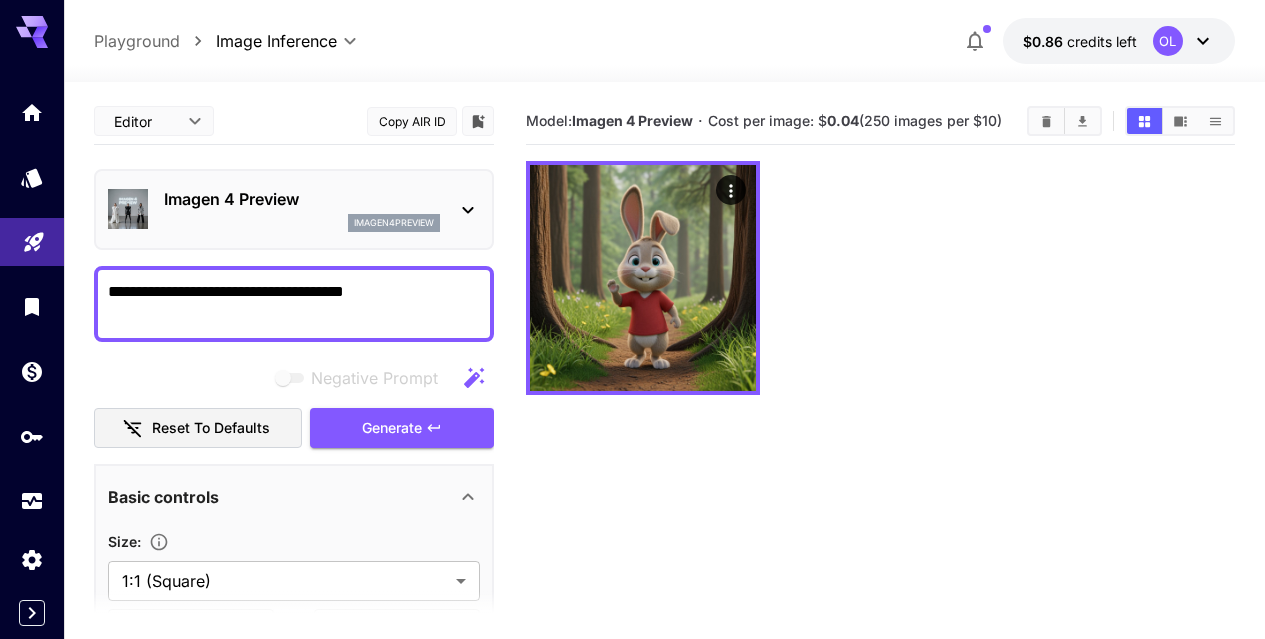 click on "**********" at bounding box center [294, 304] 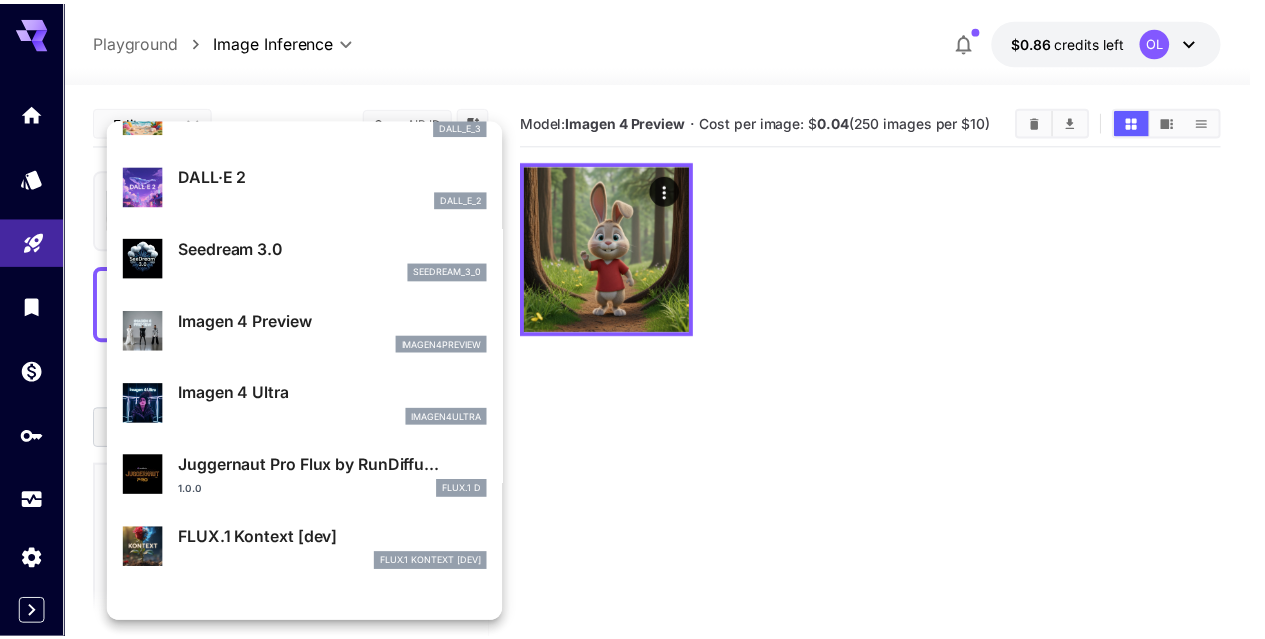 scroll, scrollTop: 502, scrollLeft: 0, axis: vertical 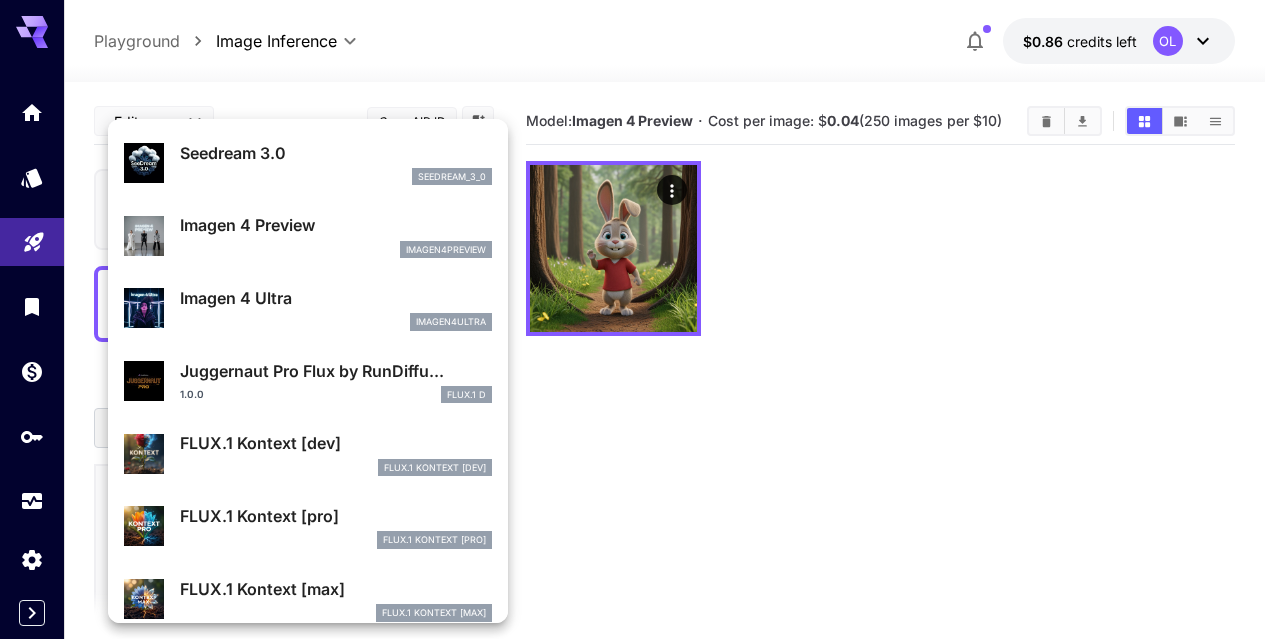 click on "FLUX.1 Kontext [pro]" at bounding box center (336, 516) 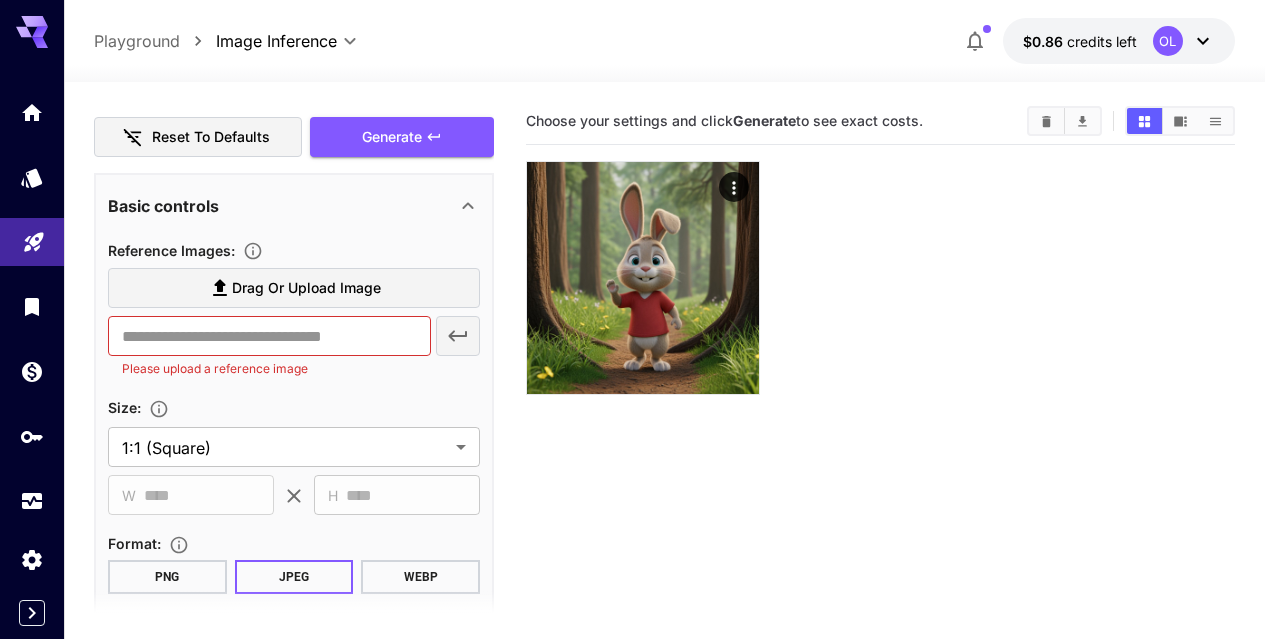 scroll, scrollTop: 263, scrollLeft: 0, axis: vertical 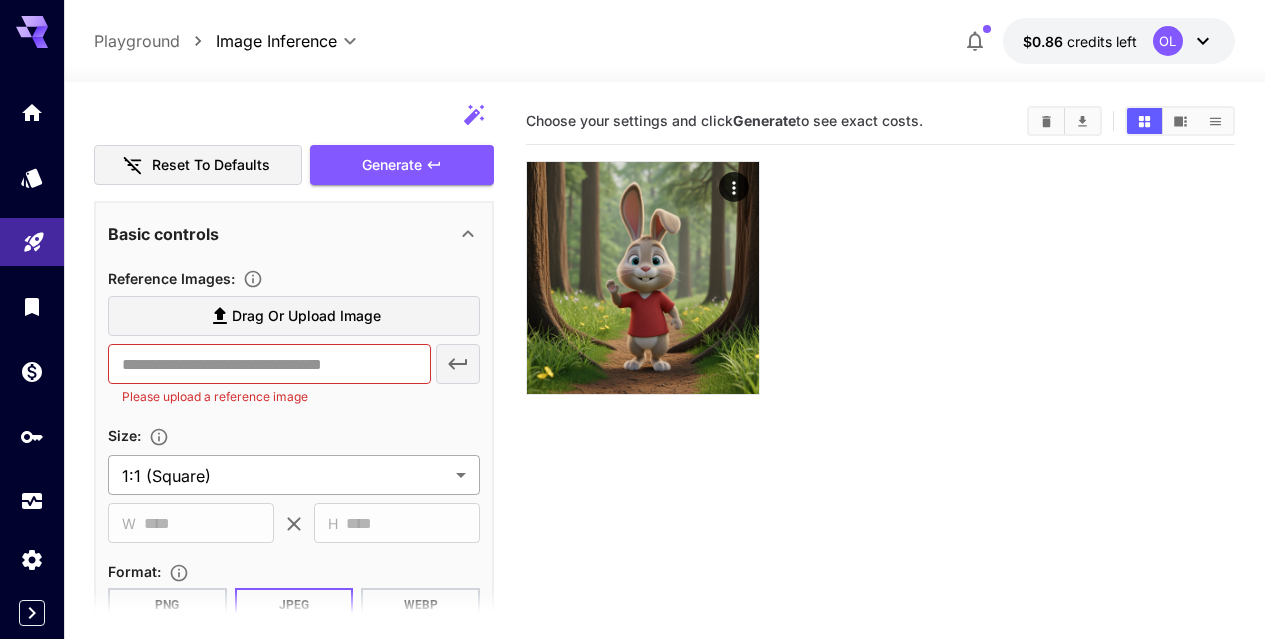 click on "**********" at bounding box center (632, 398) 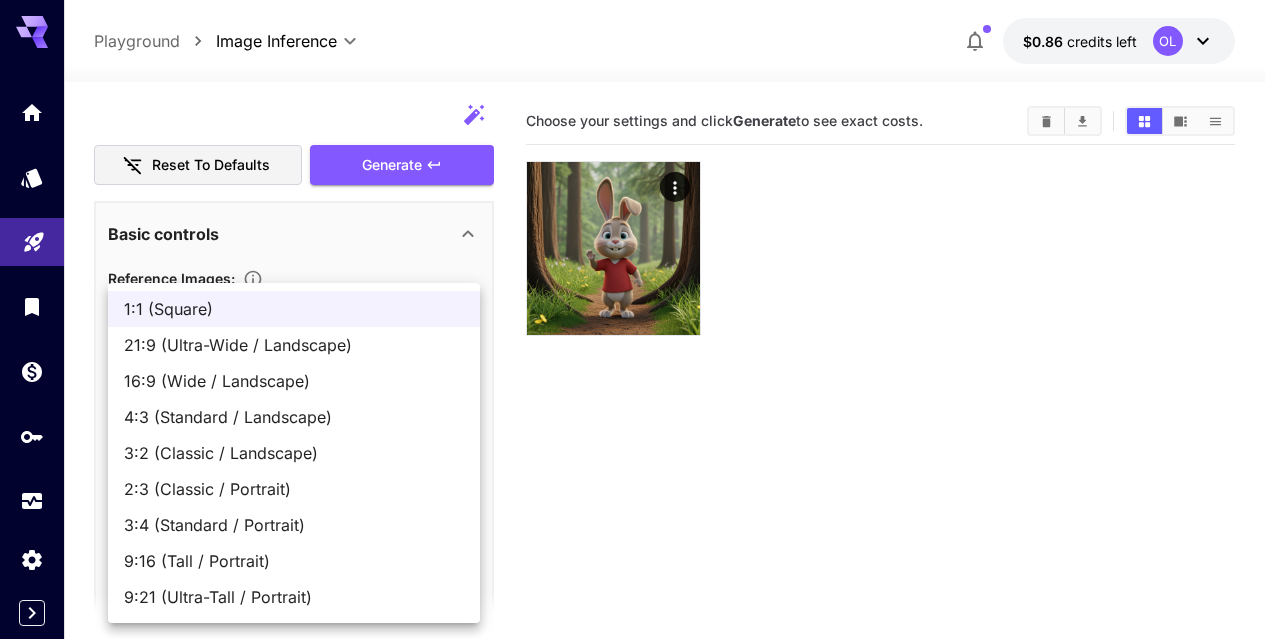 click on "9:16 (Tall / Portrait)" at bounding box center (294, 561) 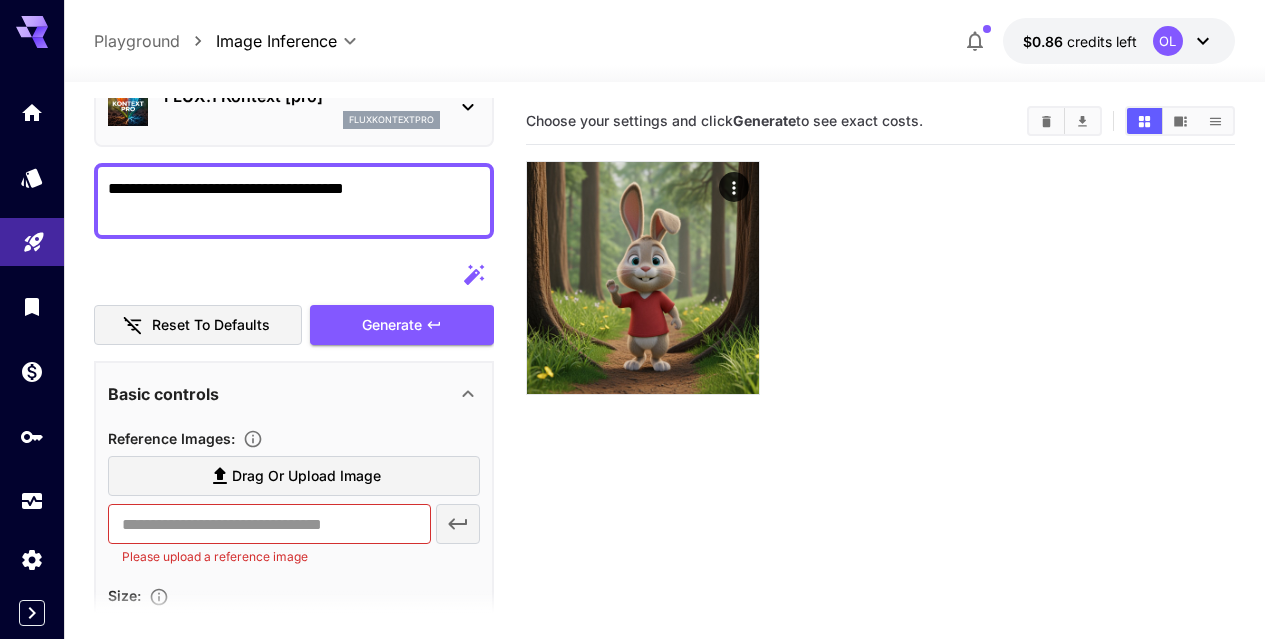 scroll, scrollTop: 63, scrollLeft: 0, axis: vertical 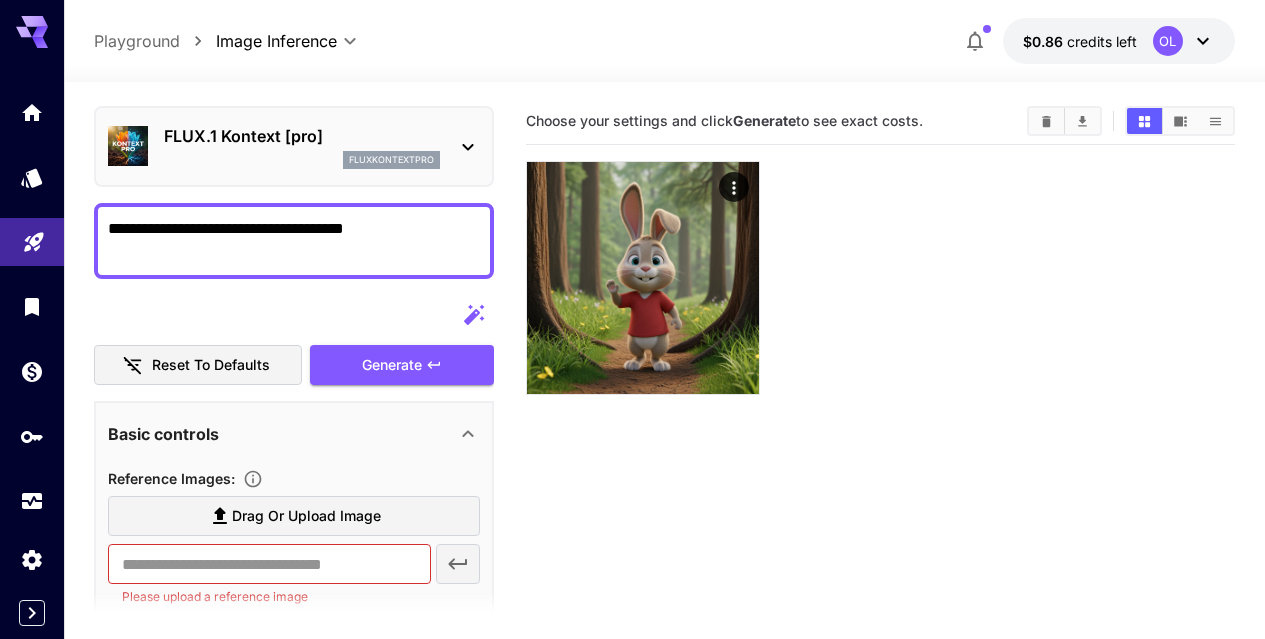 click on "**********" at bounding box center (294, 241) 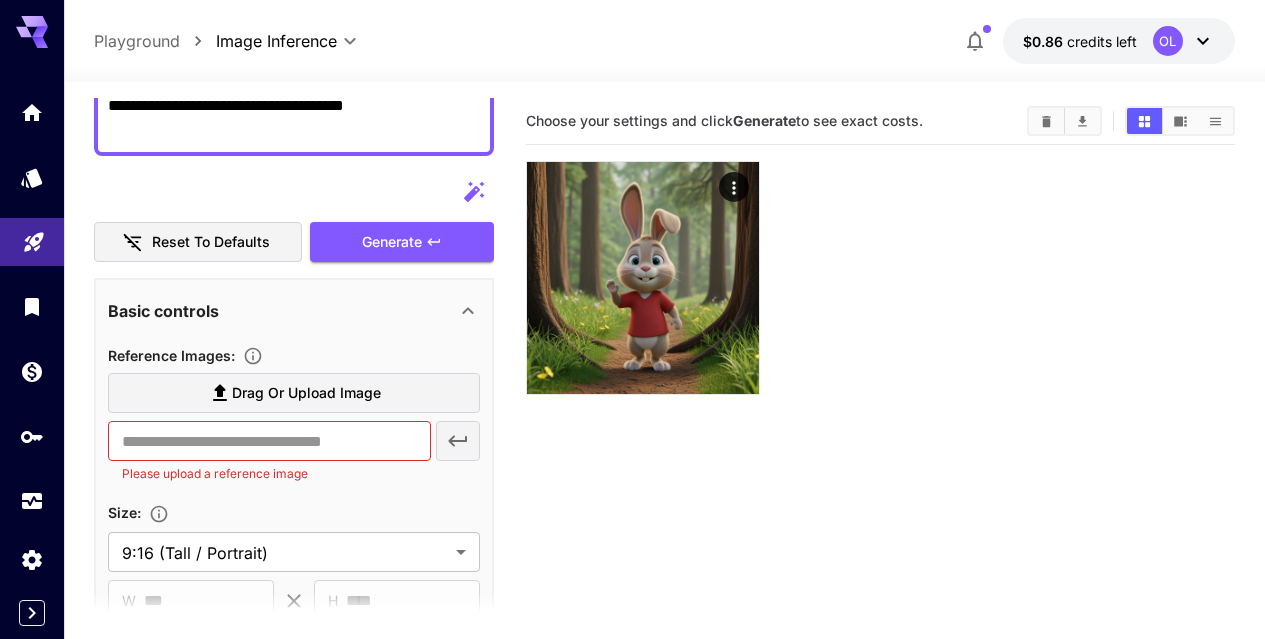 scroll, scrollTop: 263, scrollLeft: 0, axis: vertical 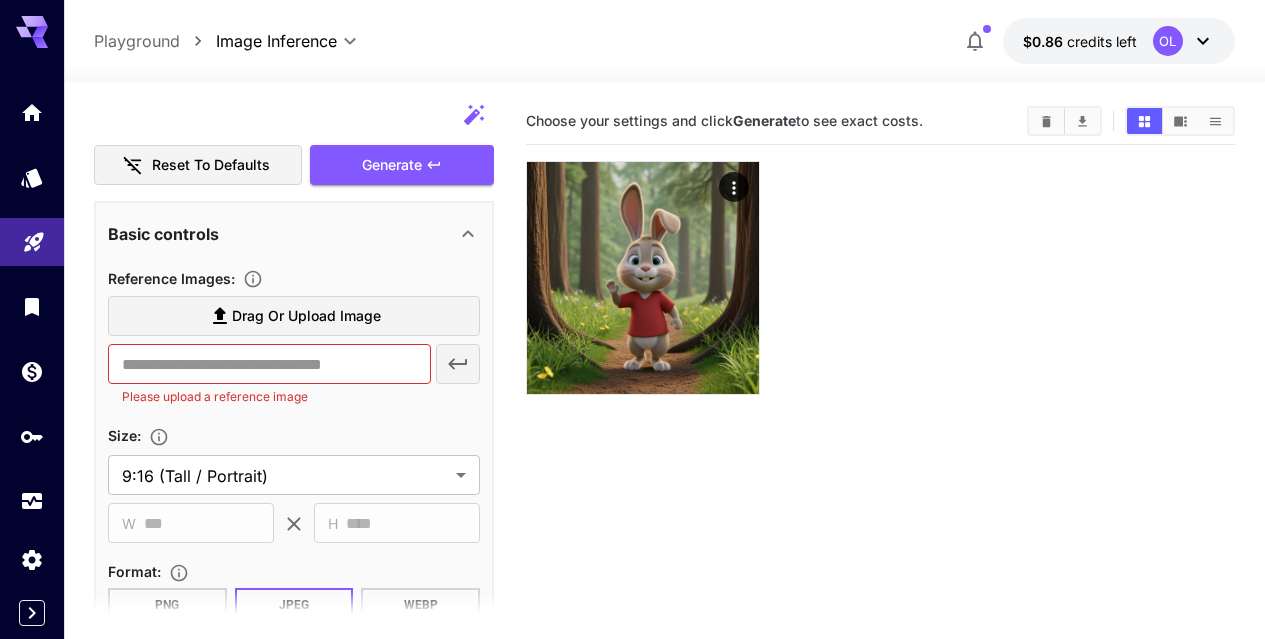 click on "Choose your settings and click  Generate  to see exact costs." at bounding box center [880, 417] 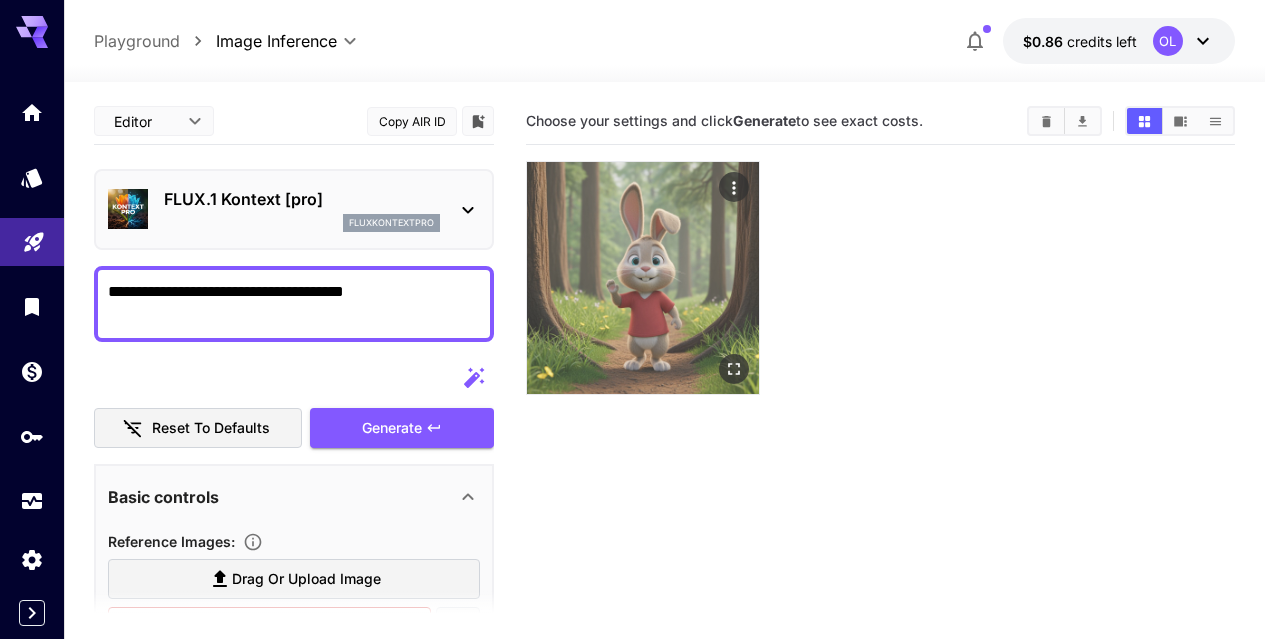 scroll, scrollTop: 0, scrollLeft: 0, axis: both 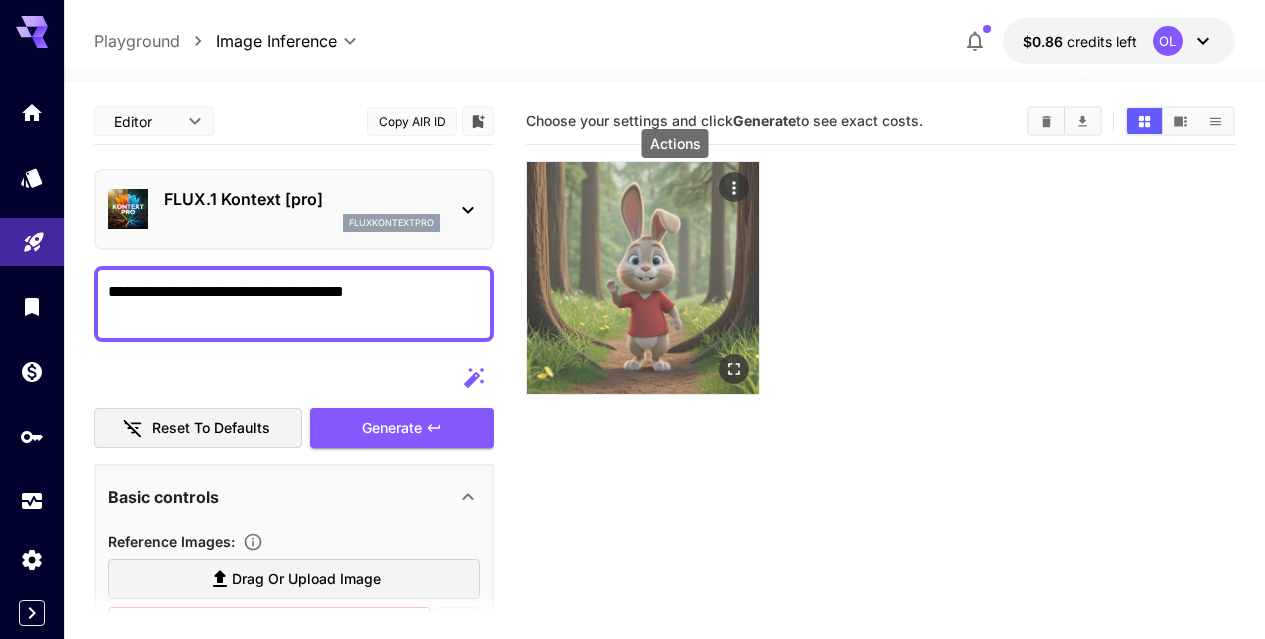 click 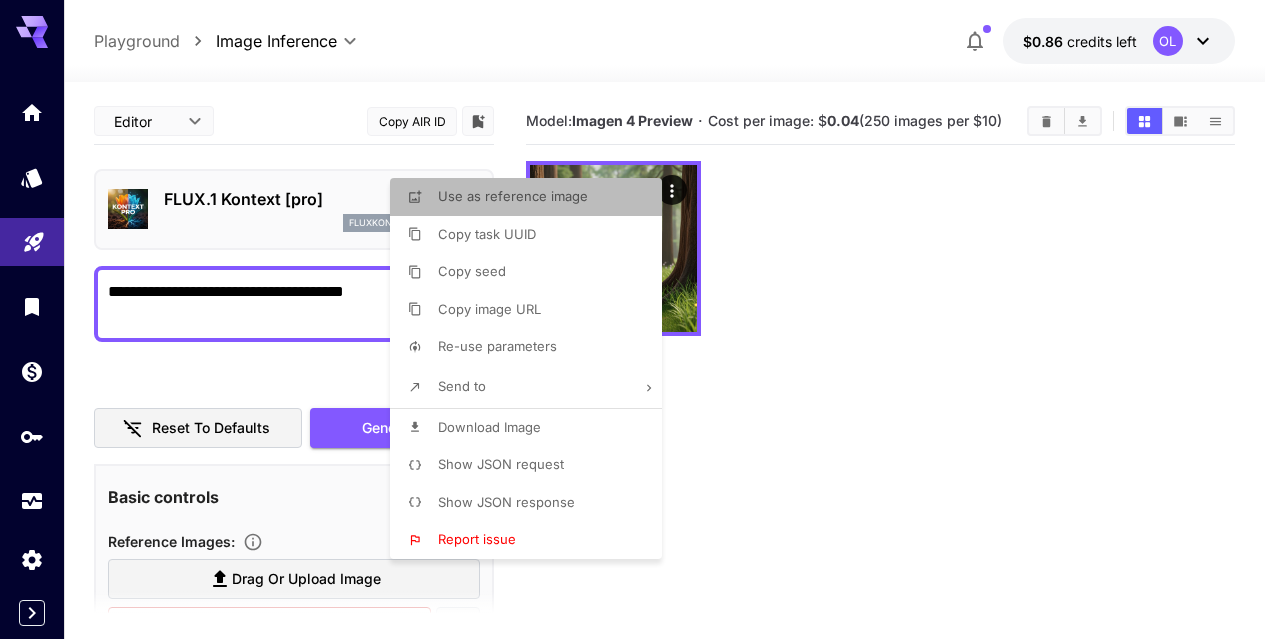 click on "Use as reference image" at bounding box center [532, 197] 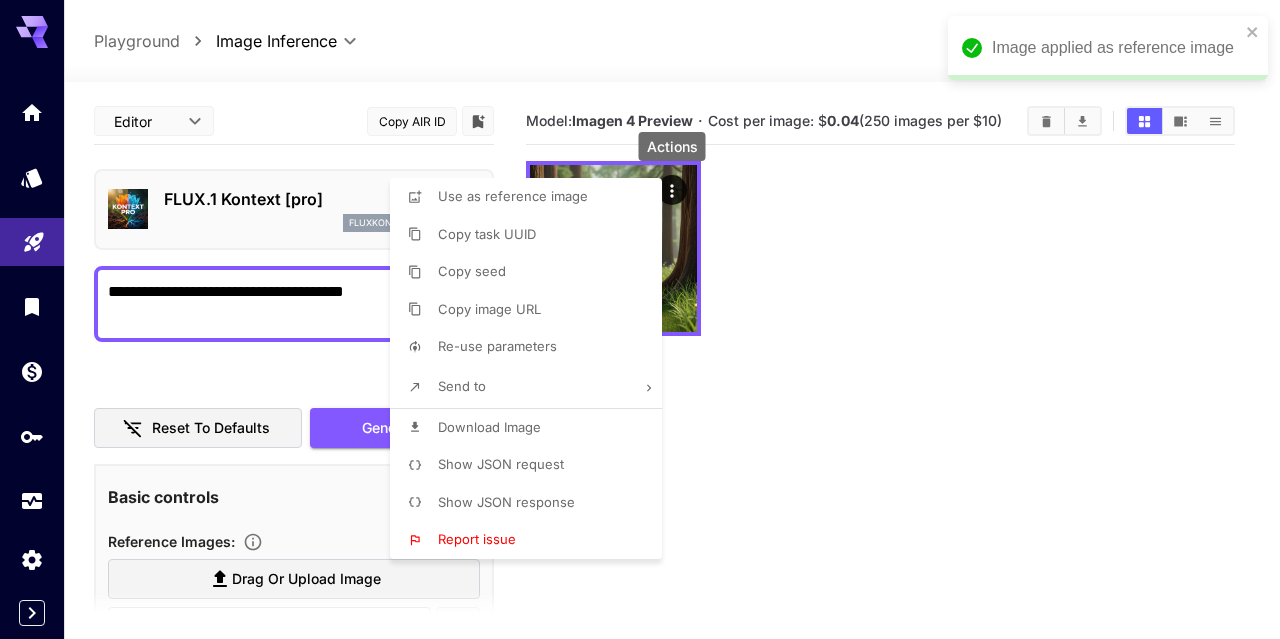 click at bounding box center [640, 319] 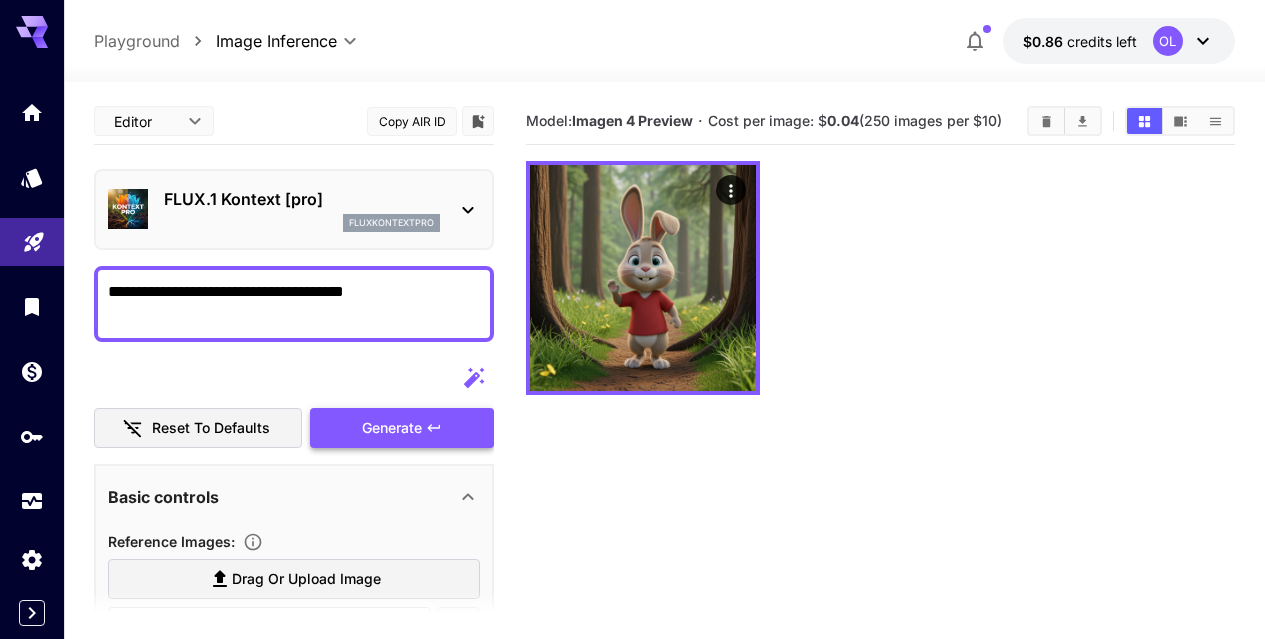 click on "Generate" at bounding box center [392, 428] 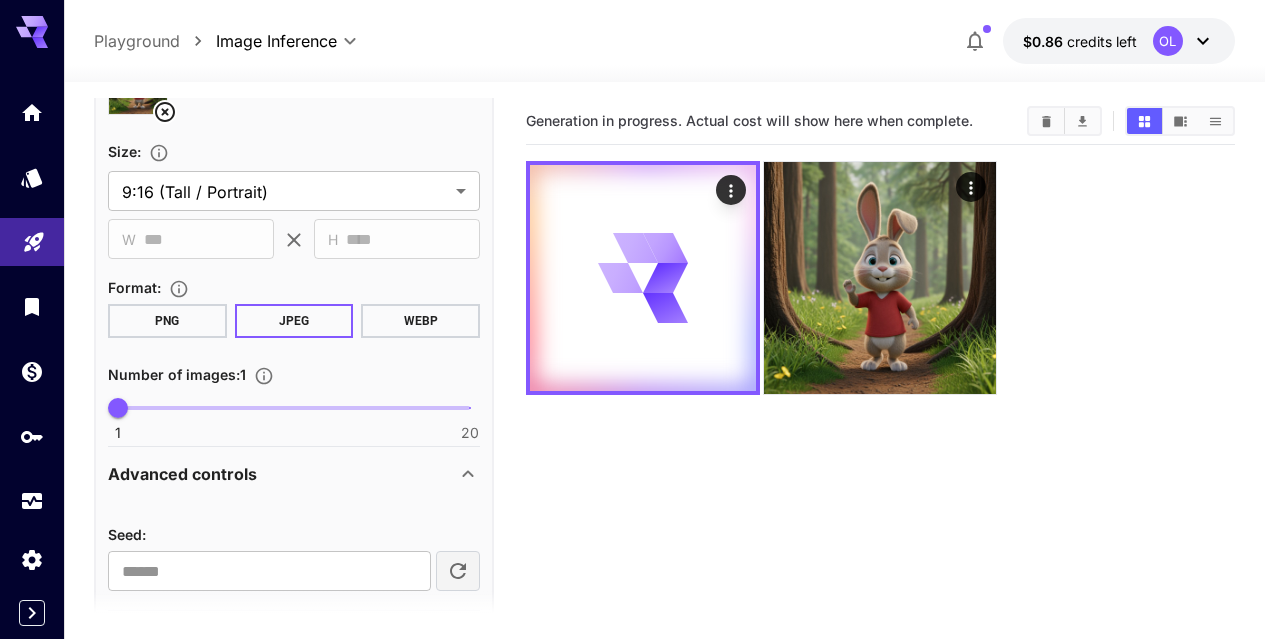 scroll, scrollTop: 0, scrollLeft: 0, axis: both 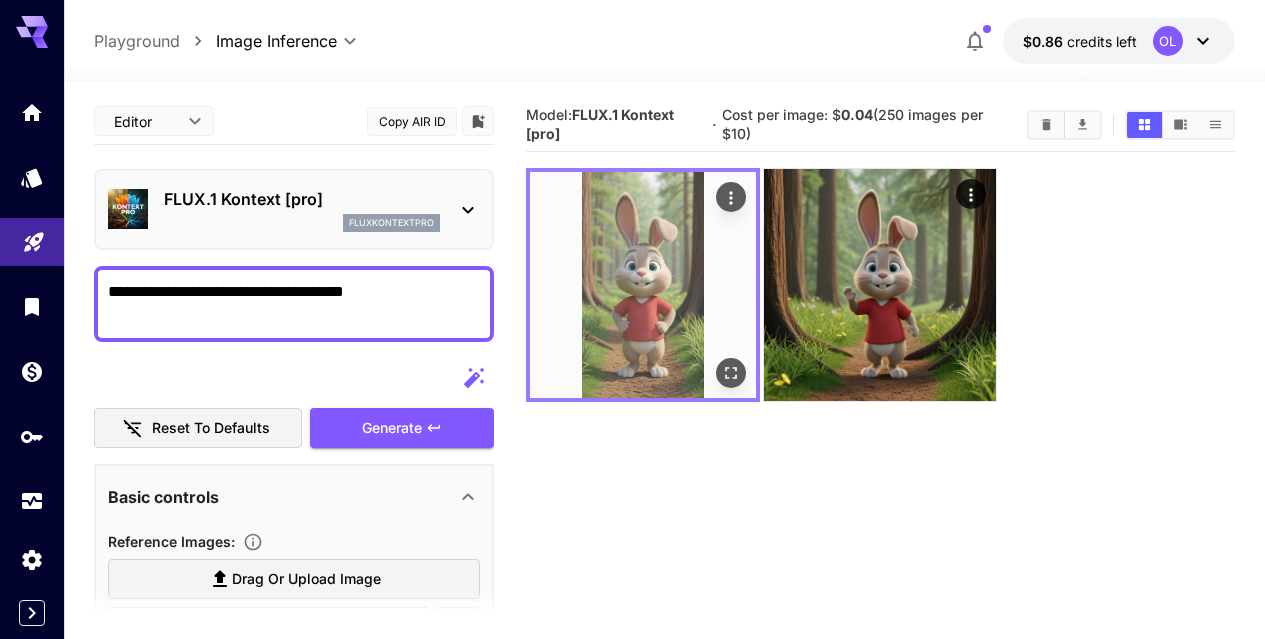 click at bounding box center (643, 285) 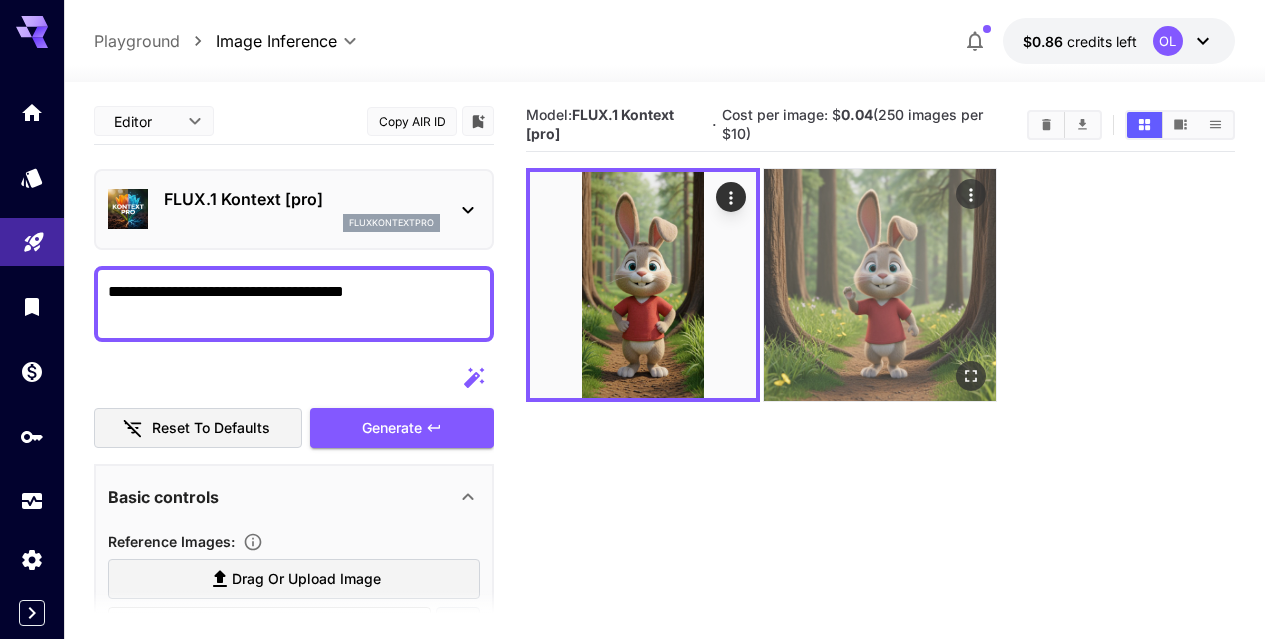 click at bounding box center [880, 285] 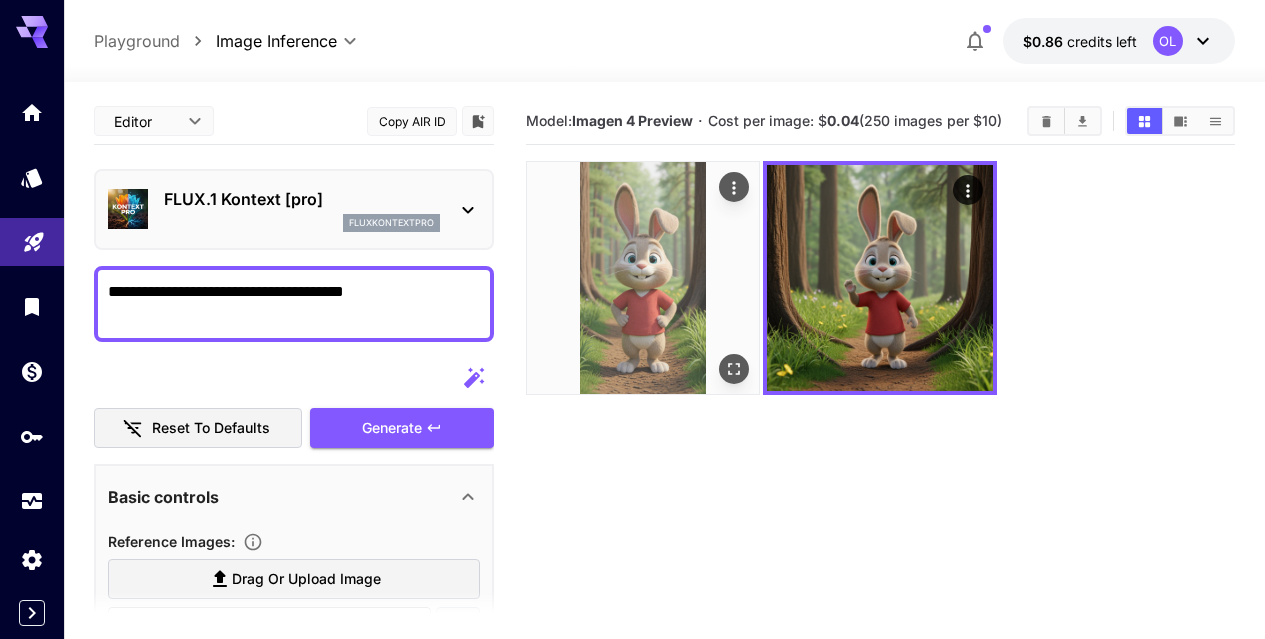 click at bounding box center (643, 278) 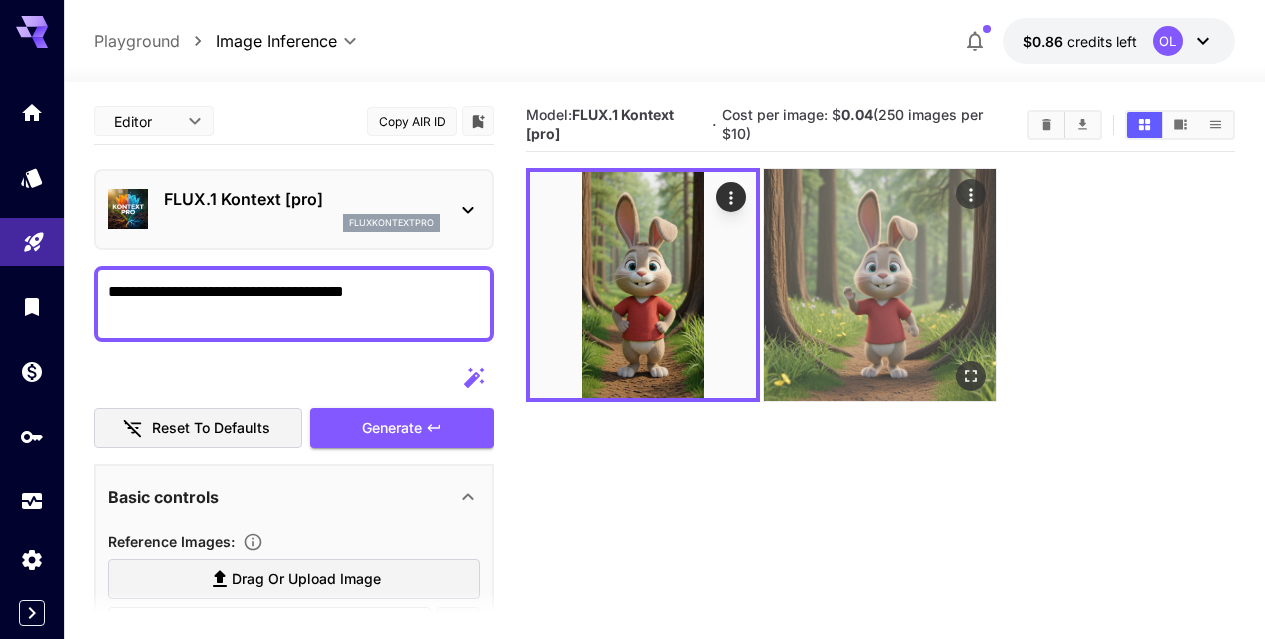 click at bounding box center [880, 285] 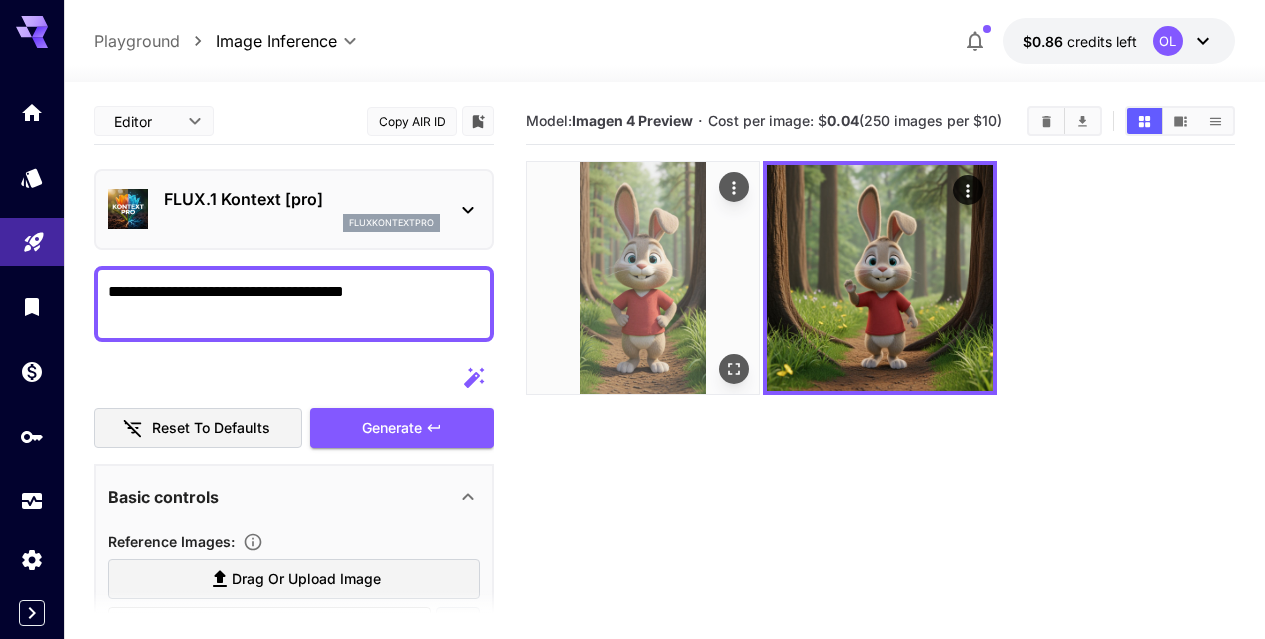 click at bounding box center [643, 278] 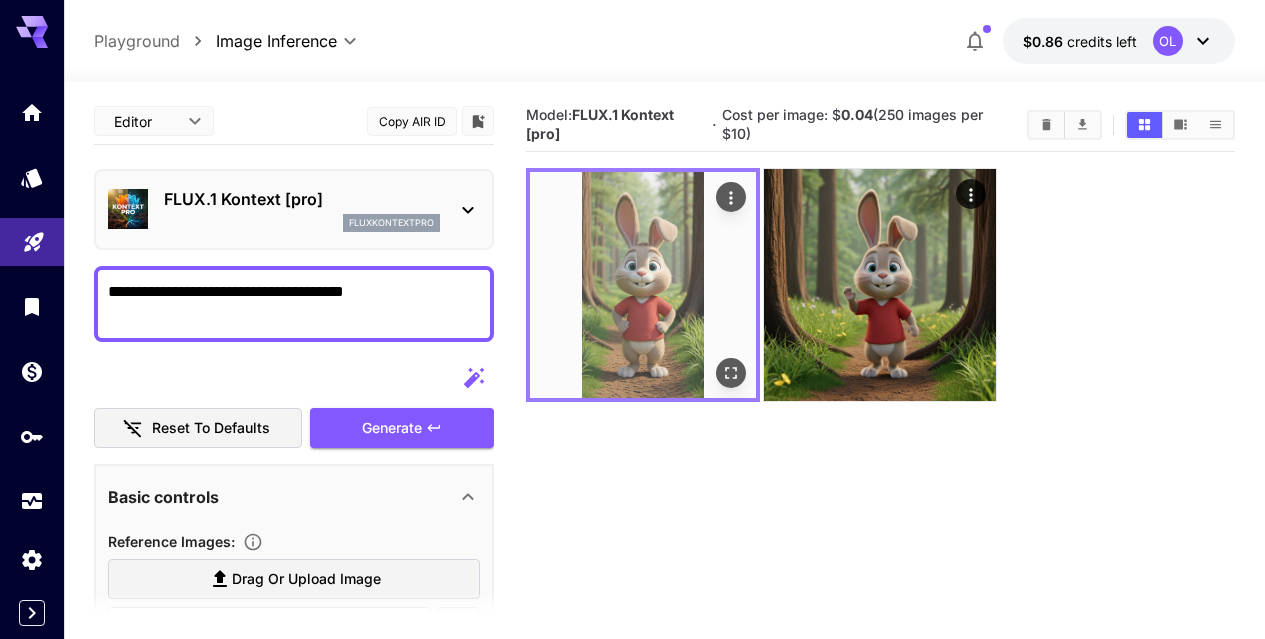 click 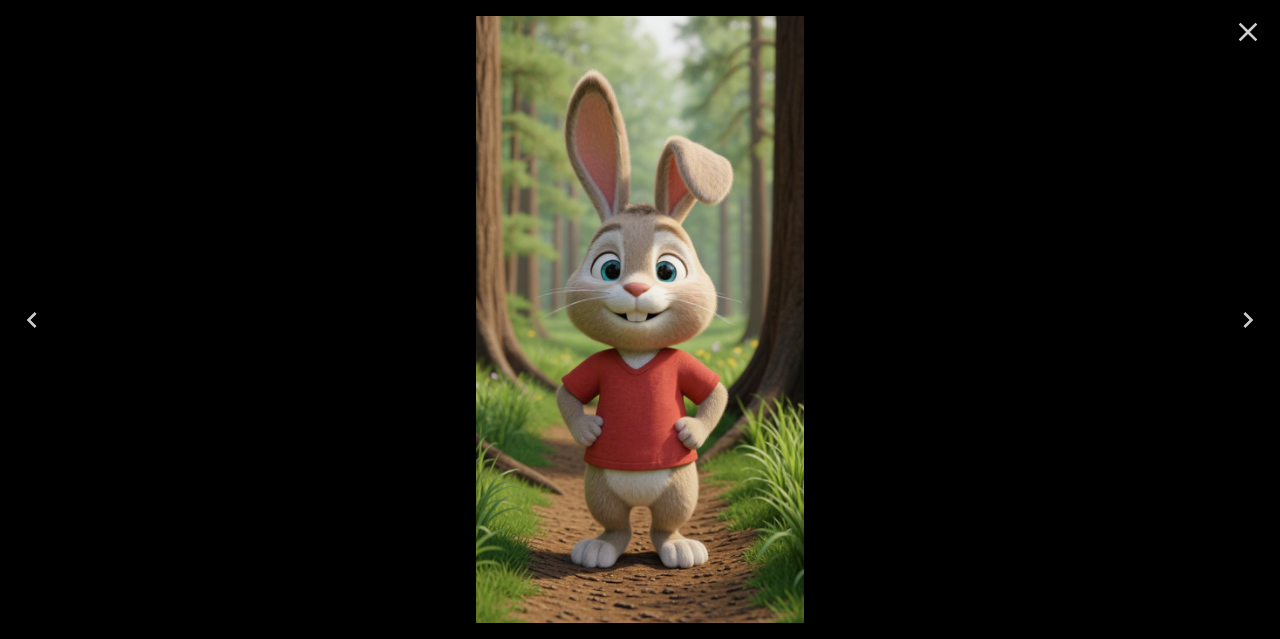 click 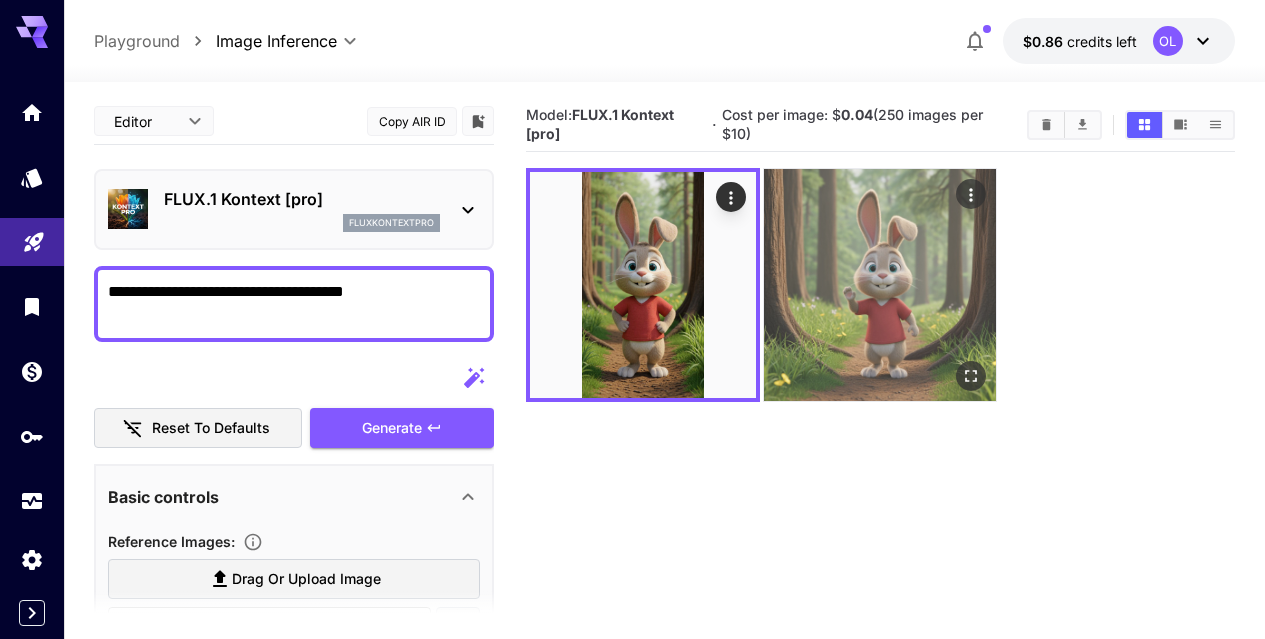 click at bounding box center [880, 285] 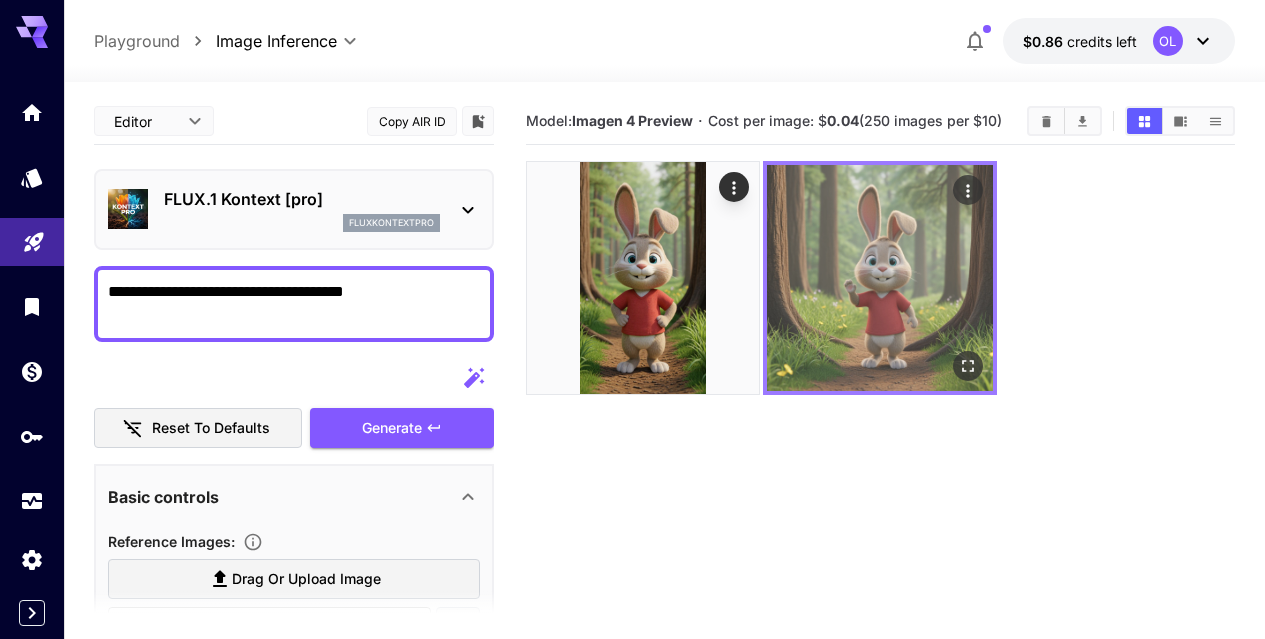 click at bounding box center (969, 366) 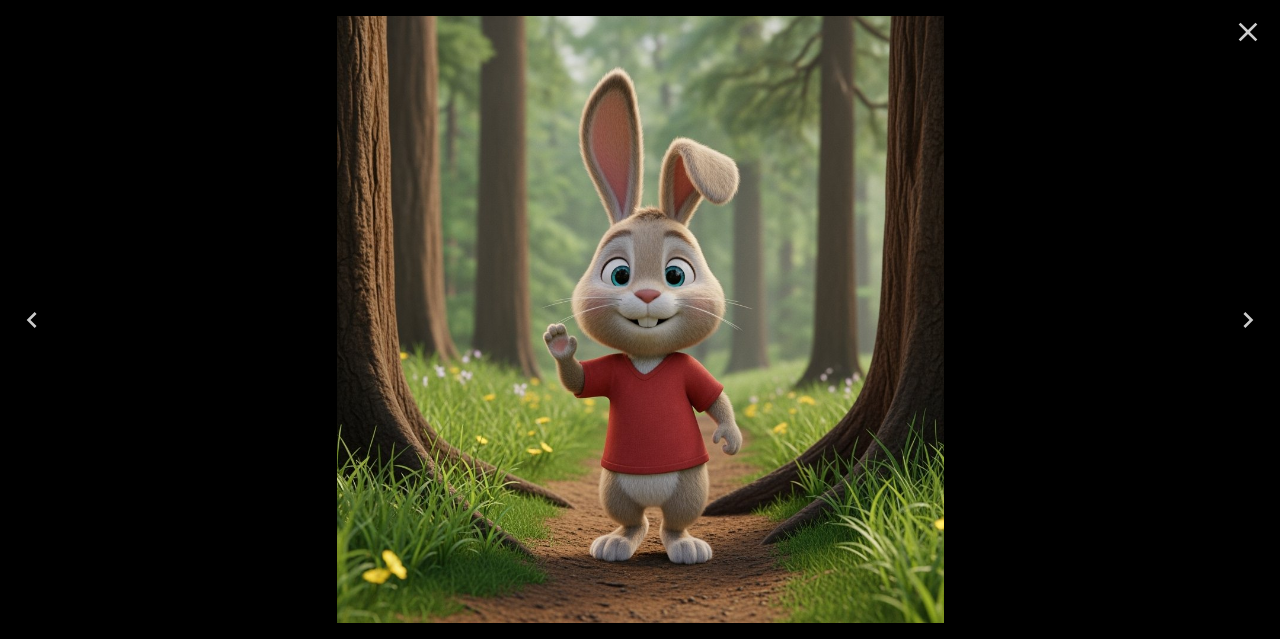click 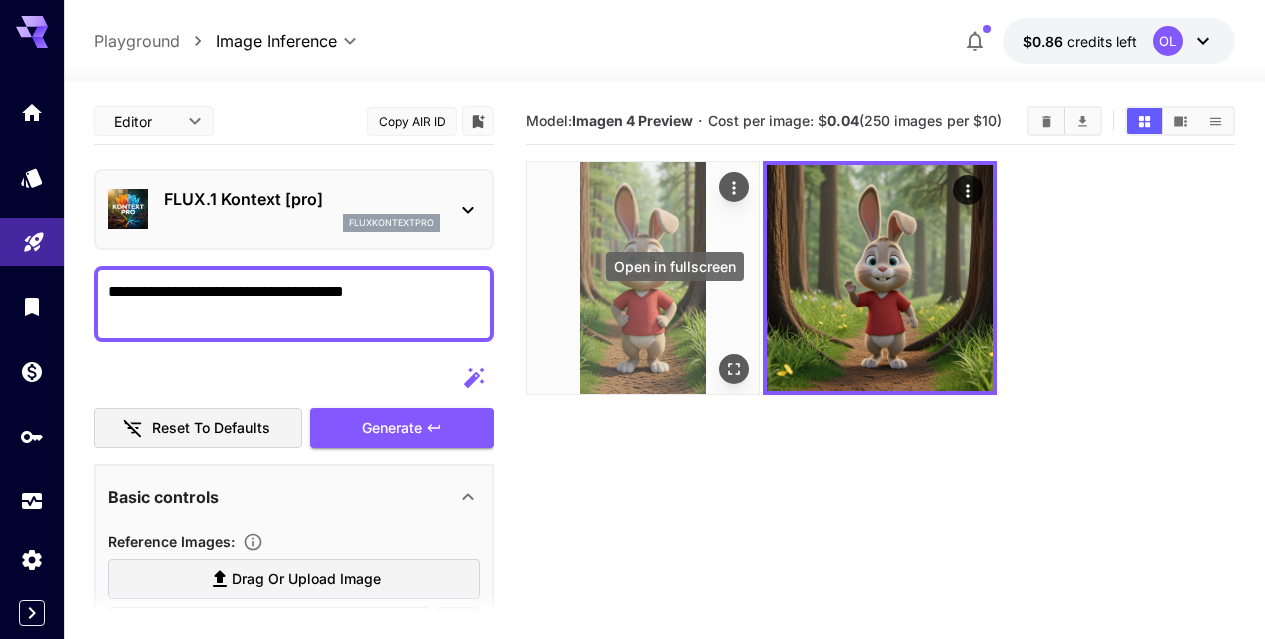 click 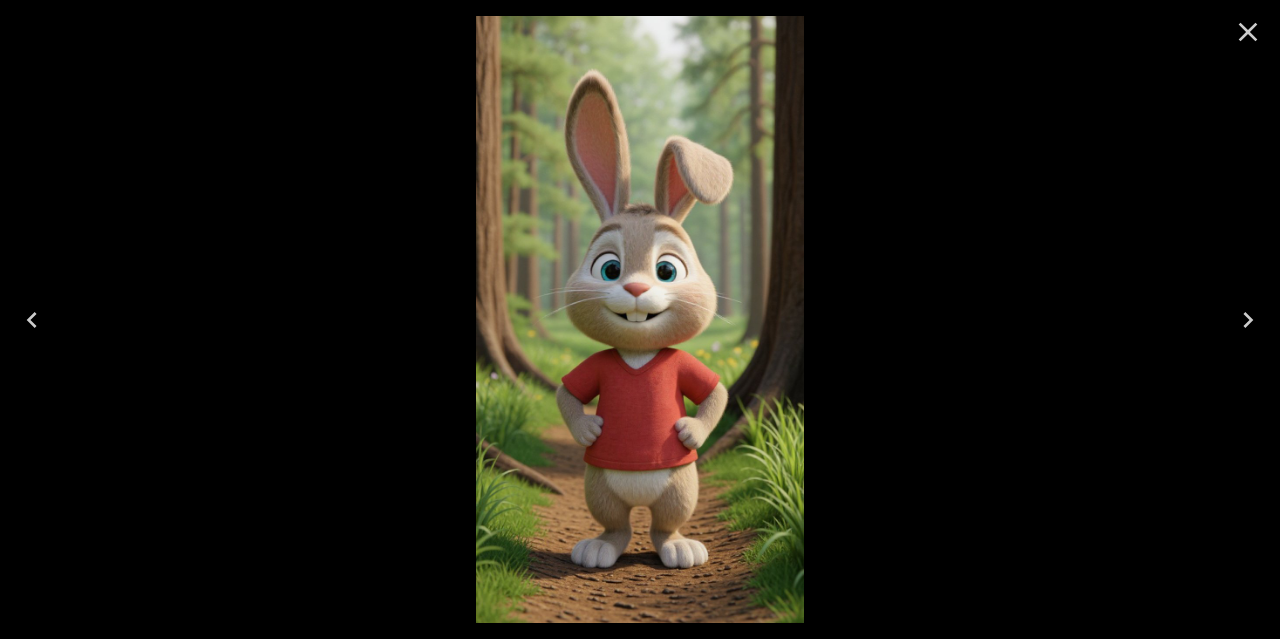 click 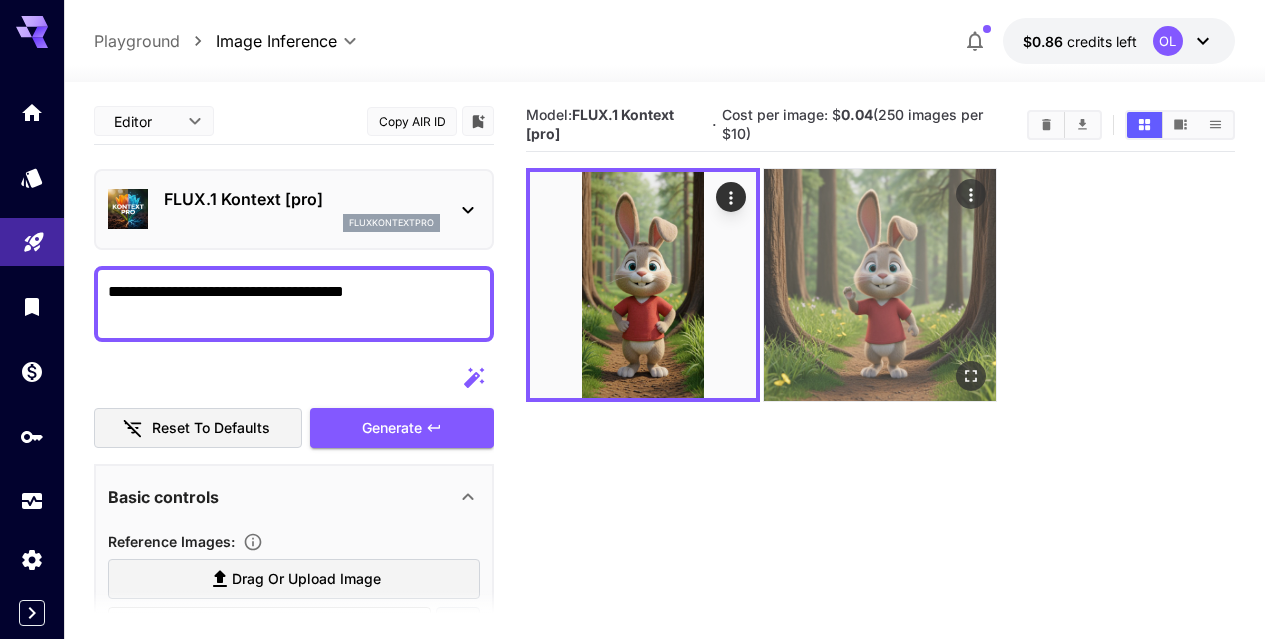 click 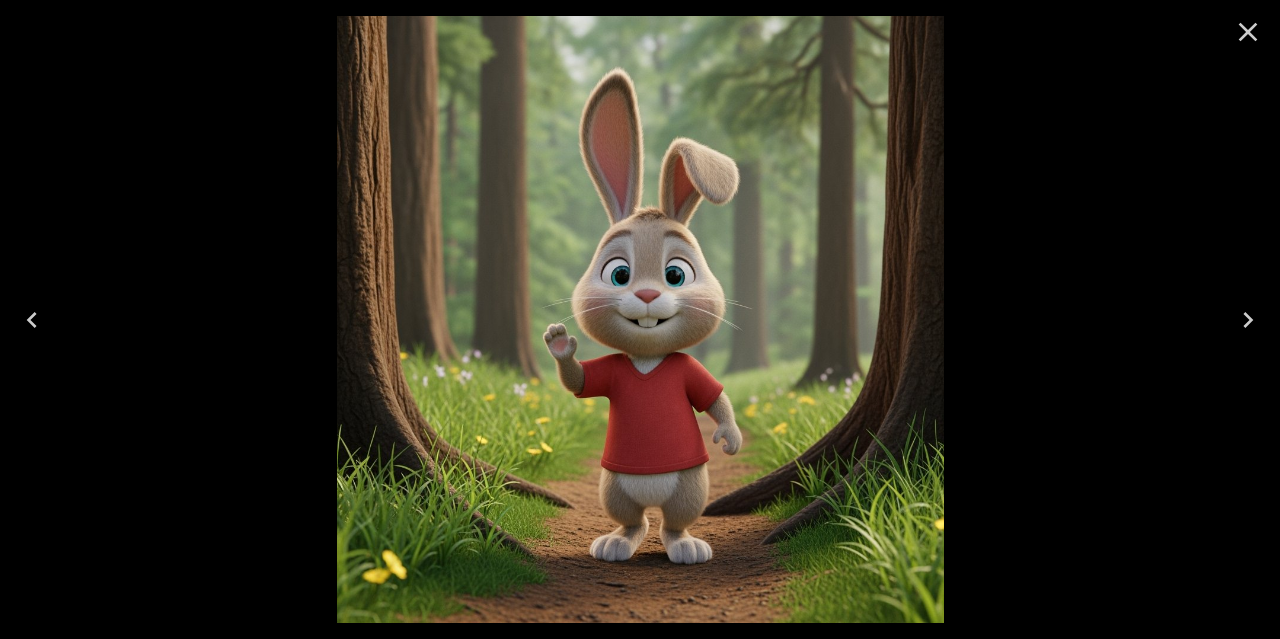 click 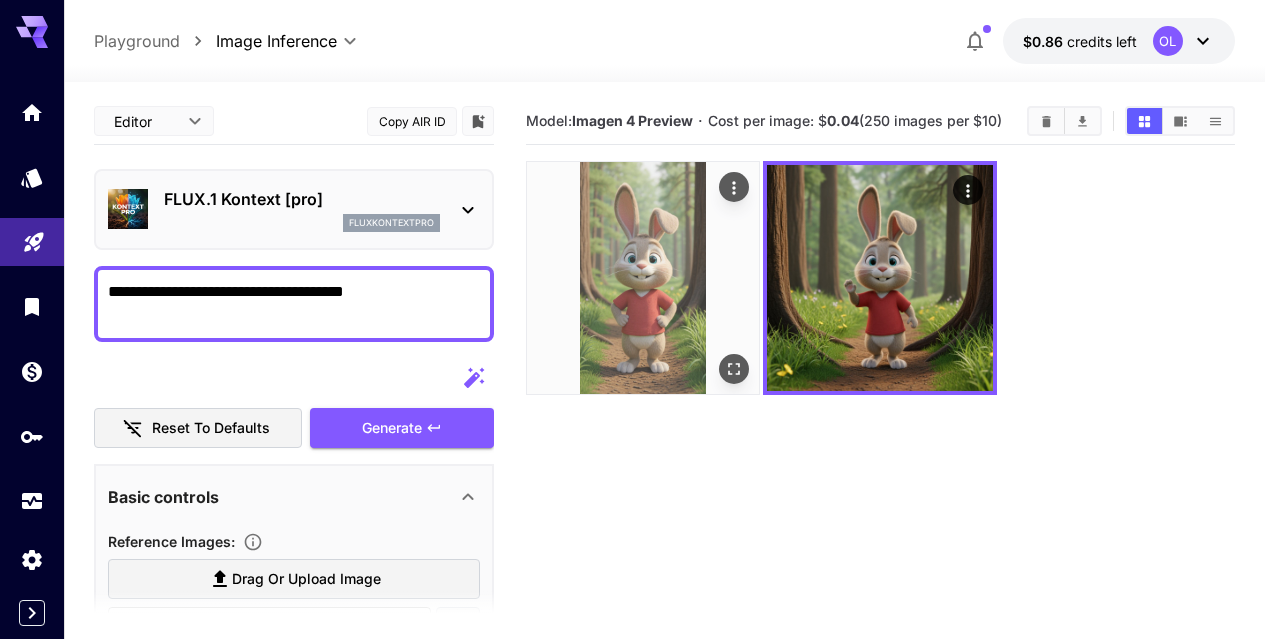 click 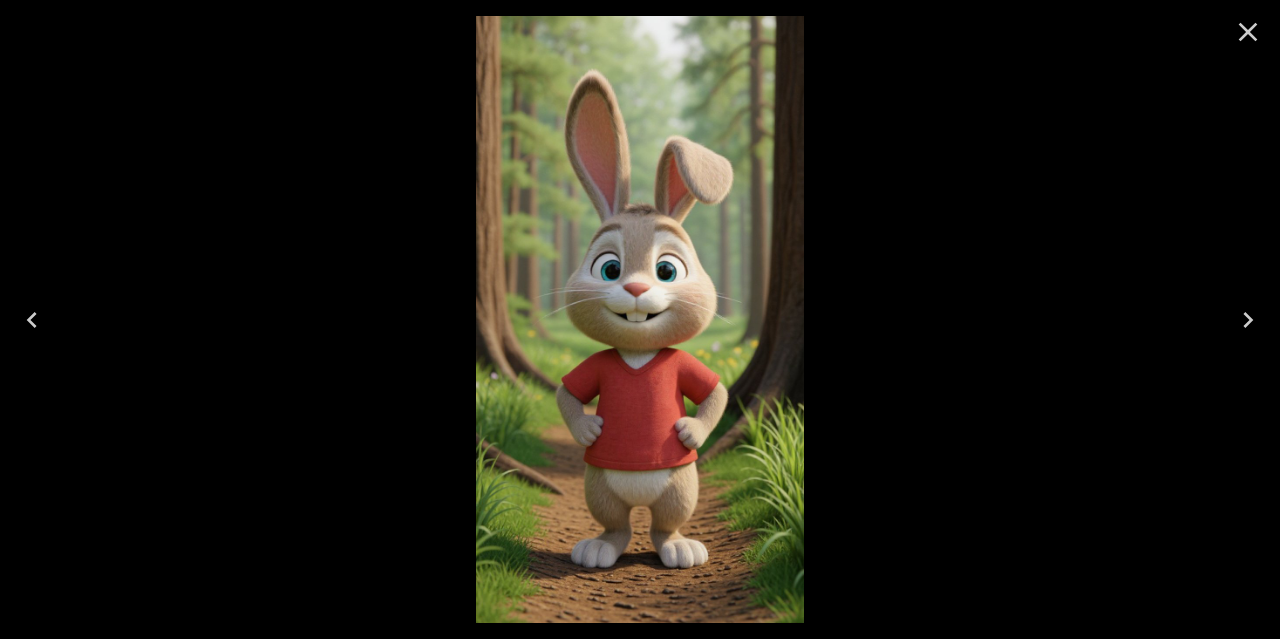 click 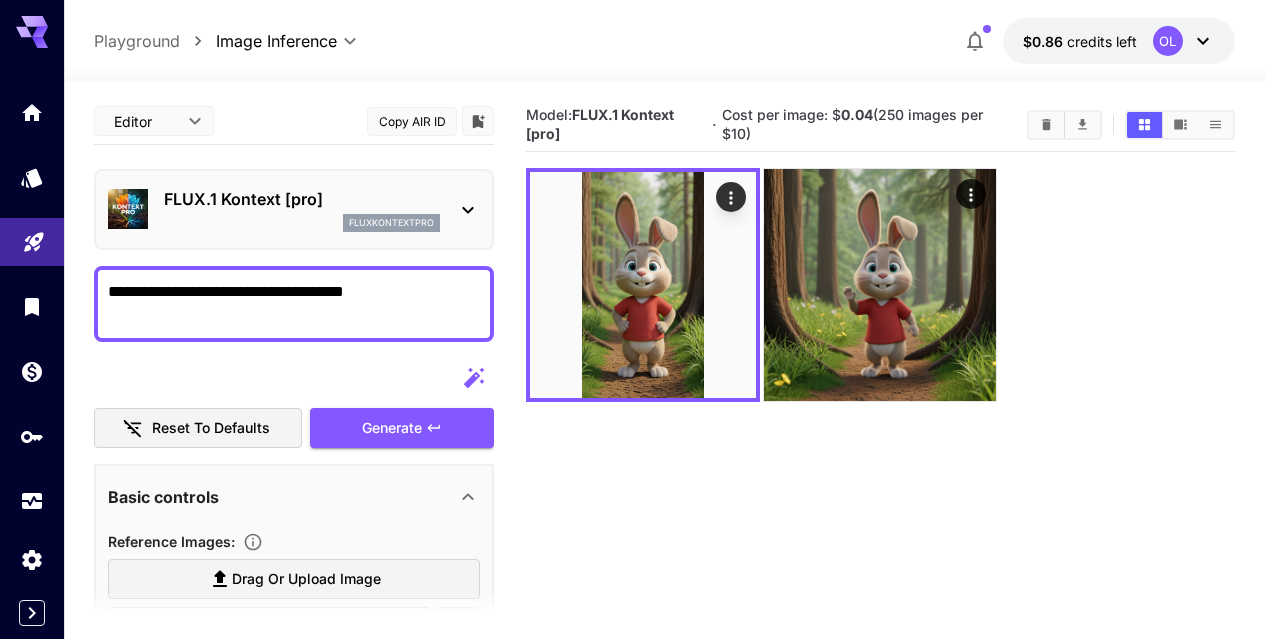 drag, startPoint x: 1074, startPoint y: 292, endPoint x: 1136, endPoint y: 221, distance: 94.26028 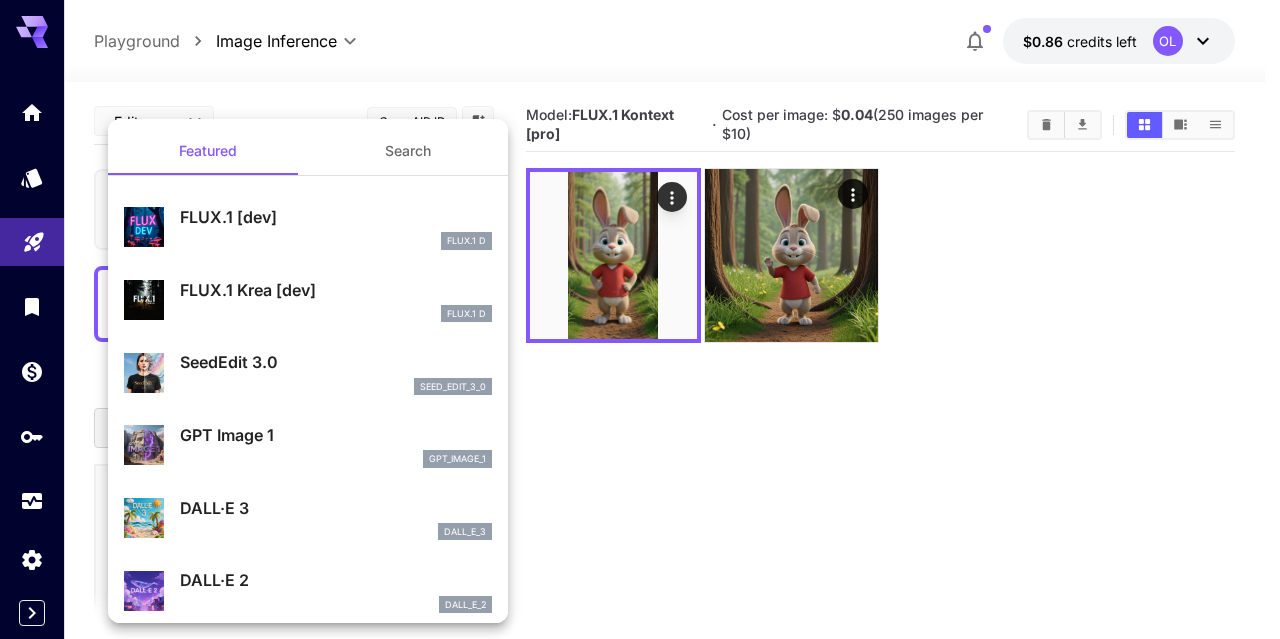 click on "FLUX.1 Krea [dev]" at bounding box center [336, 290] 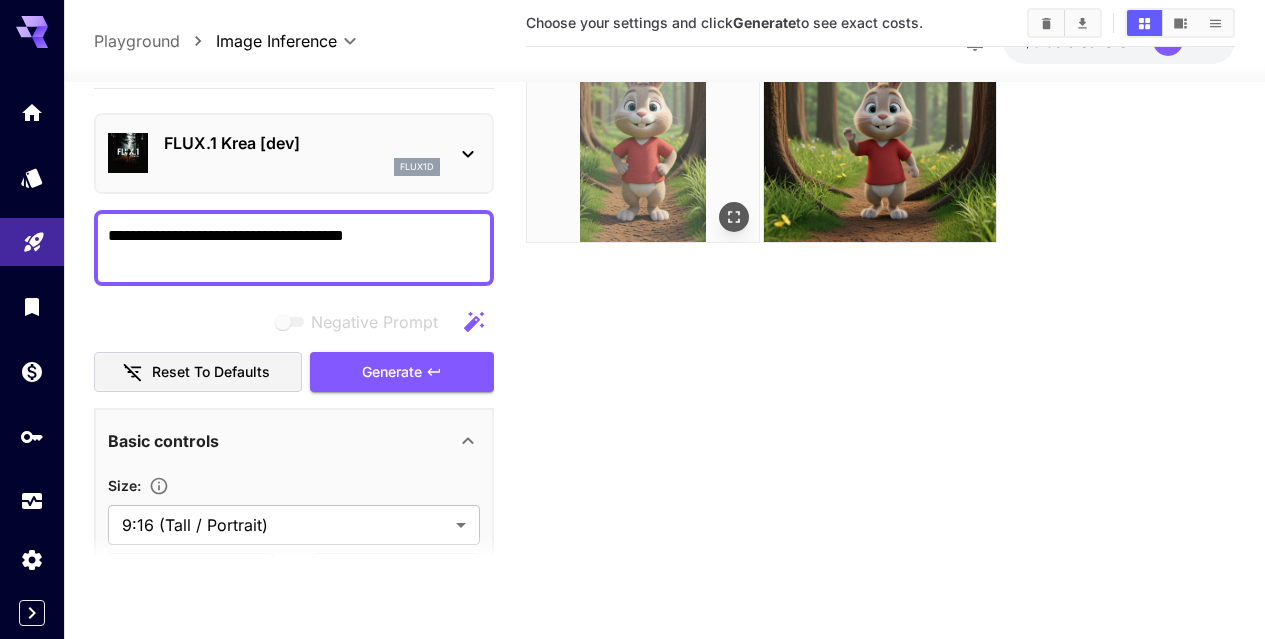 scroll, scrollTop: 158, scrollLeft: 0, axis: vertical 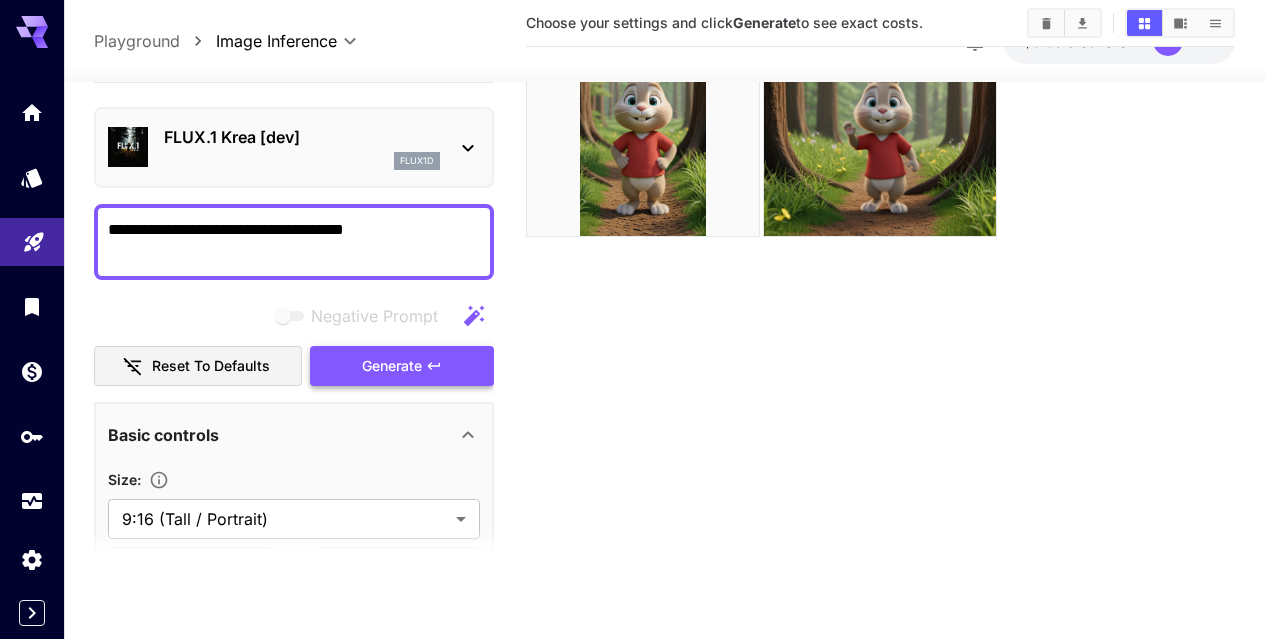click on "Generate" at bounding box center (402, 366) 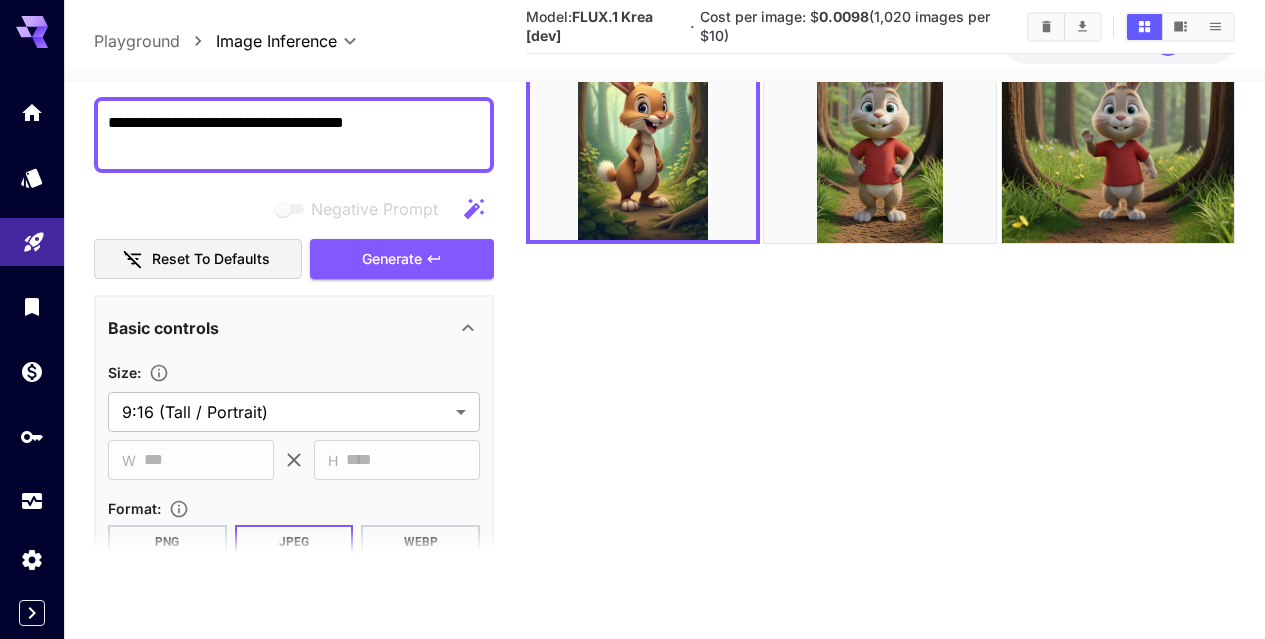 scroll, scrollTop: 0, scrollLeft: 0, axis: both 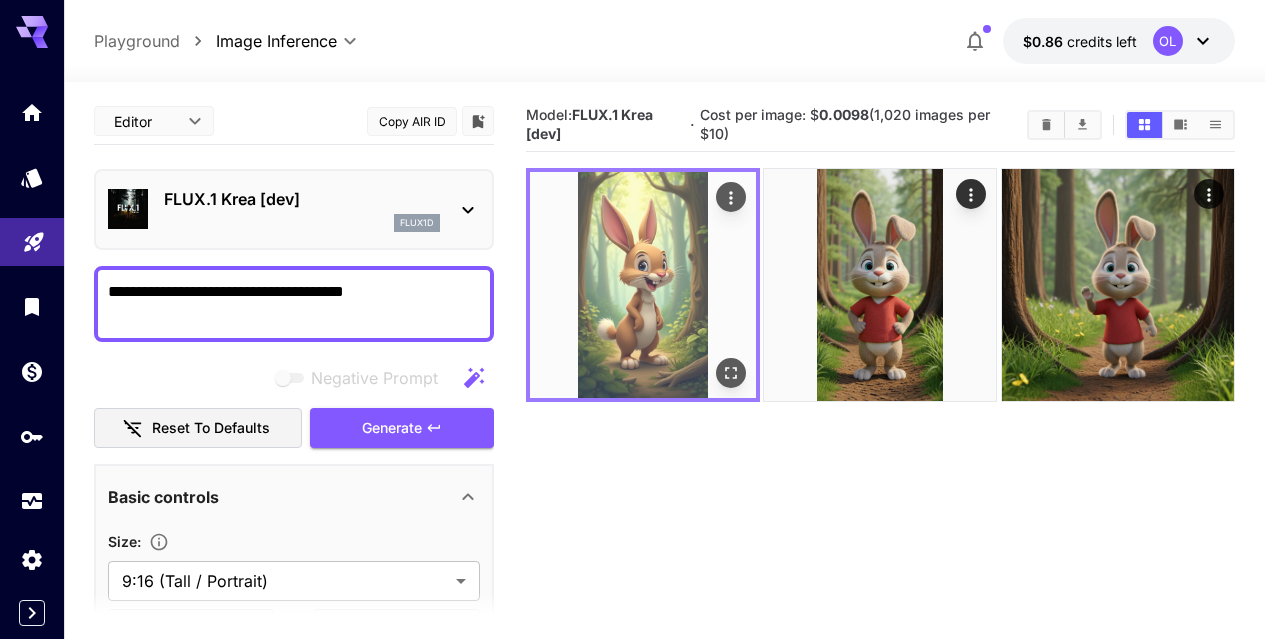 click 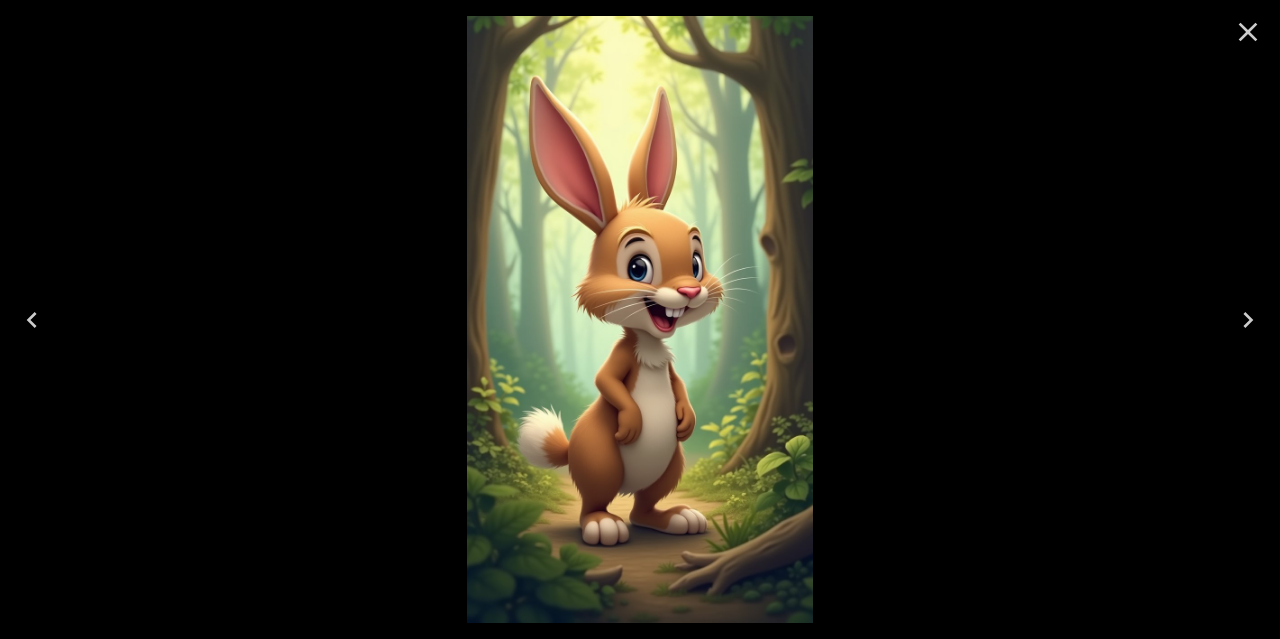 click 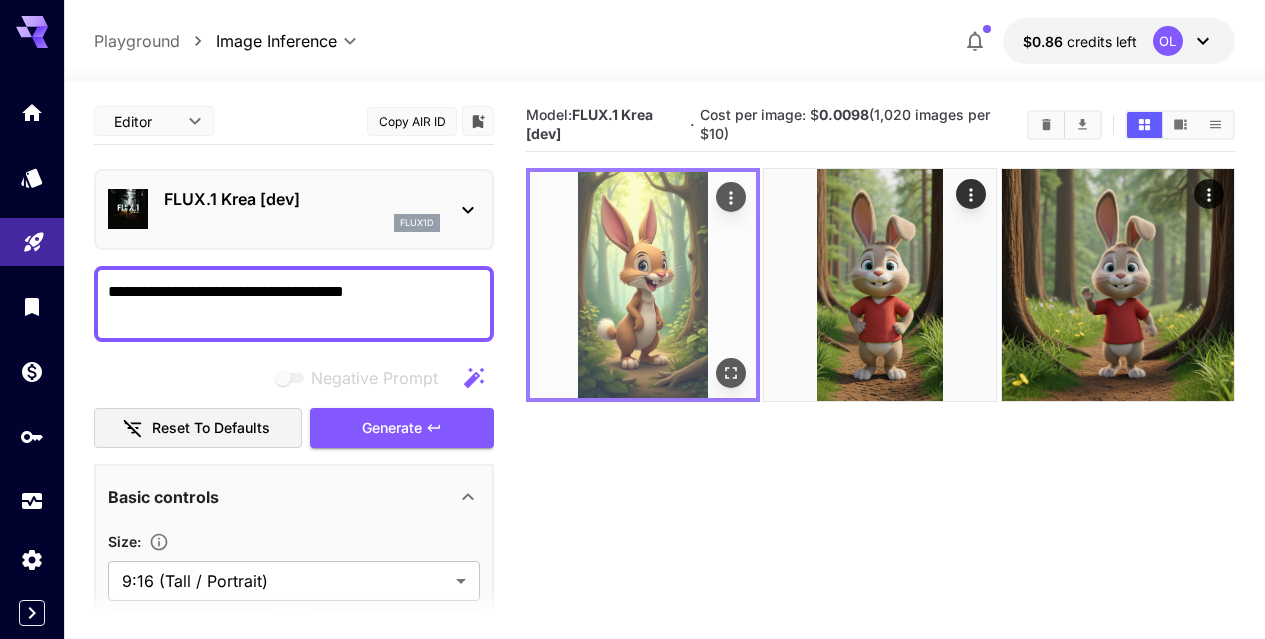 click at bounding box center (643, 285) 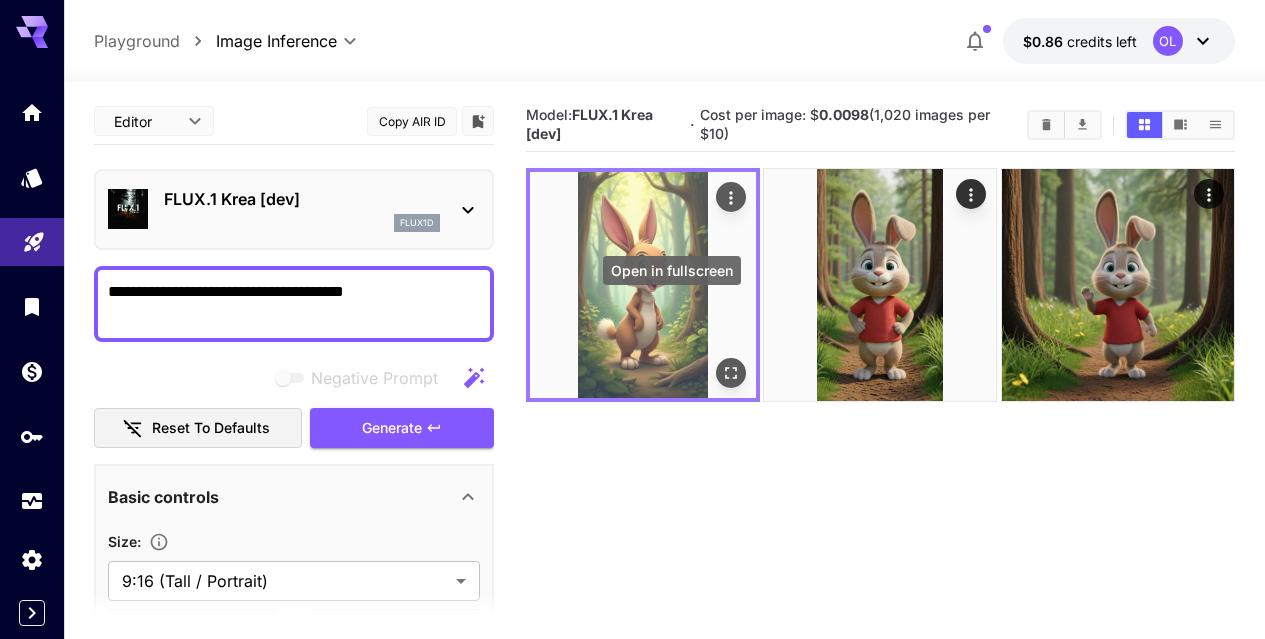 click 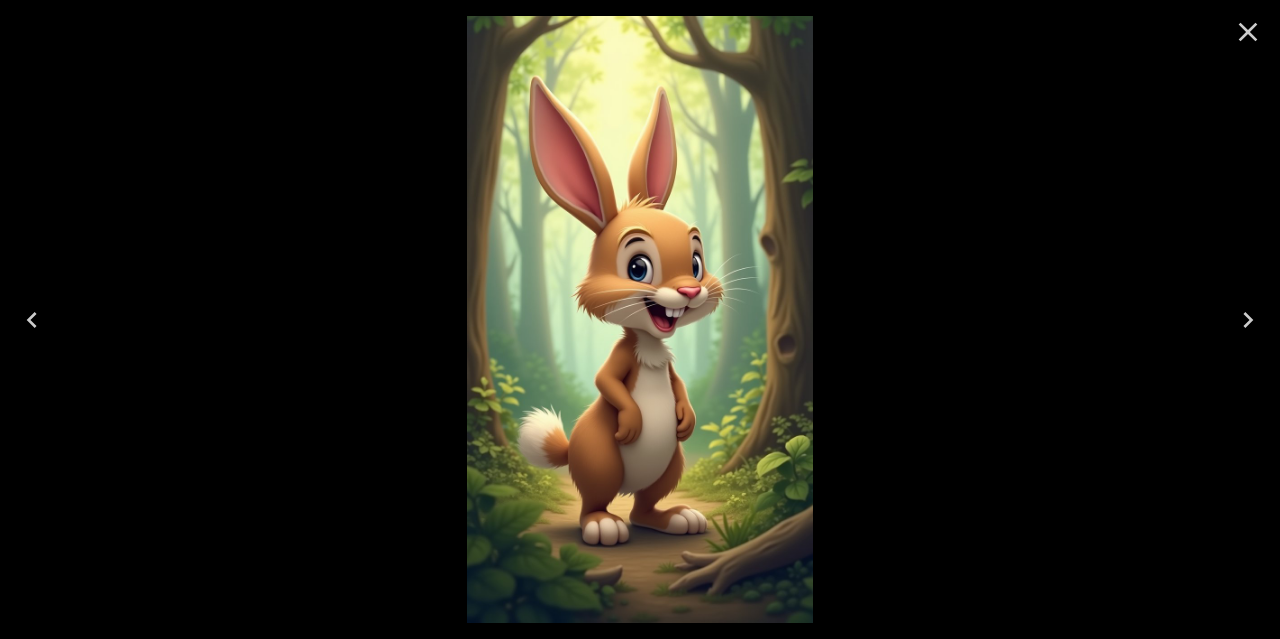 click 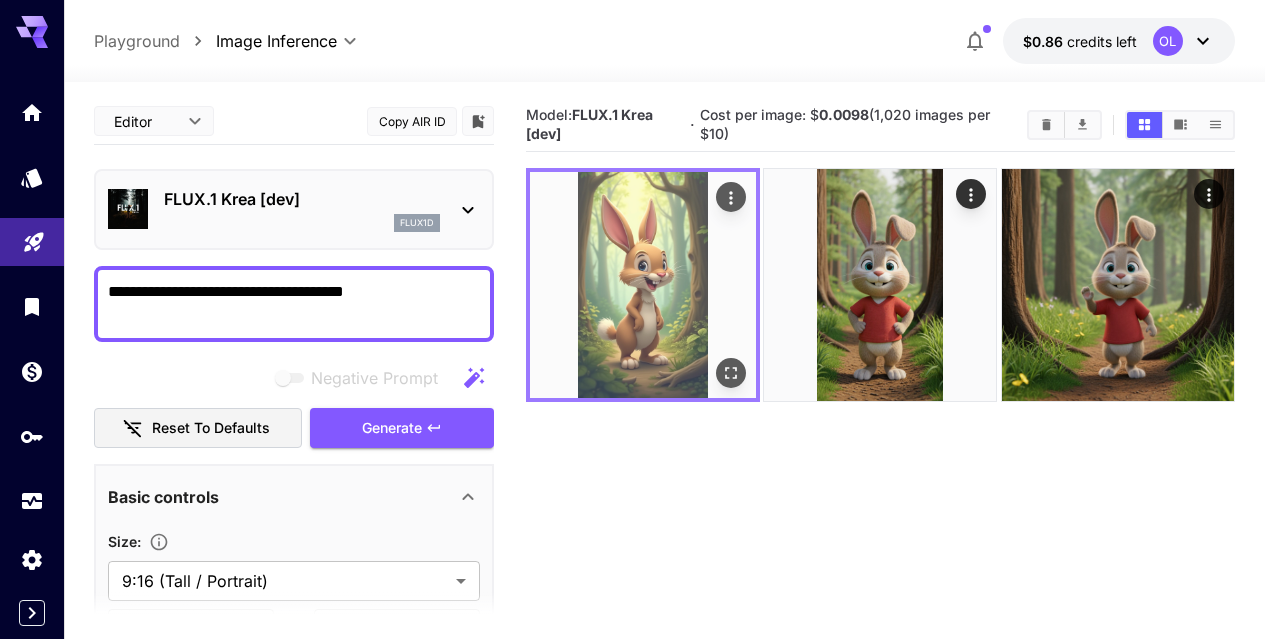 click at bounding box center [731, 197] 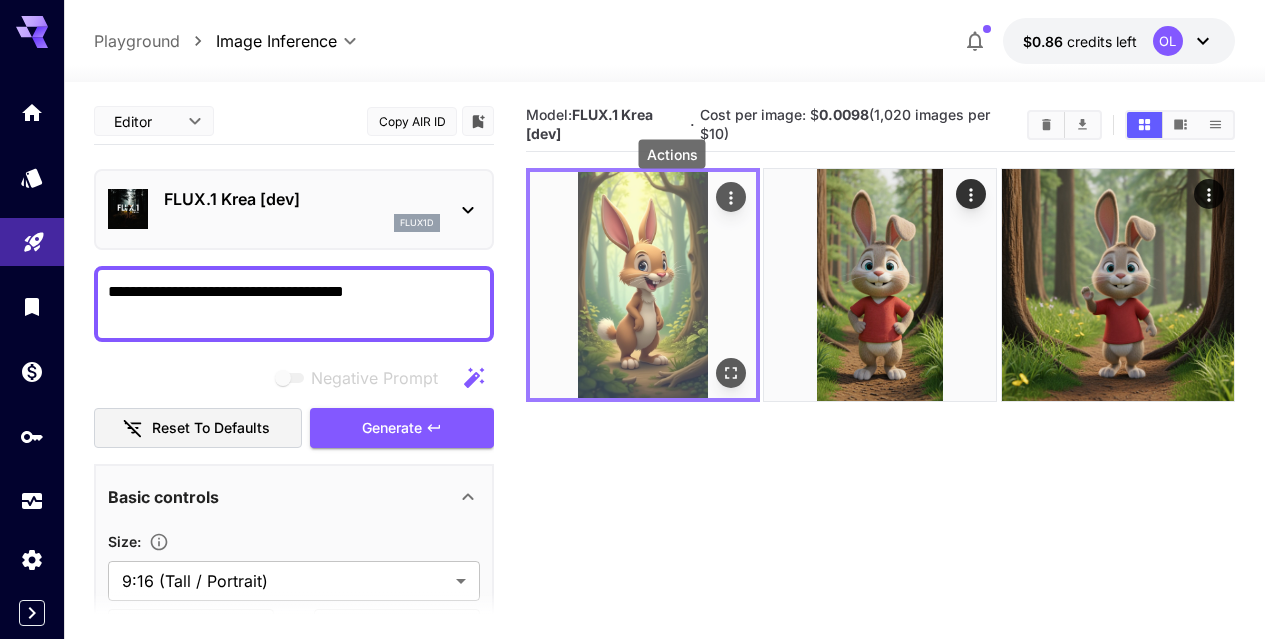click 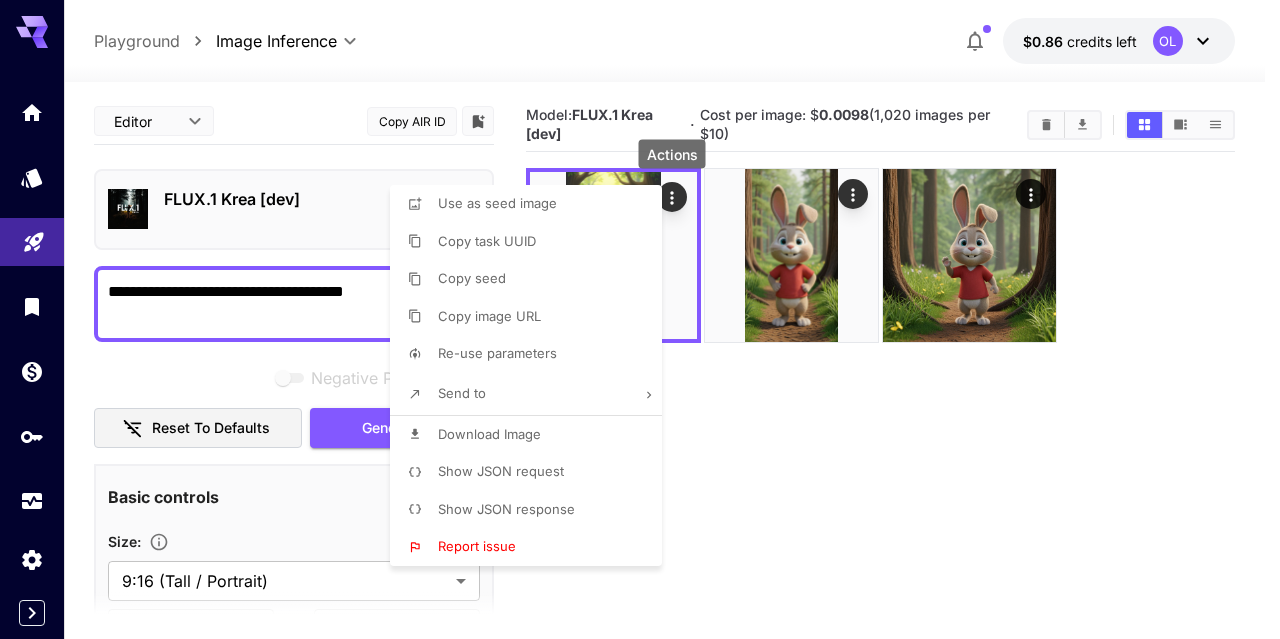 click at bounding box center [640, 319] 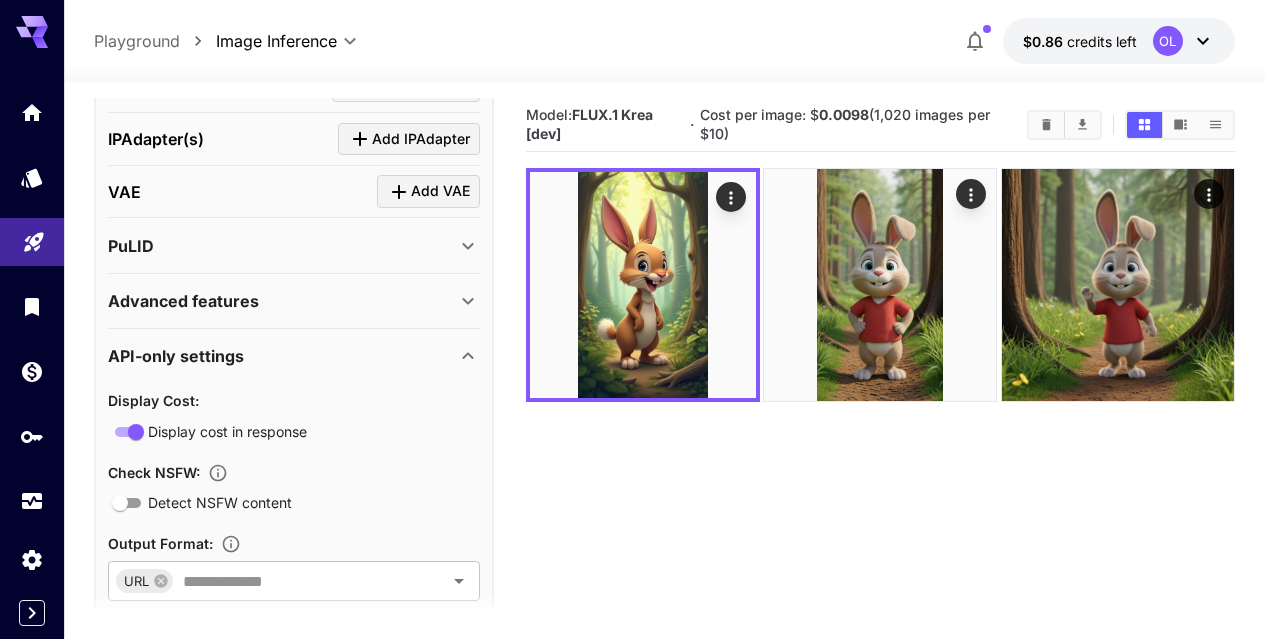 scroll, scrollTop: 2009, scrollLeft: 0, axis: vertical 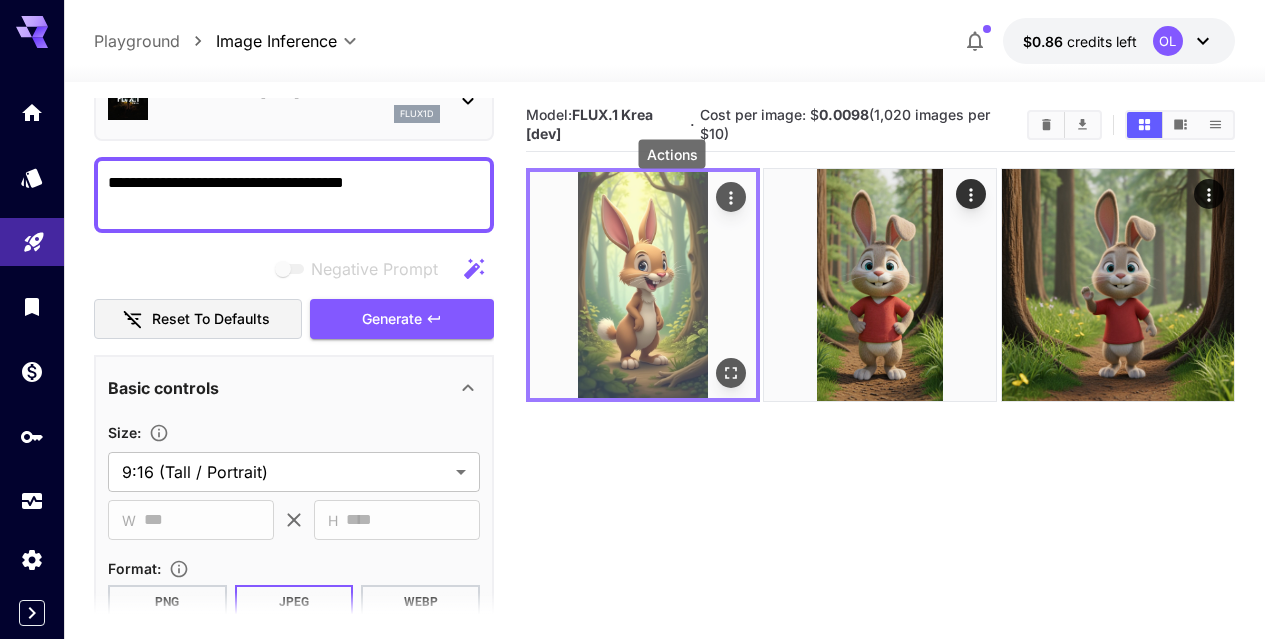 click at bounding box center [731, 197] 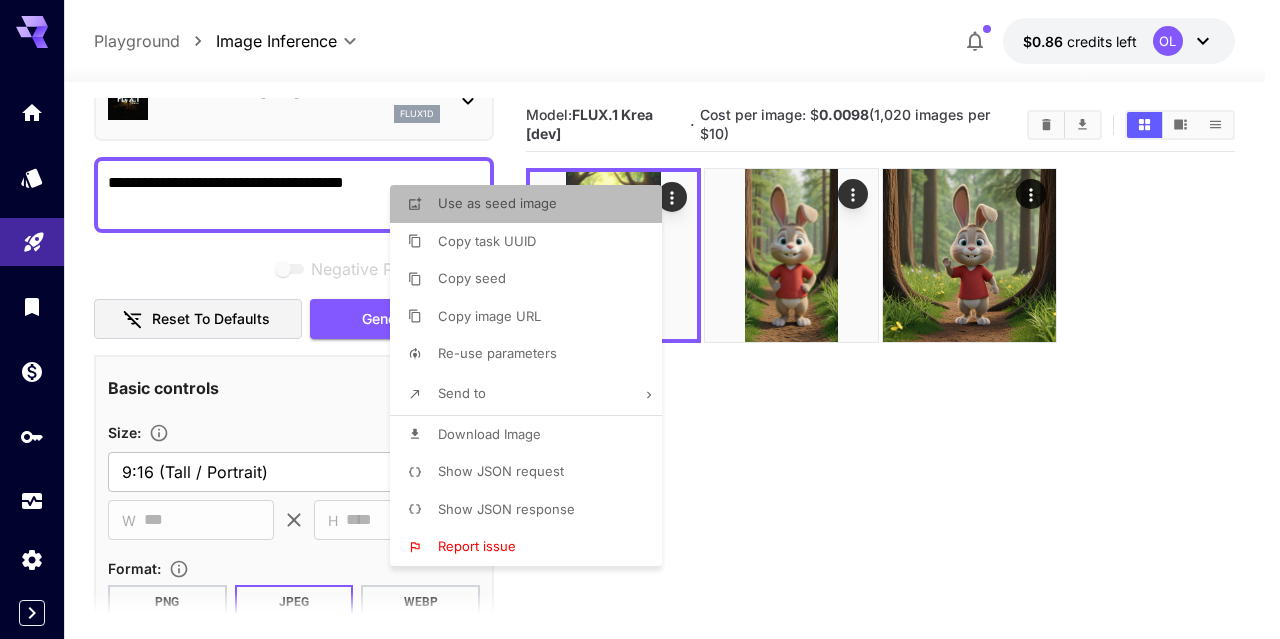 click on "Use as seed image" at bounding box center [532, 204] 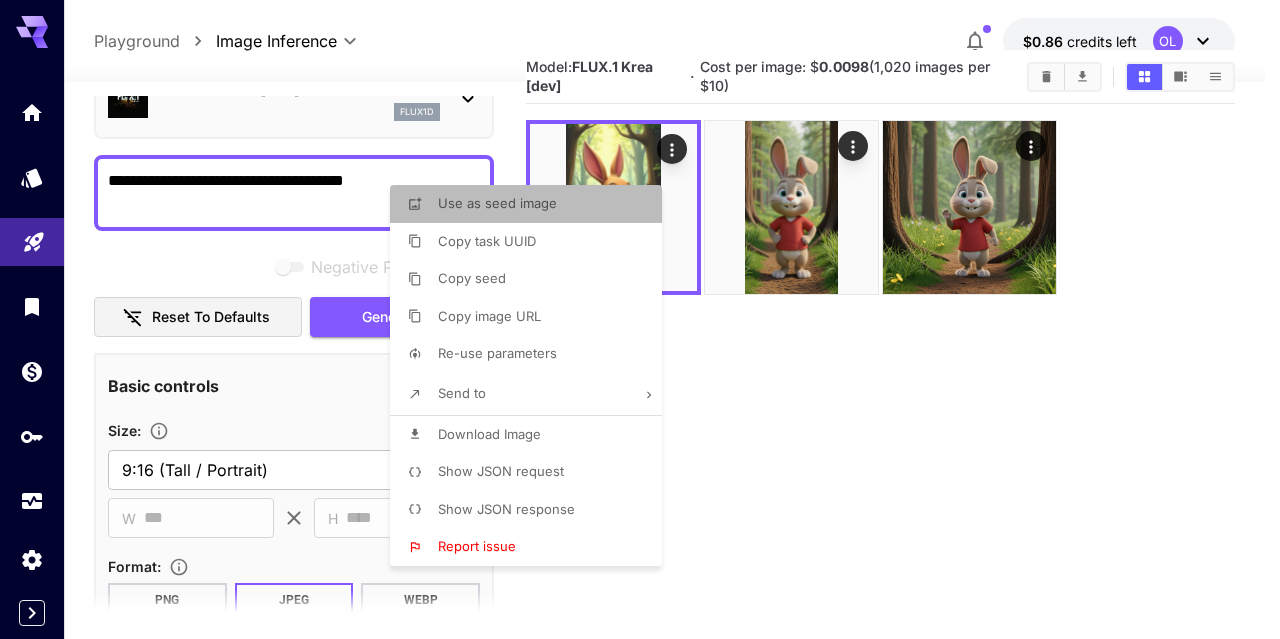 scroll, scrollTop: 159, scrollLeft: 0, axis: vertical 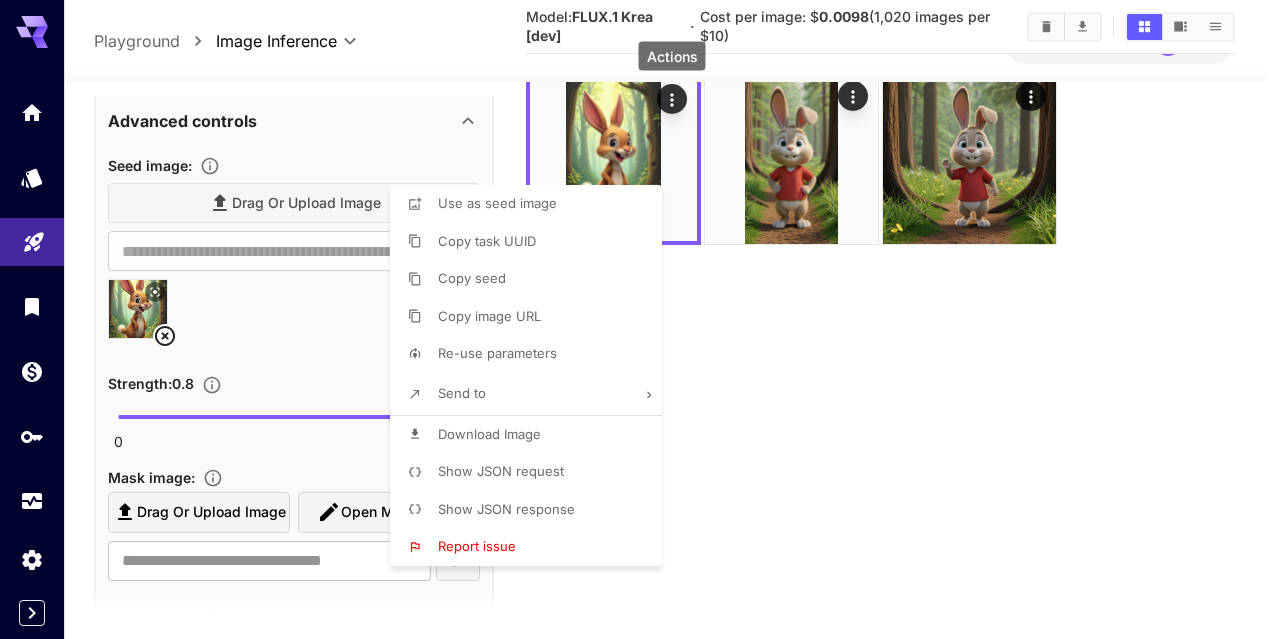 click at bounding box center (640, 319) 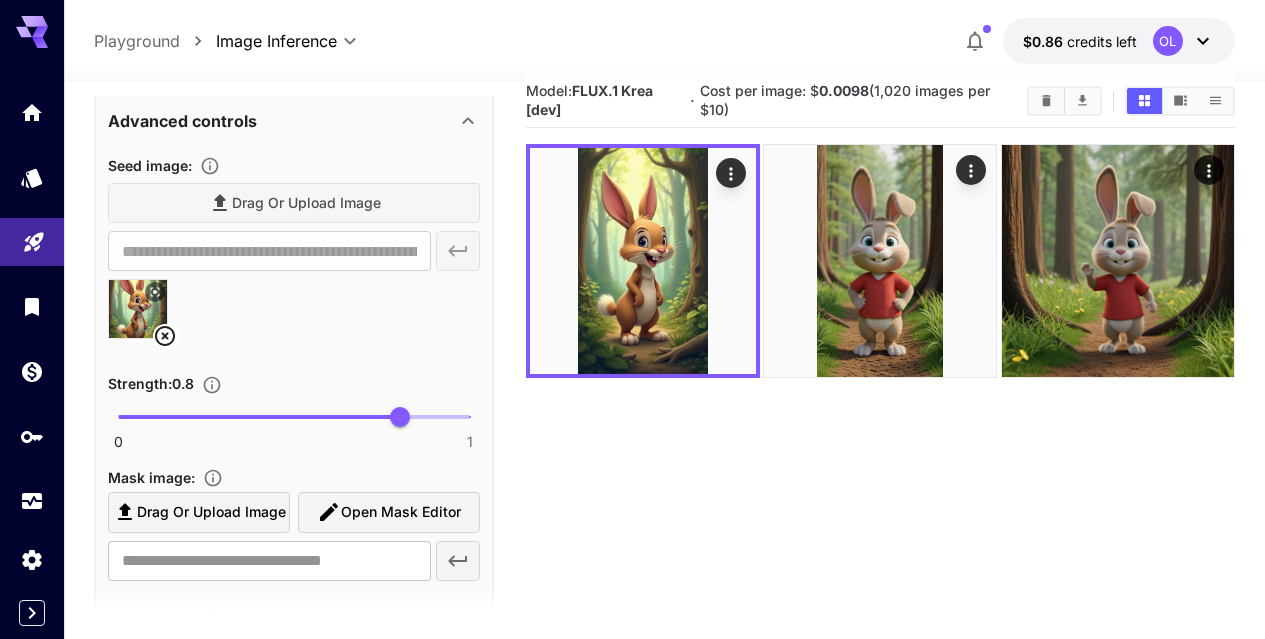 scroll, scrollTop: 0, scrollLeft: 0, axis: both 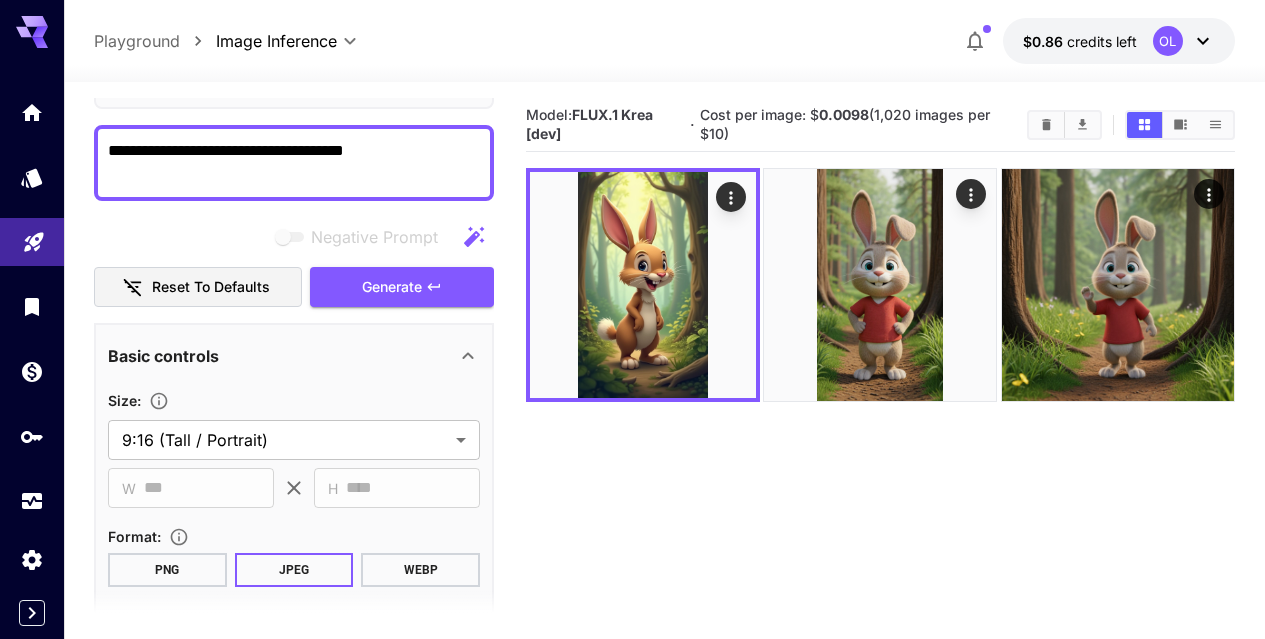click on "**********" at bounding box center (294, 163) 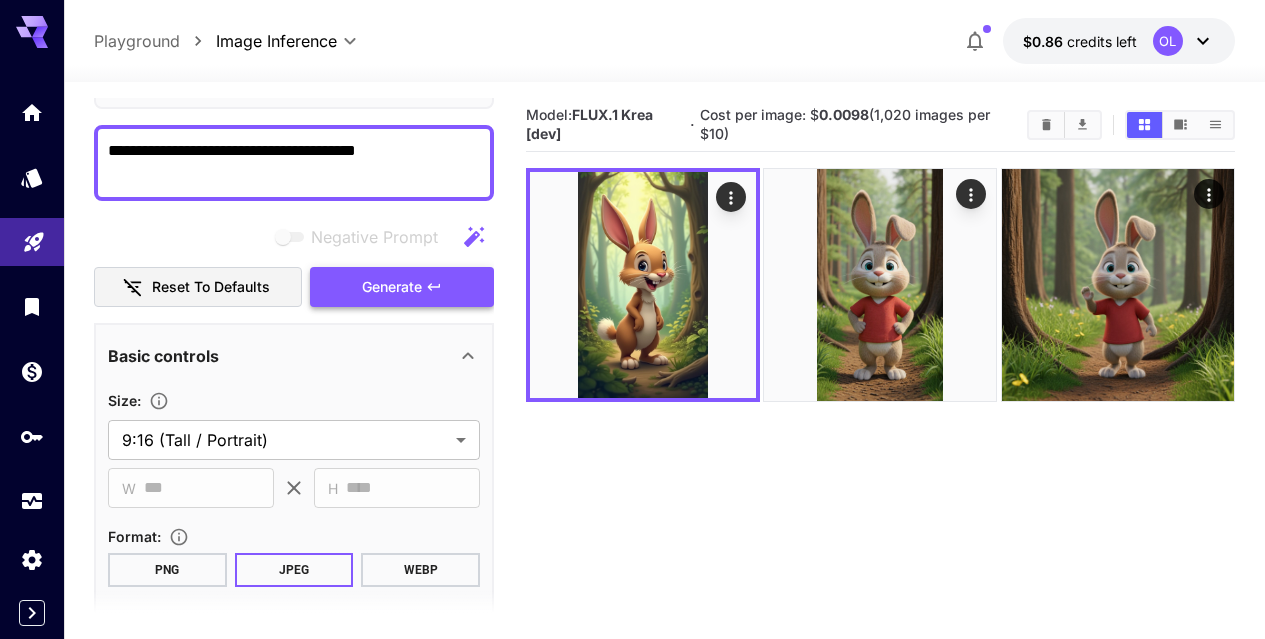 click on "Generate" at bounding box center [392, 287] 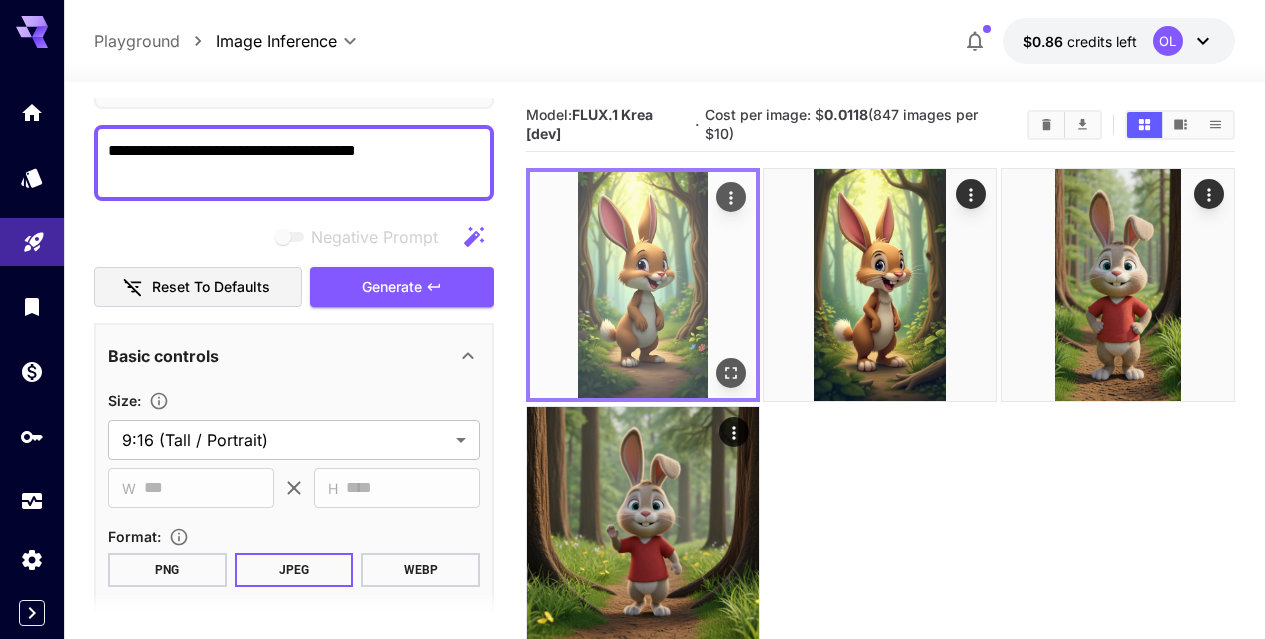 click at bounding box center (731, 374) 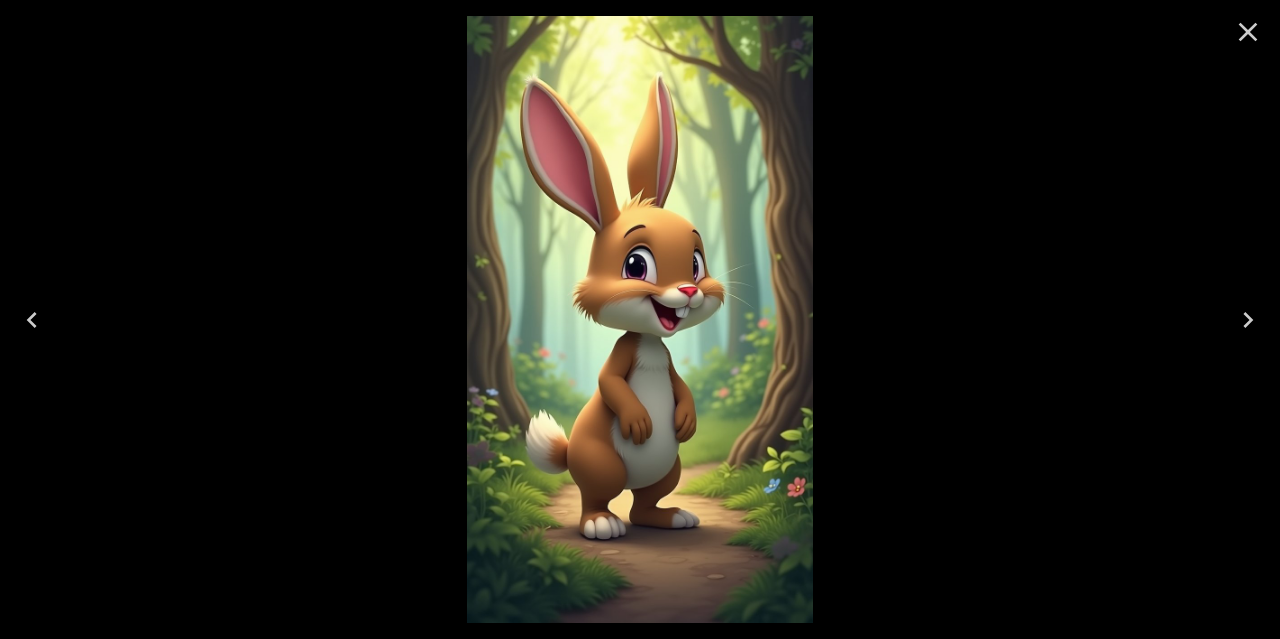click 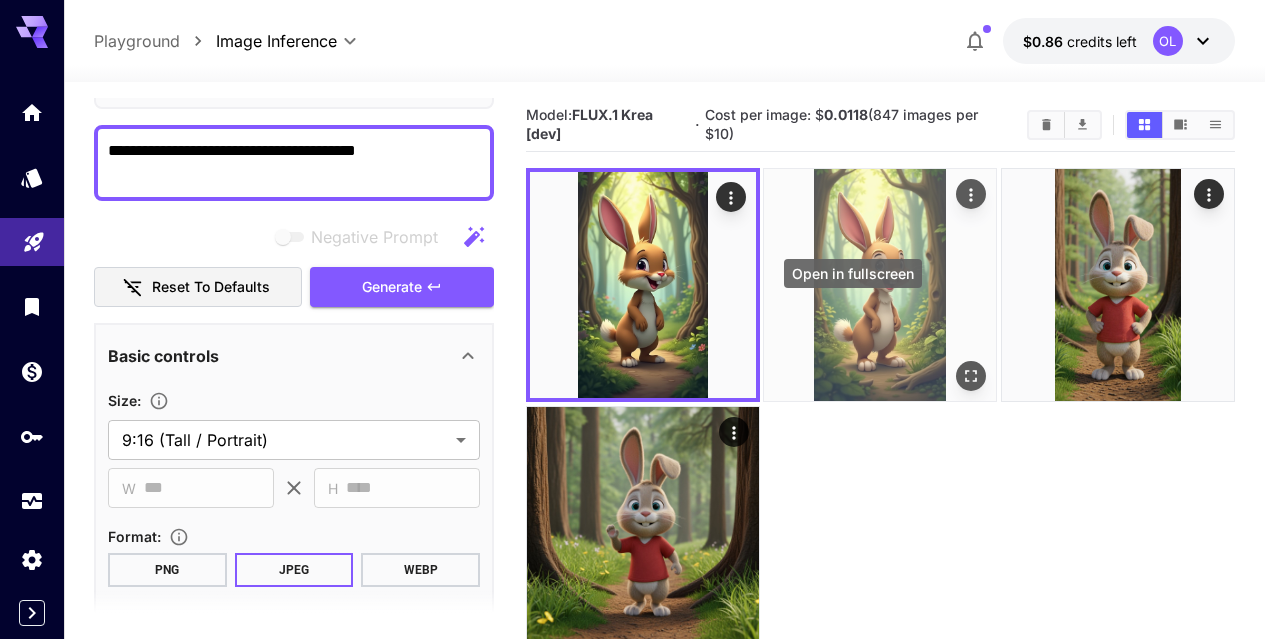 click 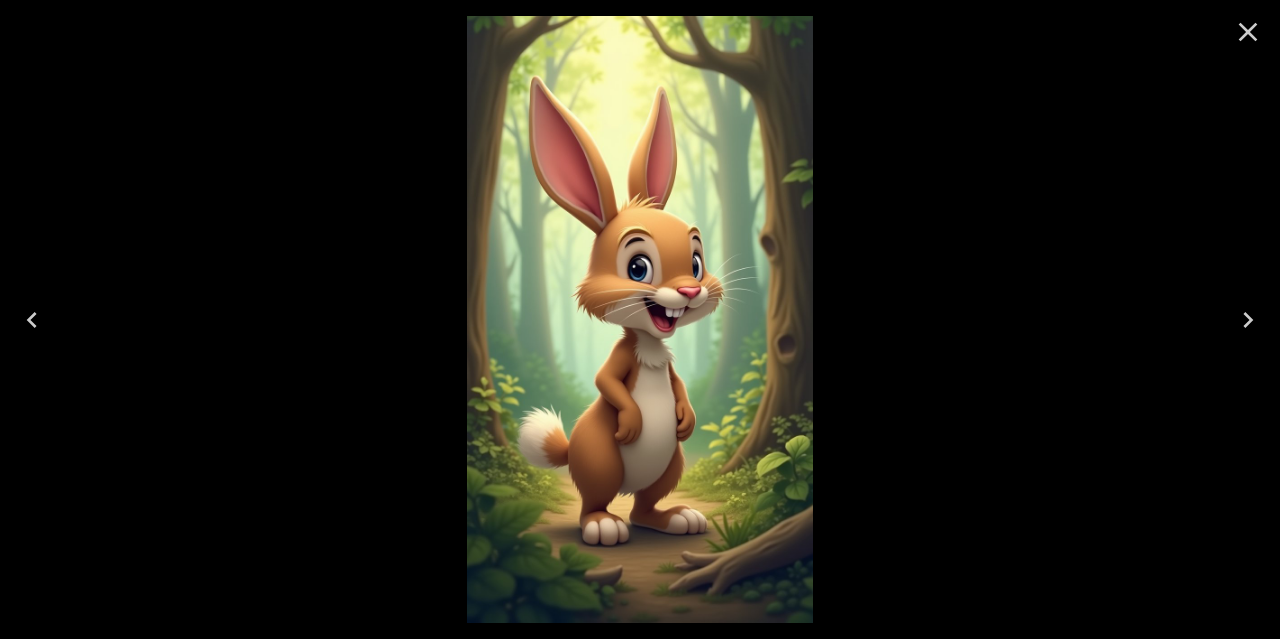click 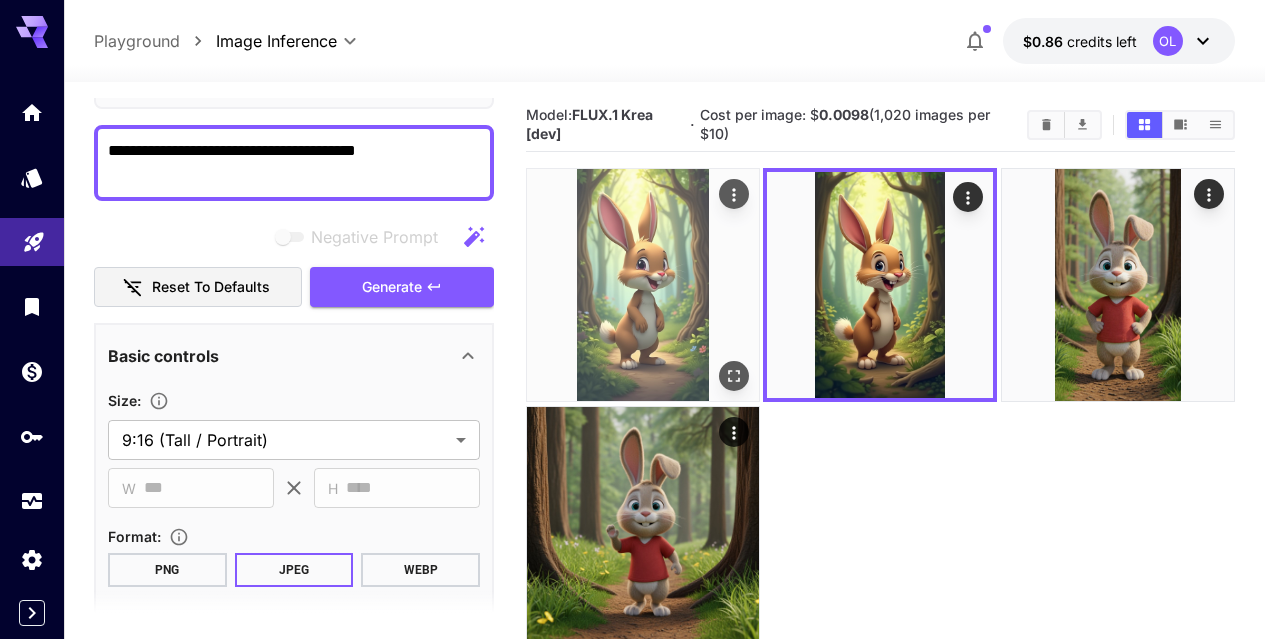 click at bounding box center [643, 285] 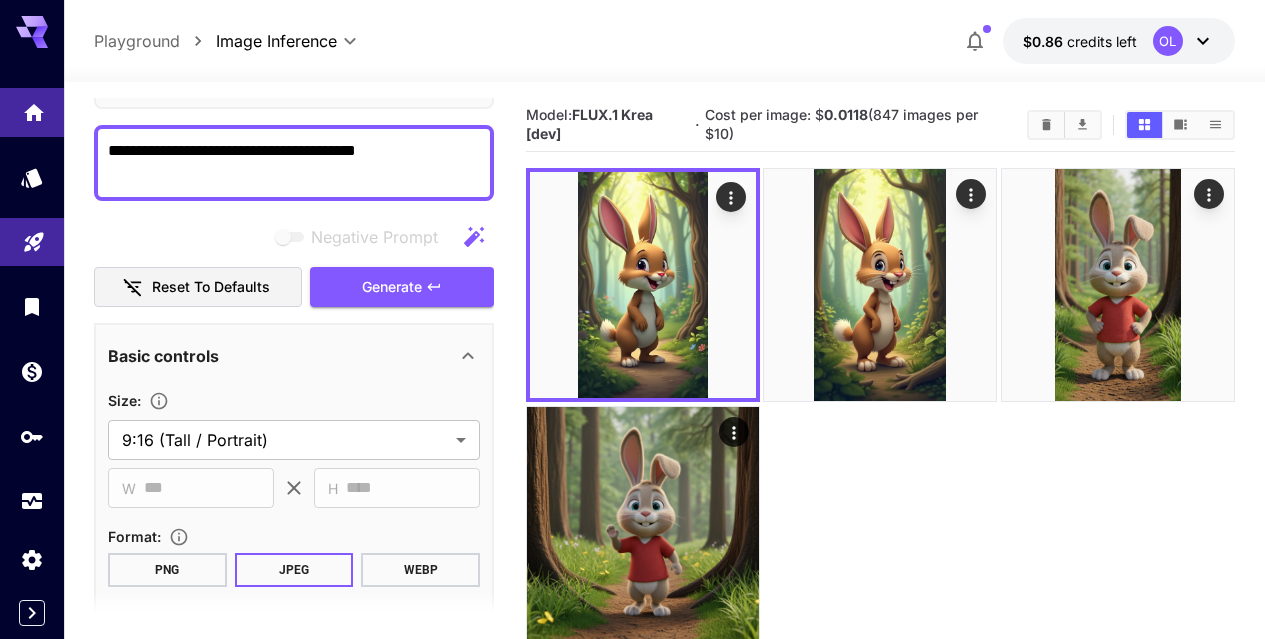 drag, startPoint x: 446, startPoint y: 151, endPoint x: 45, endPoint y: 120, distance: 402.19647 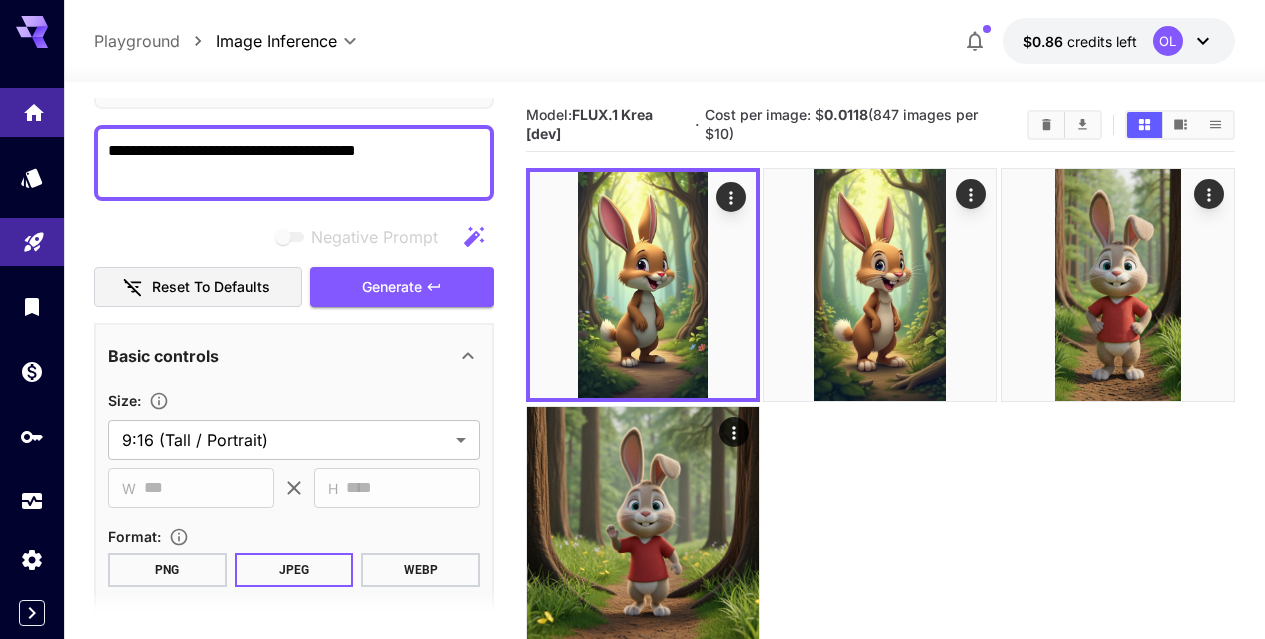 click on "**********" at bounding box center (632, 398) 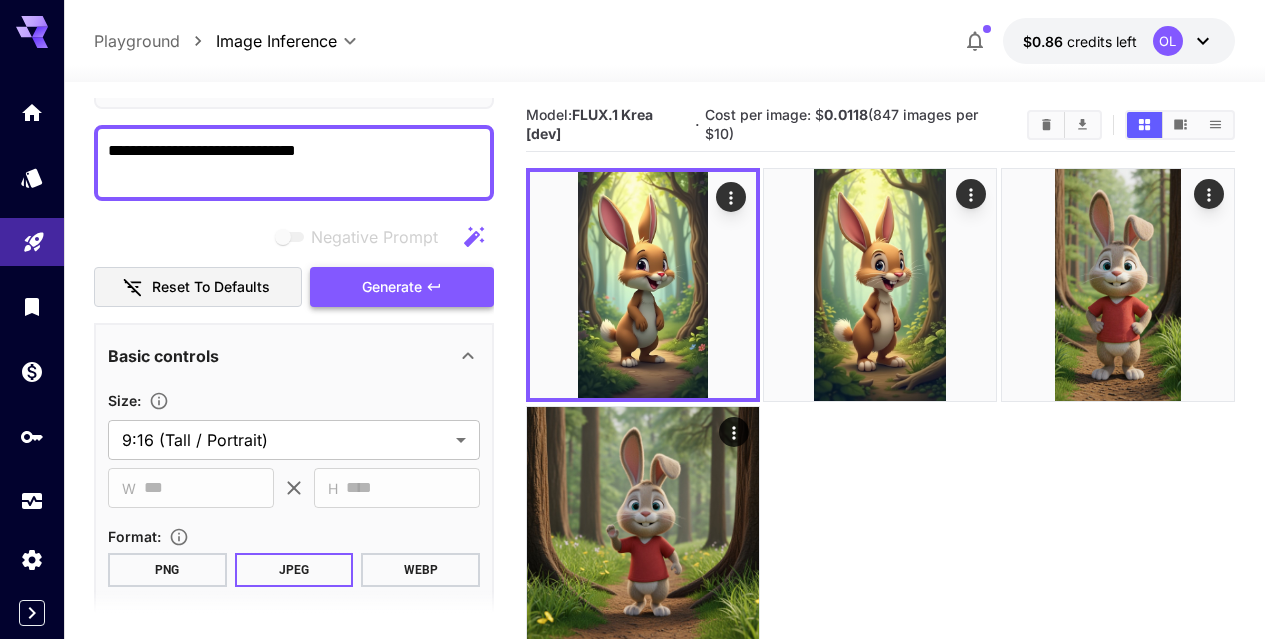 click on "Generate" at bounding box center [402, 287] 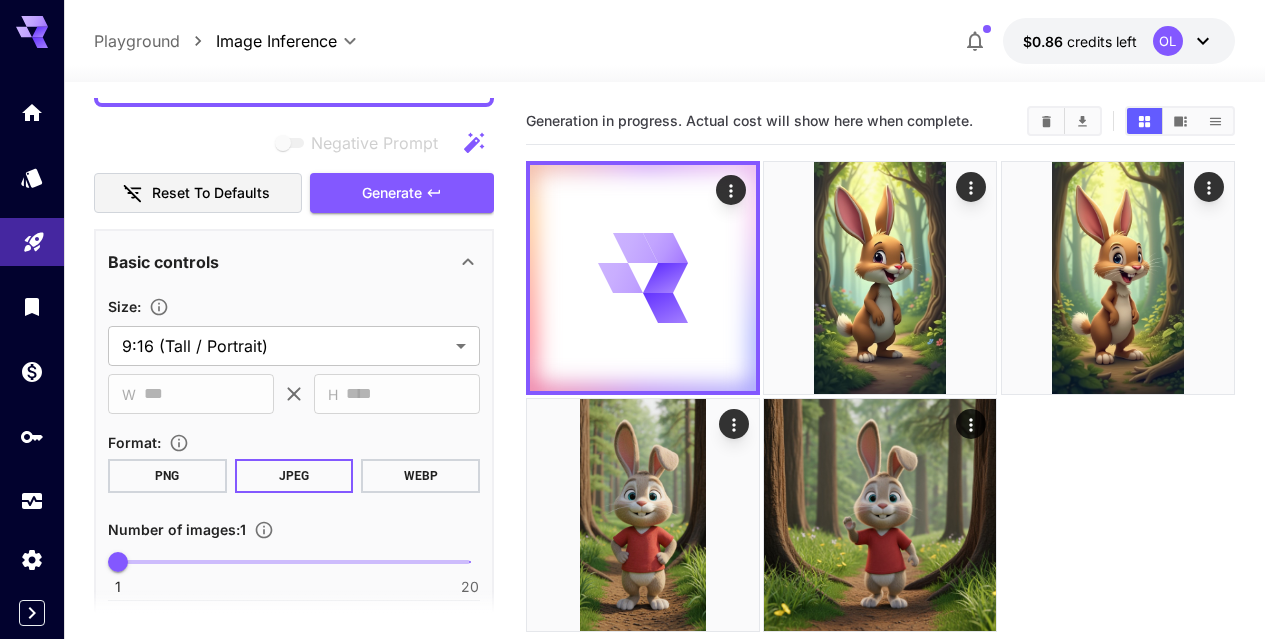scroll, scrollTop: 41, scrollLeft: 0, axis: vertical 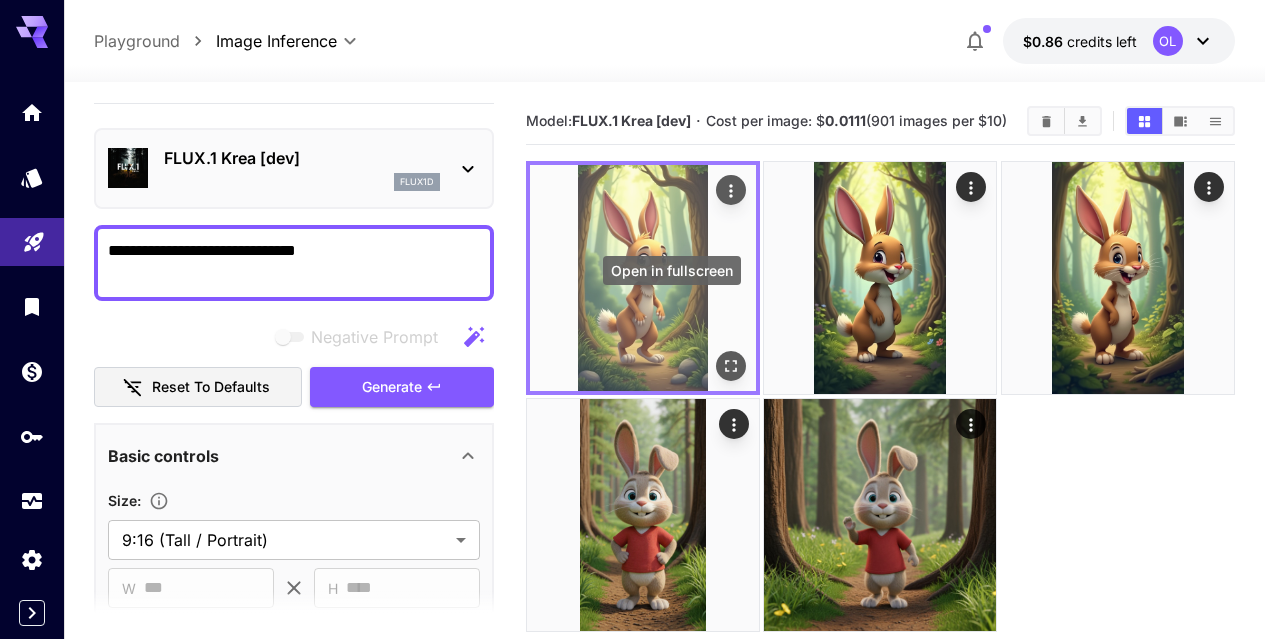 click 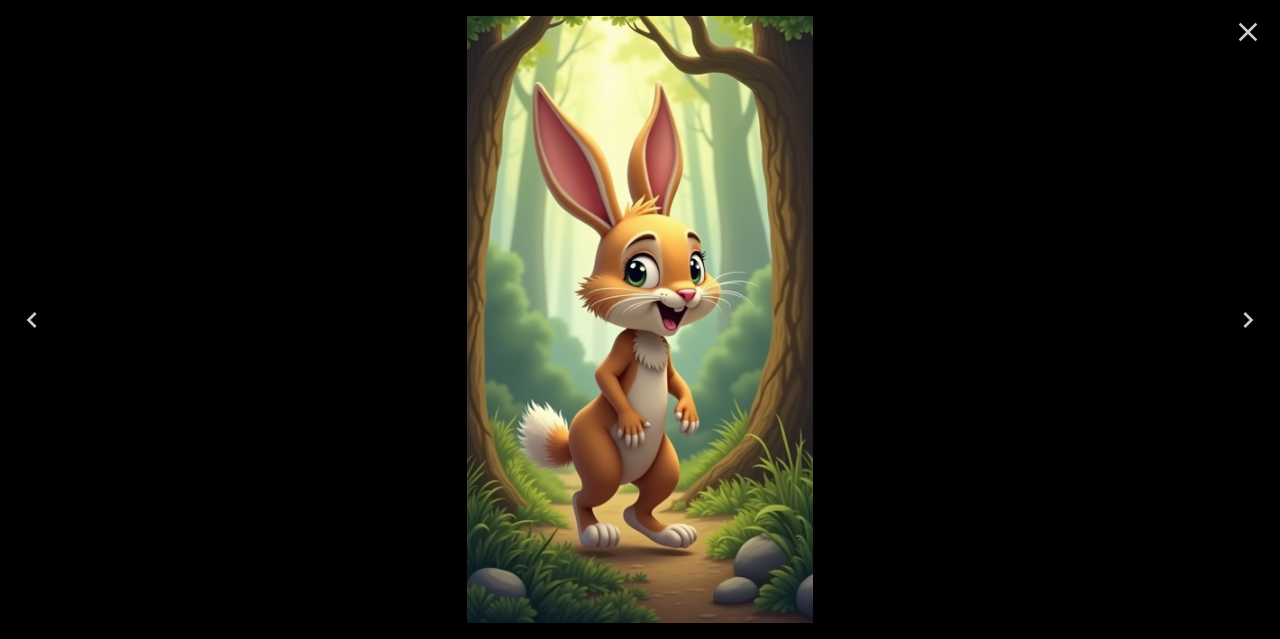 click 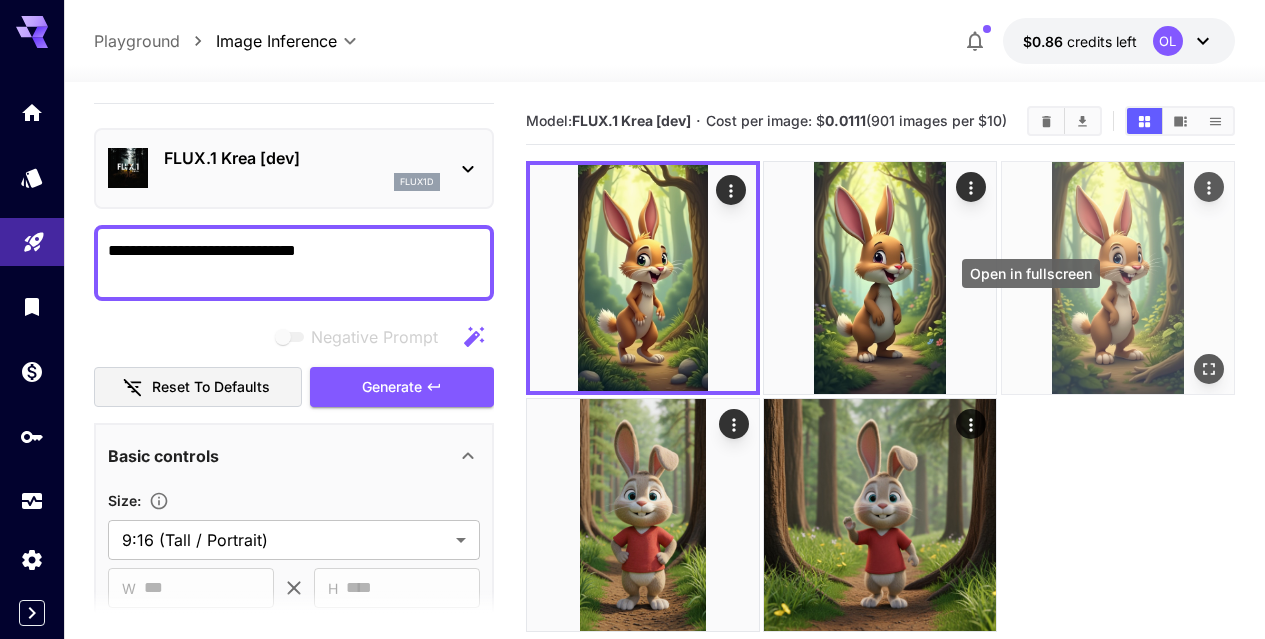 click 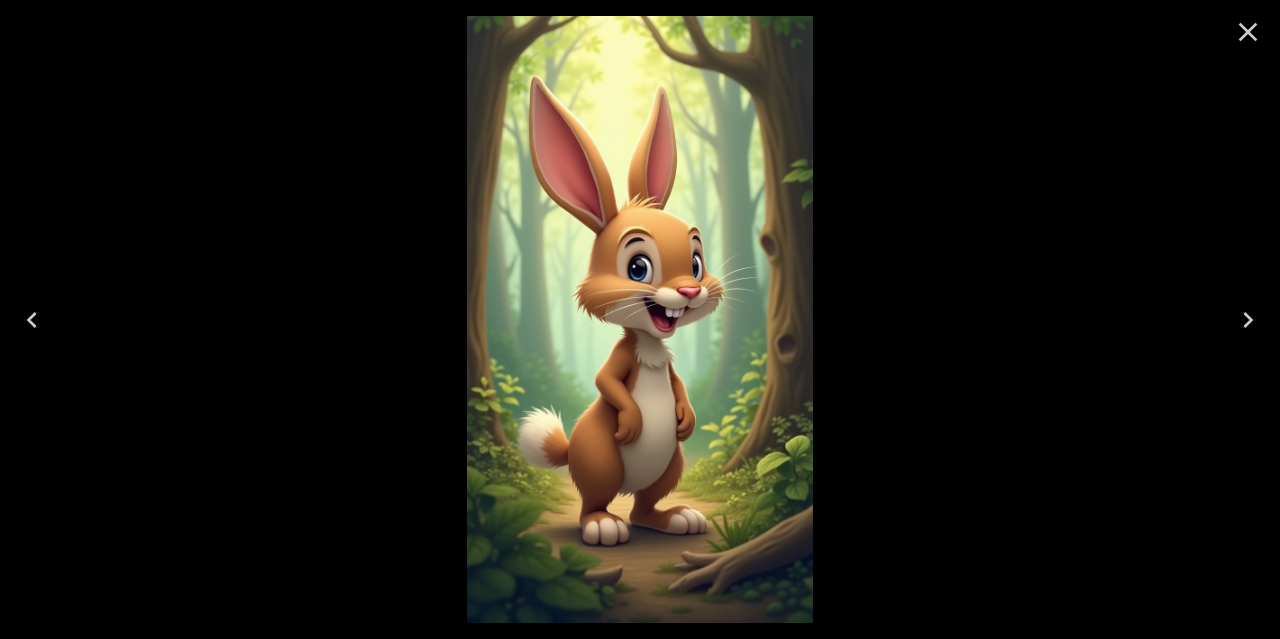 click 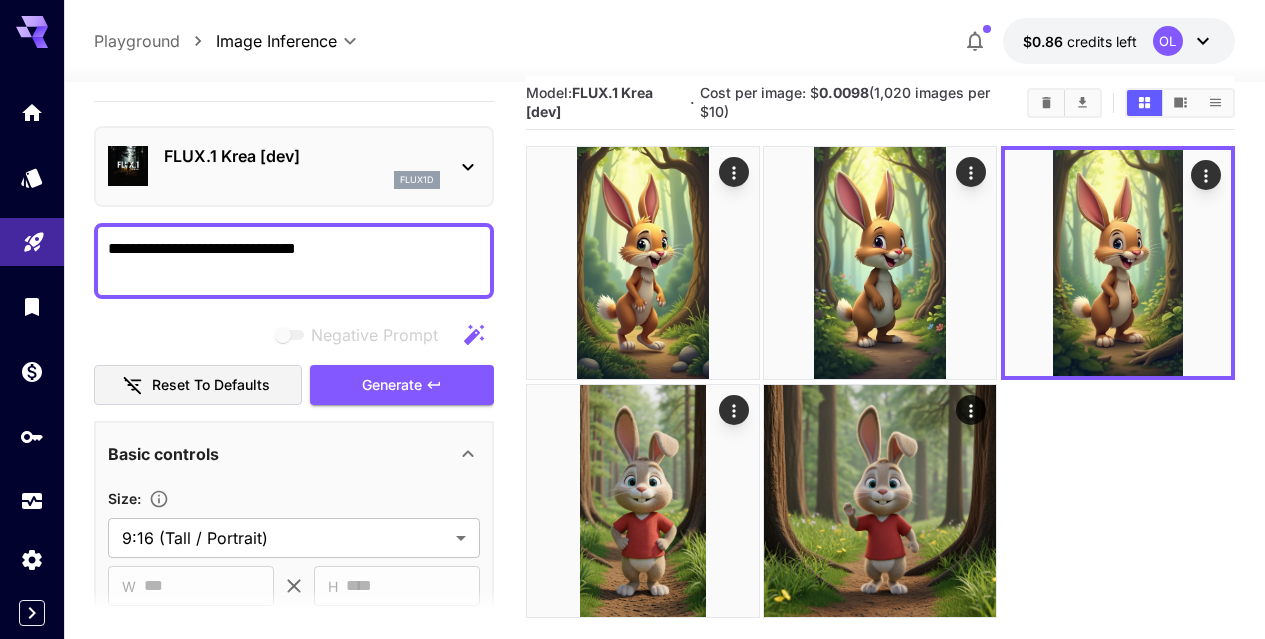 scroll, scrollTop: 158, scrollLeft: 0, axis: vertical 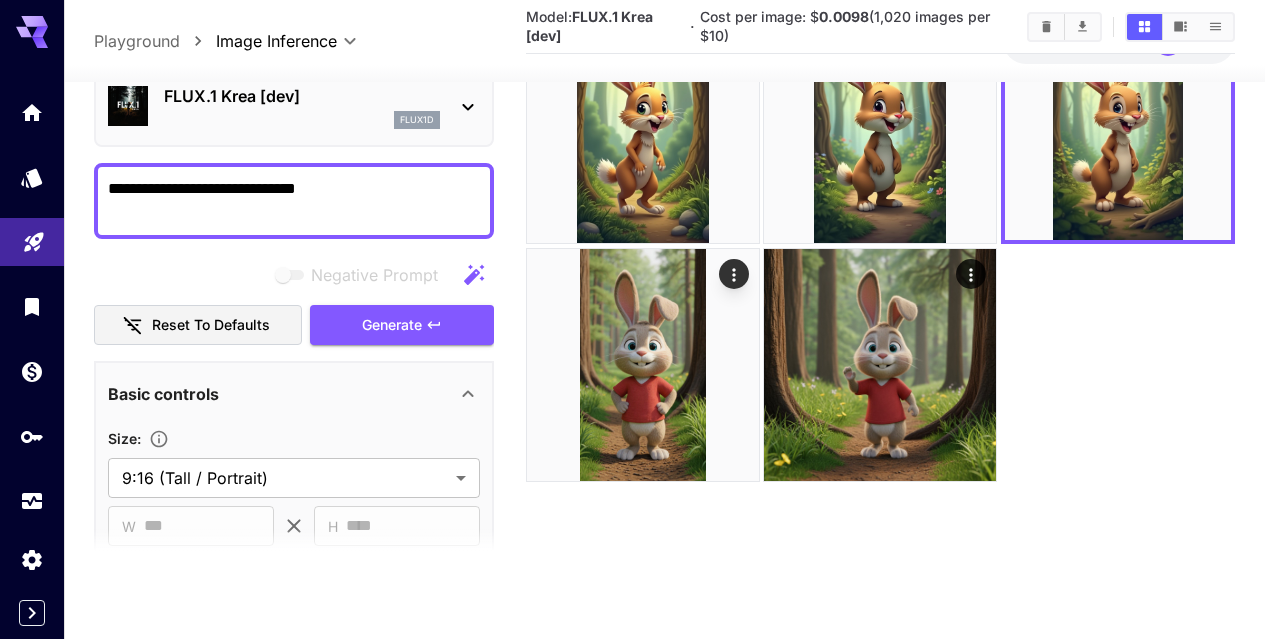 click on "**********" at bounding box center [294, 201] 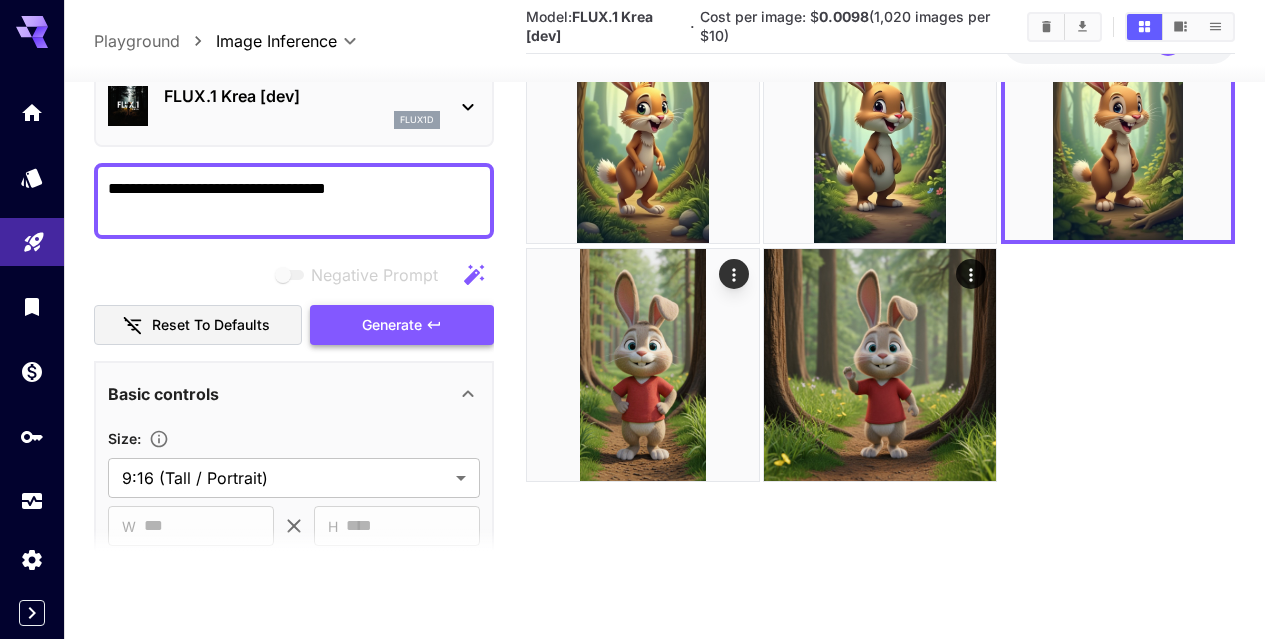 type on "**********" 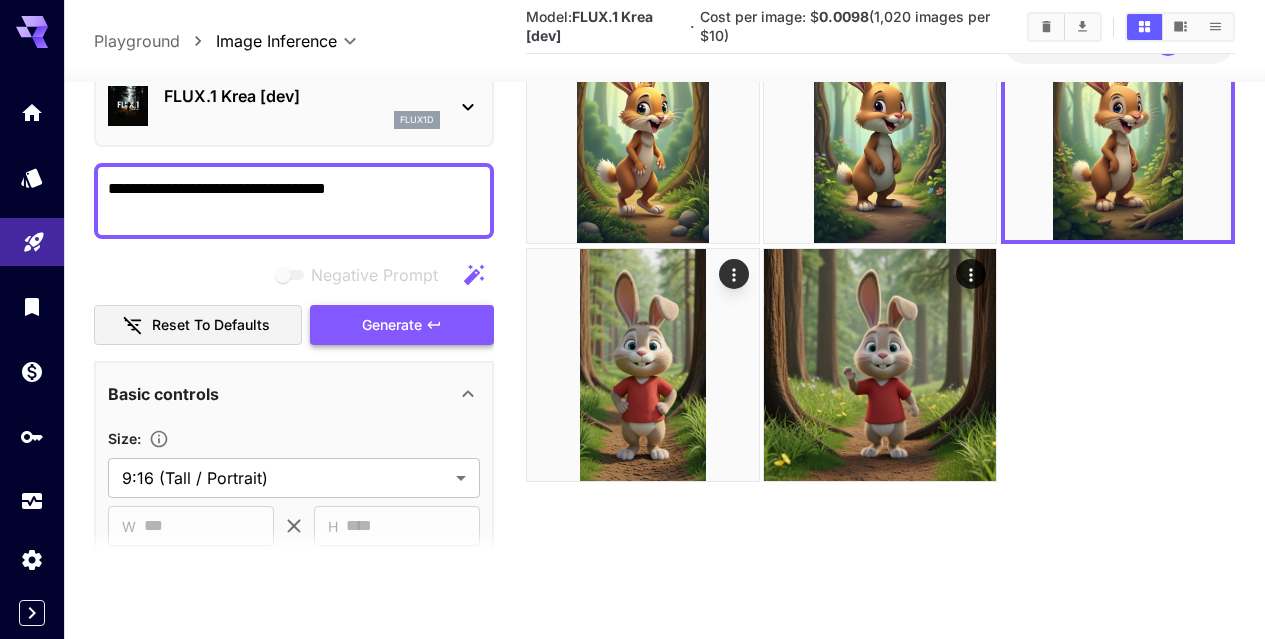 click on "Generate" at bounding box center (392, 325) 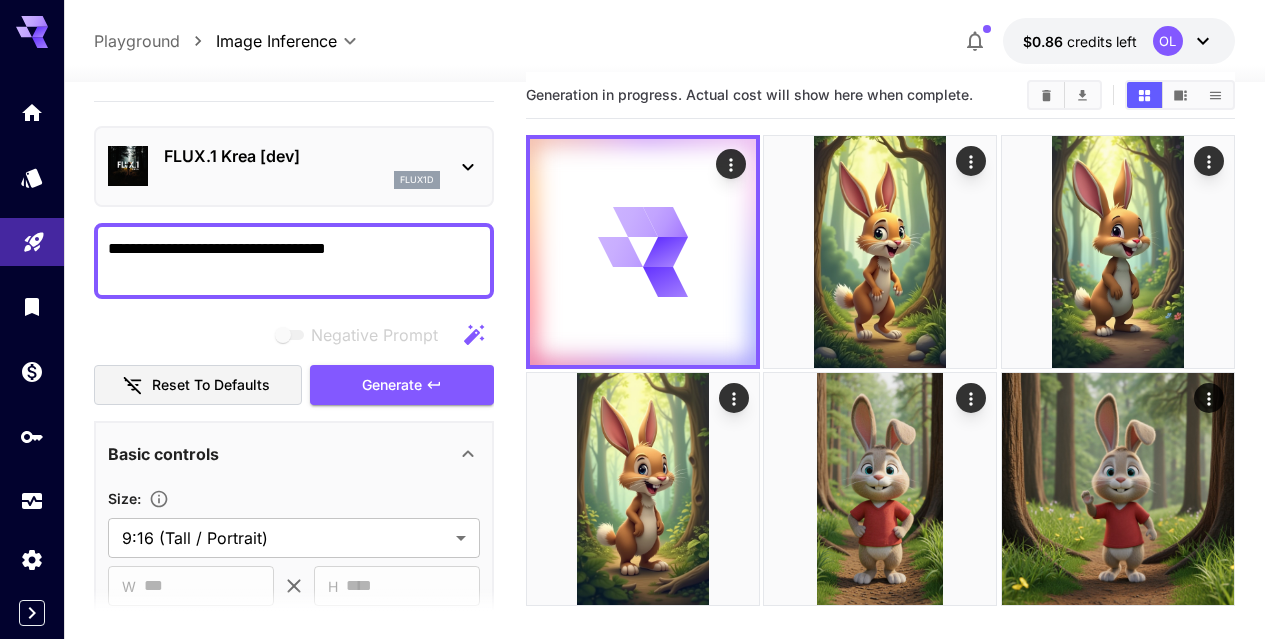 scroll, scrollTop: 0, scrollLeft: 0, axis: both 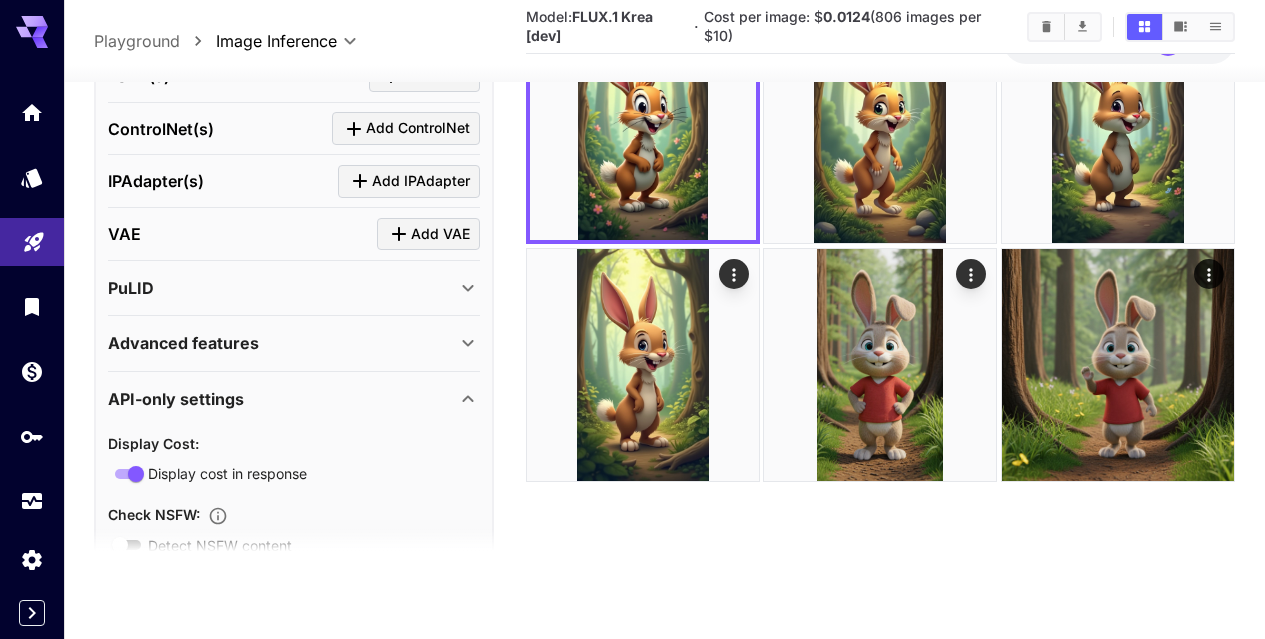 click on "Advanced features" at bounding box center [294, 343] 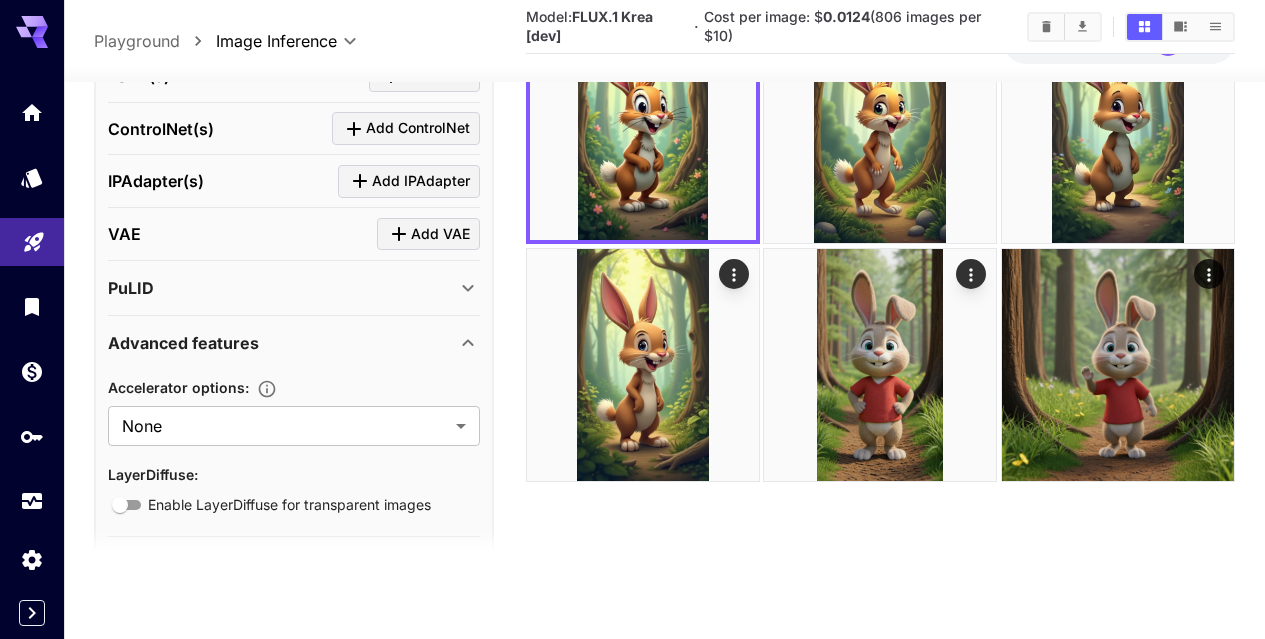 click on "Advanced features" at bounding box center [294, 343] 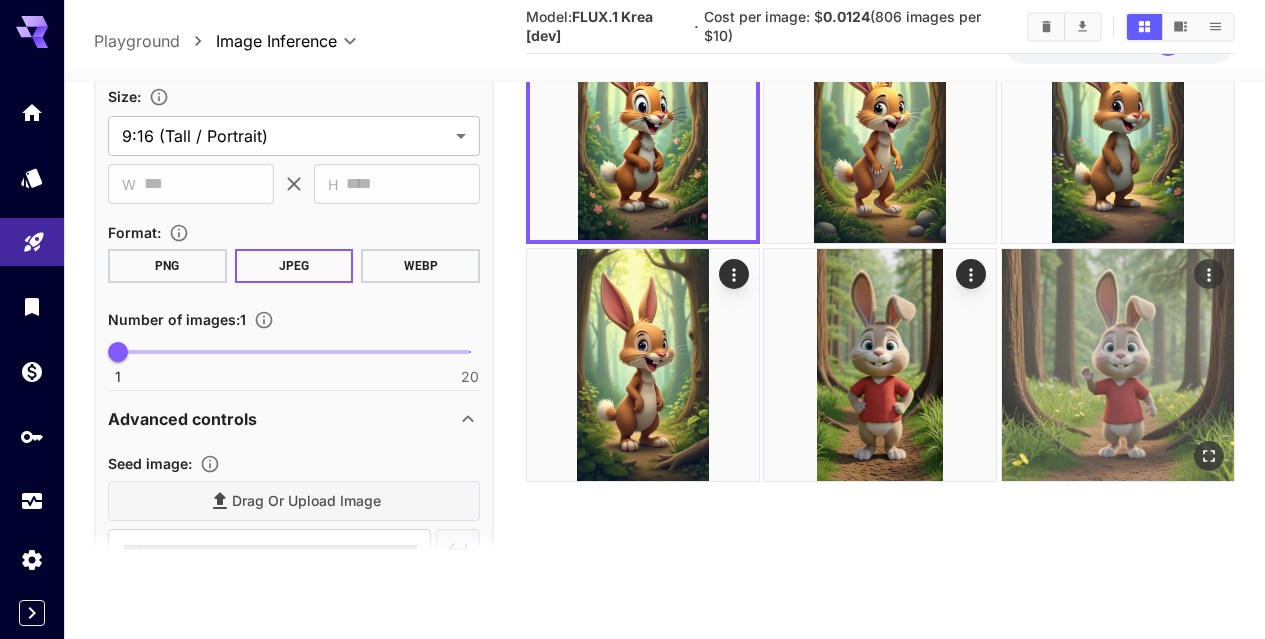 scroll, scrollTop: 78, scrollLeft: 0, axis: vertical 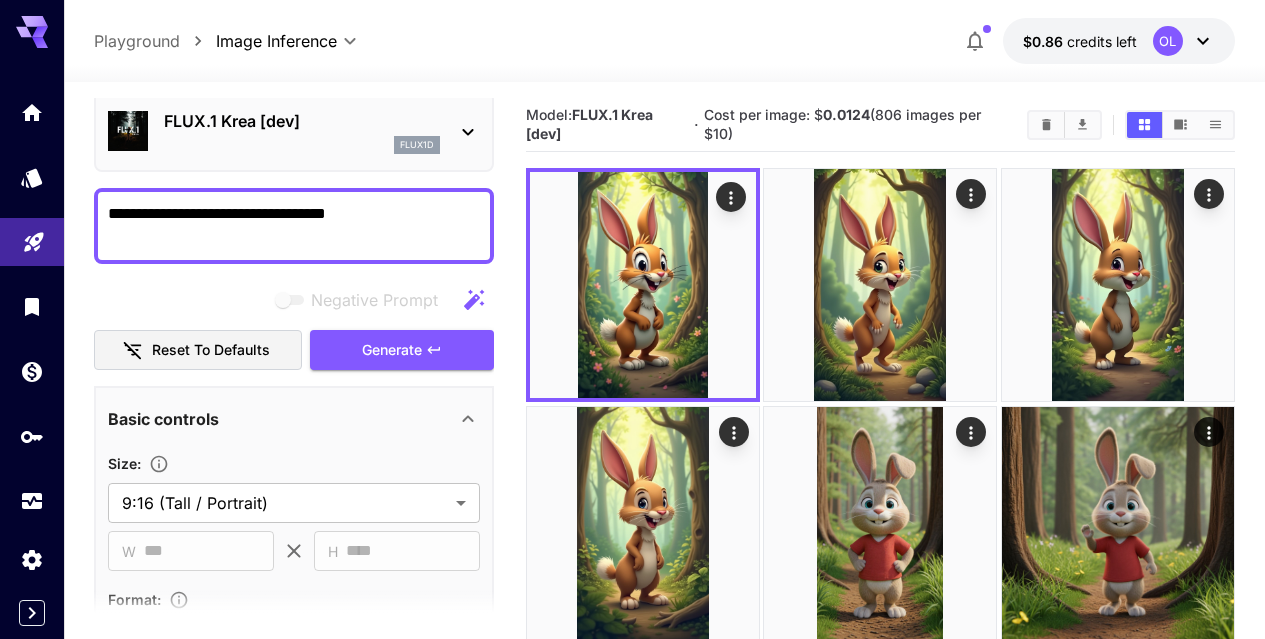 click on "**********" at bounding box center (632, 398) 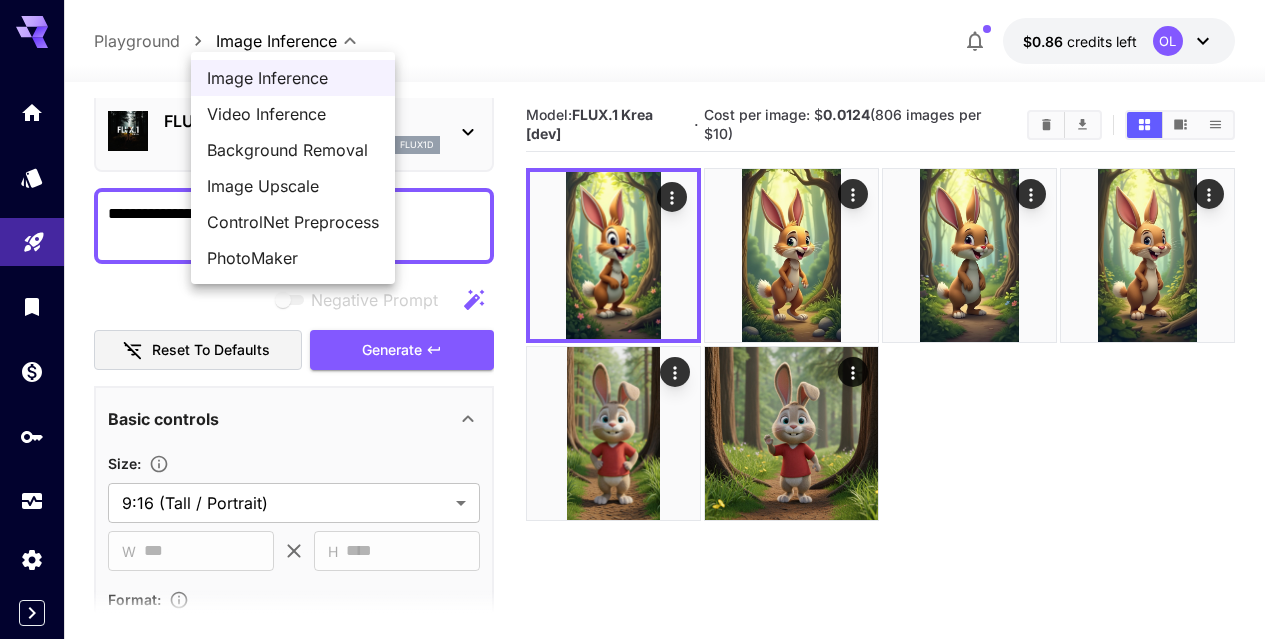 click at bounding box center (640, 319) 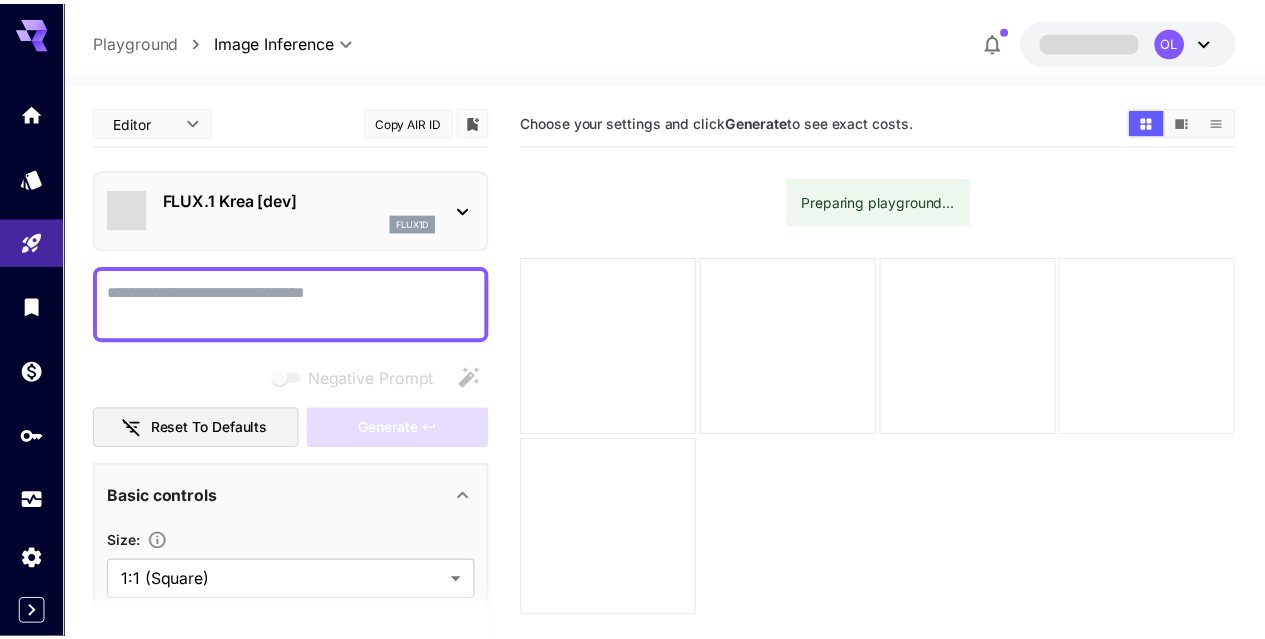 scroll, scrollTop: 0, scrollLeft: 0, axis: both 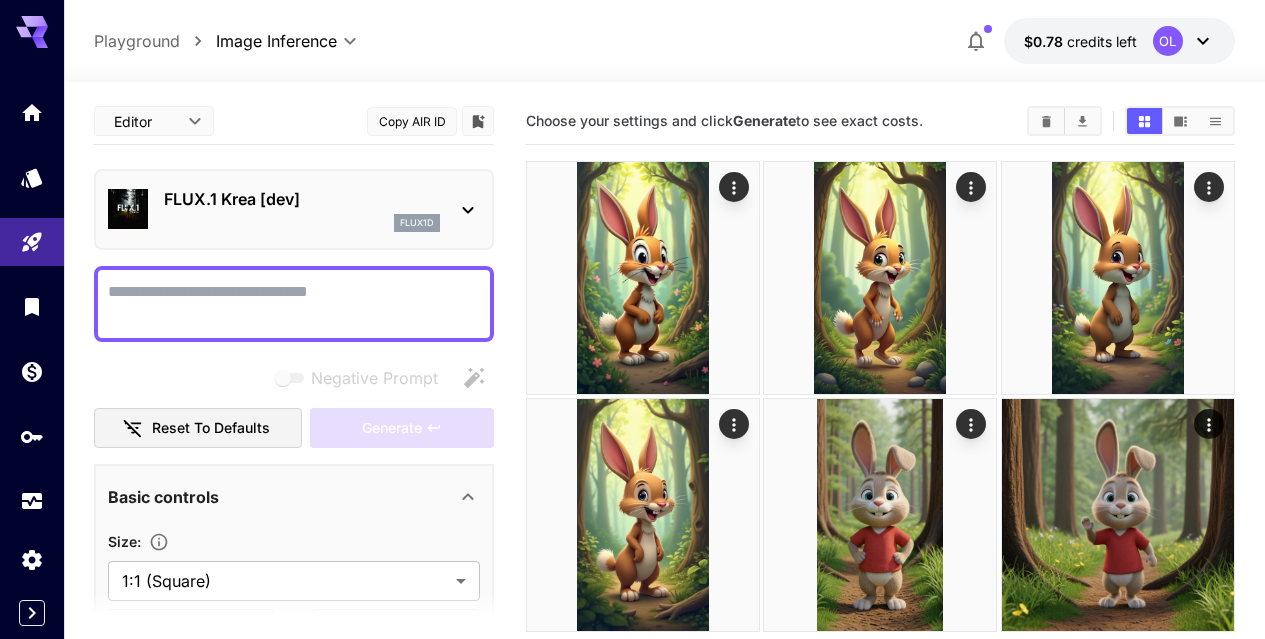 click on "Negative Prompt" at bounding box center (294, 304) 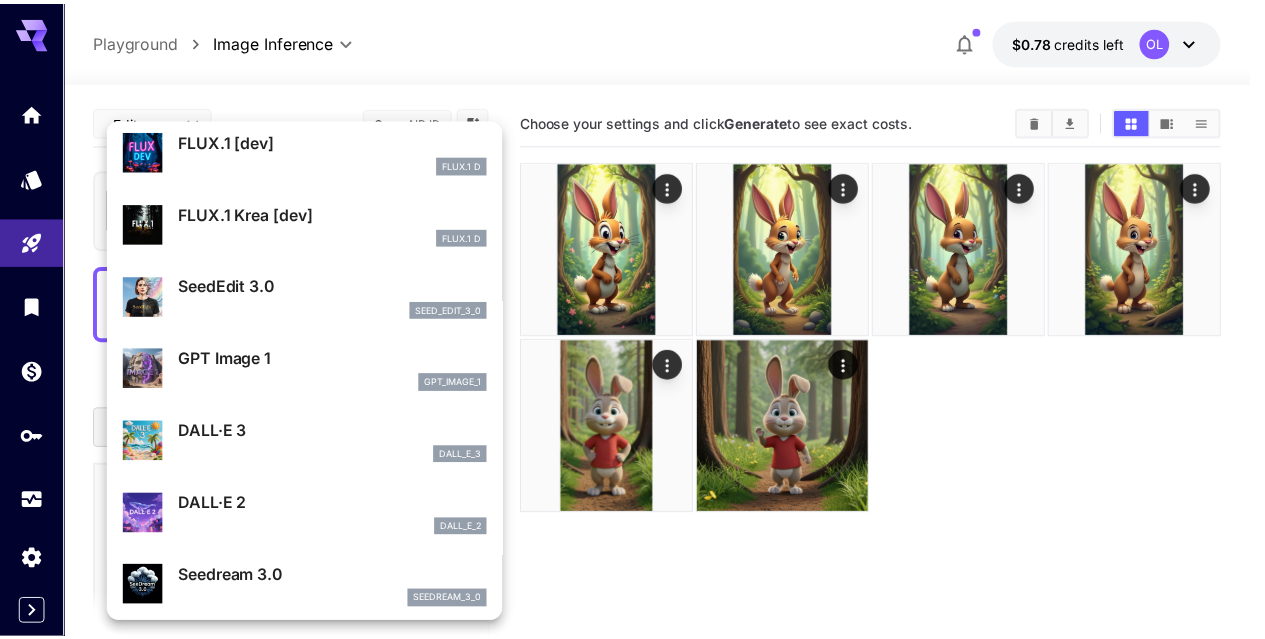 scroll, scrollTop: 100, scrollLeft: 0, axis: vertical 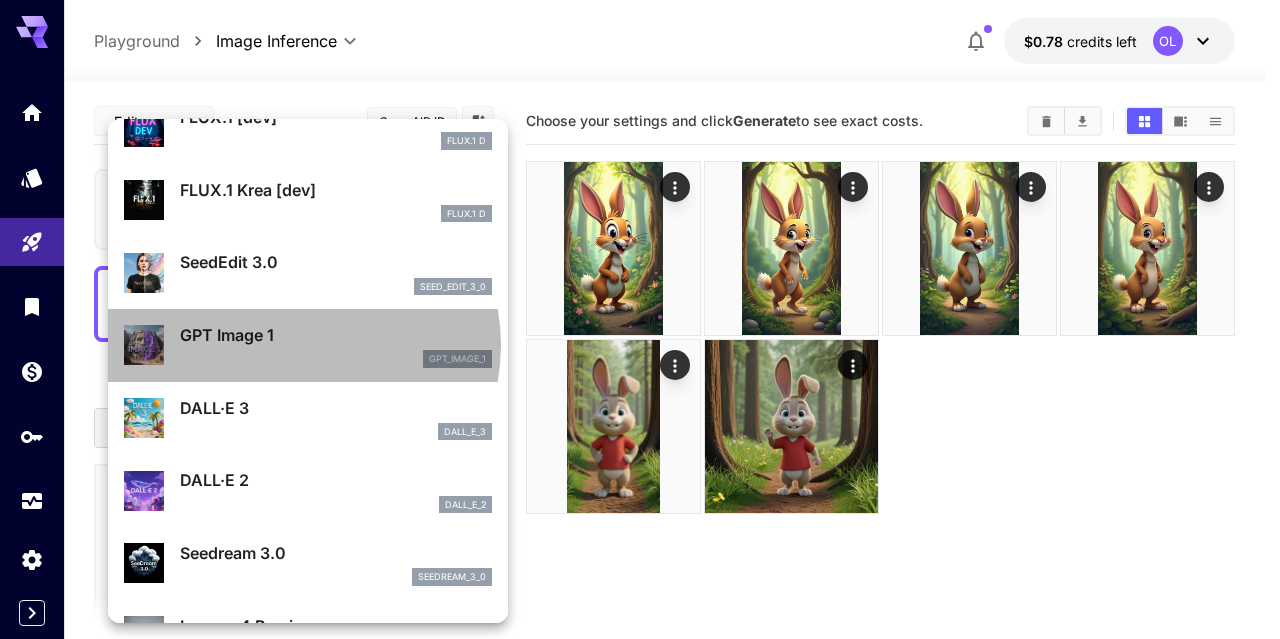 click on "GPT Image 1" at bounding box center [336, 335] 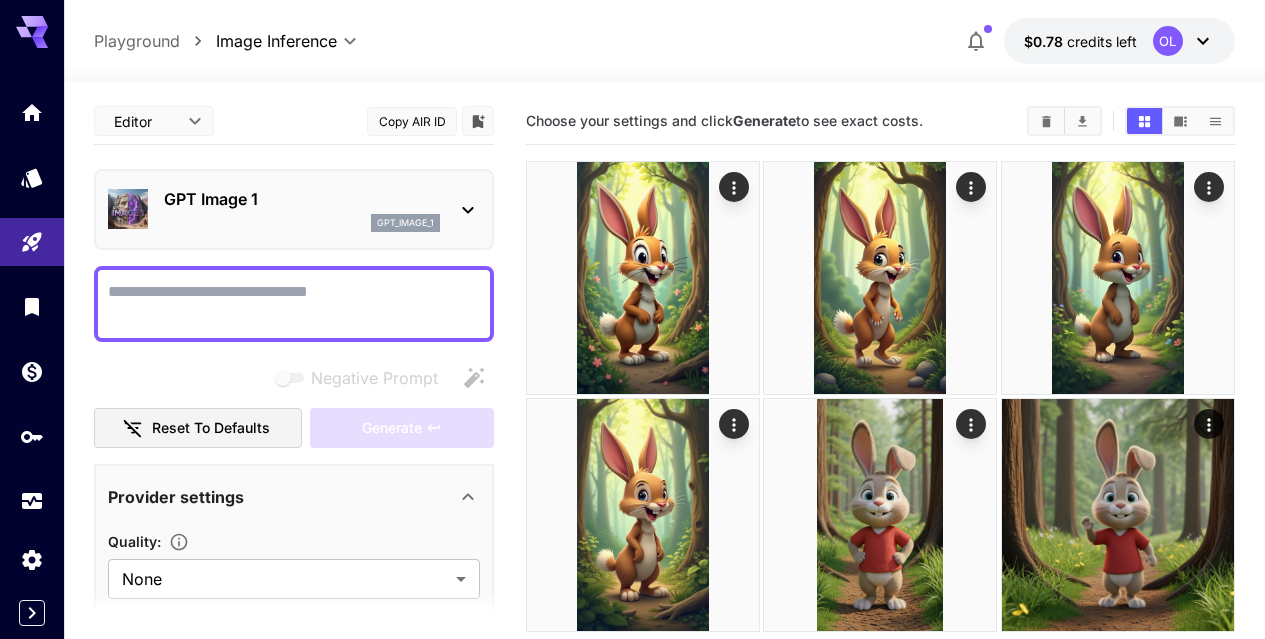 click on "Negative Prompt" at bounding box center (294, 304) 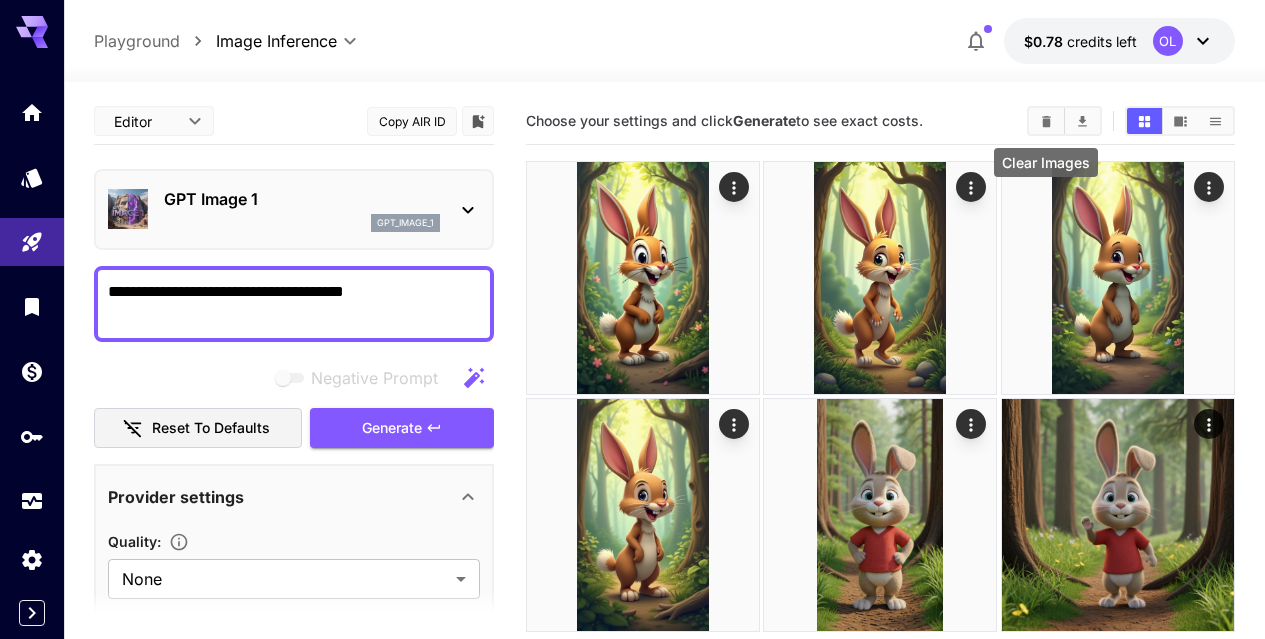 click at bounding box center (1046, 121) 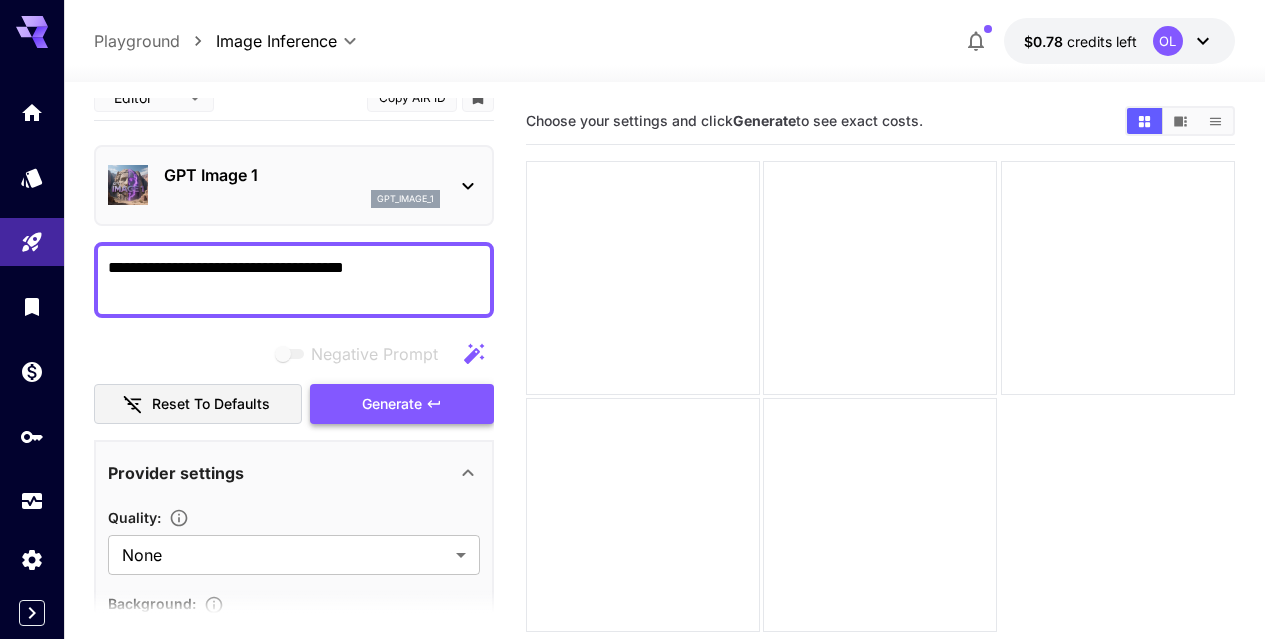 scroll, scrollTop: 0, scrollLeft: 0, axis: both 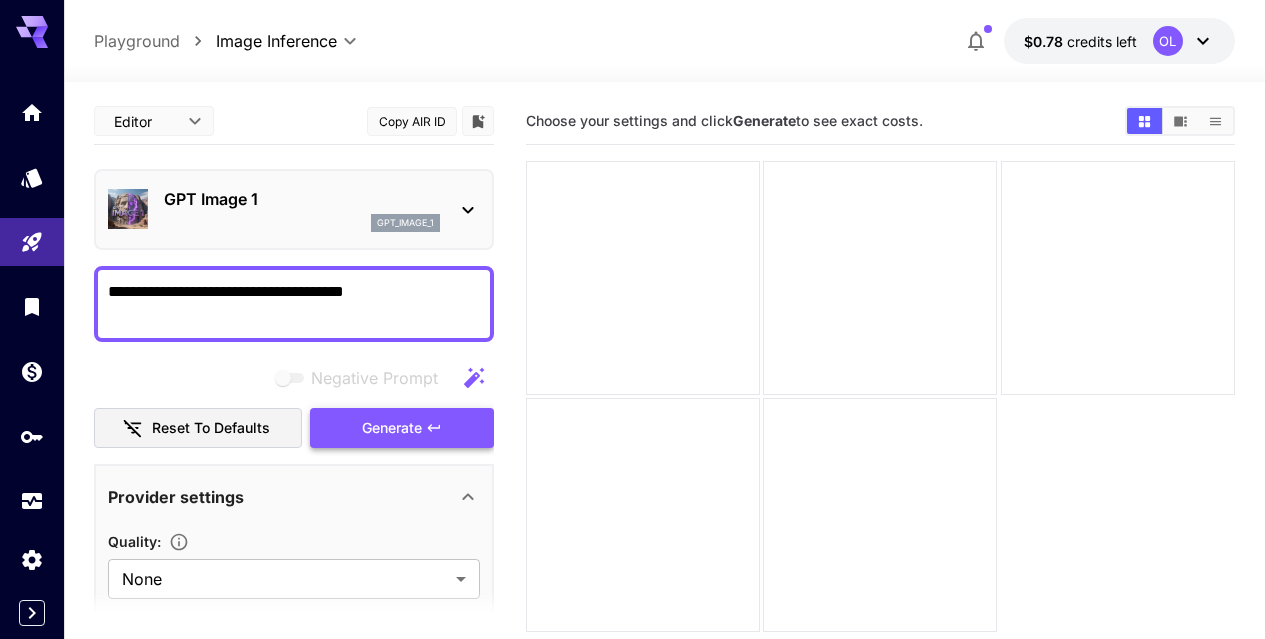 click on "Generate" at bounding box center (402, 428) 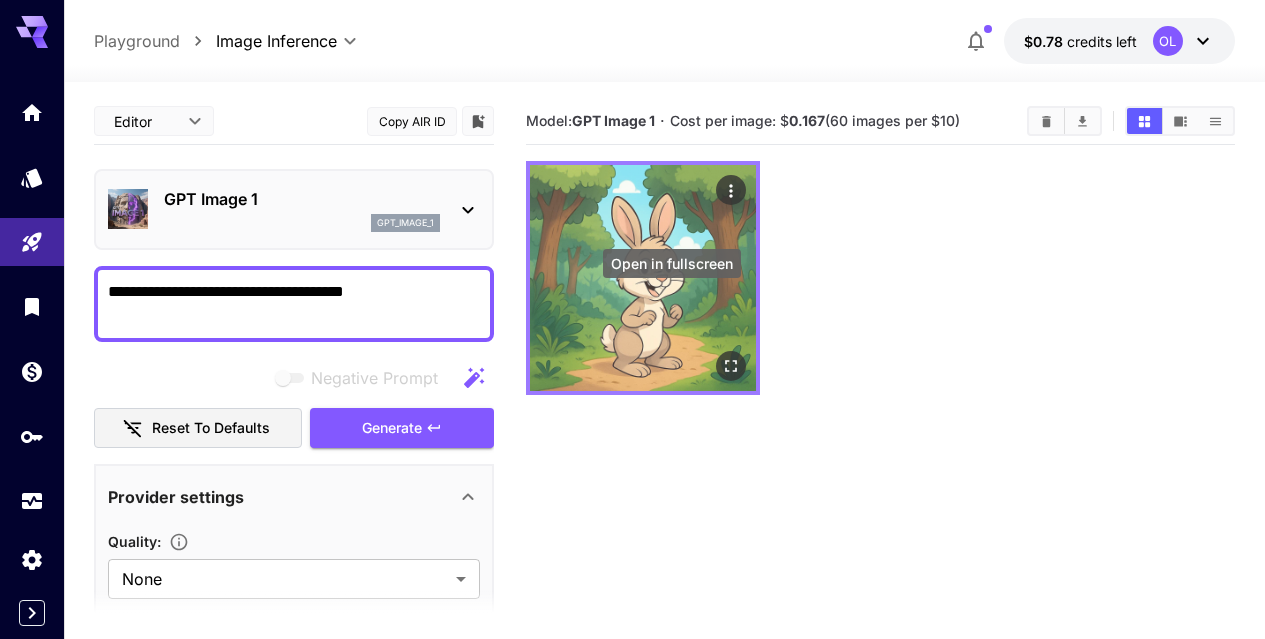 click at bounding box center (643, 278) 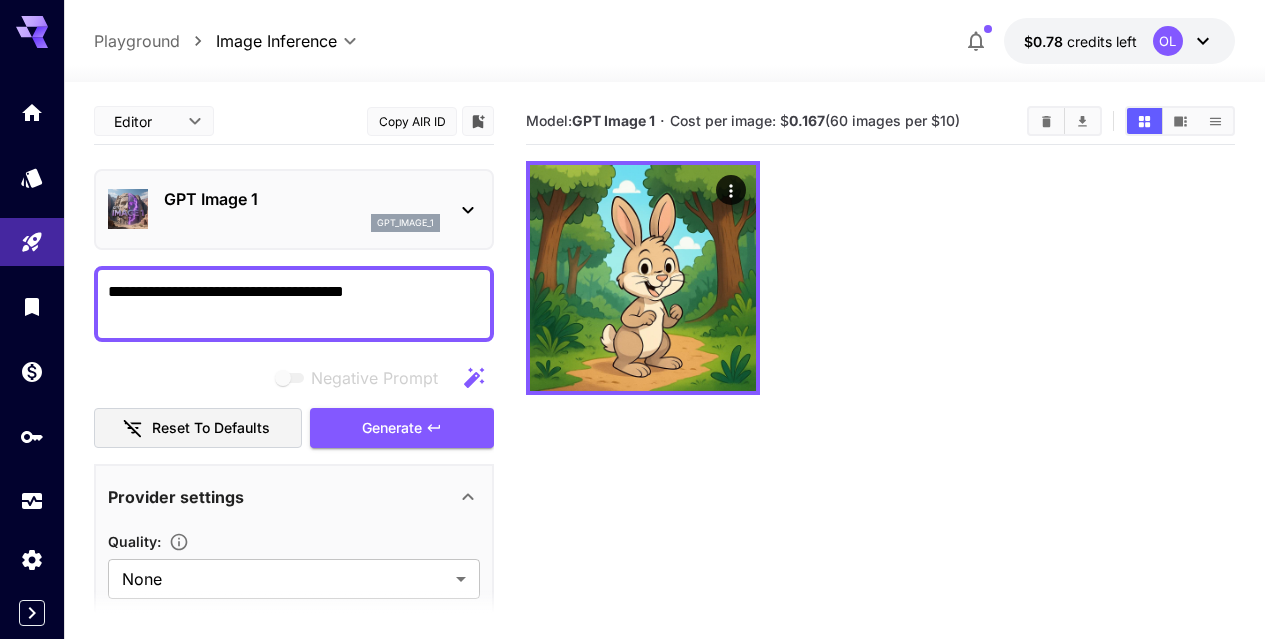 click at bounding box center [880, 278] 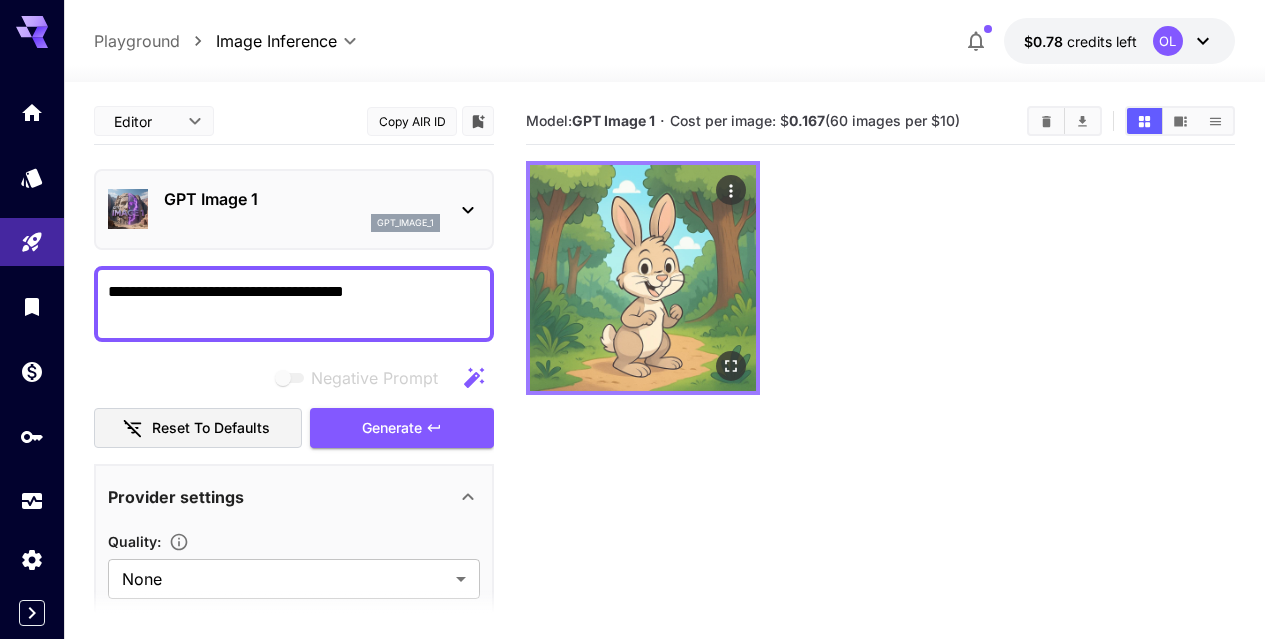click at bounding box center (643, 278) 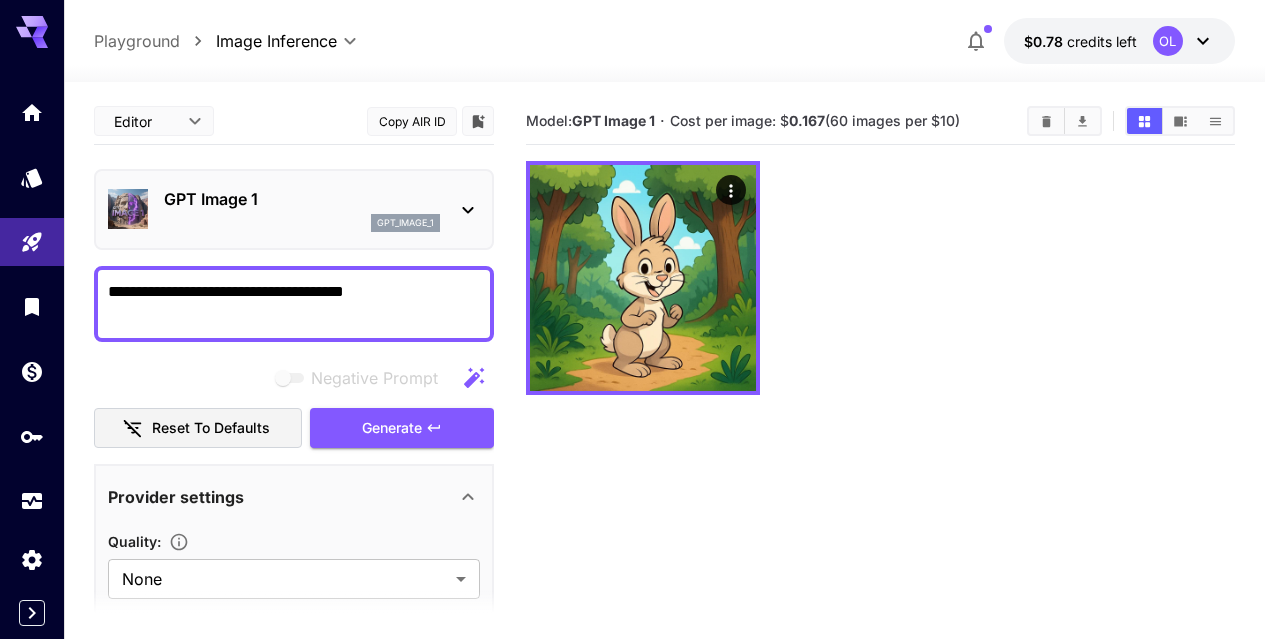 click on "**********" at bounding box center (294, 304) 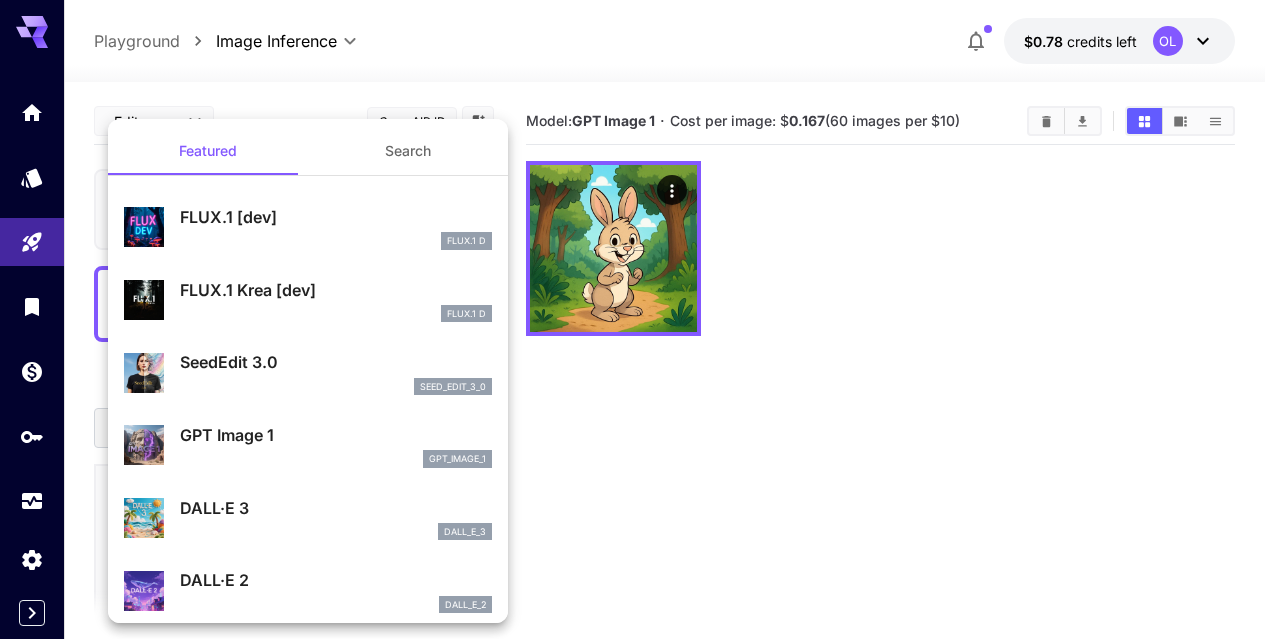 click at bounding box center (640, 319) 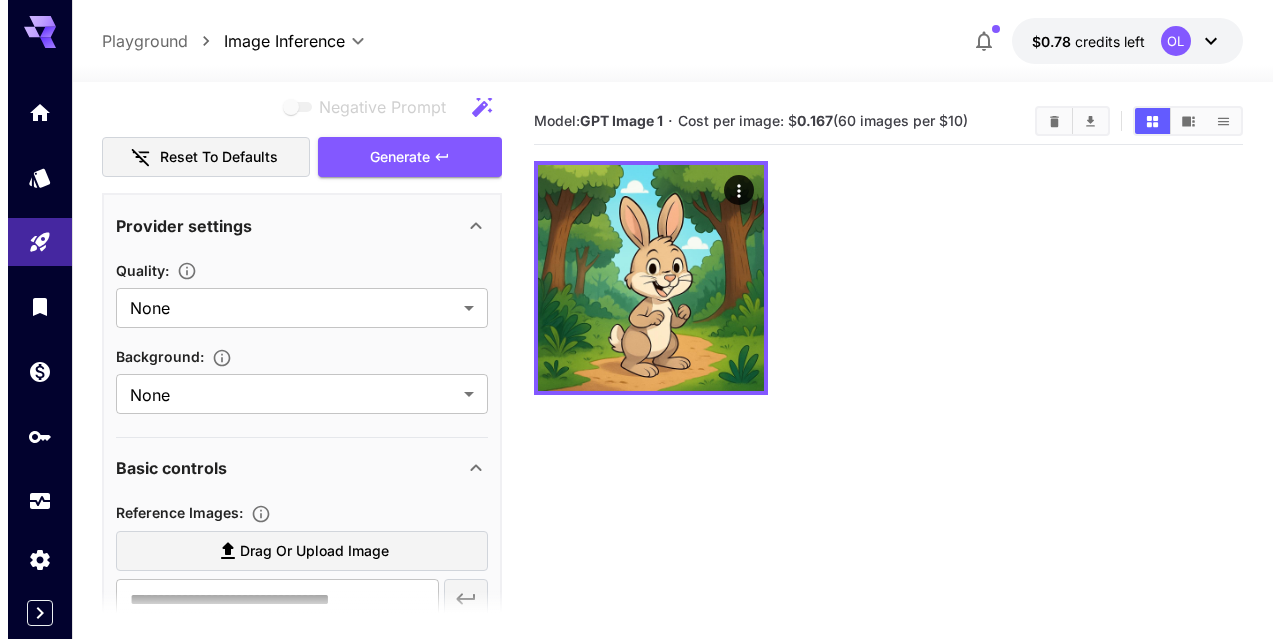 scroll, scrollTop: 0, scrollLeft: 0, axis: both 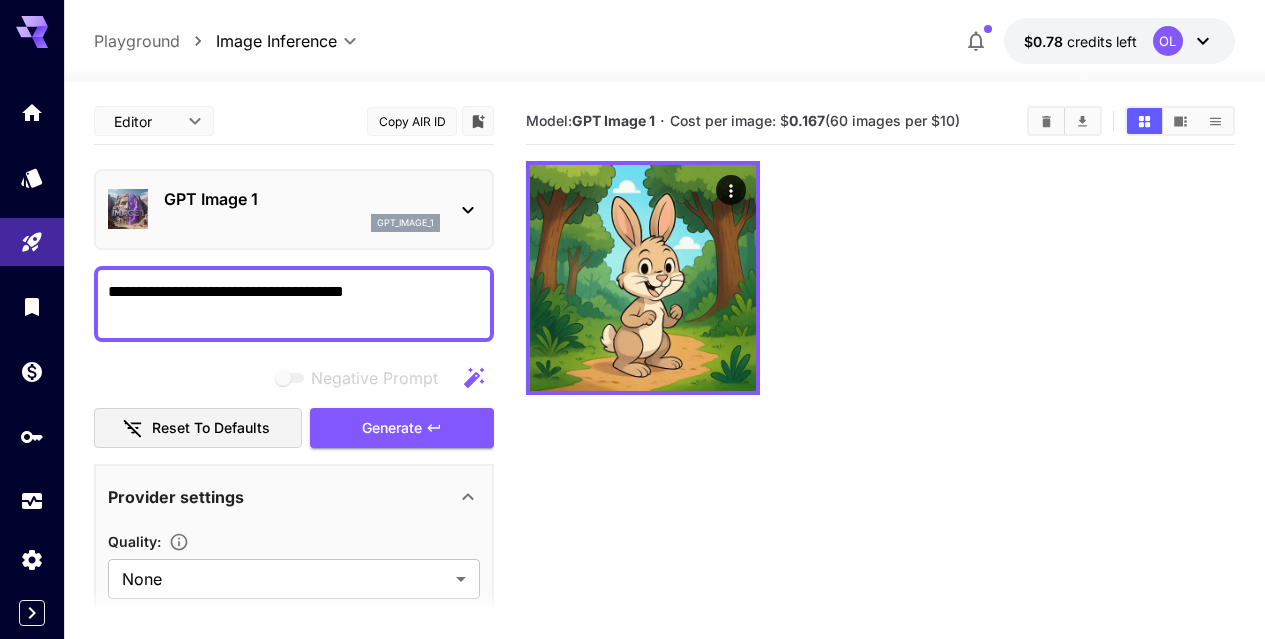 click 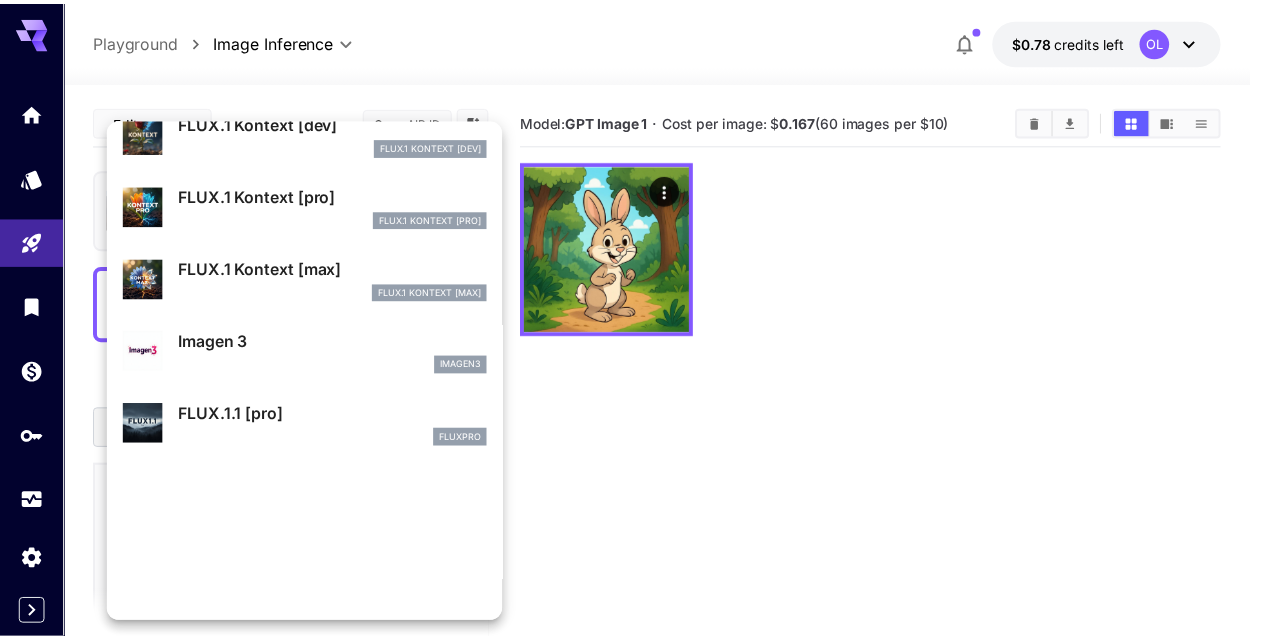 scroll, scrollTop: 901, scrollLeft: 0, axis: vertical 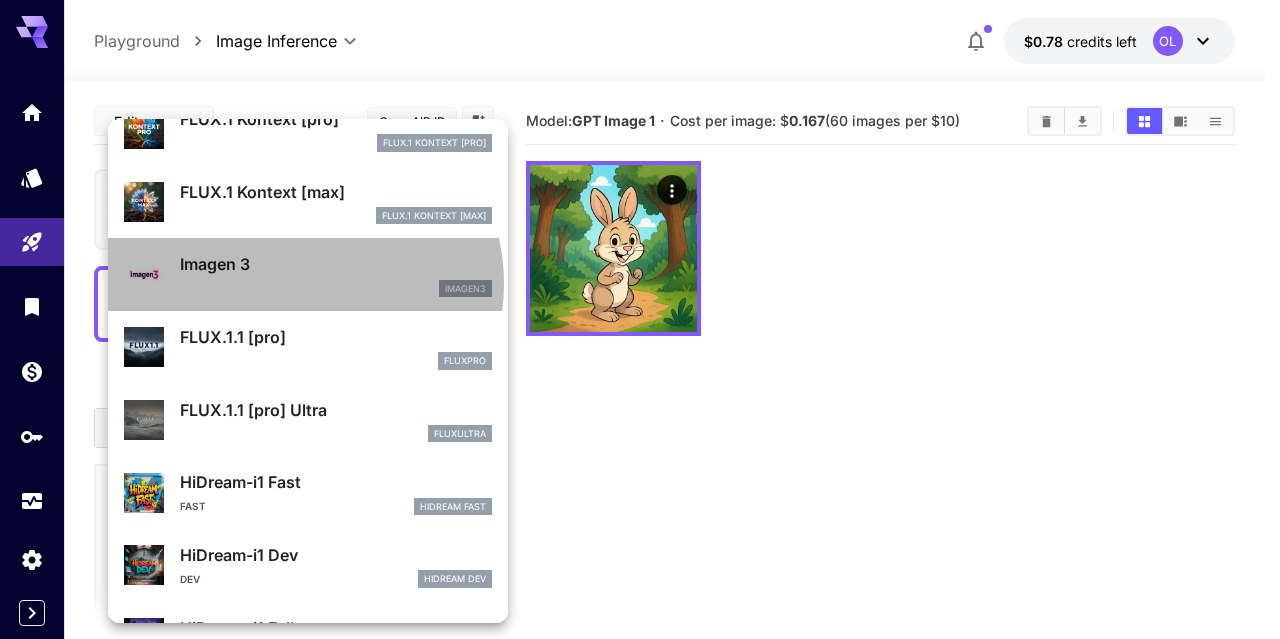 click on "imagen3" at bounding box center (336, 289) 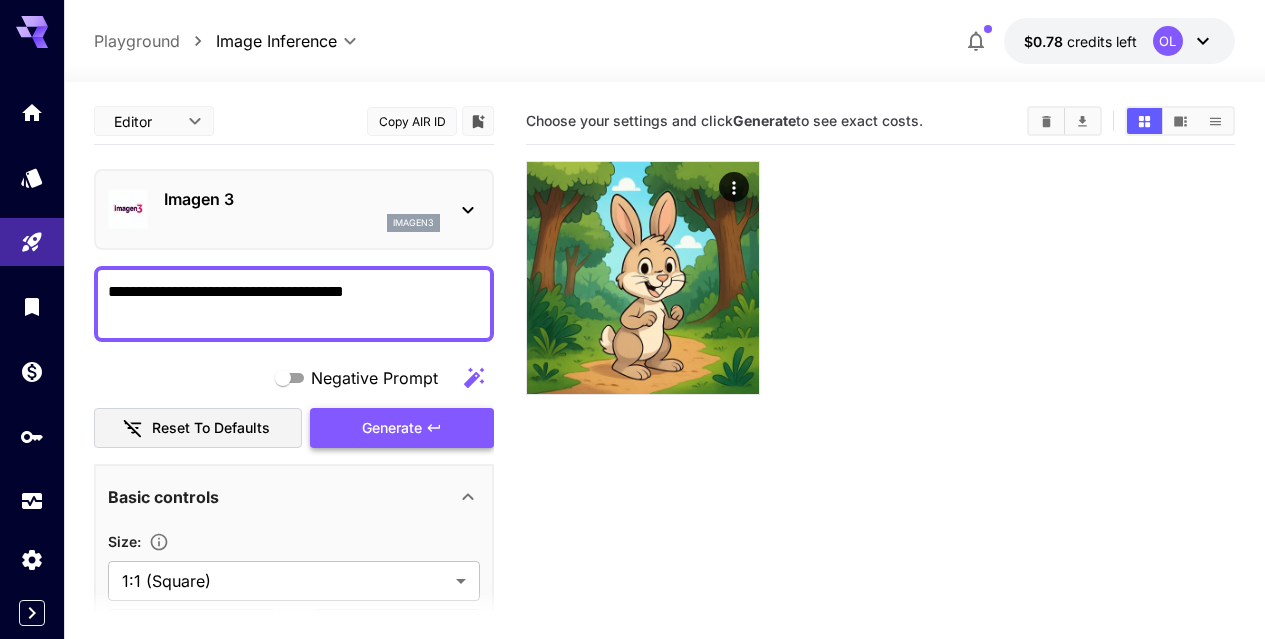 click 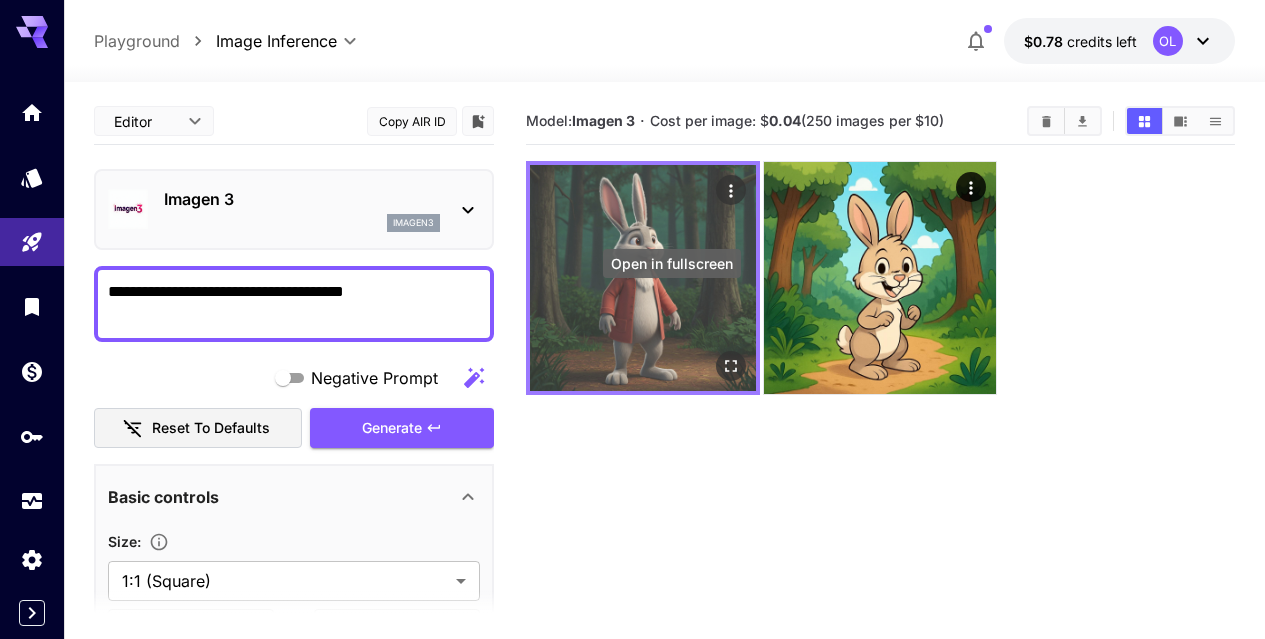 click at bounding box center (731, 366) 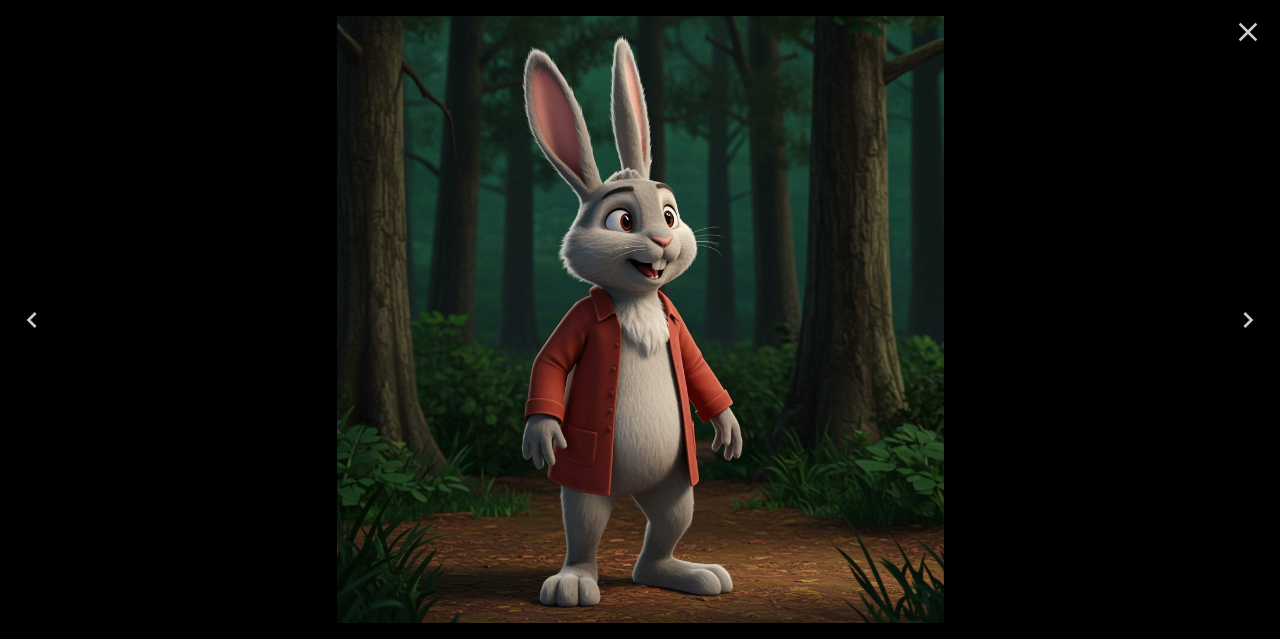 click 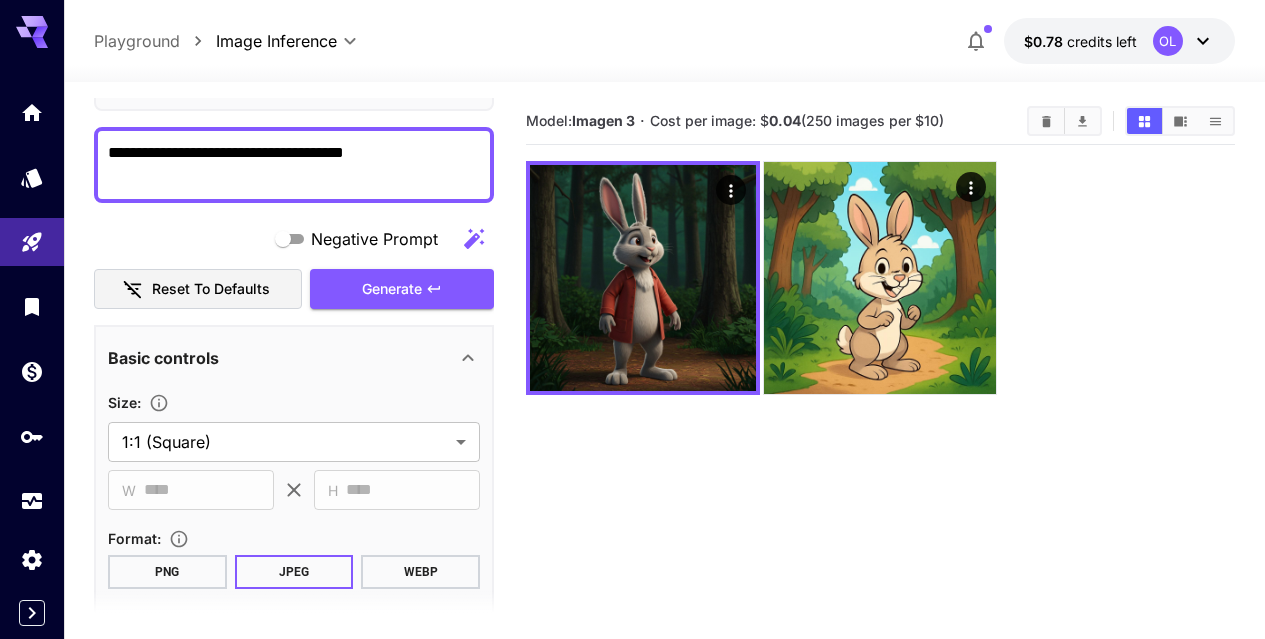 scroll, scrollTop: 0, scrollLeft: 0, axis: both 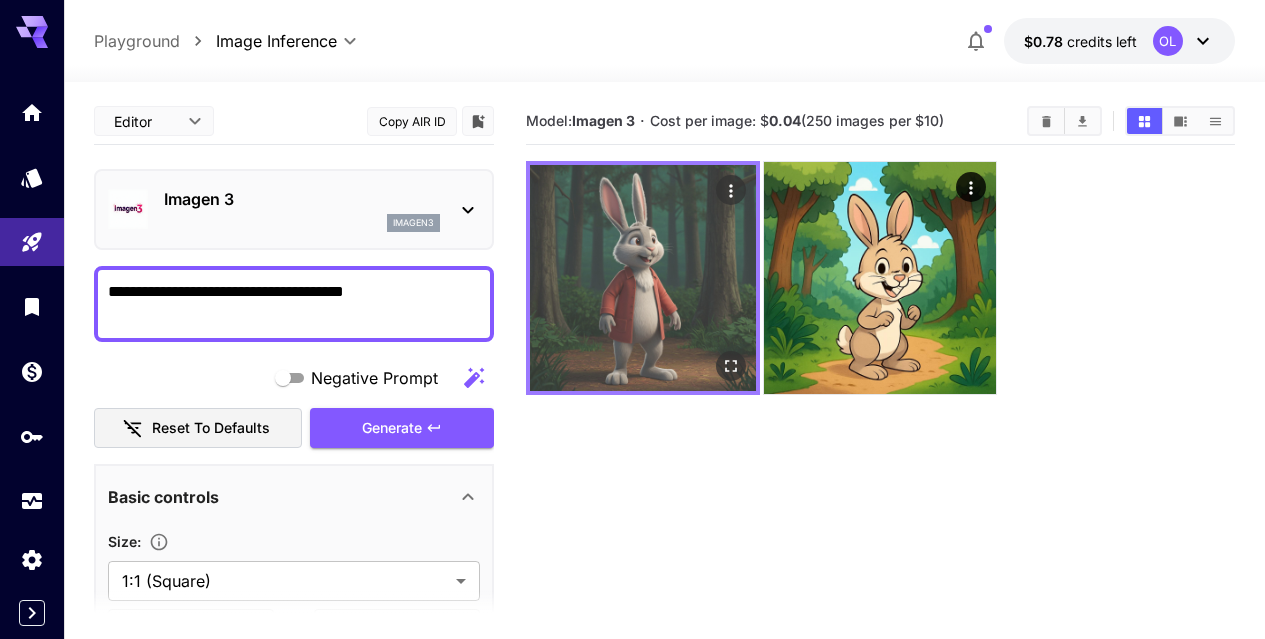 click at bounding box center [643, 278] 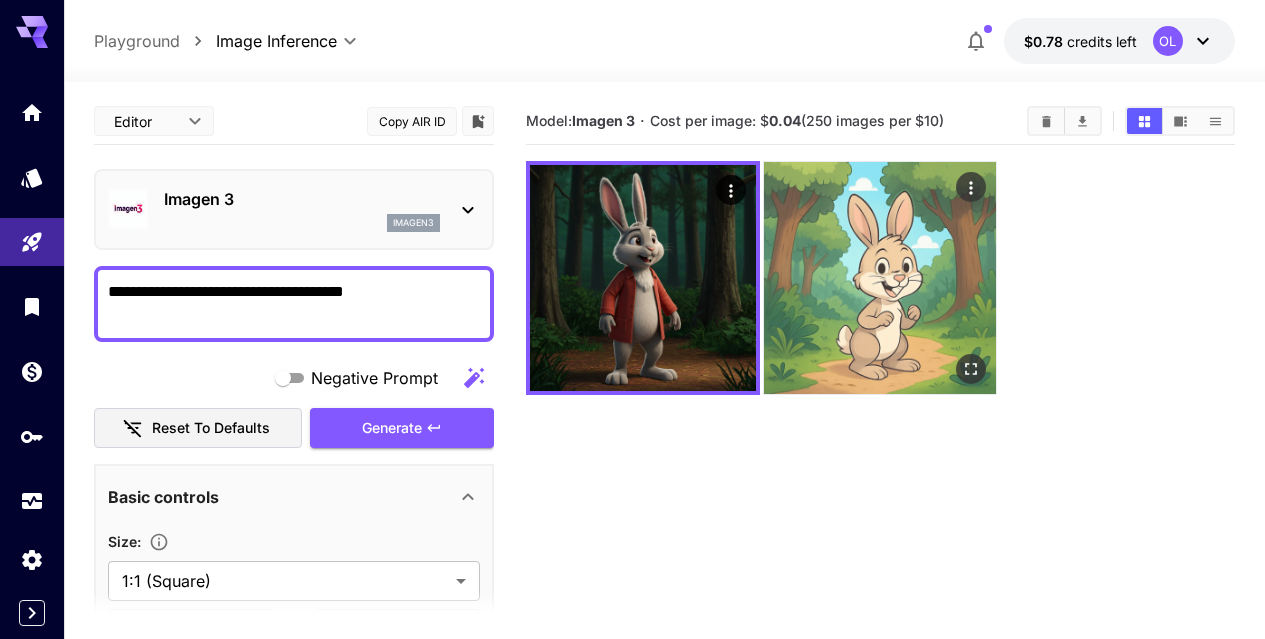 click at bounding box center [880, 278] 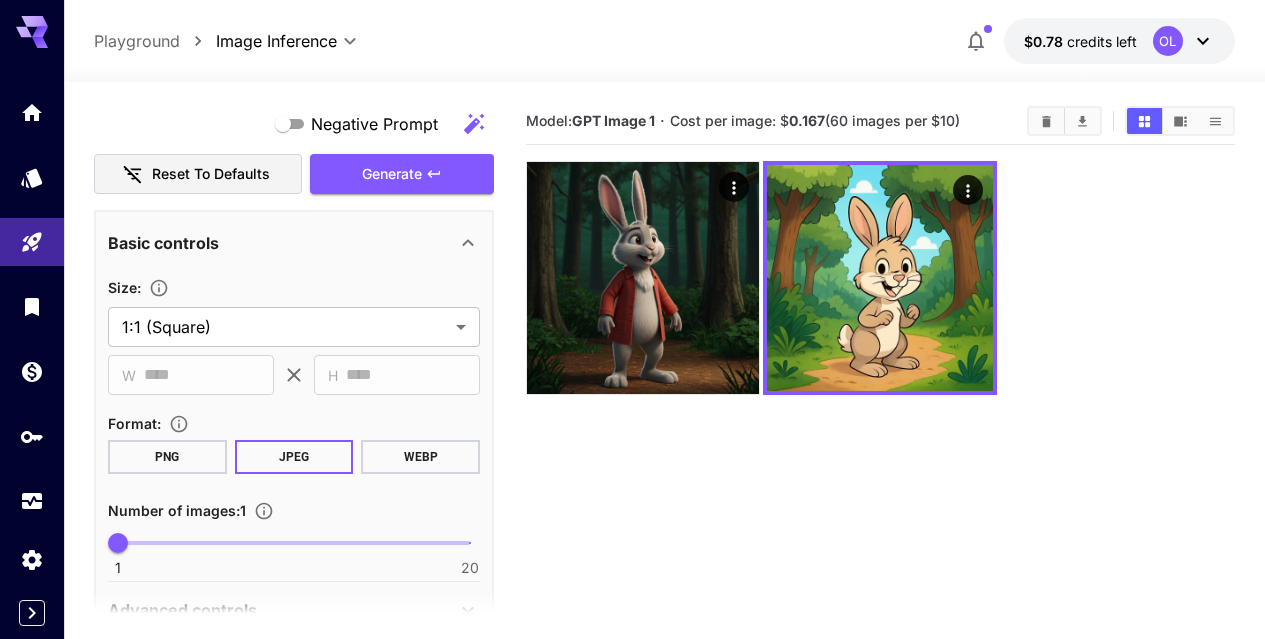 scroll, scrollTop: 356, scrollLeft: 0, axis: vertical 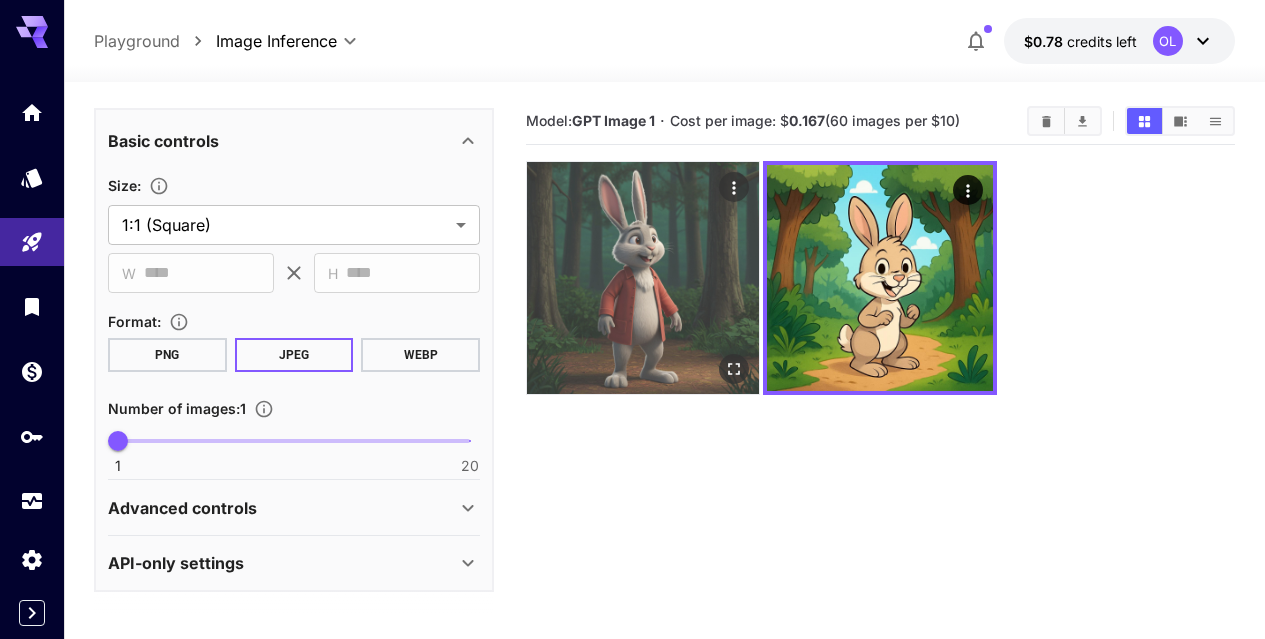 click at bounding box center [643, 278] 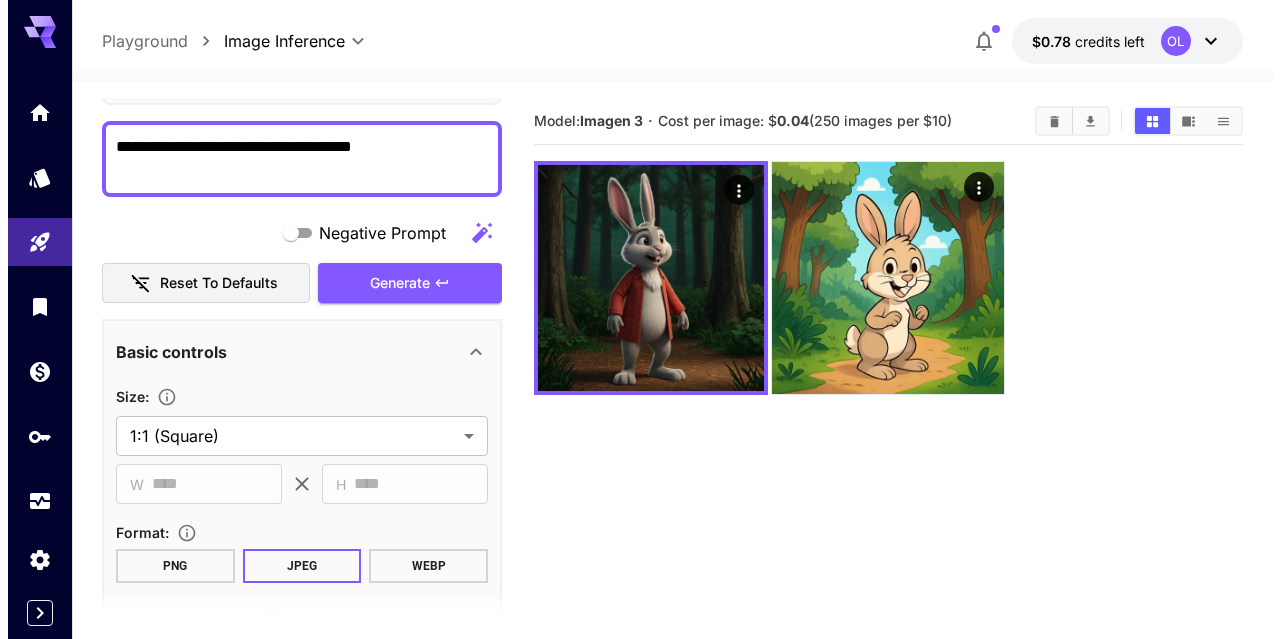 scroll, scrollTop: 56, scrollLeft: 0, axis: vertical 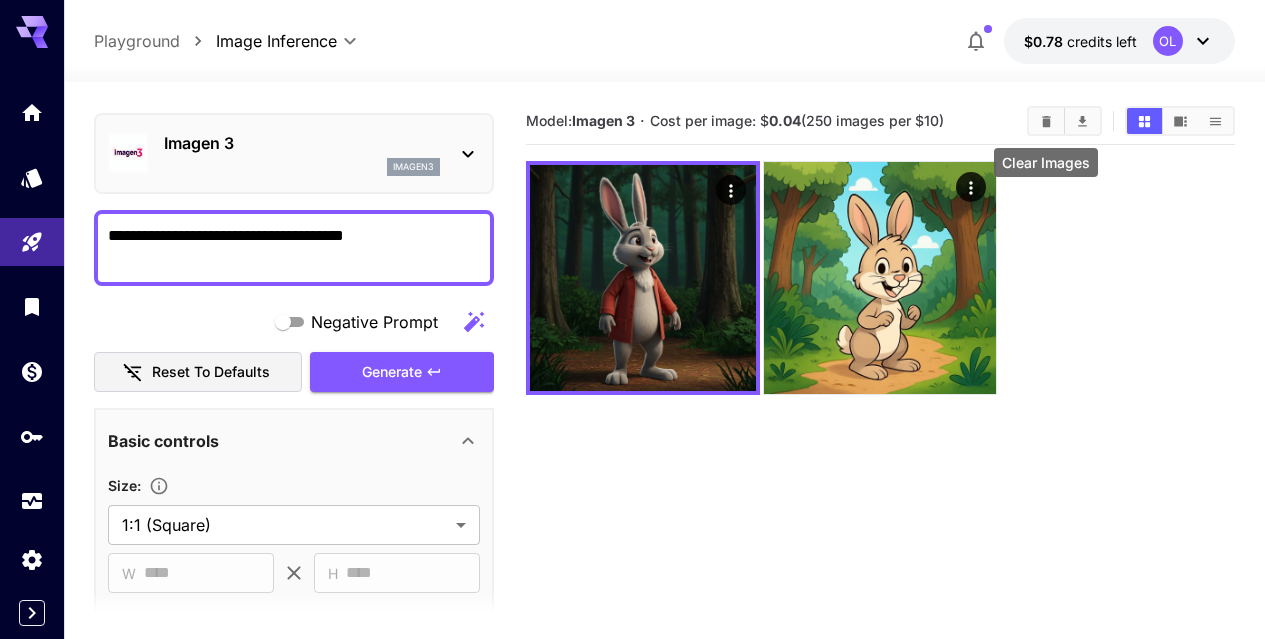 click at bounding box center [1046, 121] 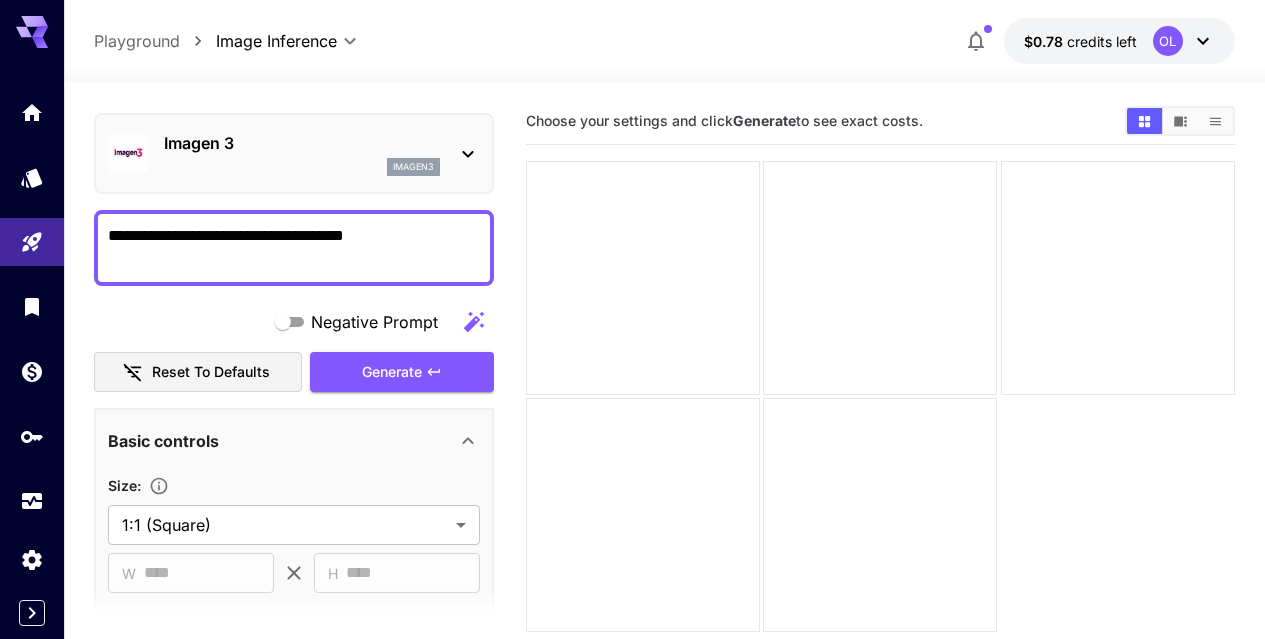 click on "Imagen 3 imagen3" at bounding box center (294, 153) 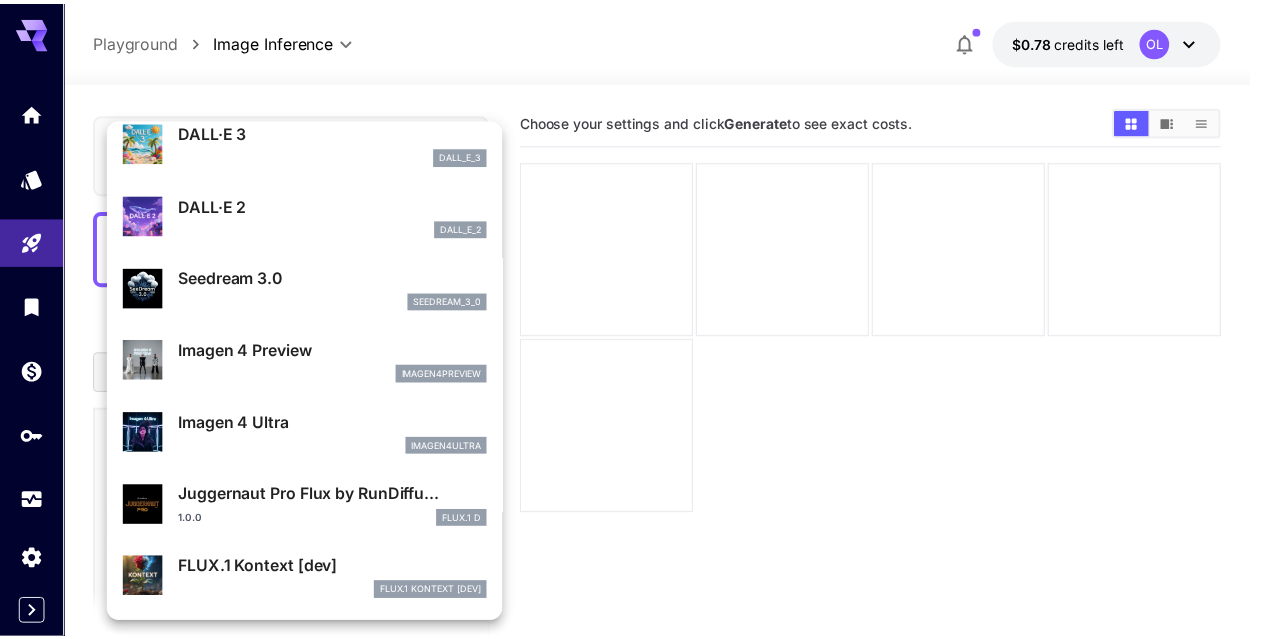 scroll, scrollTop: 402, scrollLeft: 0, axis: vertical 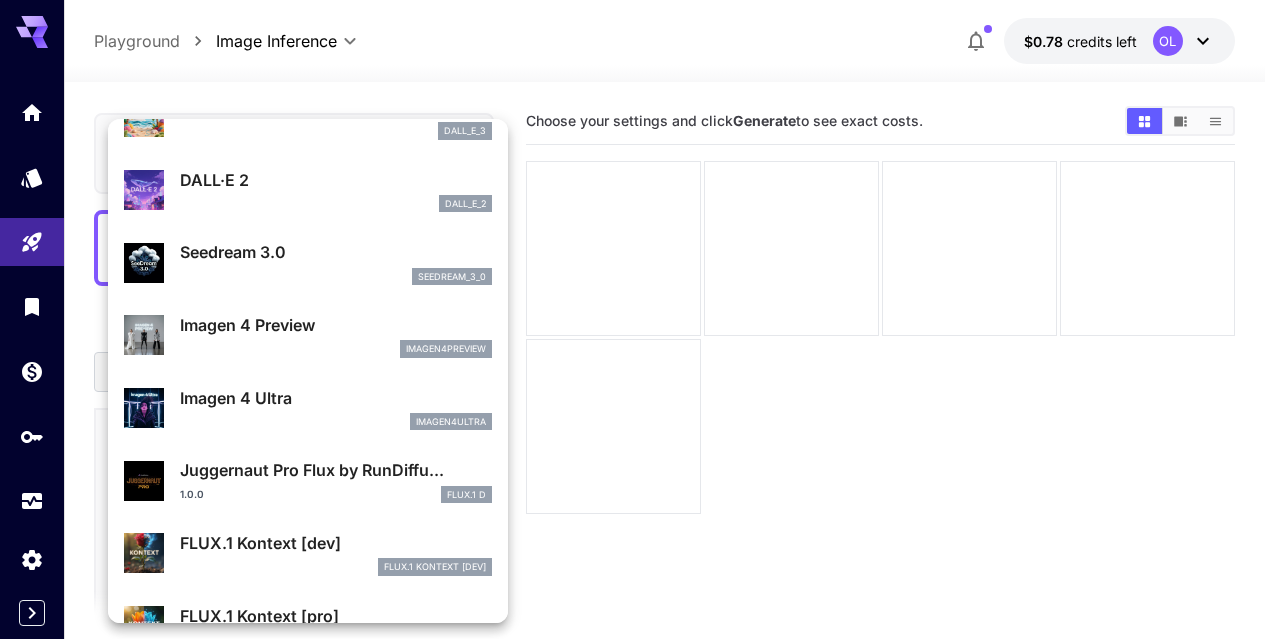 click on "Imagen 4 Ultra imagen4ultra" at bounding box center (336, 408) 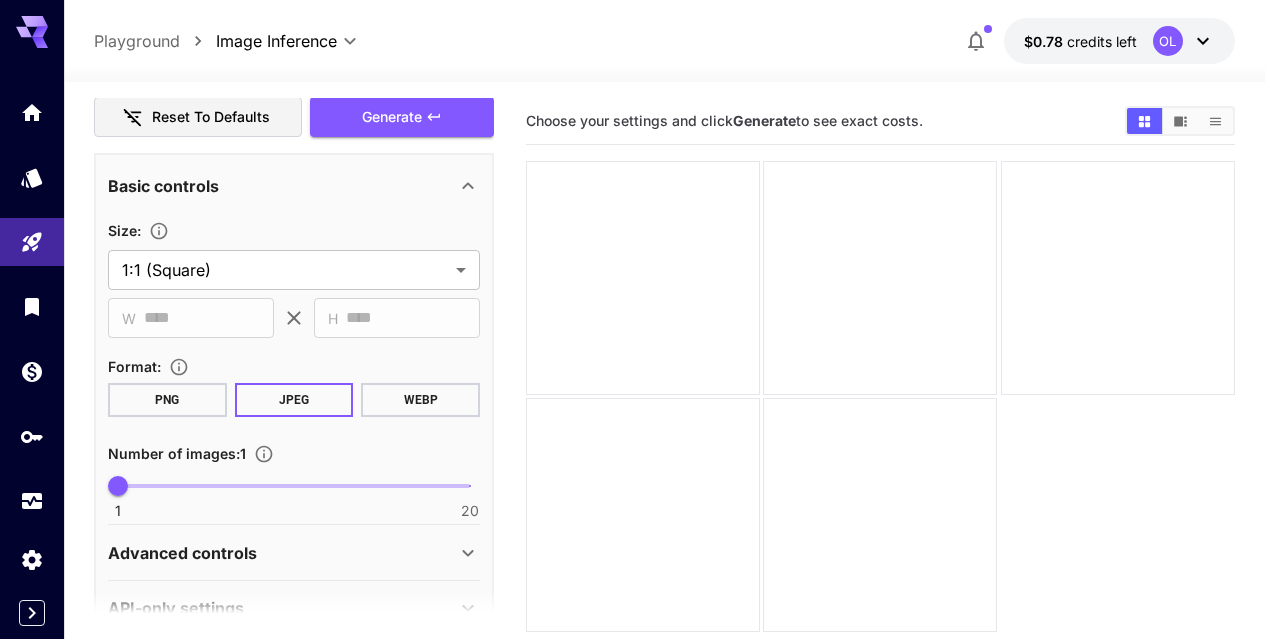scroll, scrollTop: 356, scrollLeft: 0, axis: vertical 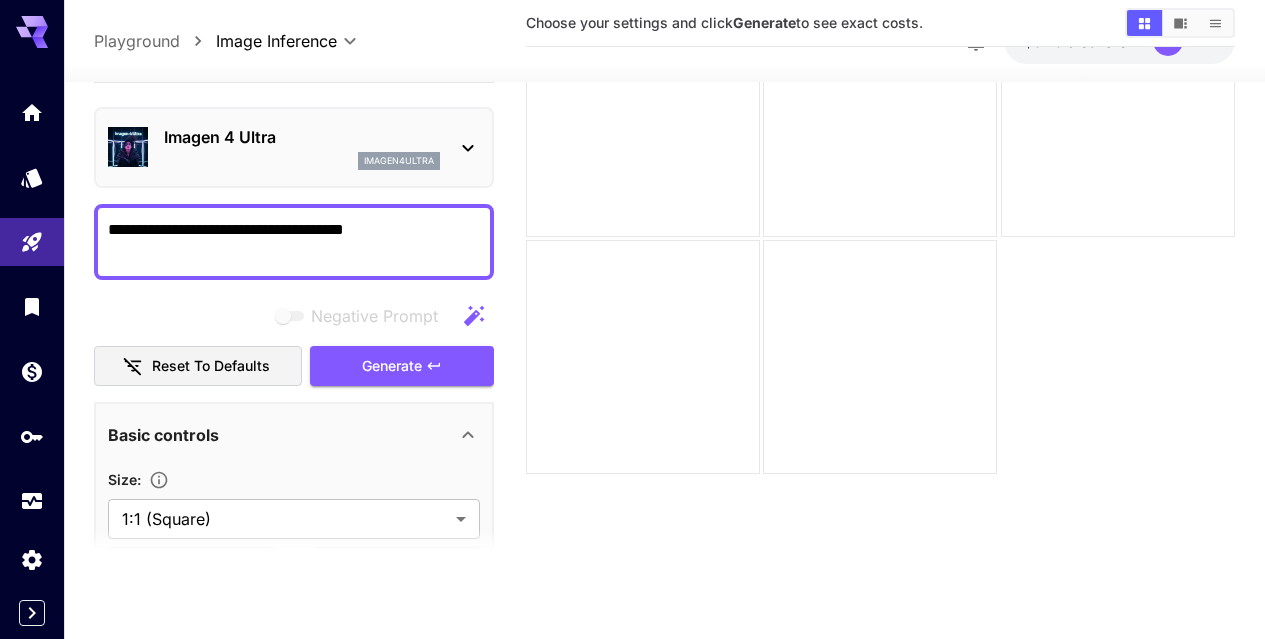 click 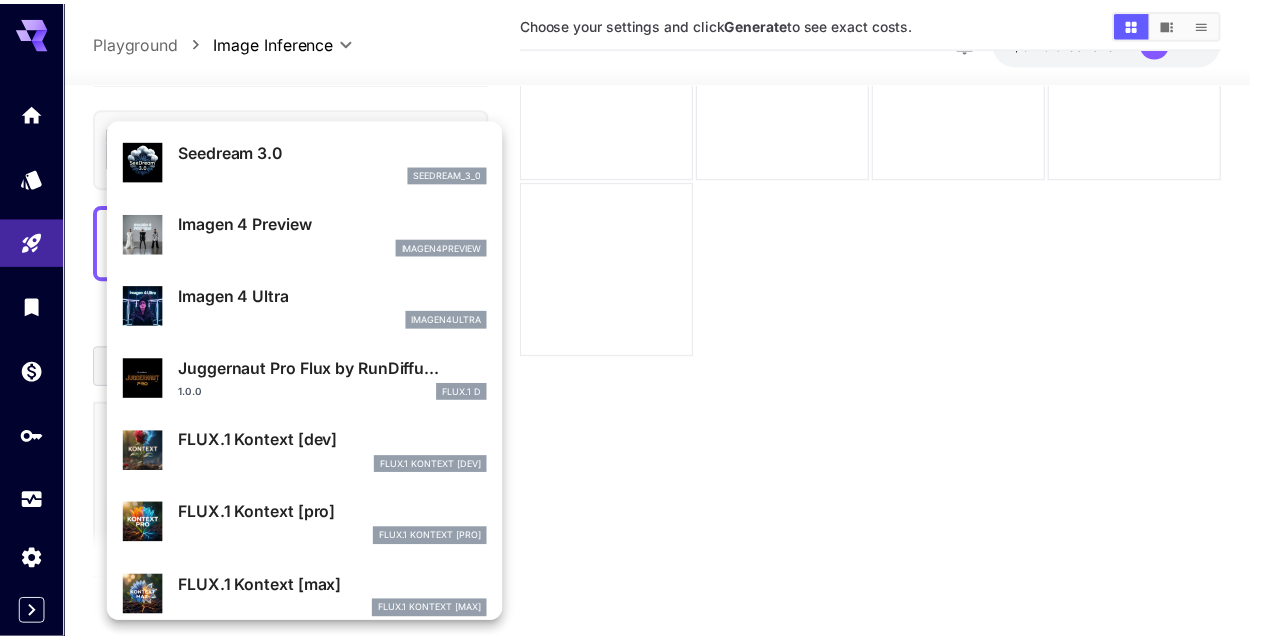 scroll, scrollTop: 602, scrollLeft: 0, axis: vertical 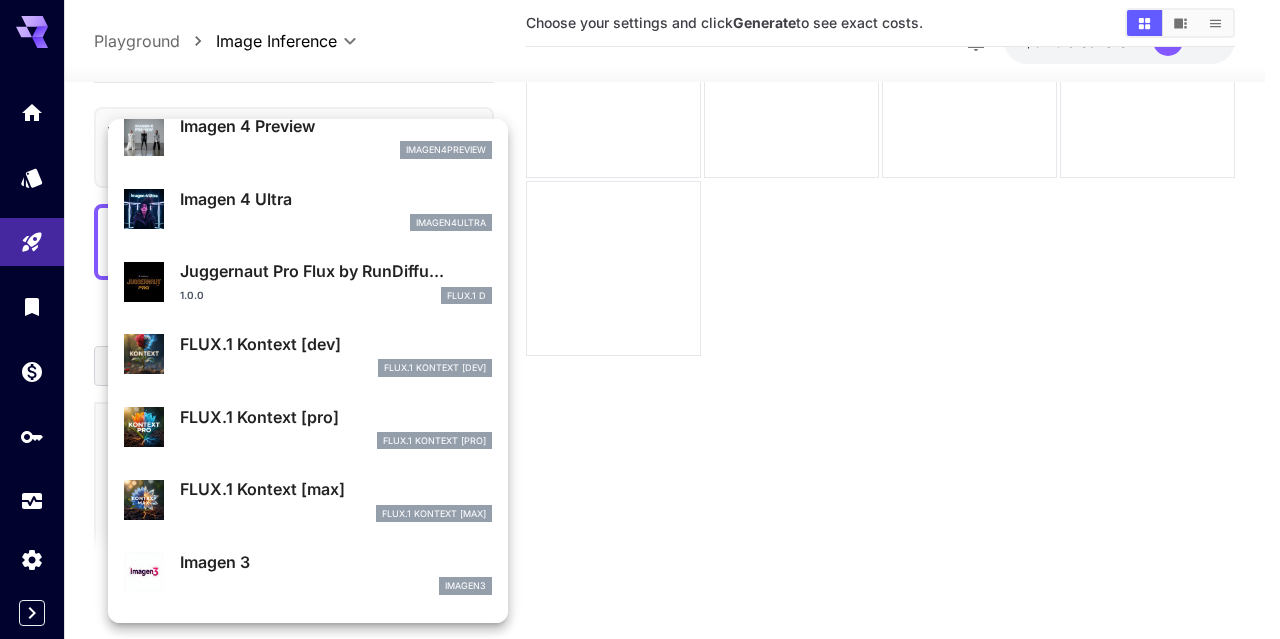 click on "FLUX.1 Kontext [max]" at bounding box center [336, 489] 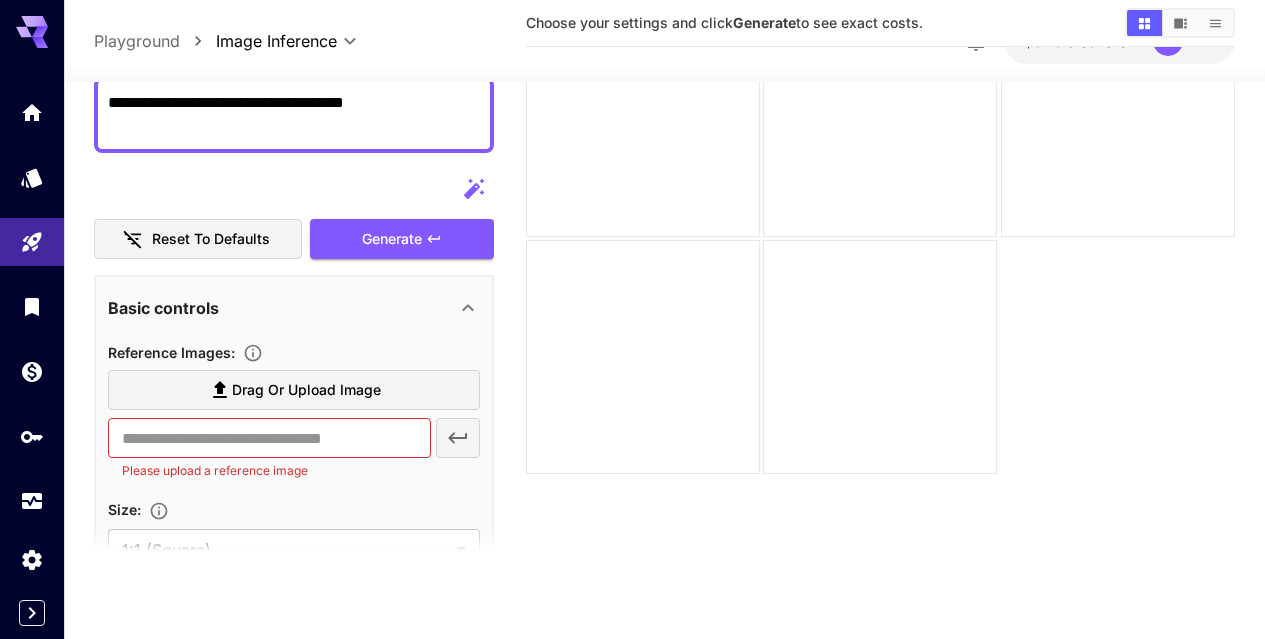 scroll, scrollTop: 0, scrollLeft: 0, axis: both 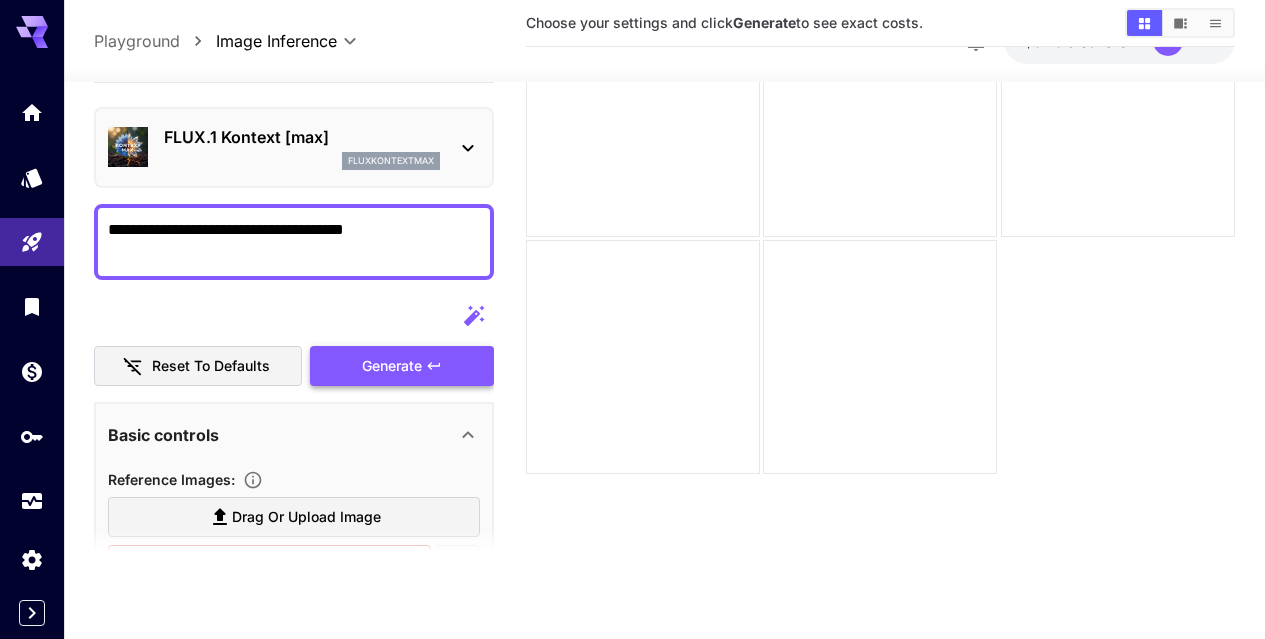 click on "Generate" at bounding box center (392, 366) 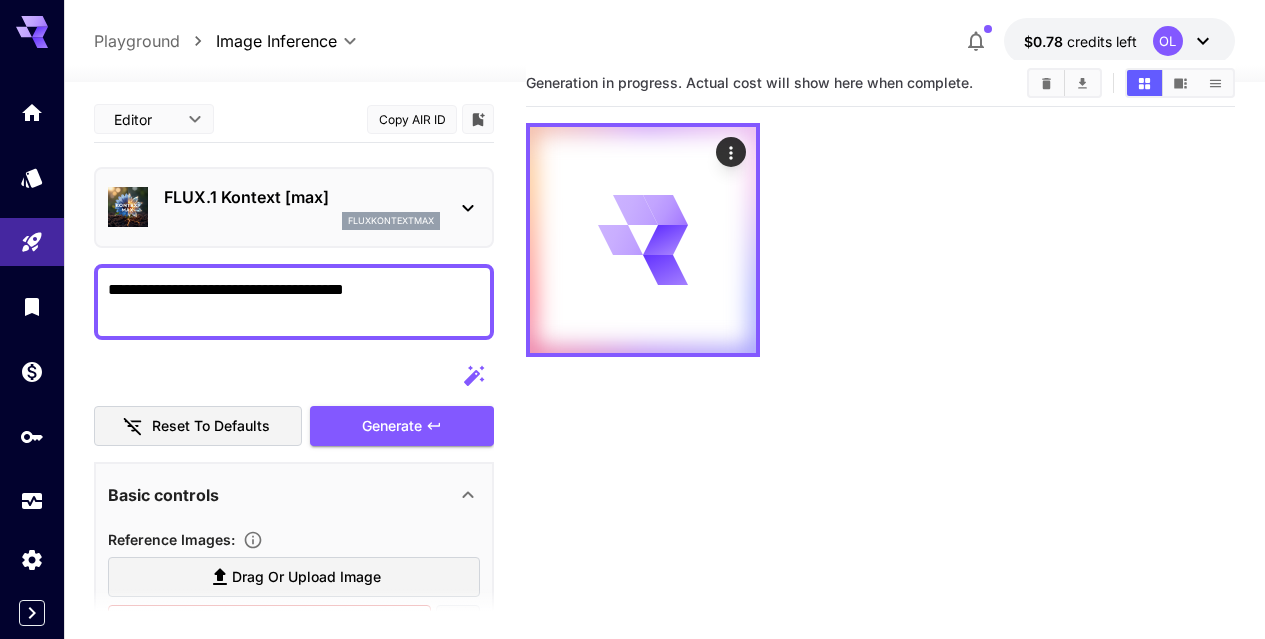 scroll, scrollTop: 0, scrollLeft: 0, axis: both 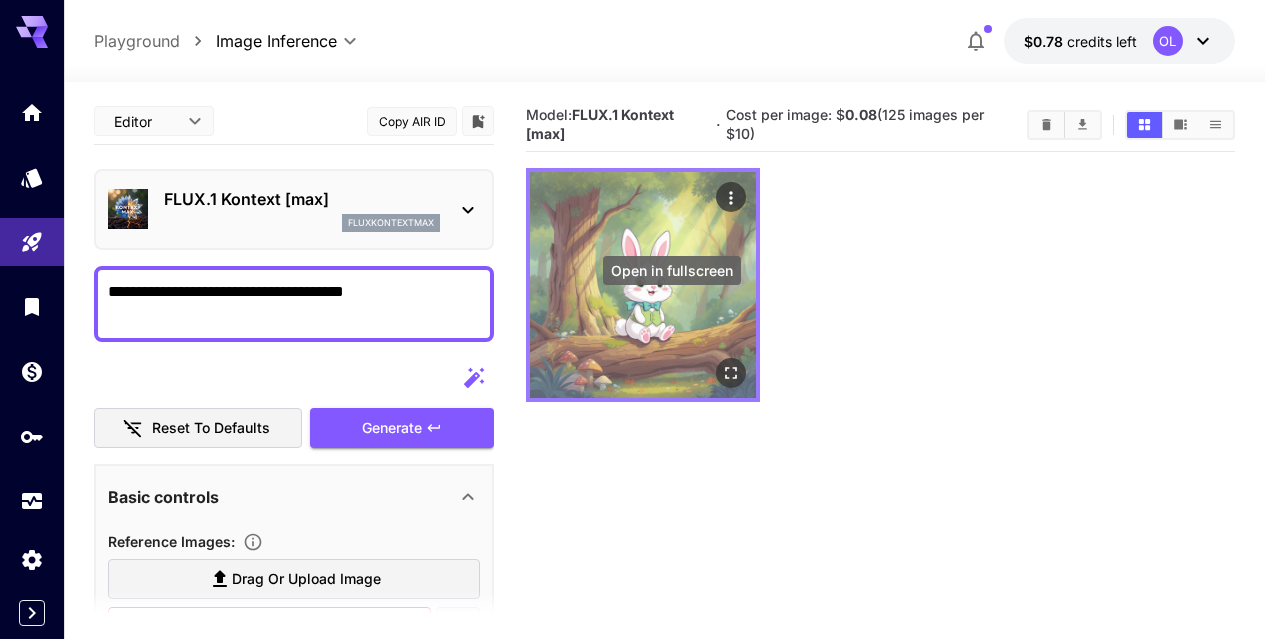 click 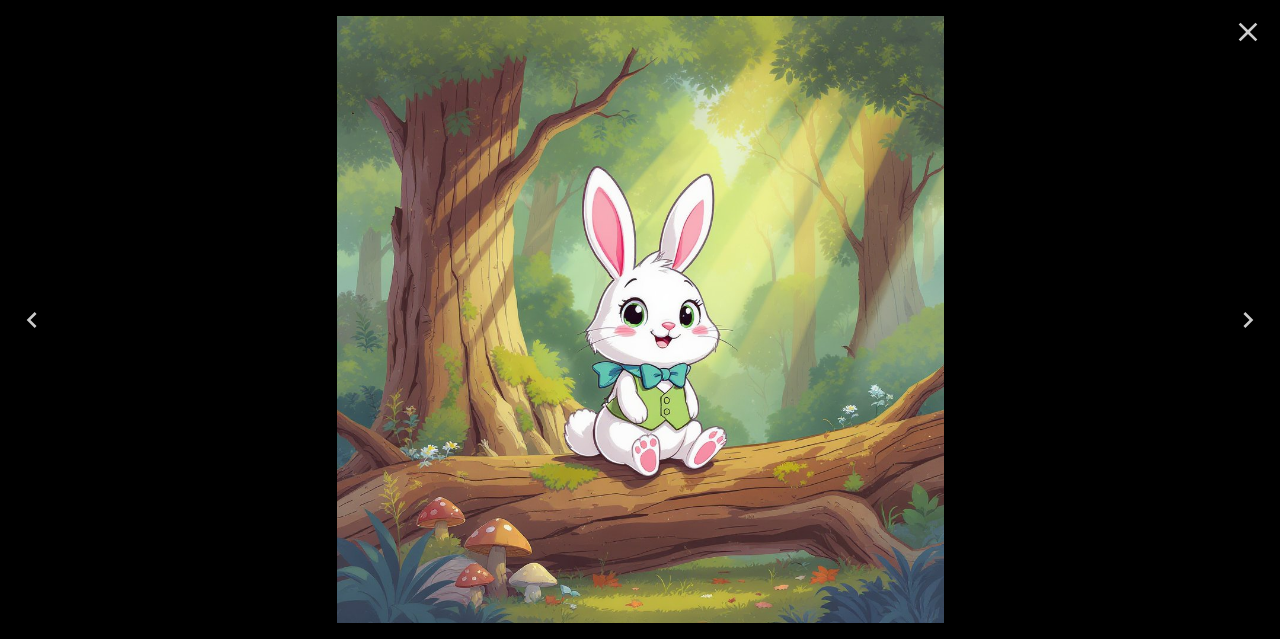 click 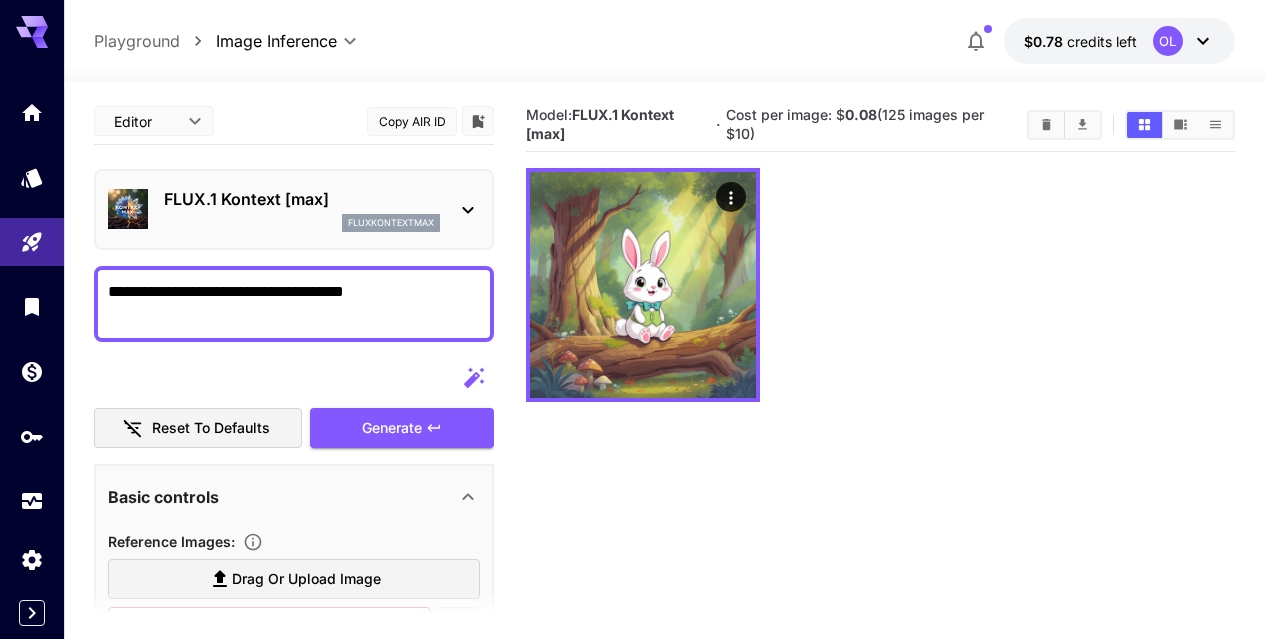 click on "**********" at bounding box center (294, 304) 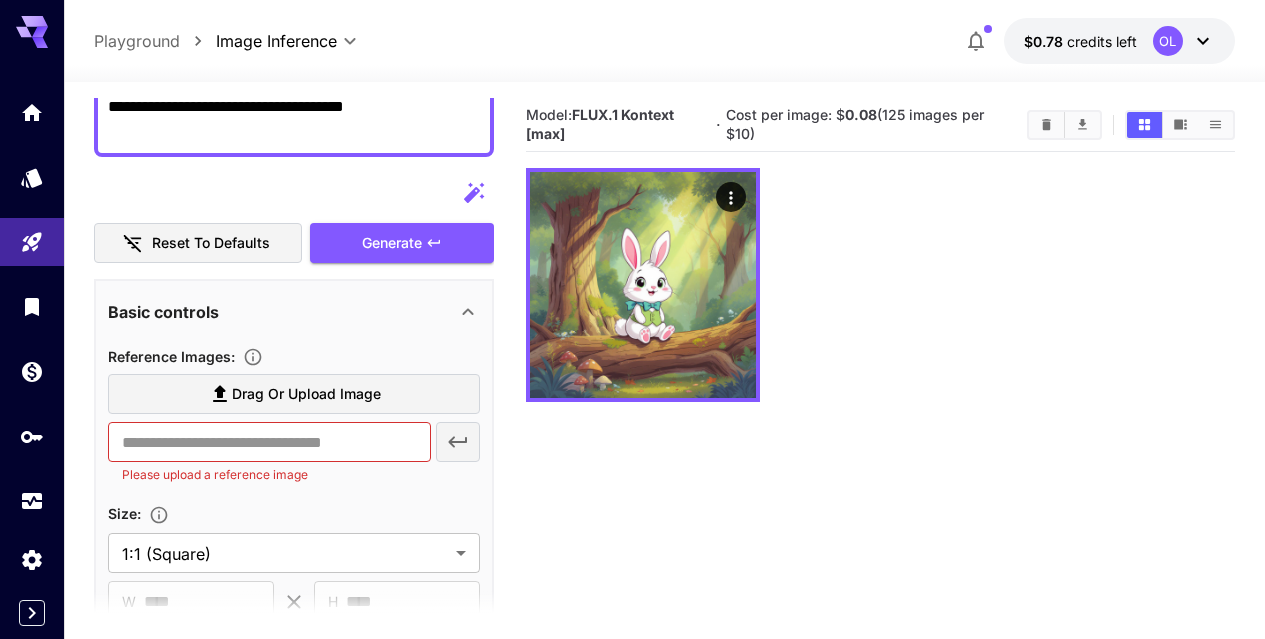 scroll, scrollTop: 300, scrollLeft: 0, axis: vertical 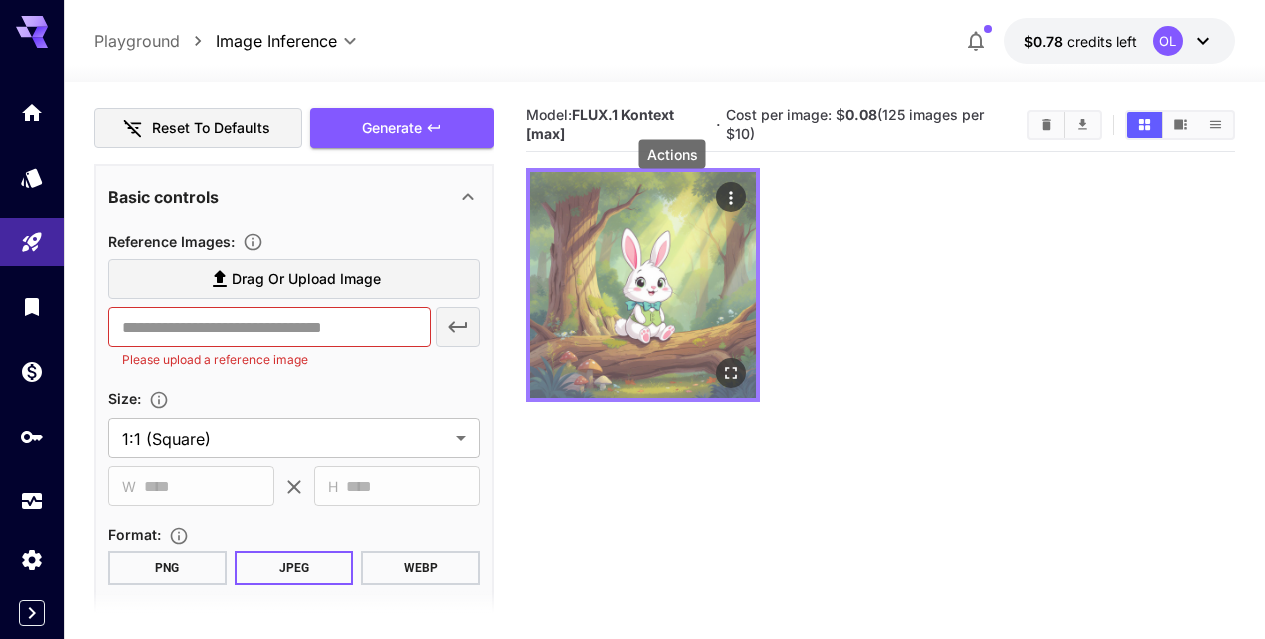 click at bounding box center [731, 197] 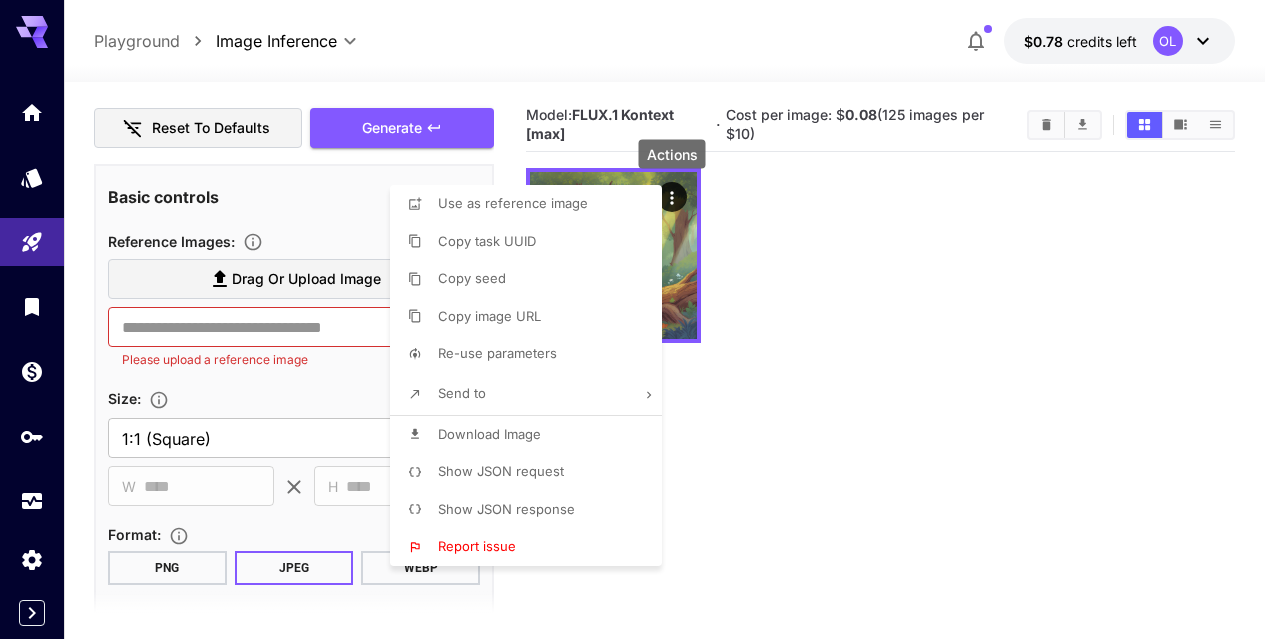 click on "Use as reference image" at bounding box center (513, 203) 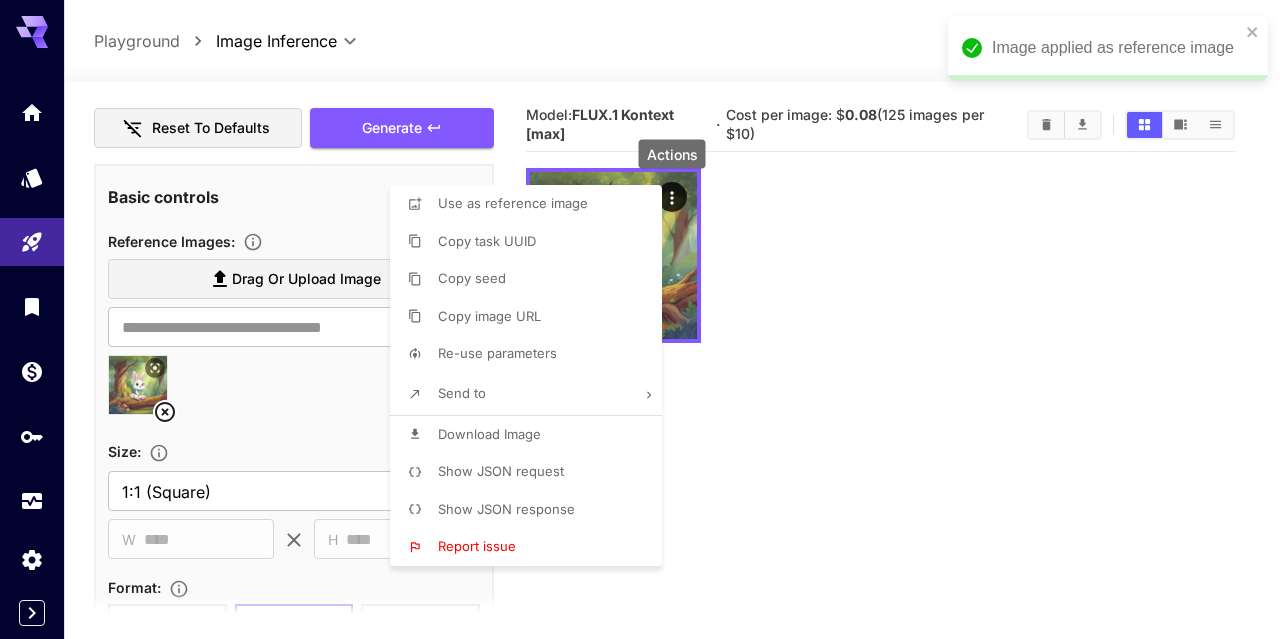click at bounding box center (640, 319) 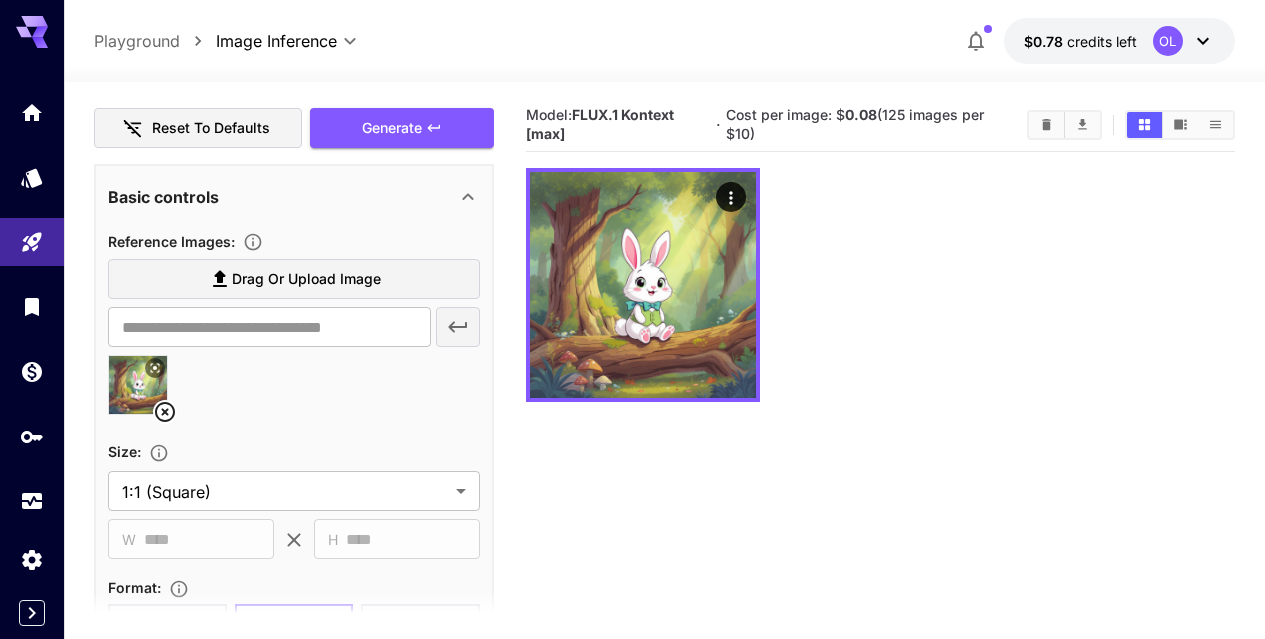 scroll, scrollTop: 0, scrollLeft: 0, axis: both 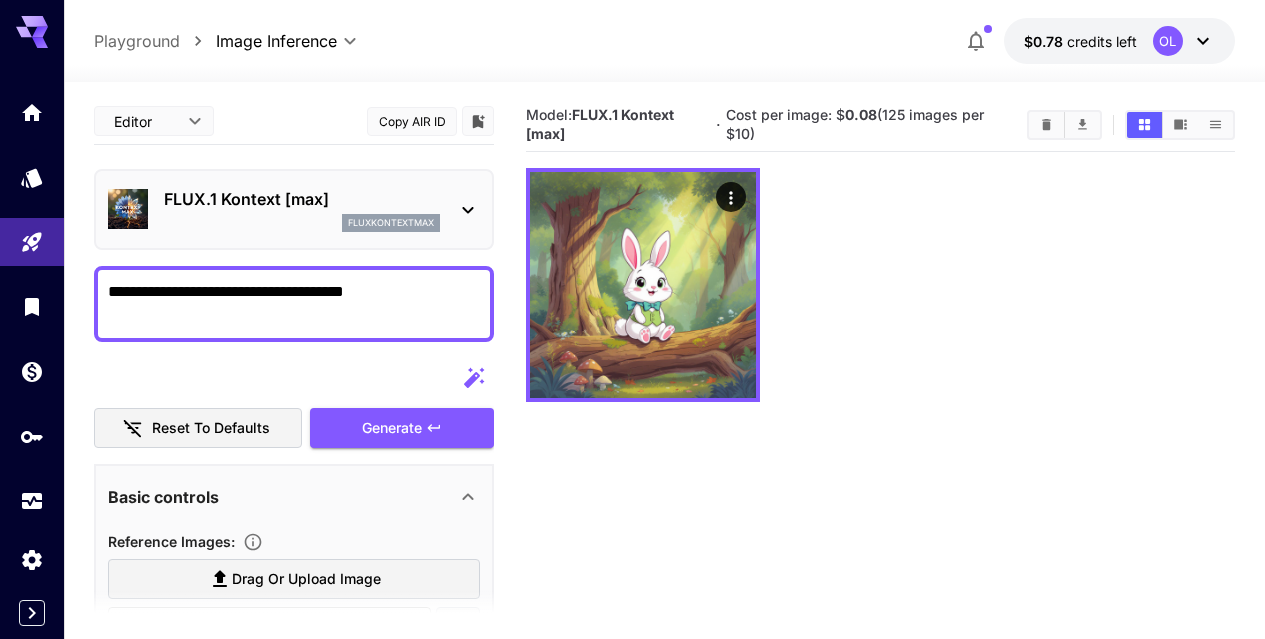 click on "**********" at bounding box center (294, 304) 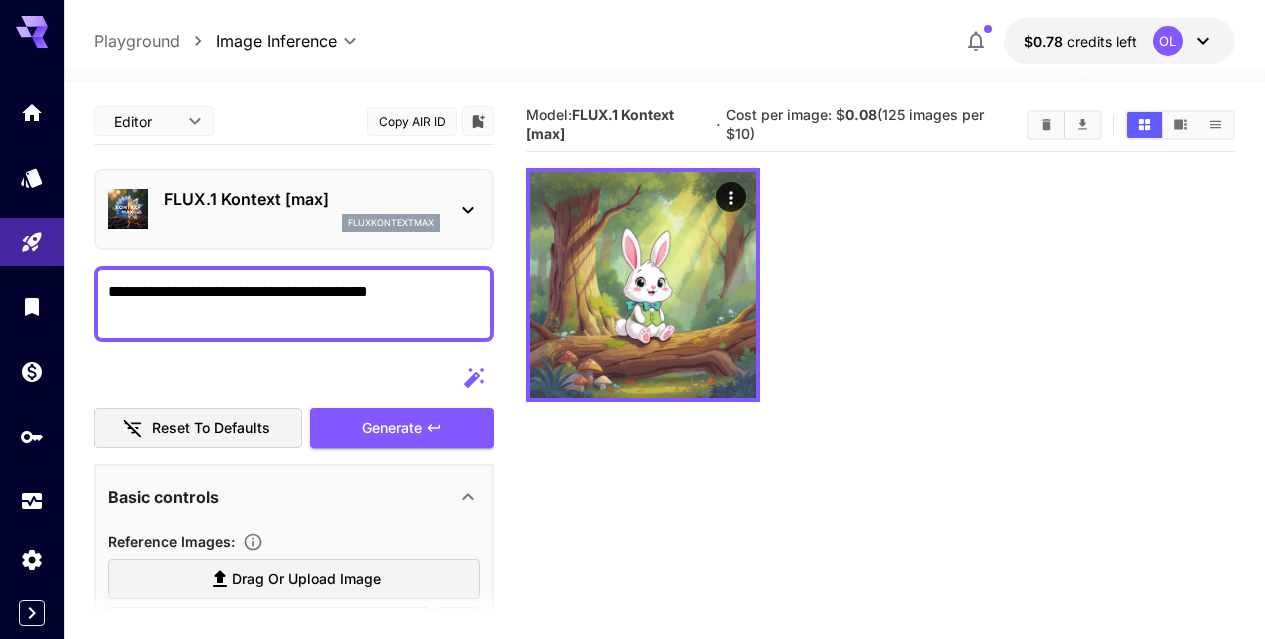 type on "**********" 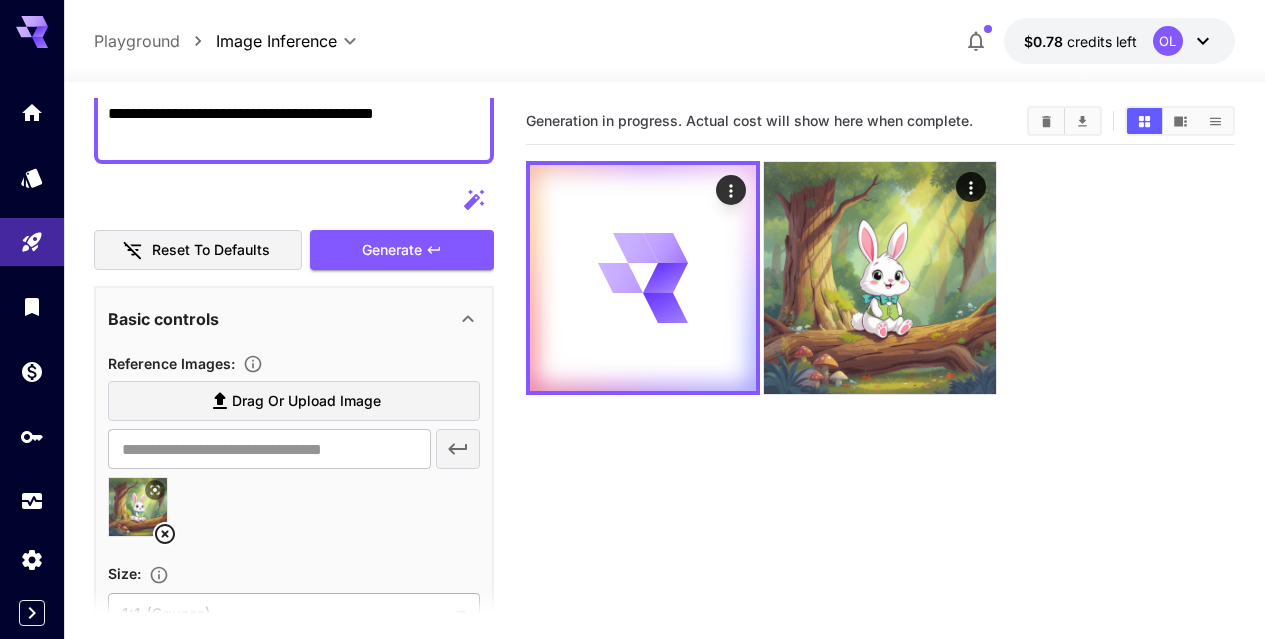 scroll, scrollTop: 0, scrollLeft: 0, axis: both 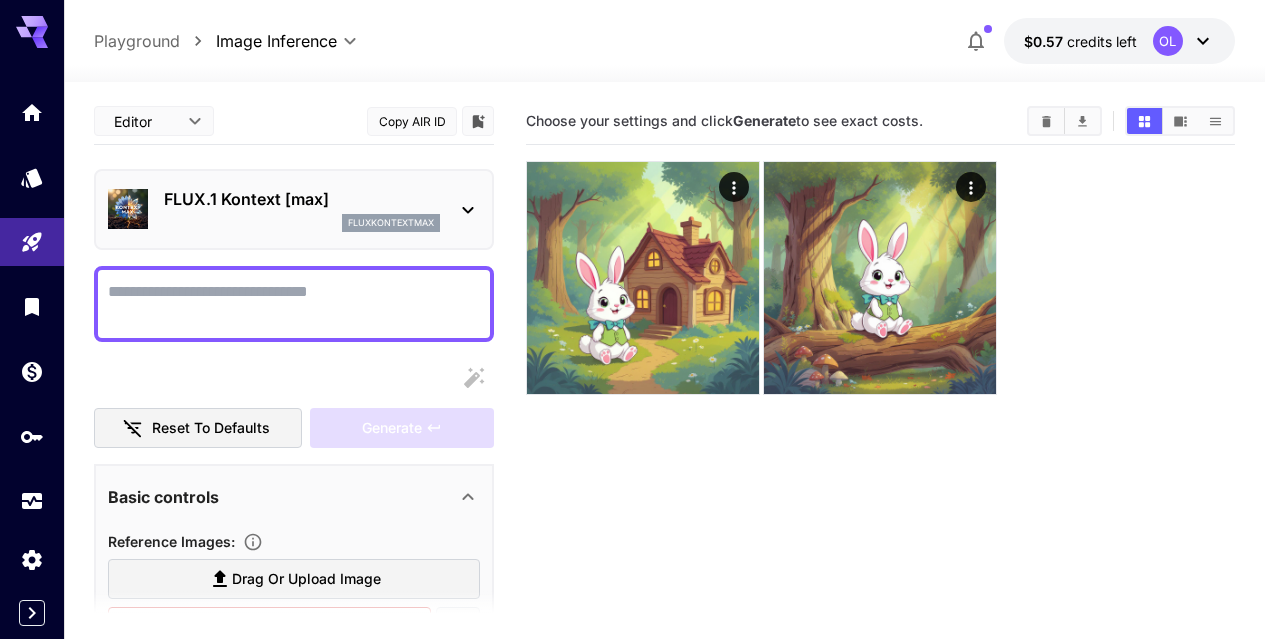 click 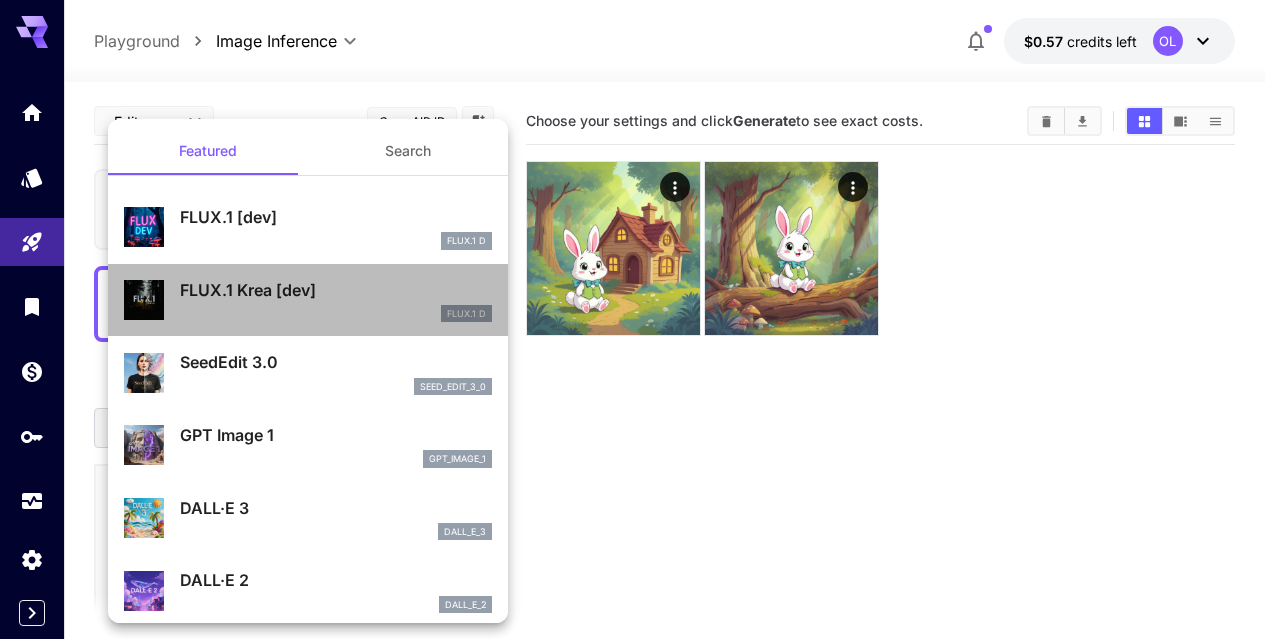 click on "FLUX.1 Krea [dev]" at bounding box center [336, 290] 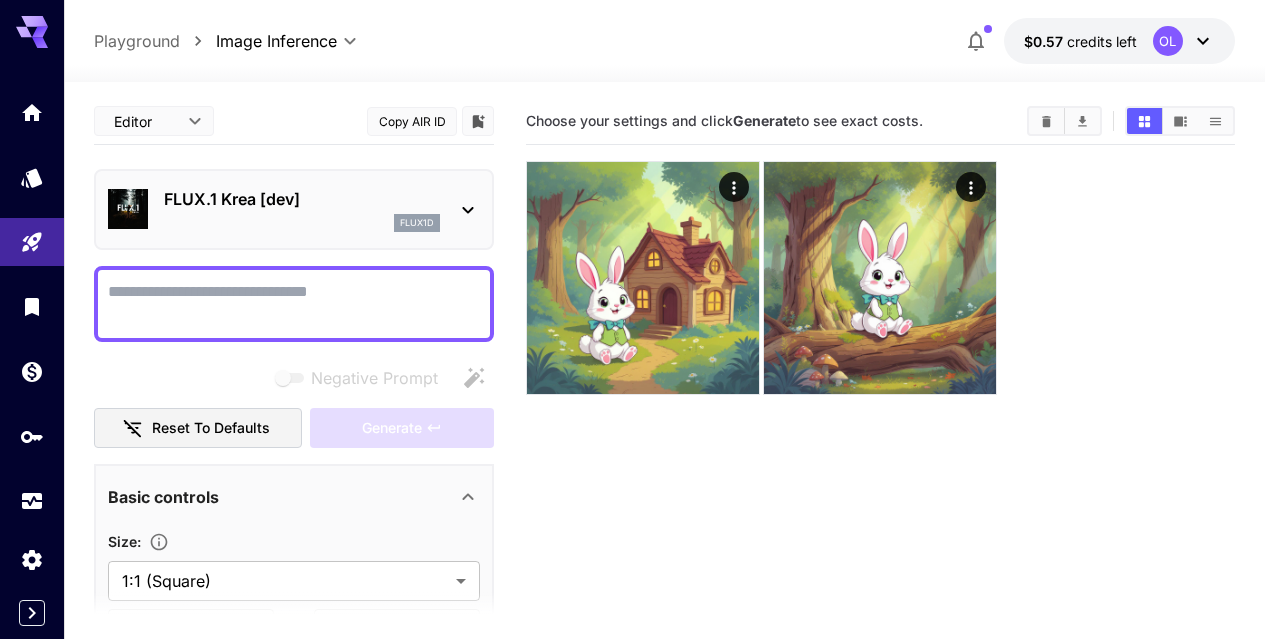 click 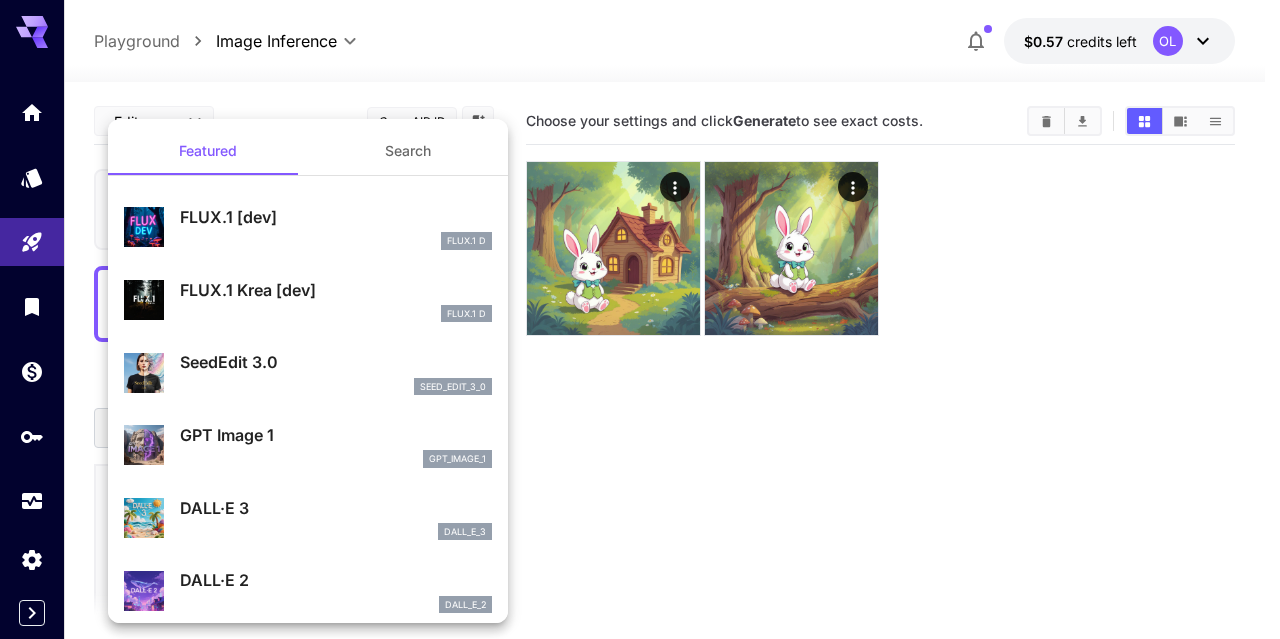 click on "FLUX.1 [dev]" at bounding box center [336, 217] 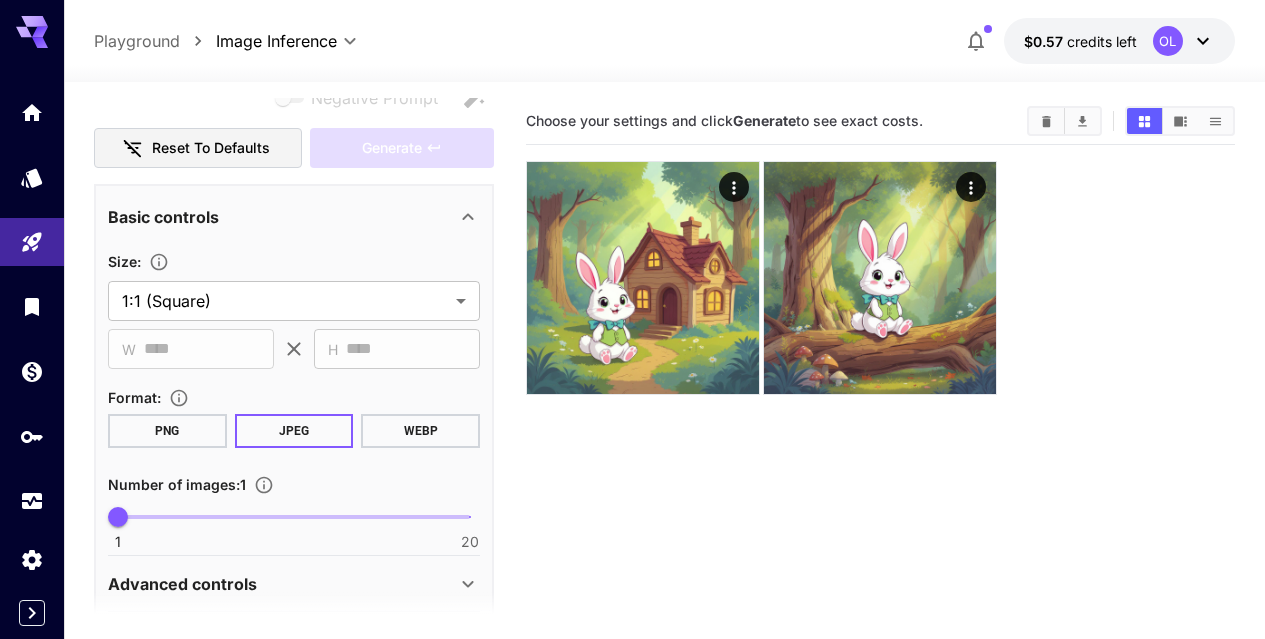 scroll, scrollTop: 0, scrollLeft: 0, axis: both 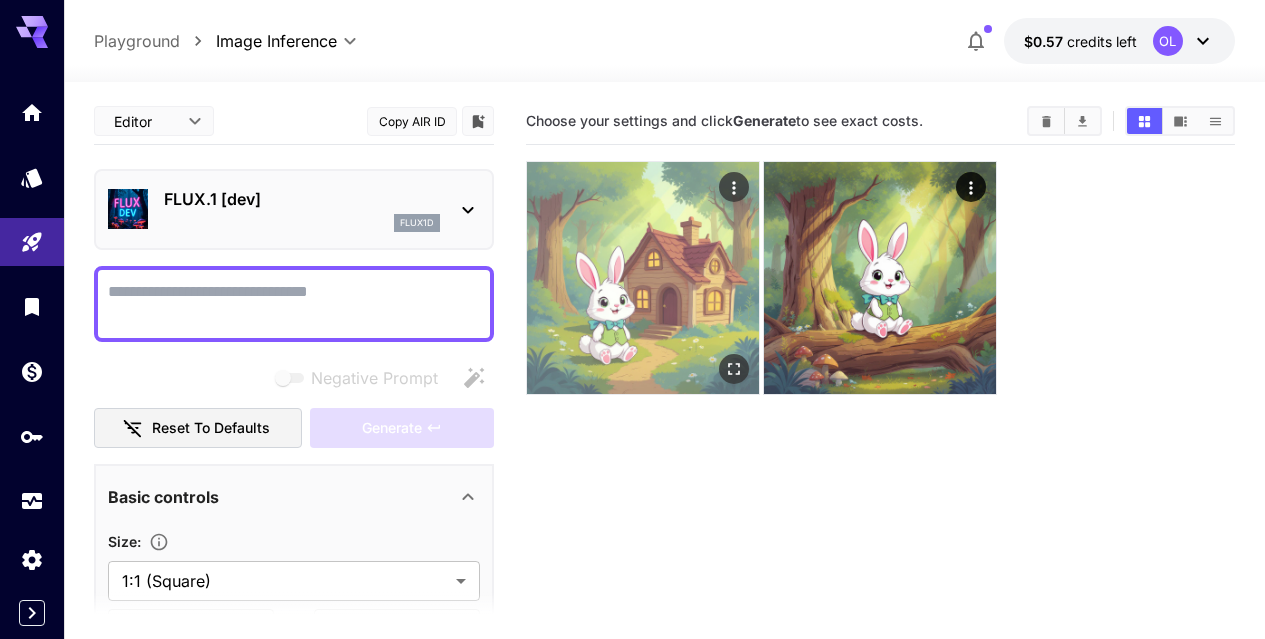 click 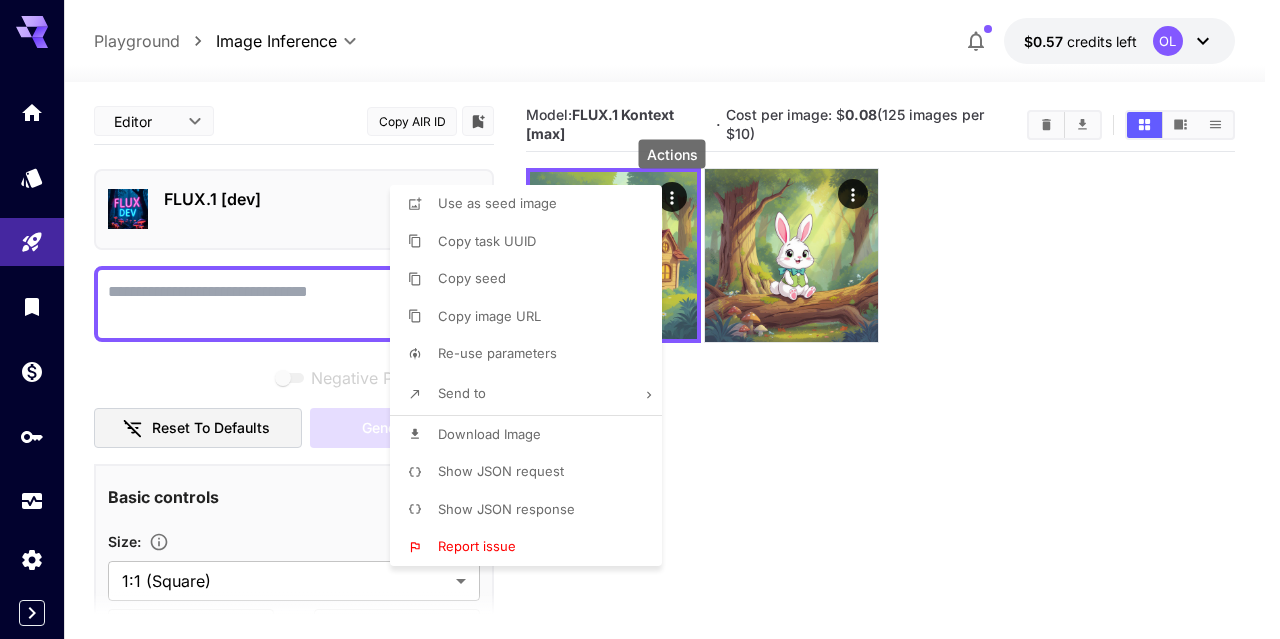 click at bounding box center [640, 319] 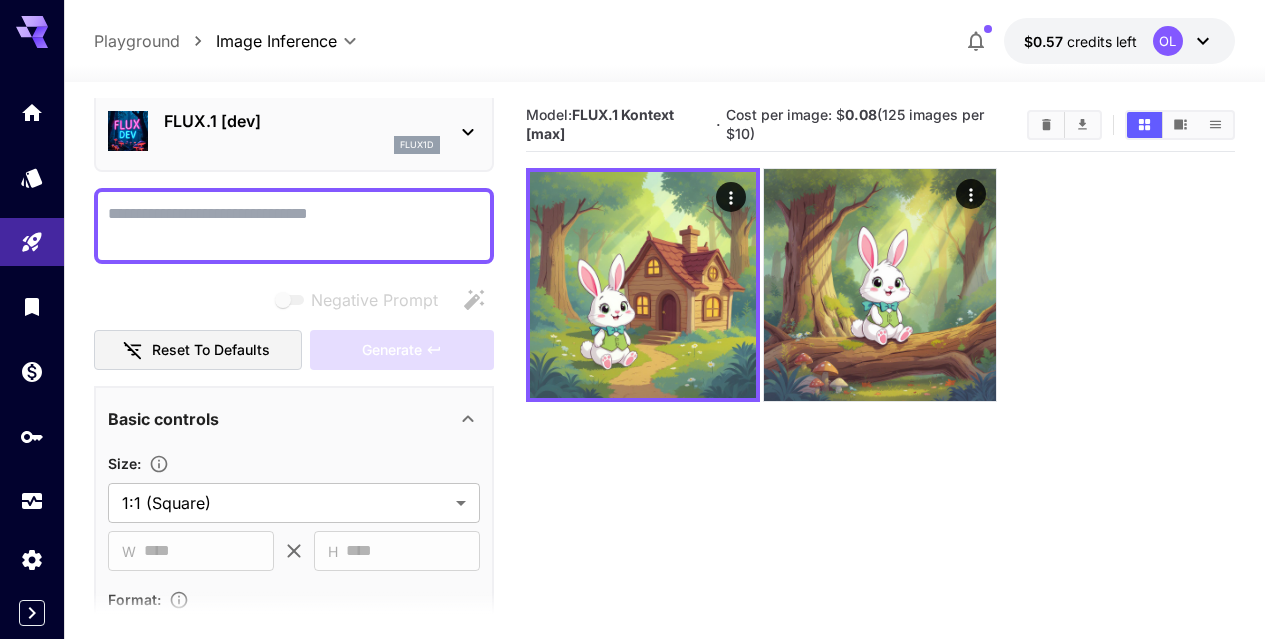 scroll, scrollTop: 0, scrollLeft: 0, axis: both 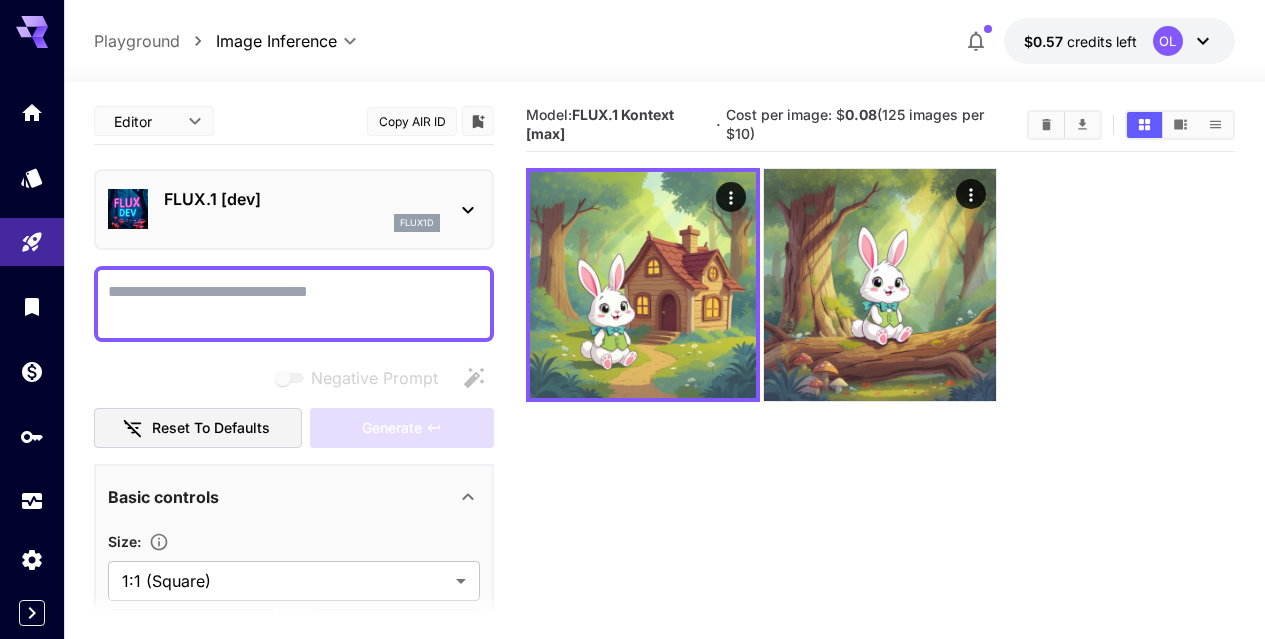 click 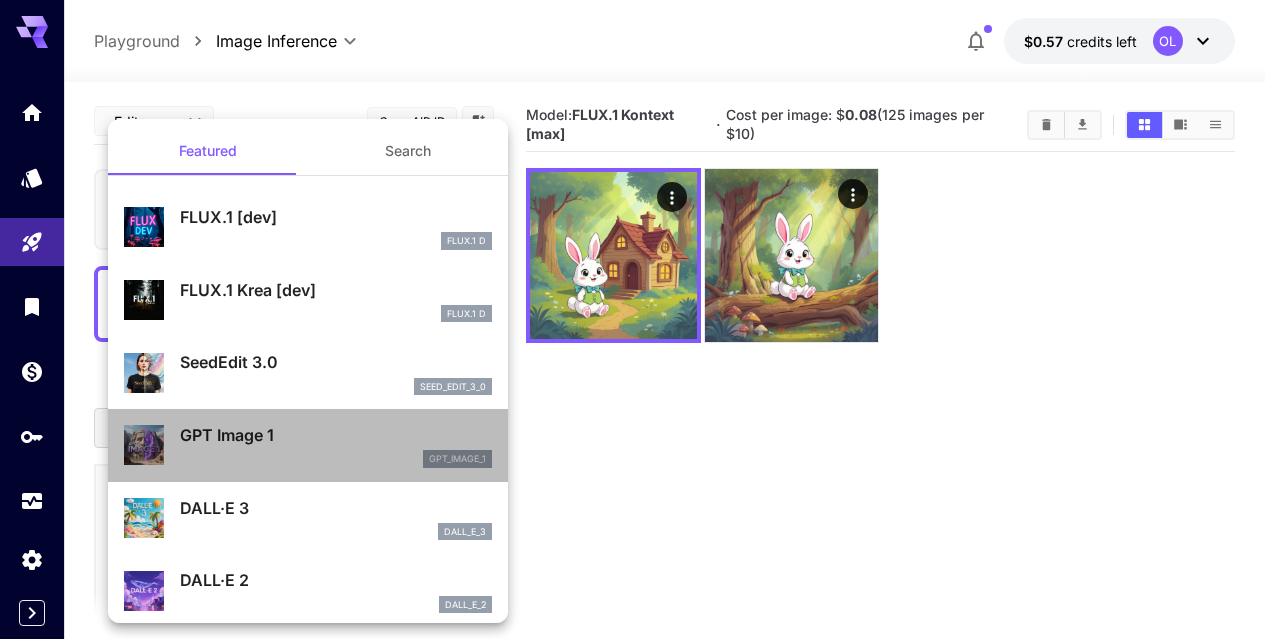 click on "GPT Image 1" at bounding box center [336, 435] 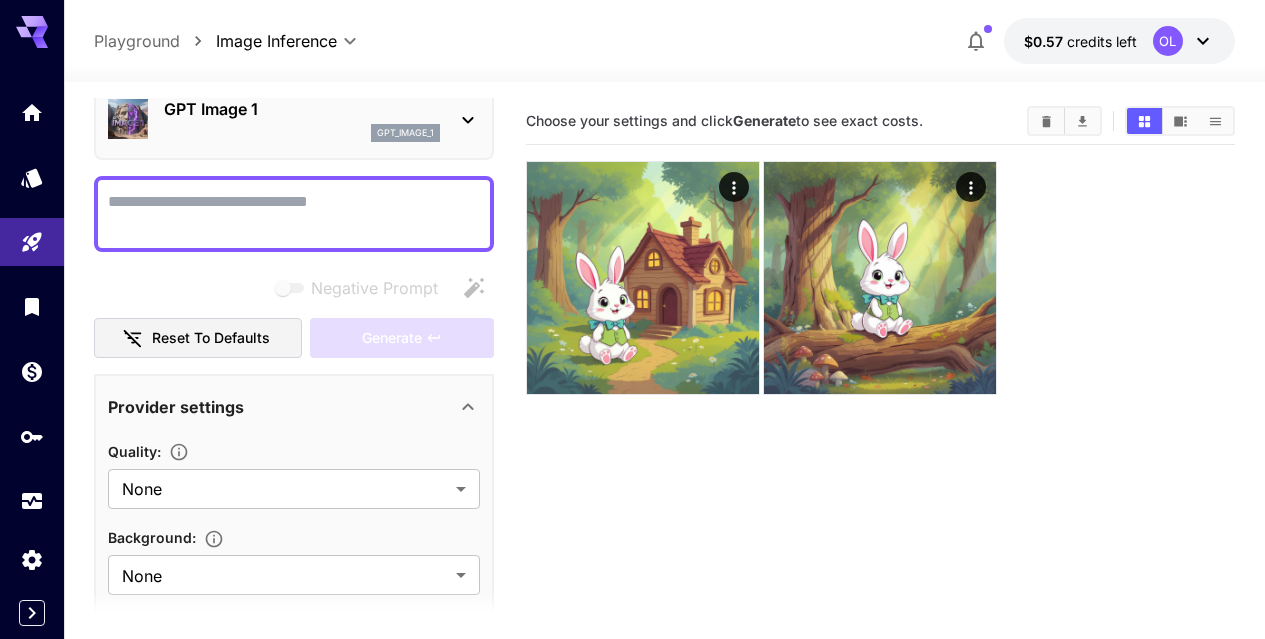 scroll, scrollTop: 0, scrollLeft: 0, axis: both 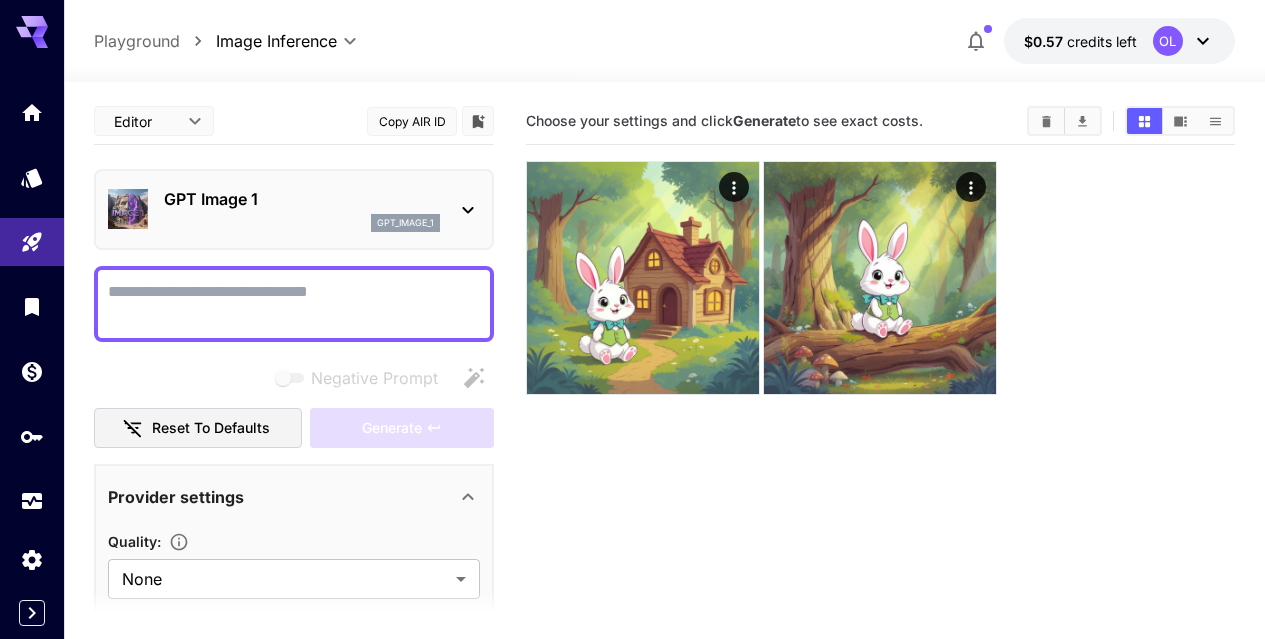 click on "GPT Image 1 gpt_image_1" at bounding box center [294, 209] 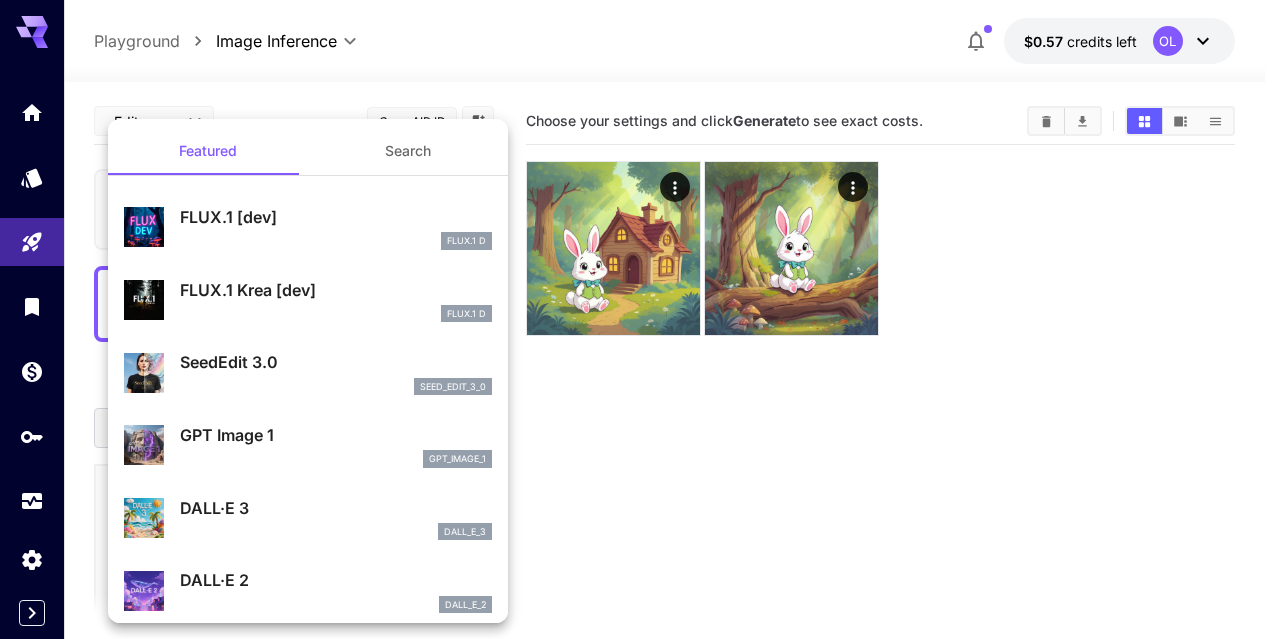 click on "FLUX.1 D" at bounding box center (336, 314) 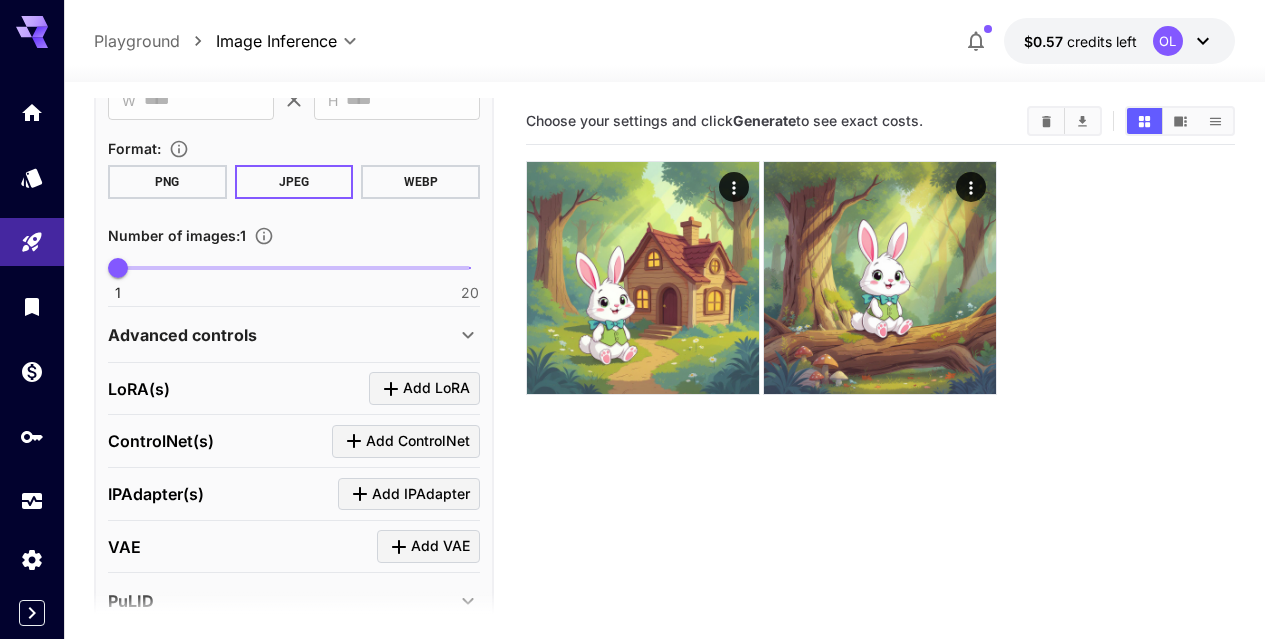 scroll, scrollTop: 678, scrollLeft: 0, axis: vertical 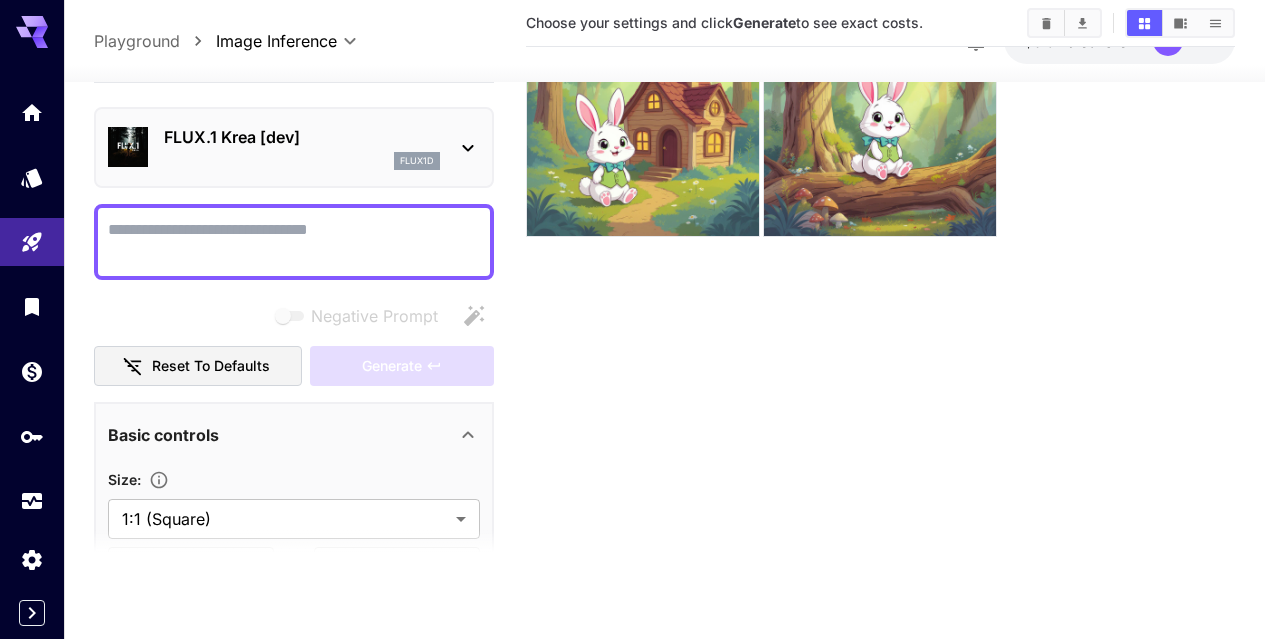 click 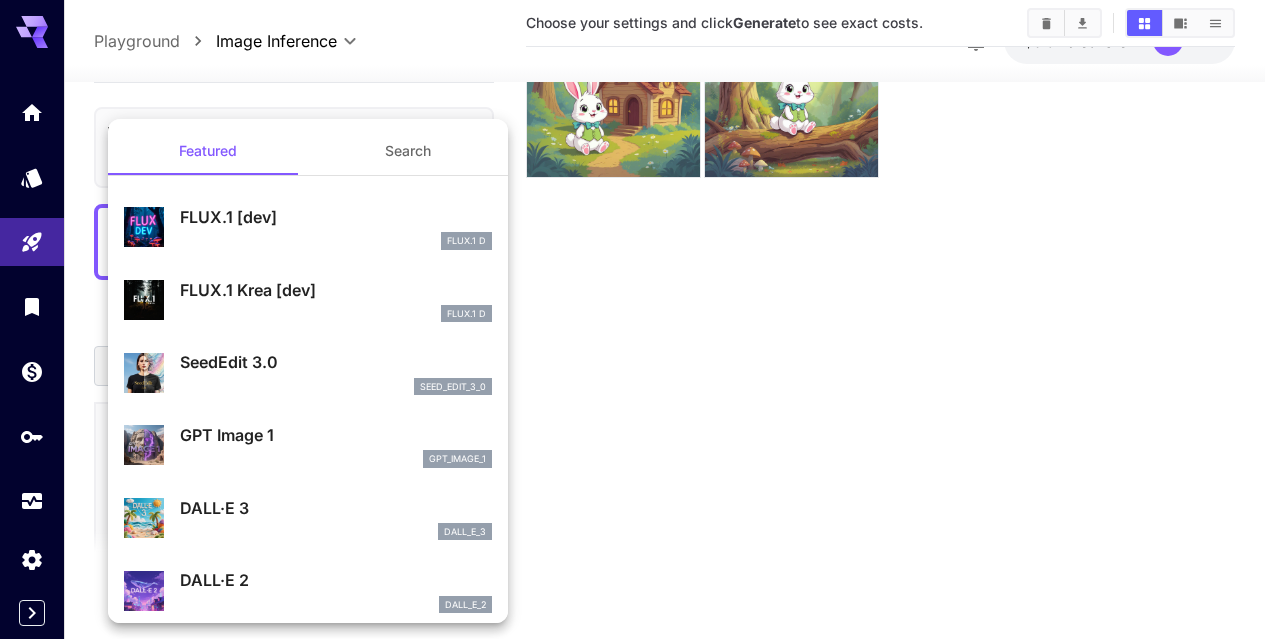 click on "FLUX.1 D" at bounding box center (336, 241) 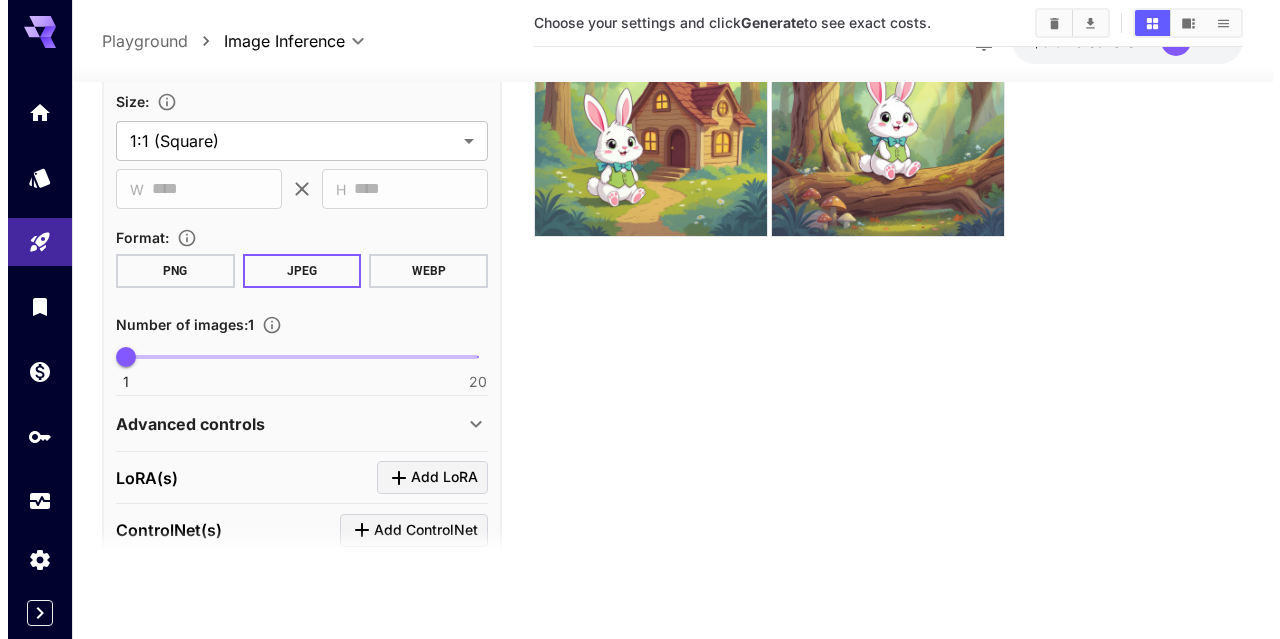 scroll, scrollTop: 0, scrollLeft: 0, axis: both 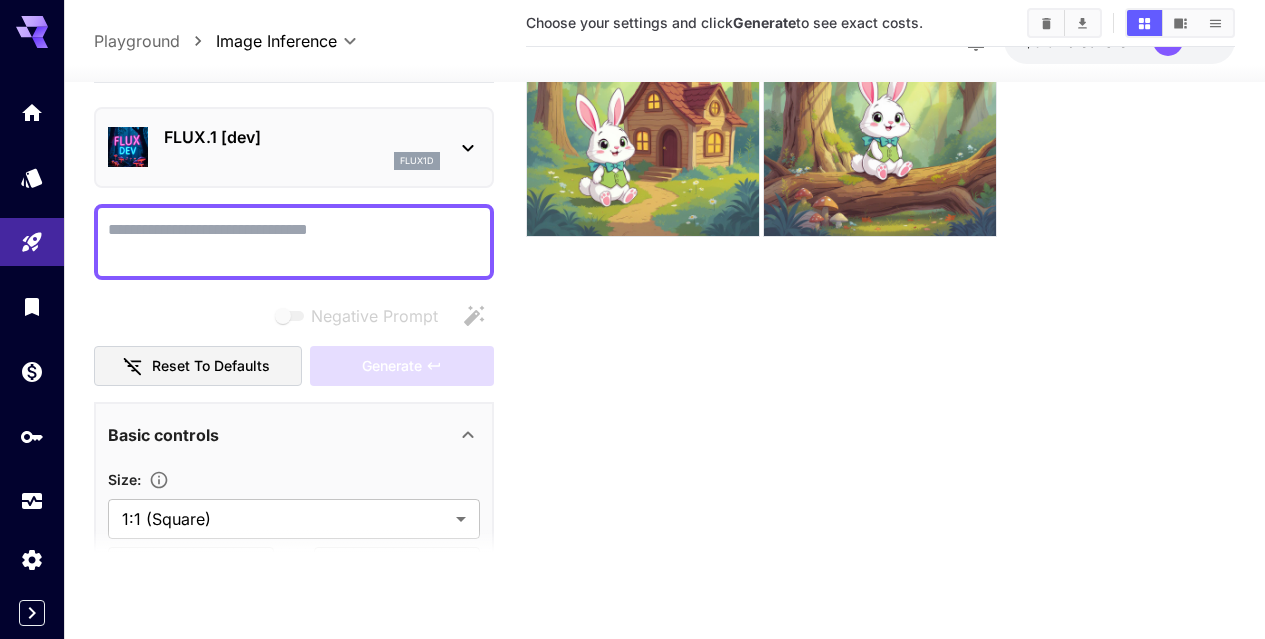 click 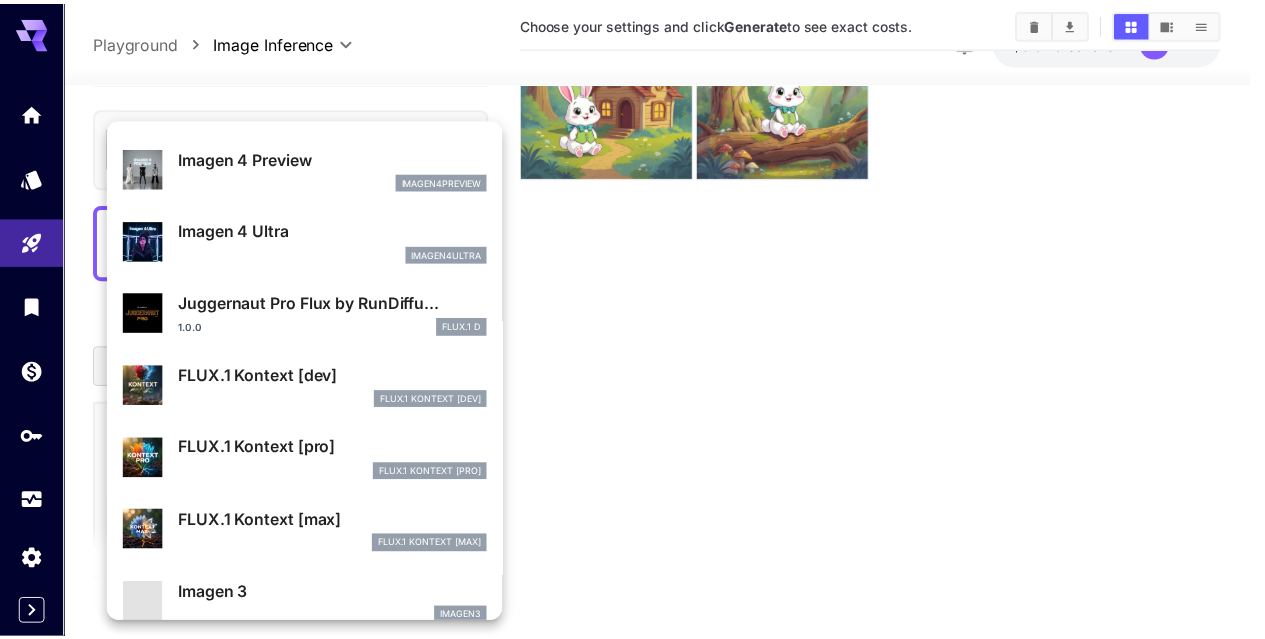 scroll, scrollTop: 603, scrollLeft: 0, axis: vertical 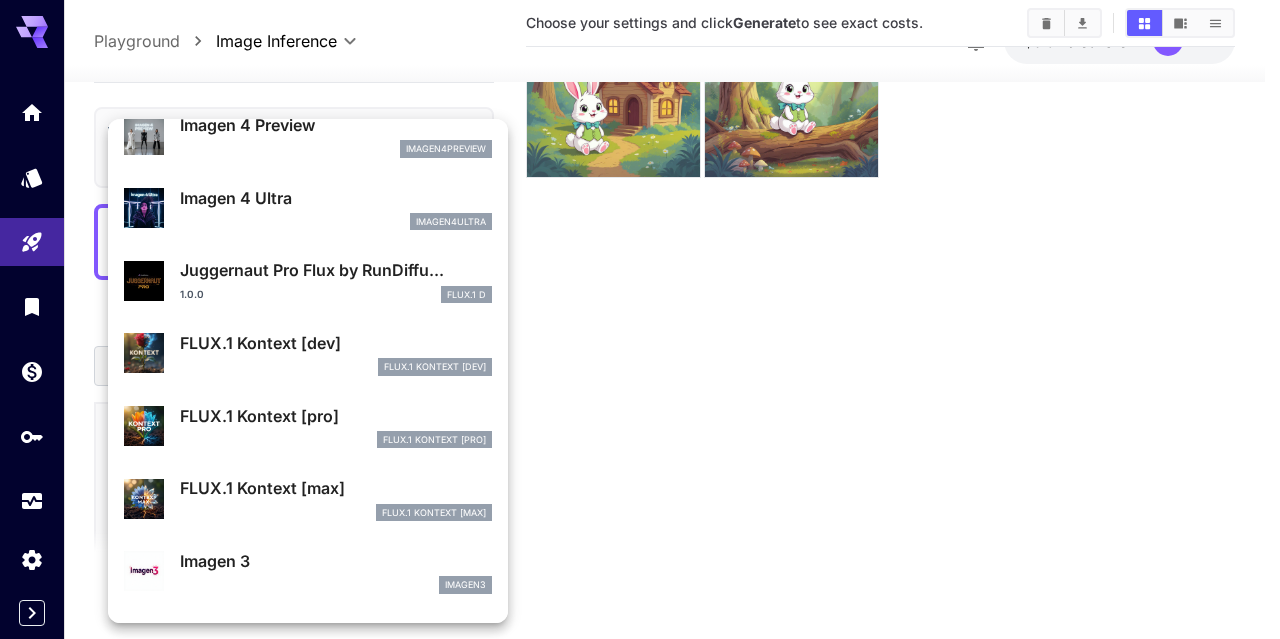click on "FLUX.1 Kontext [dev]" at bounding box center (336, 343) 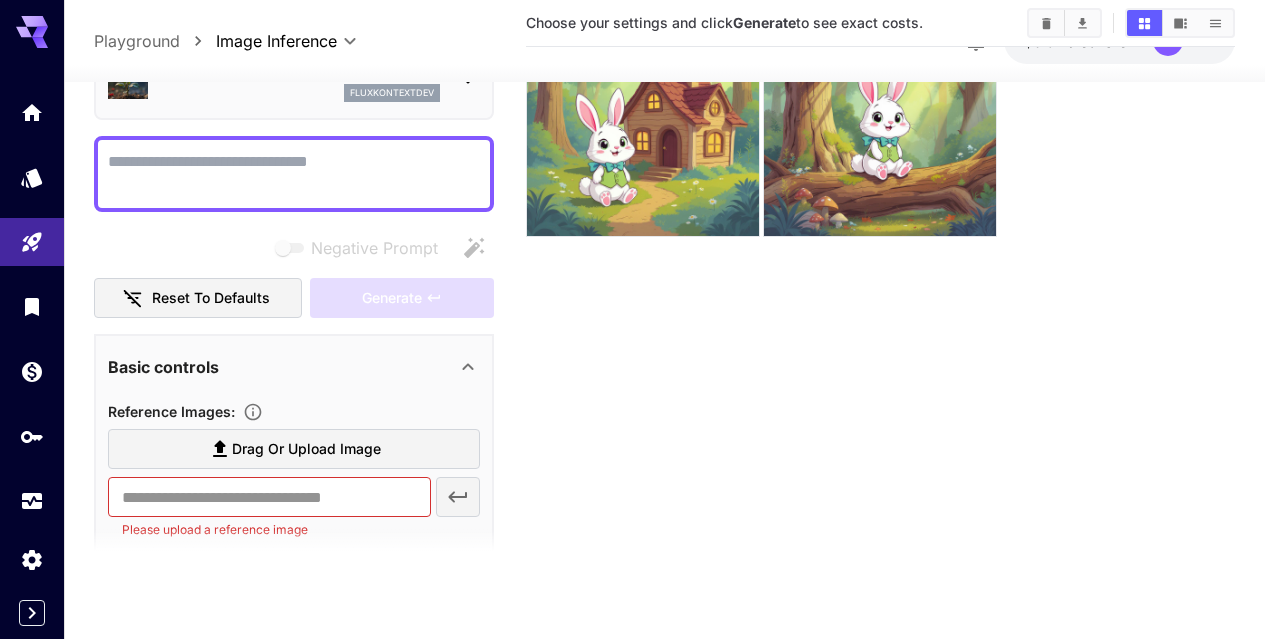 scroll, scrollTop: 0, scrollLeft: 0, axis: both 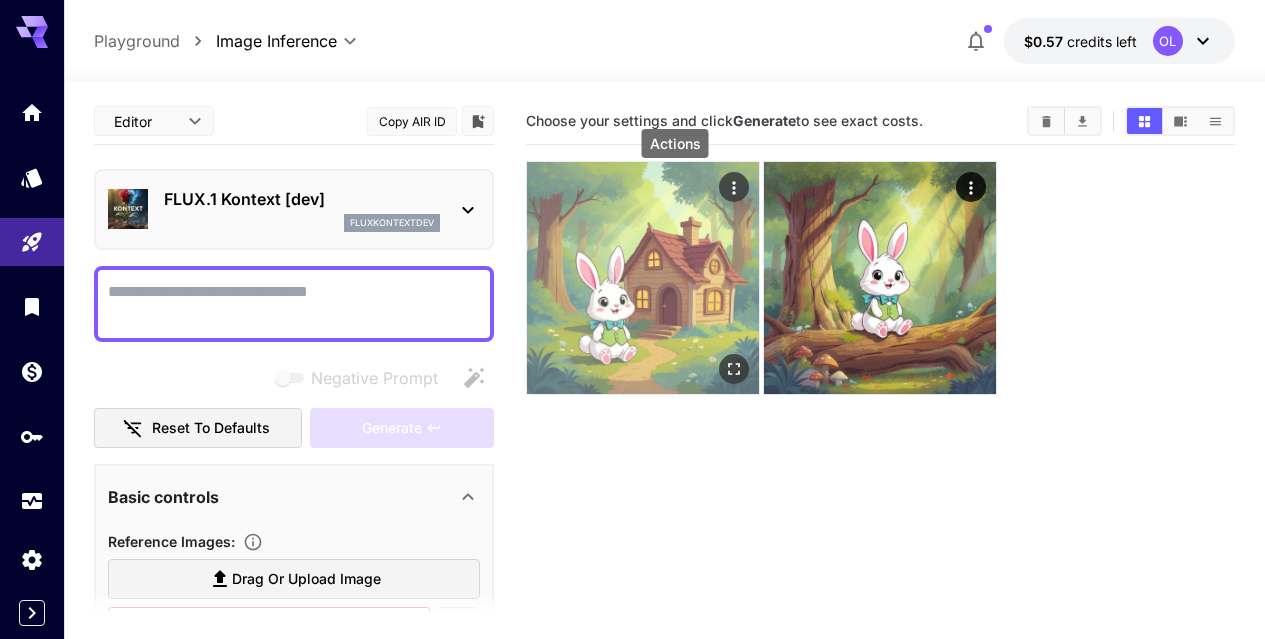click 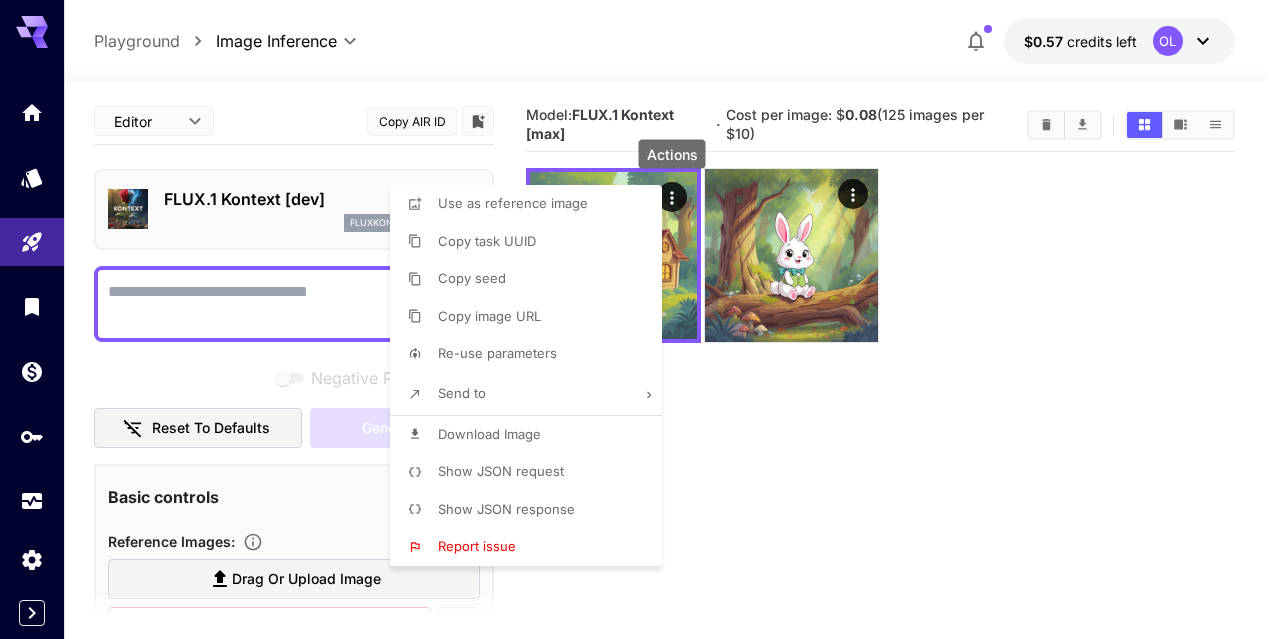 click at bounding box center (640, 319) 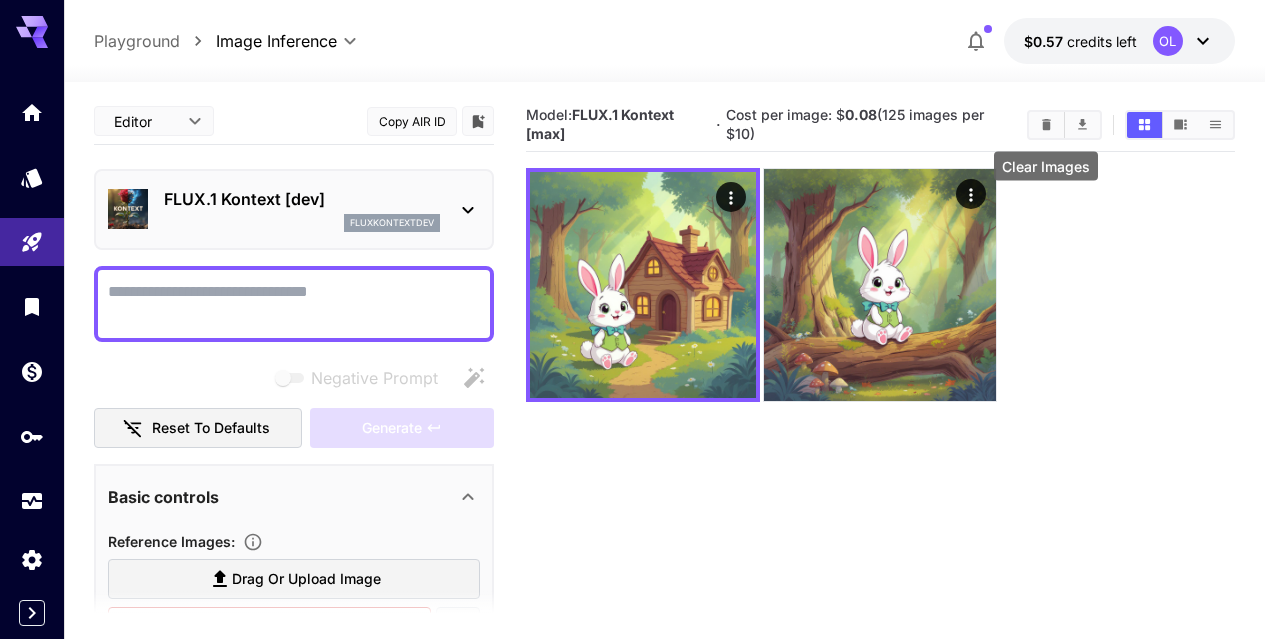 click 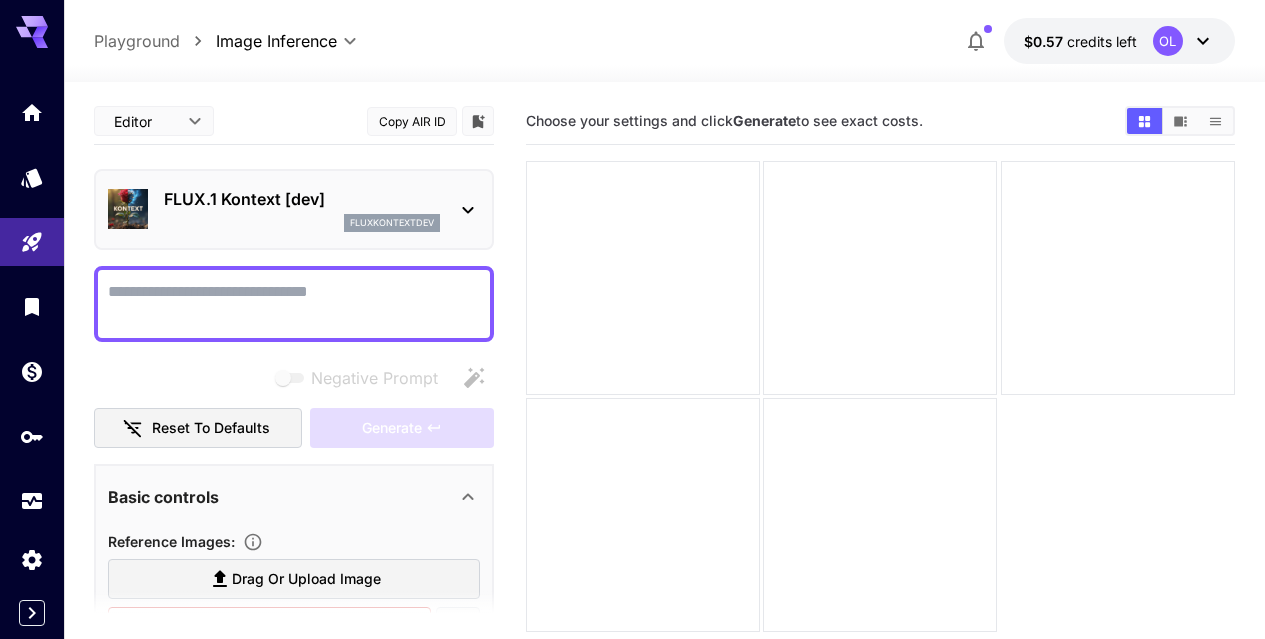 click on "Negative Prompt" at bounding box center (294, 304) 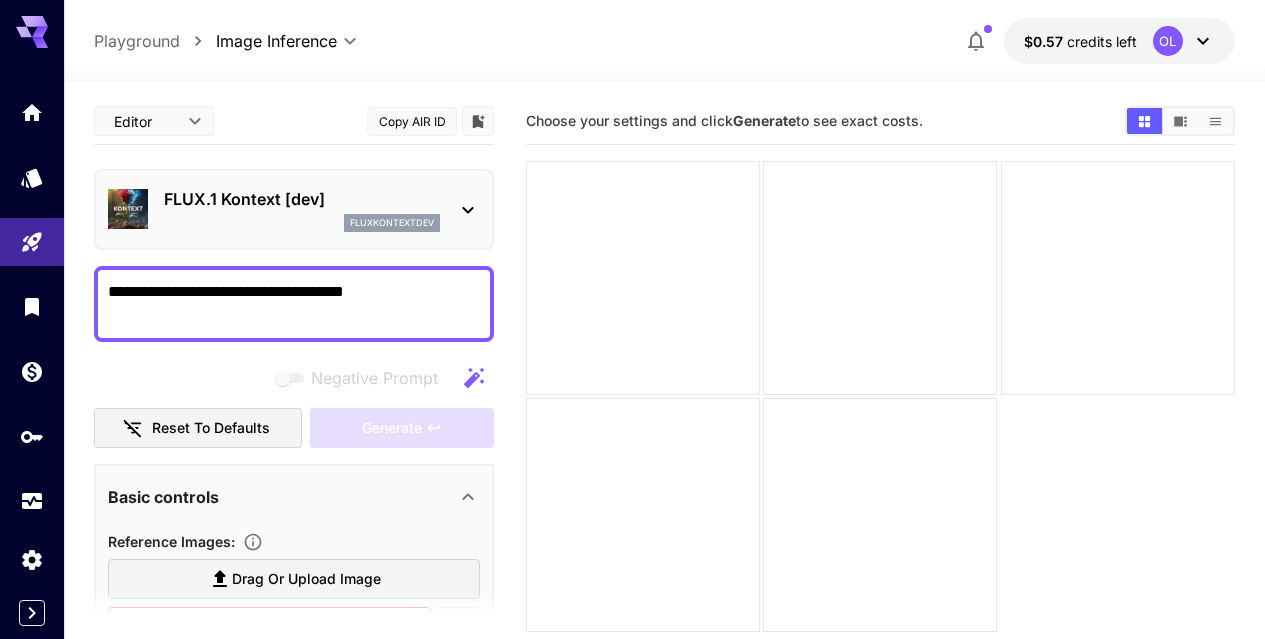 type on "**********" 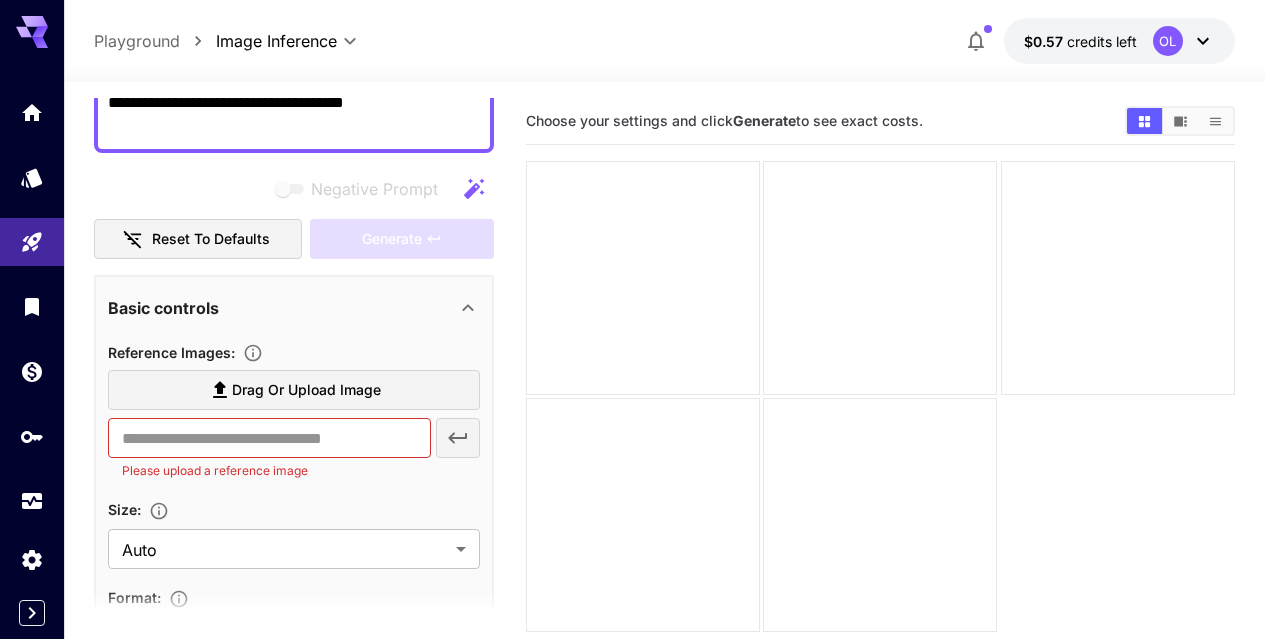 scroll, scrollTop: 400, scrollLeft: 0, axis: vertical 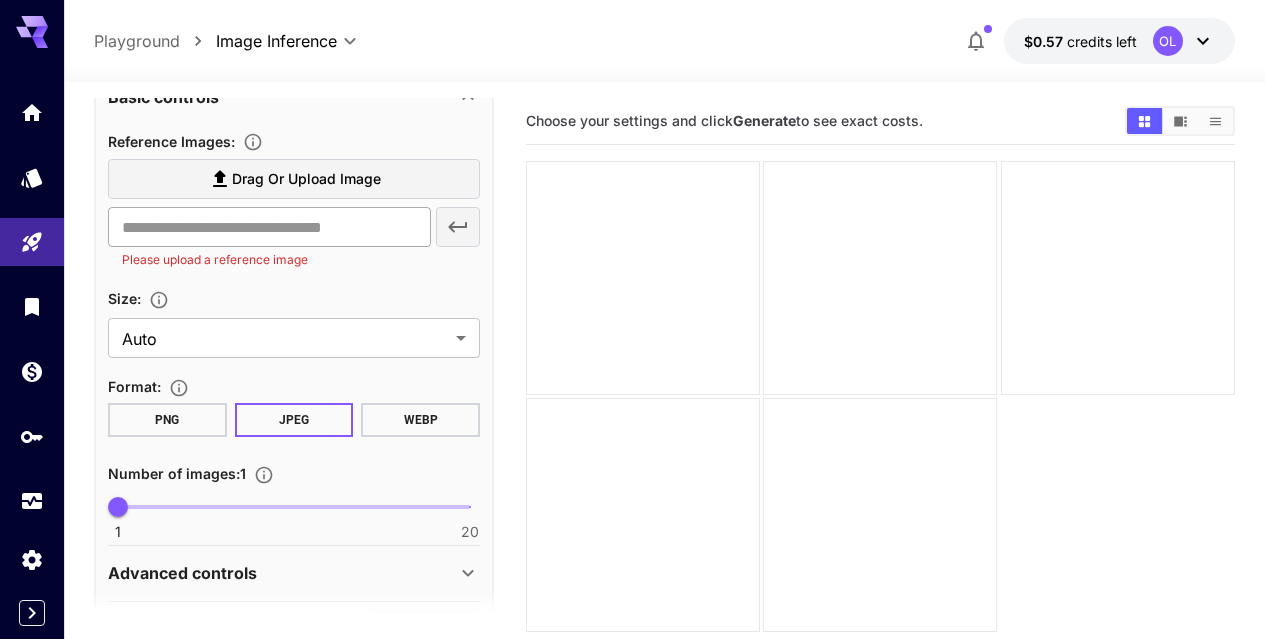 click at bounding box center (269, 227) 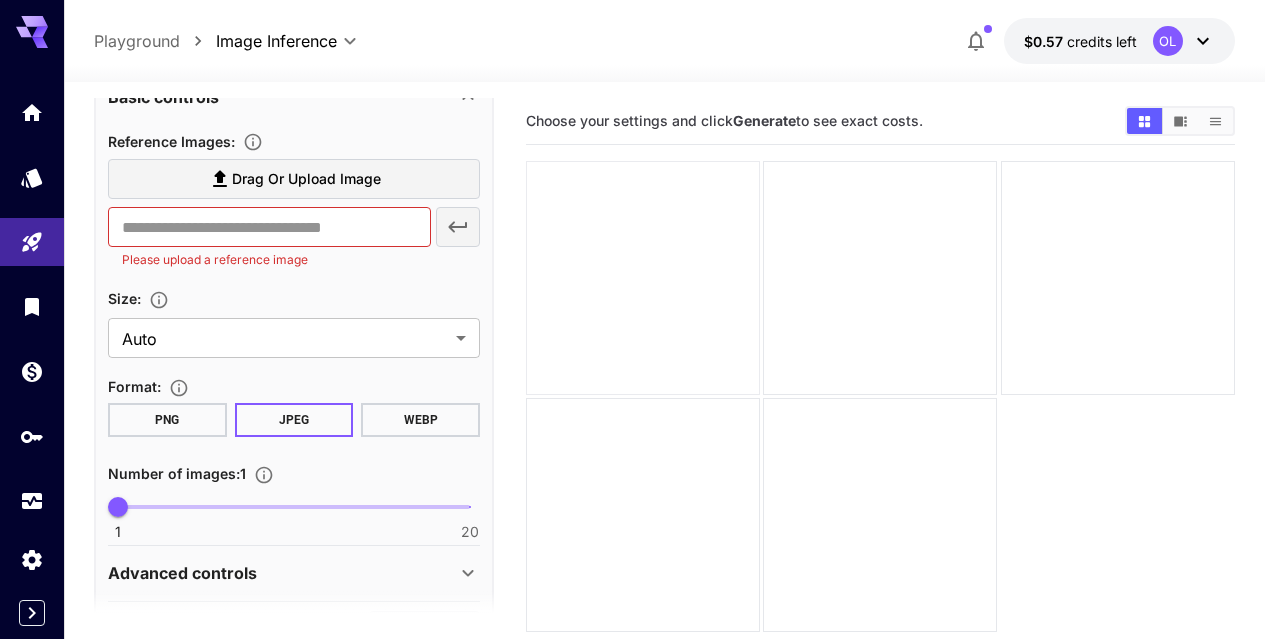 click at bounding box center [643, 278] 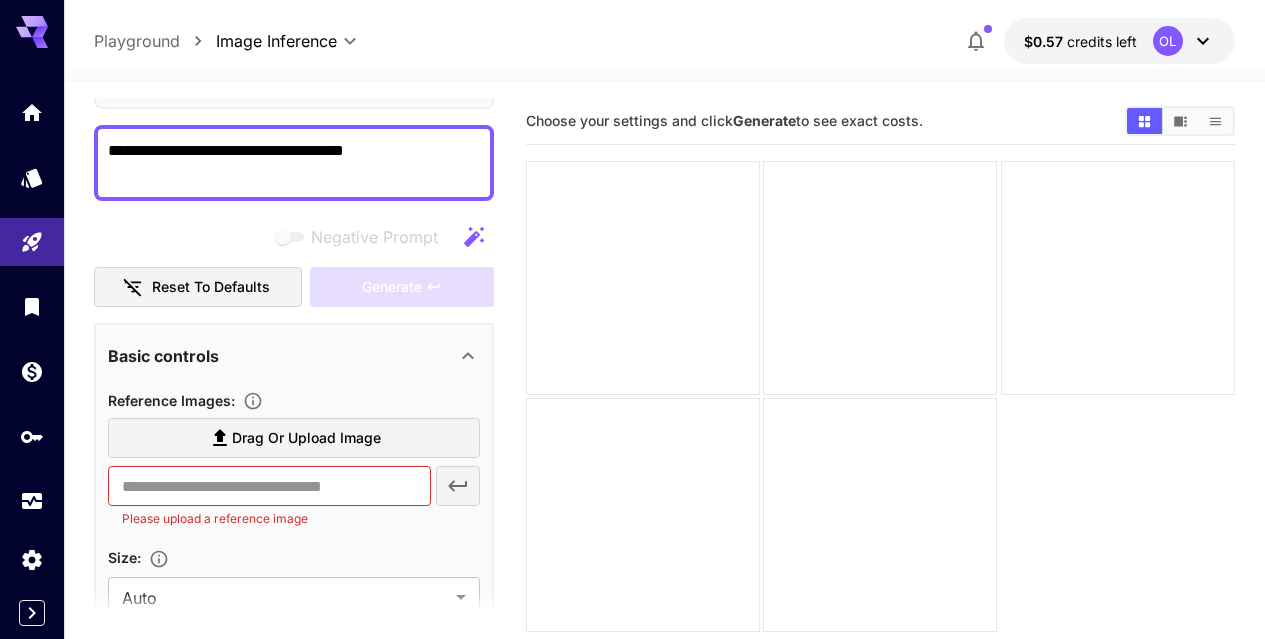 scroll, scrollTop: 100, scrollLeft: 0, axis: vertical 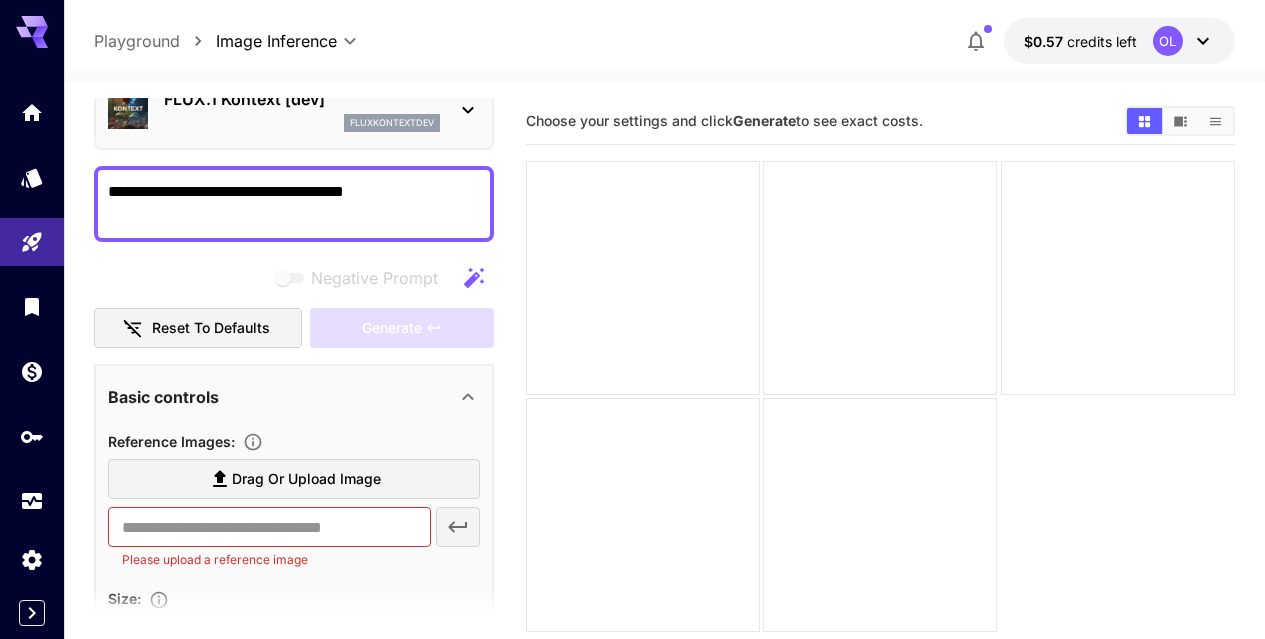 click on "Negative Prompt" at bounding box center (294, 278) 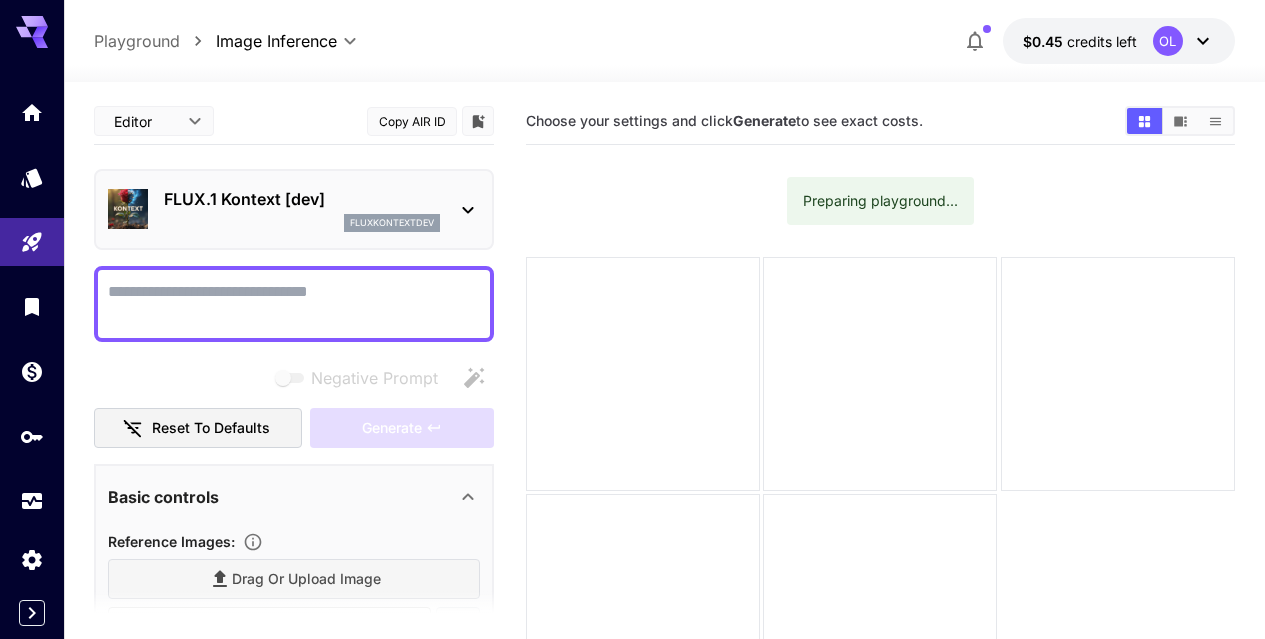 scroll, scrollTop: 0, scrollLeft: 0, axis: both 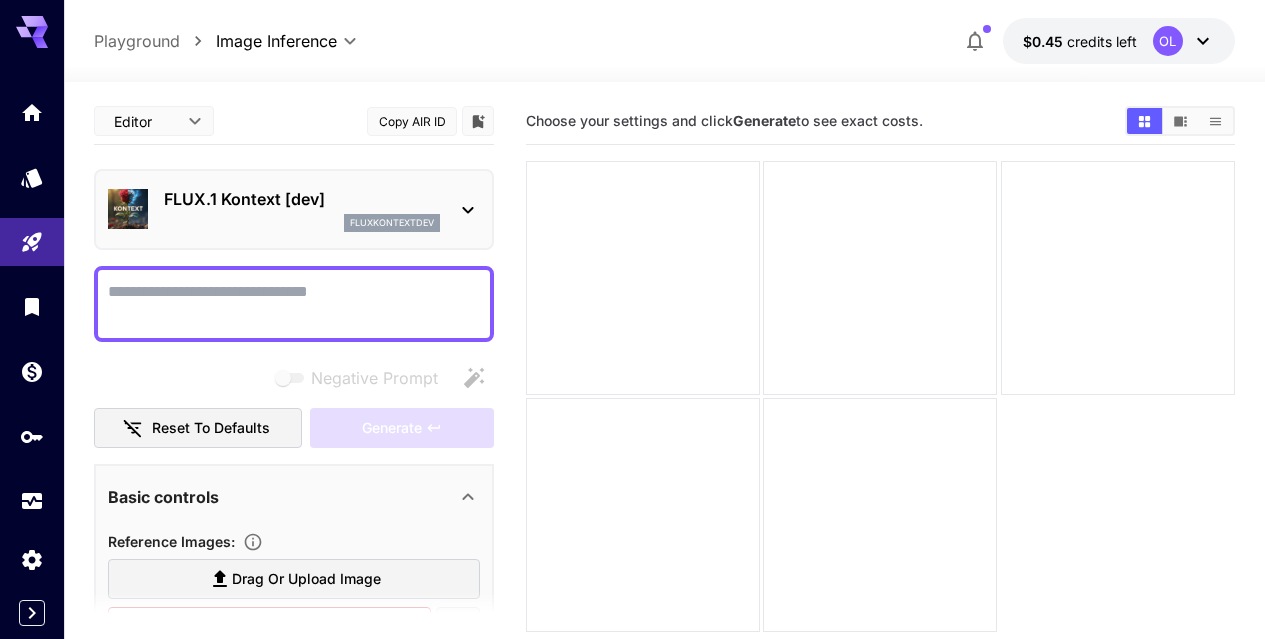 click on "Negative Prompt" at bounding box center [294, 304] 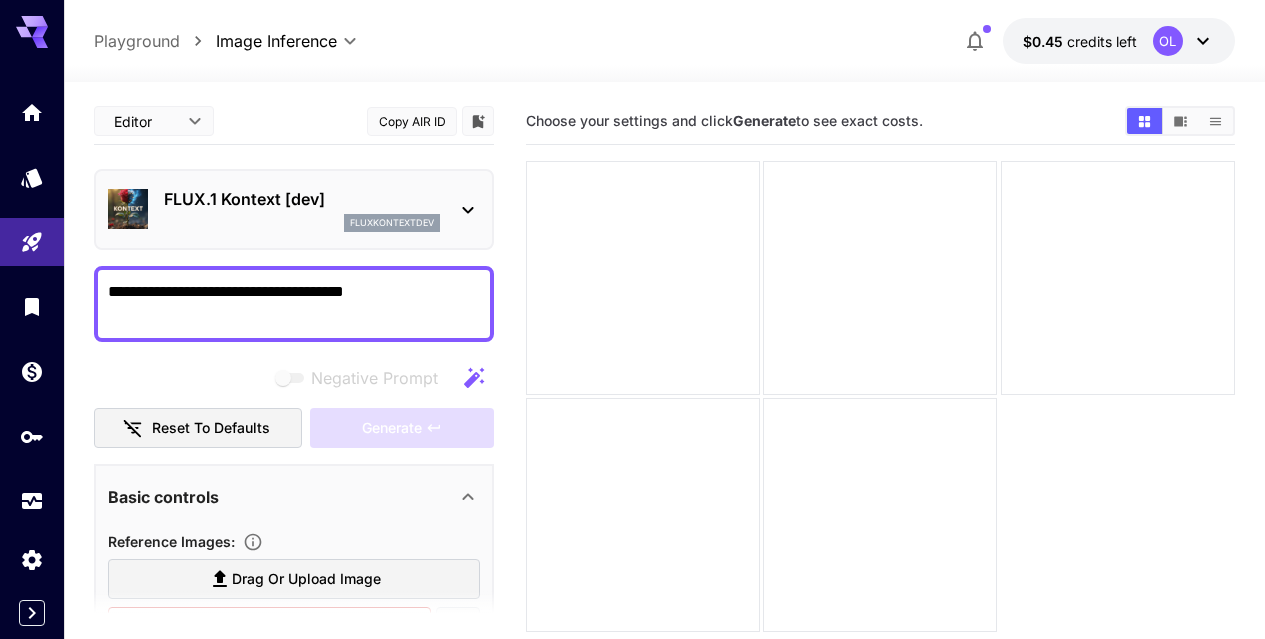 type on "**********" 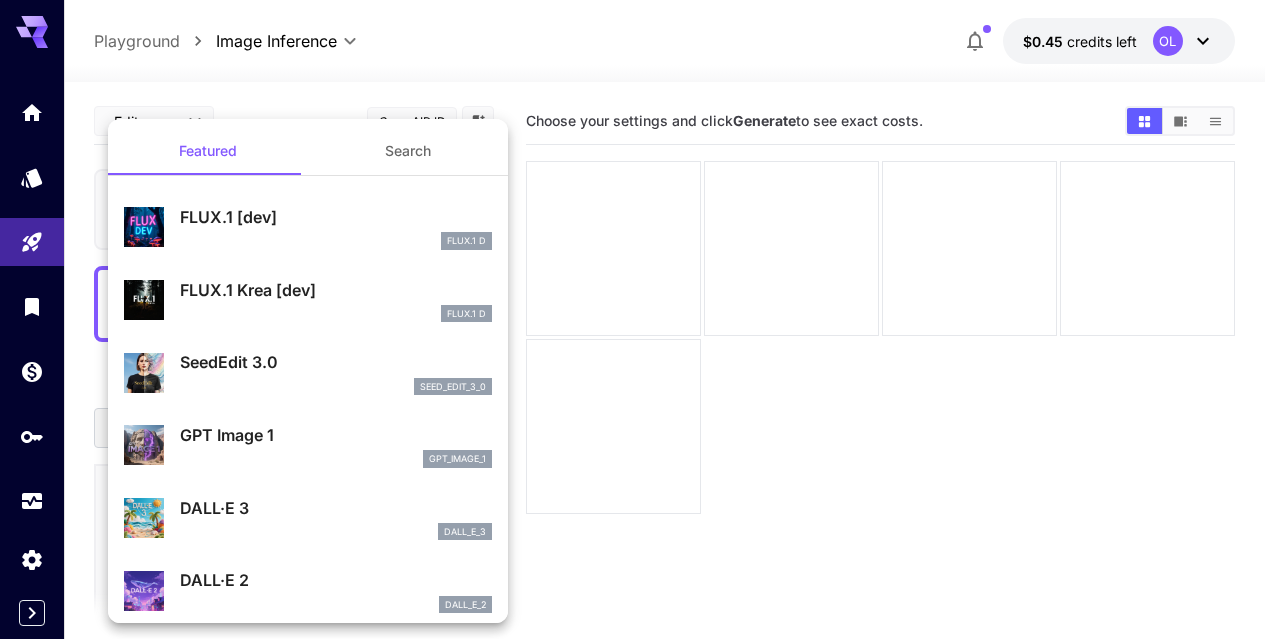 click at bounding box center (640, 319) 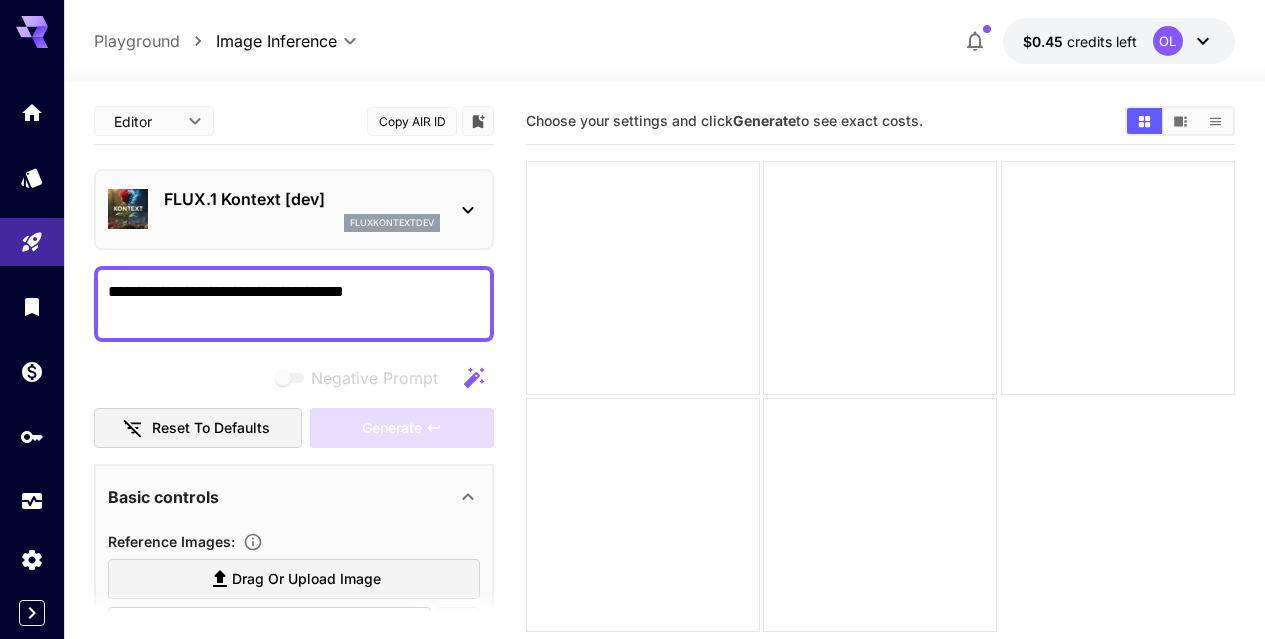 click on "**********" at bounding box center [294, 304] 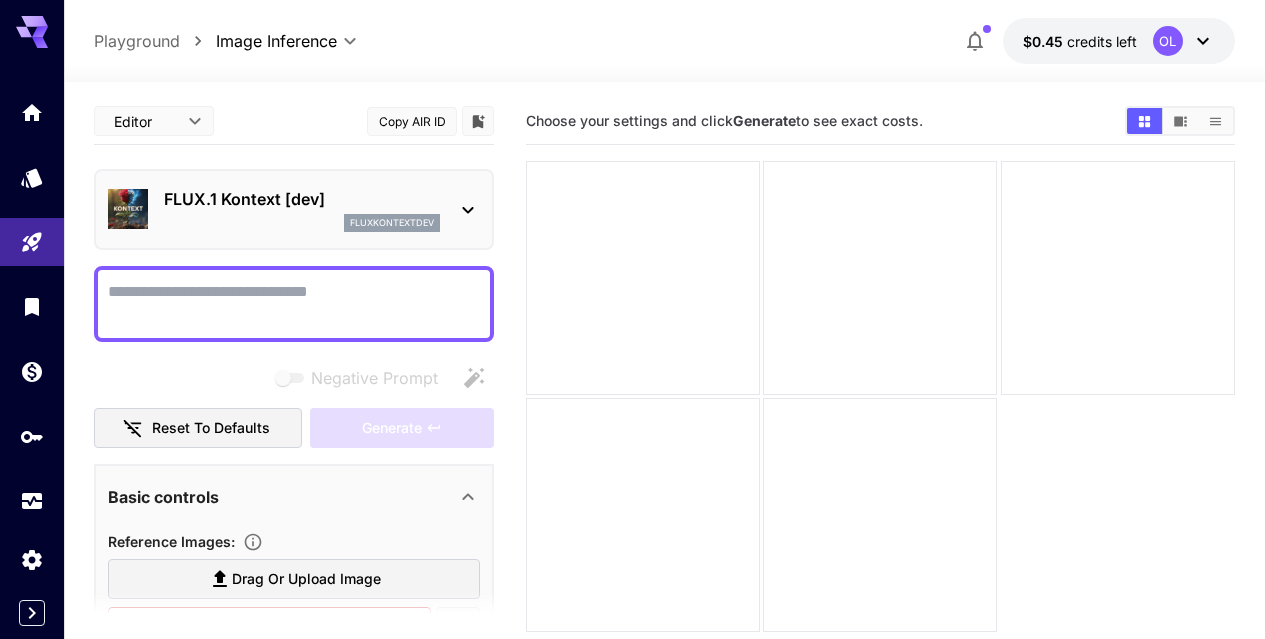 type 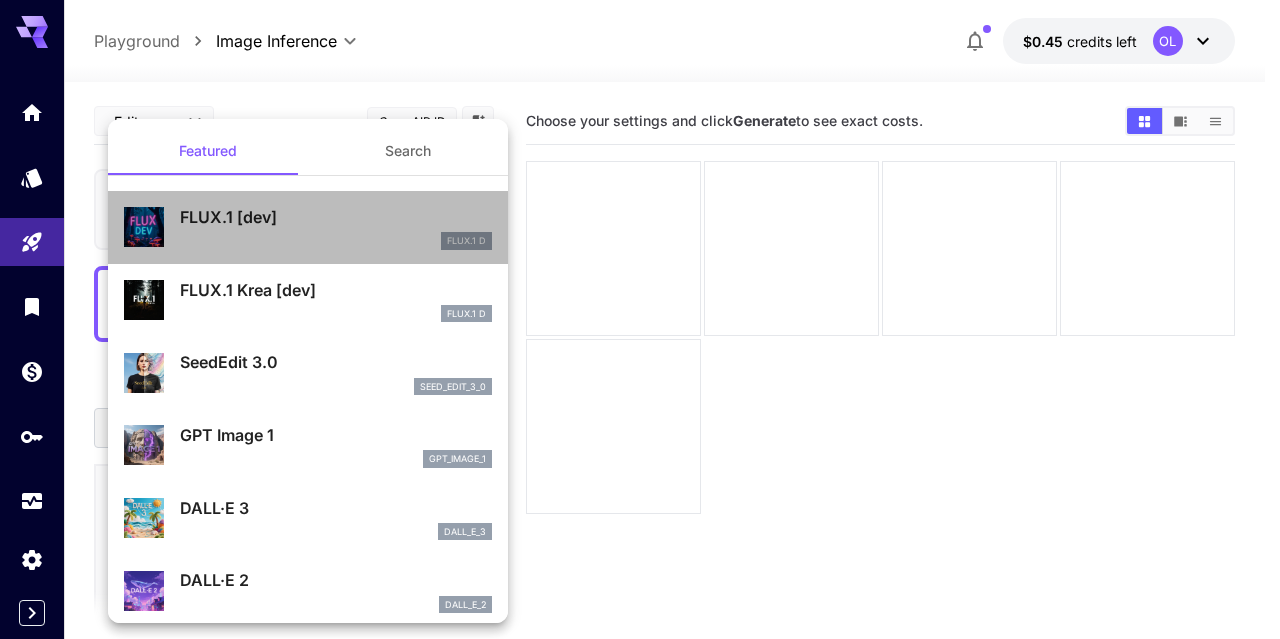 click on "FLUX.1 D" at bounding box center [336, 241] 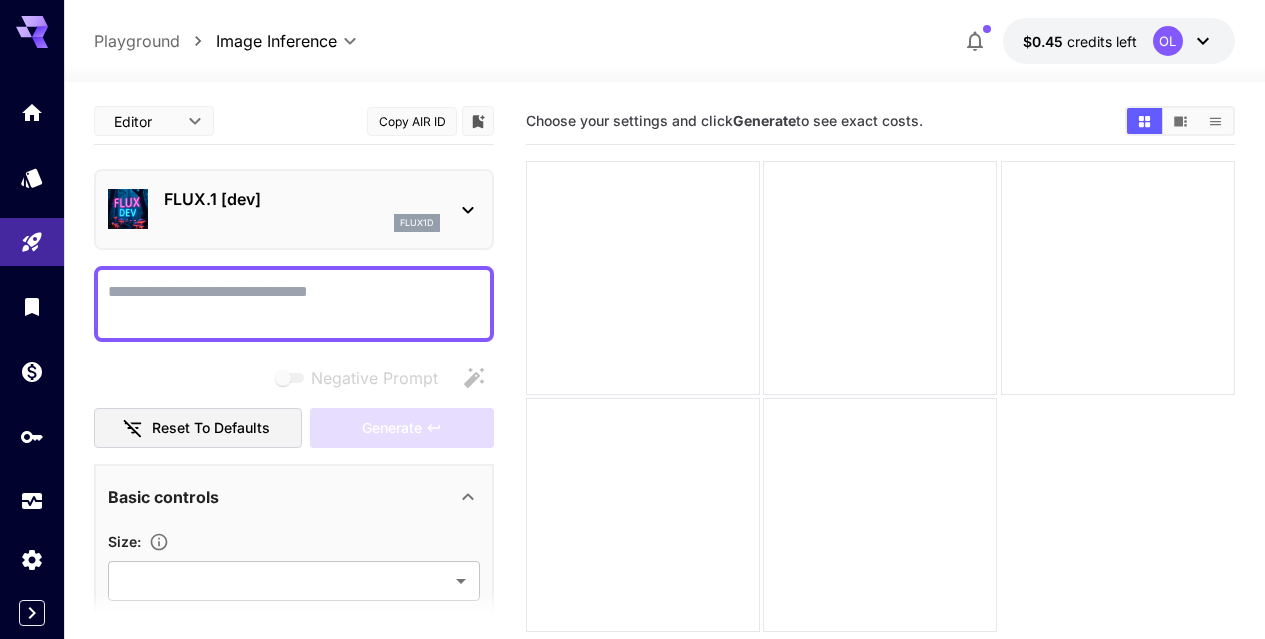 click at bounding box center (294, 304) 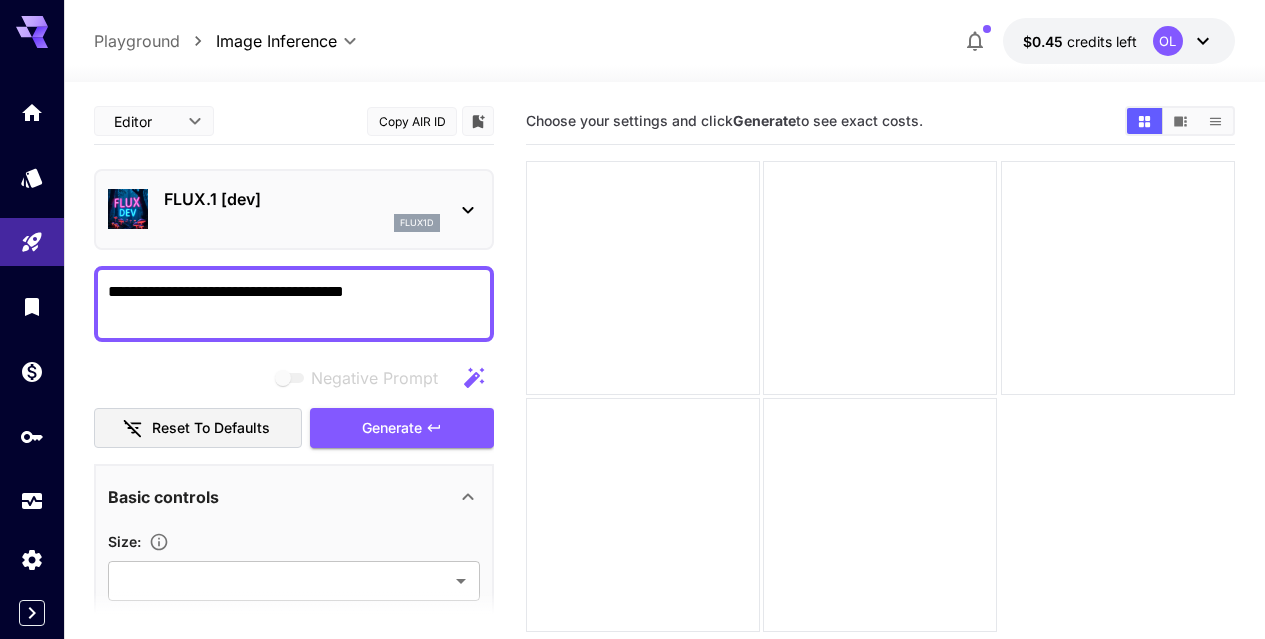 type on "**********" 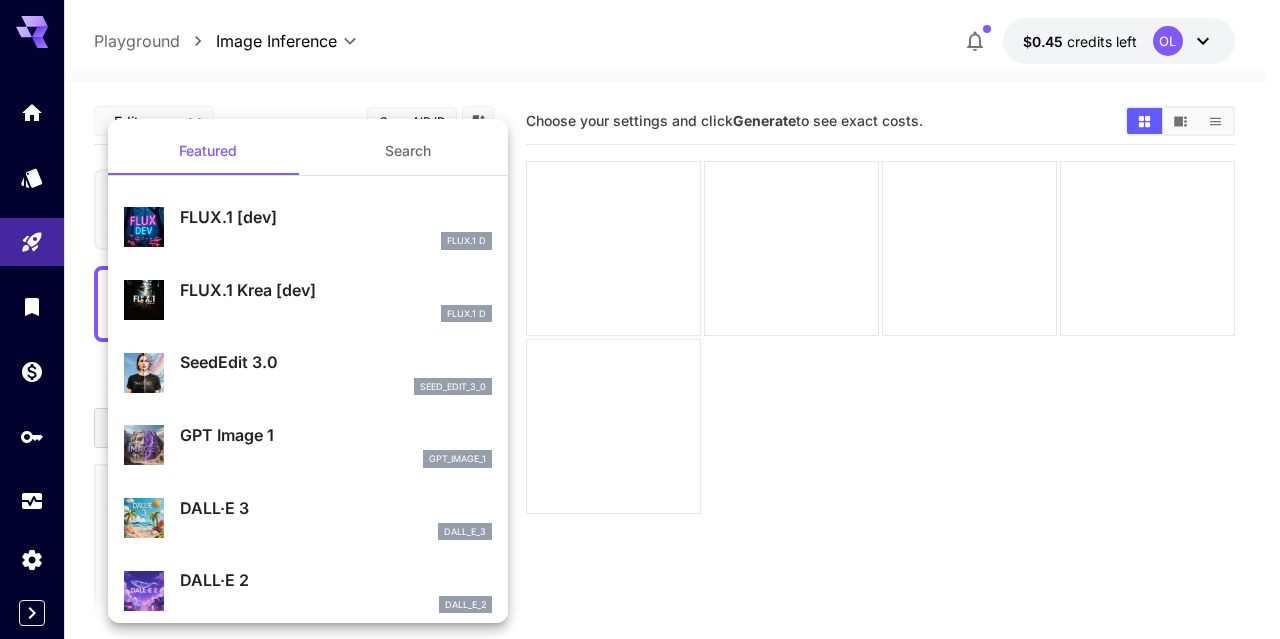 click on "FLUX.1 Krea [dev]" at bounding box center (336, 290) 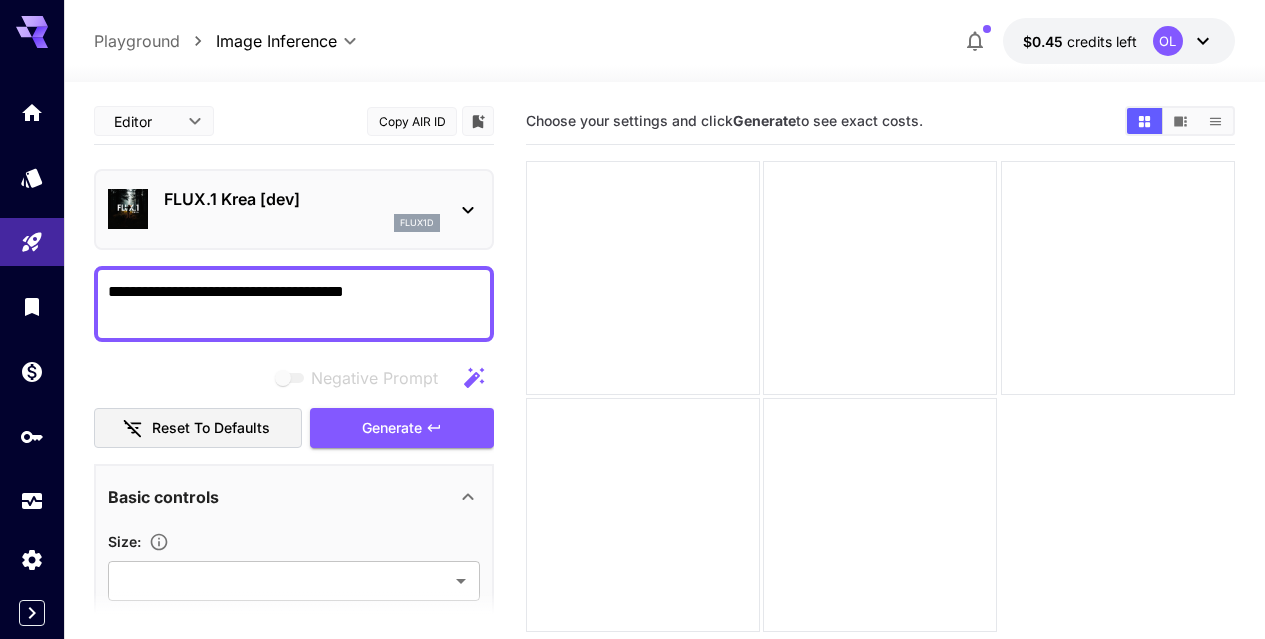click on "FLUX.1 Krea [dev] flux1d" at bounding box center (294, 209) 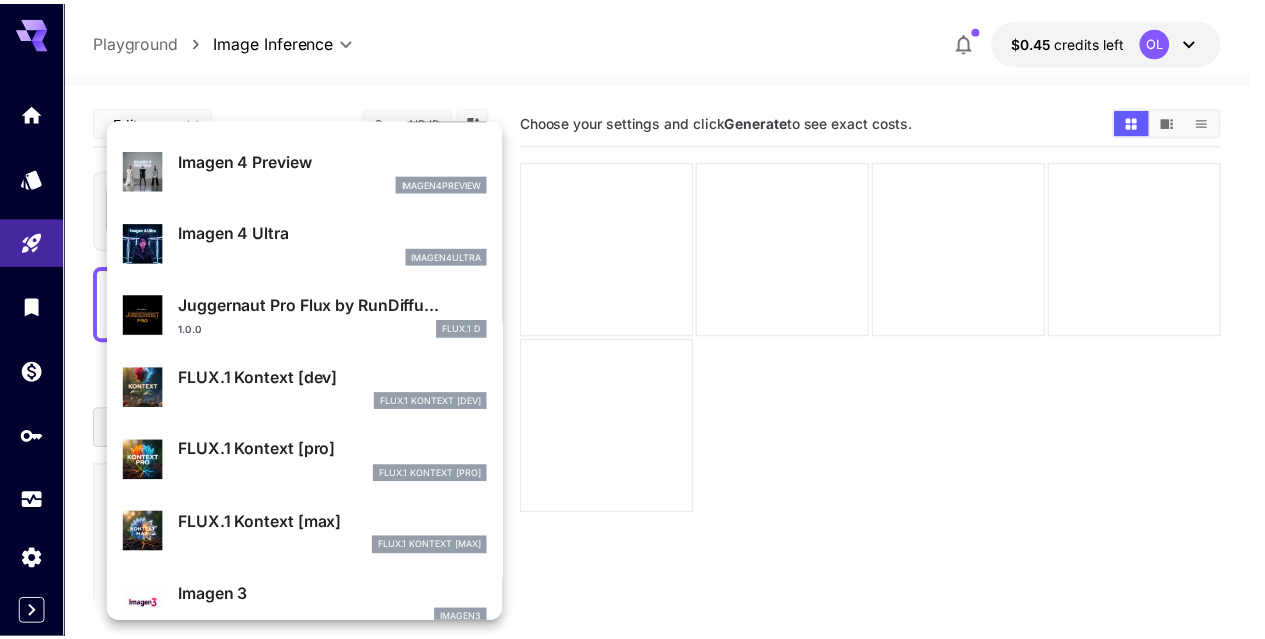scroll, scrollTop: 602, scrollLeft: 0, axis: vertical 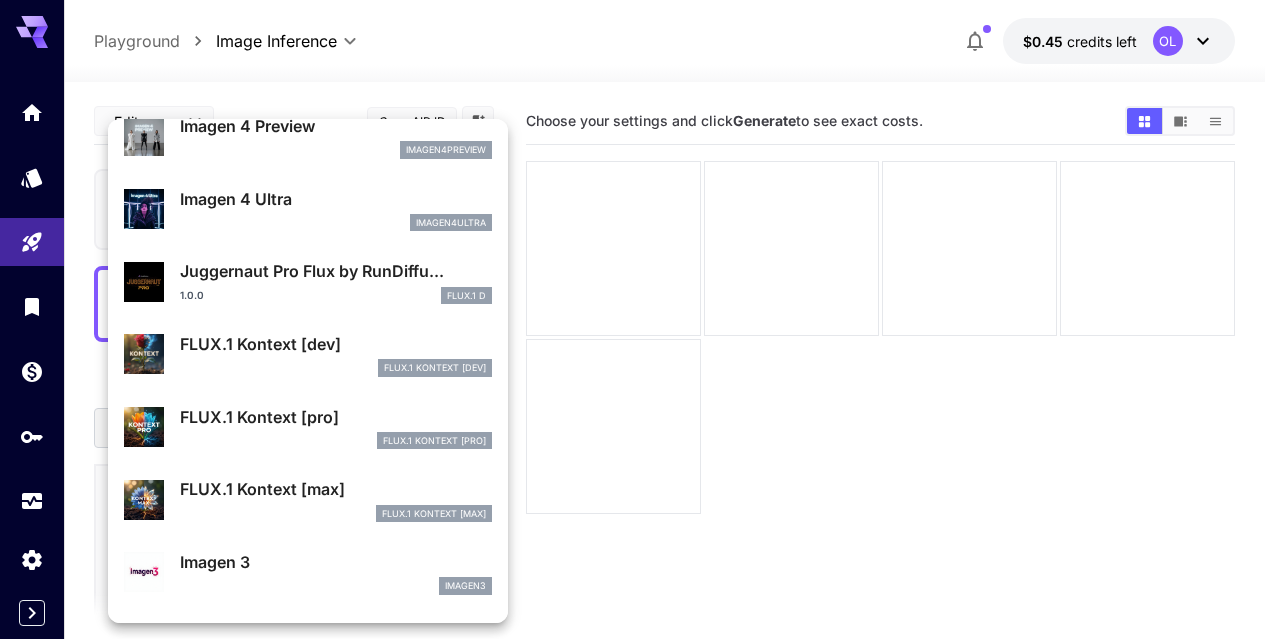 click on "FLUX.1 Kontext [dev] FlUX.1 Kontext [dev]" at bounding box center (336, 354) 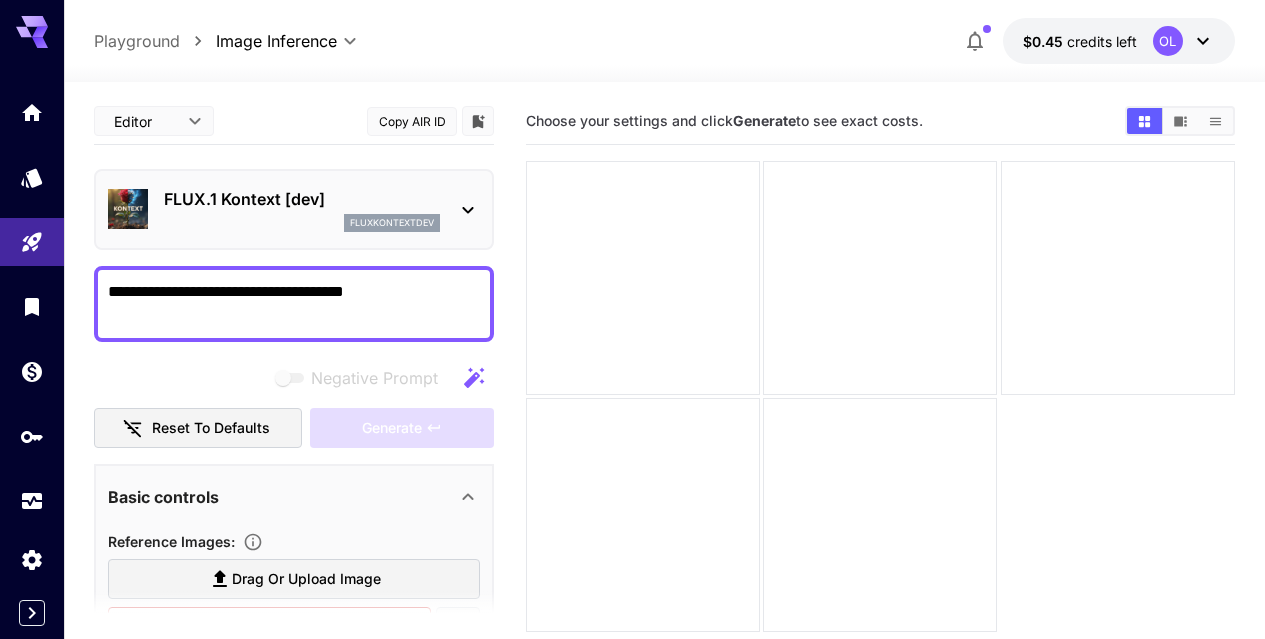 click 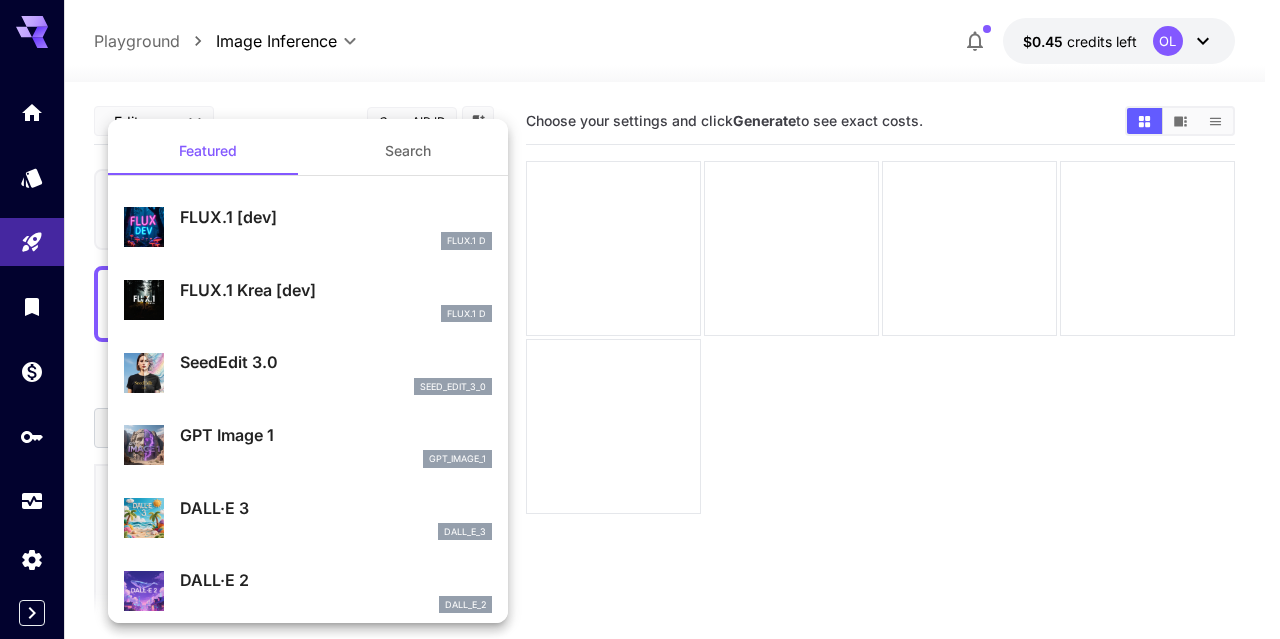 click on "FLUX.1 Krea [dev] FLUX.1 D" at bounding box center [336, 300] 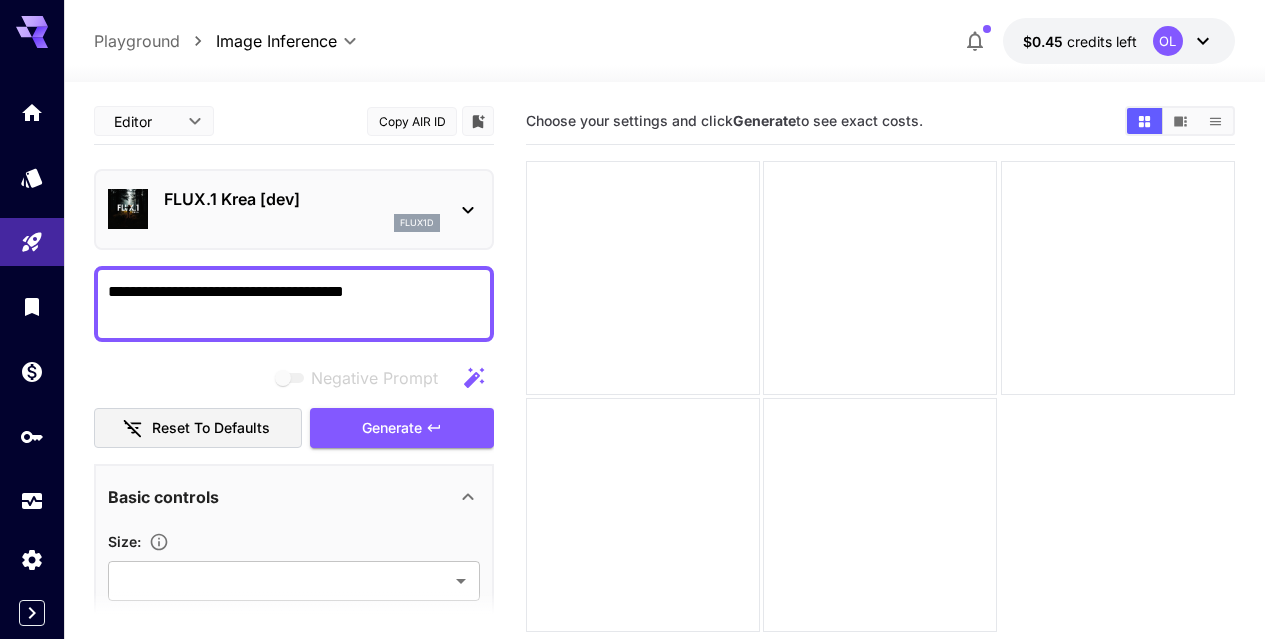 click on "**********" at bounding box center (294, 304) 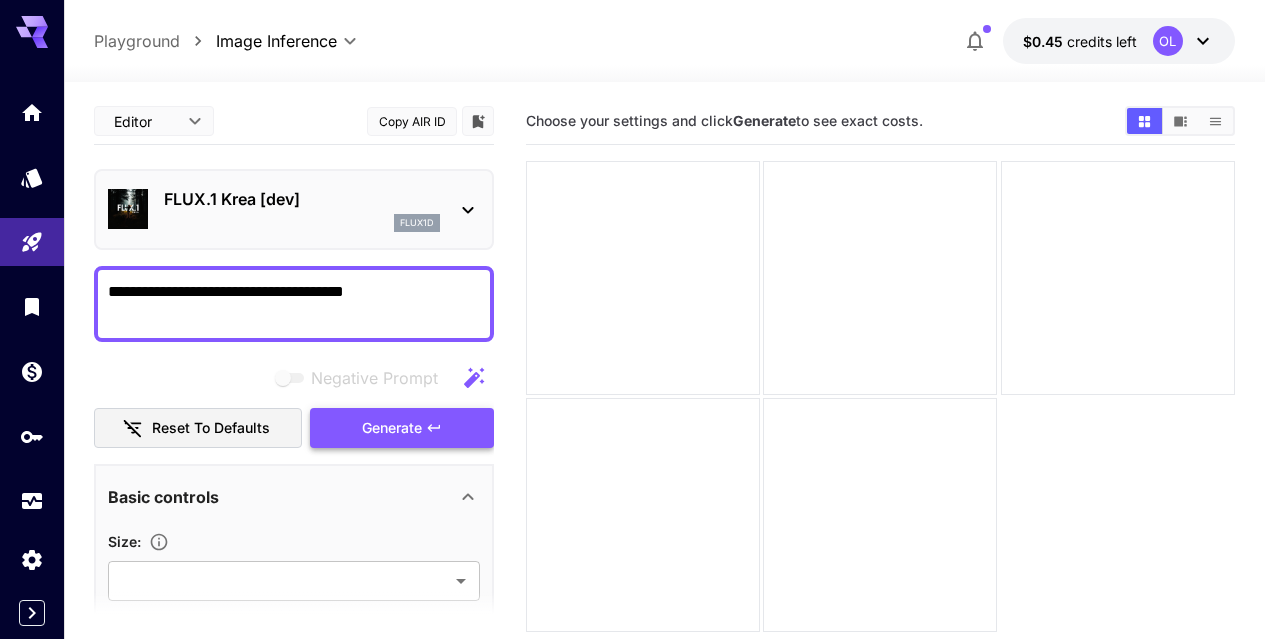 click on "Generate" at bounding box center (392, 428) 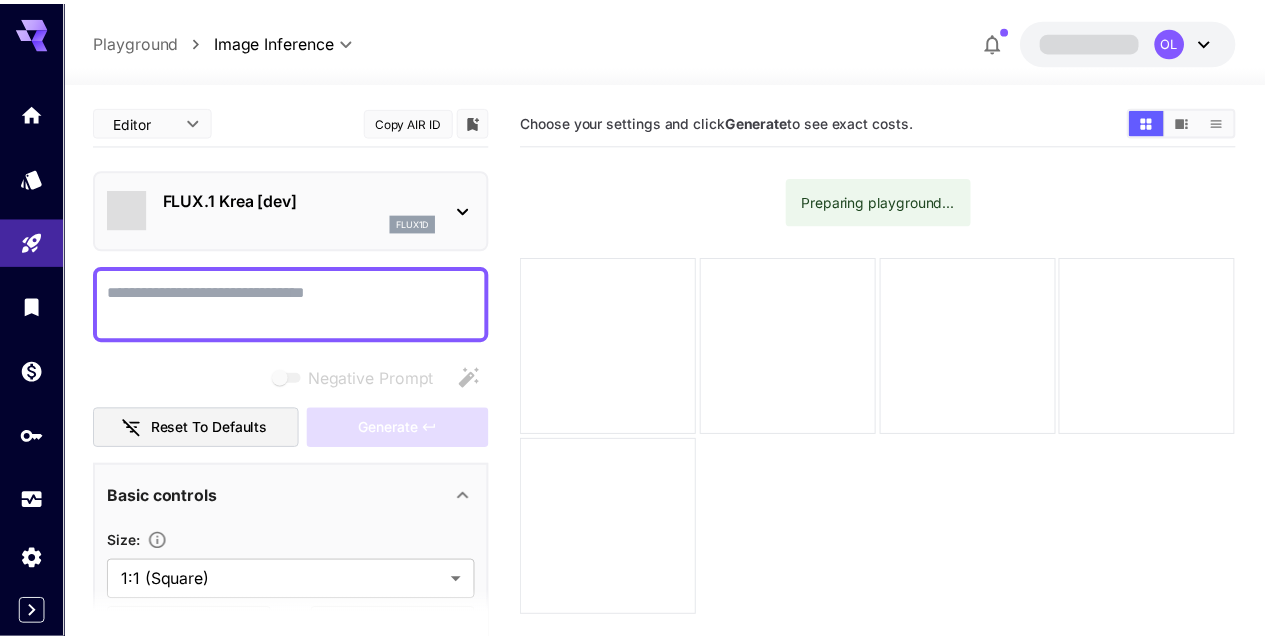 scroll, scrollTop: 0, scrollLeft: 0, axis: both 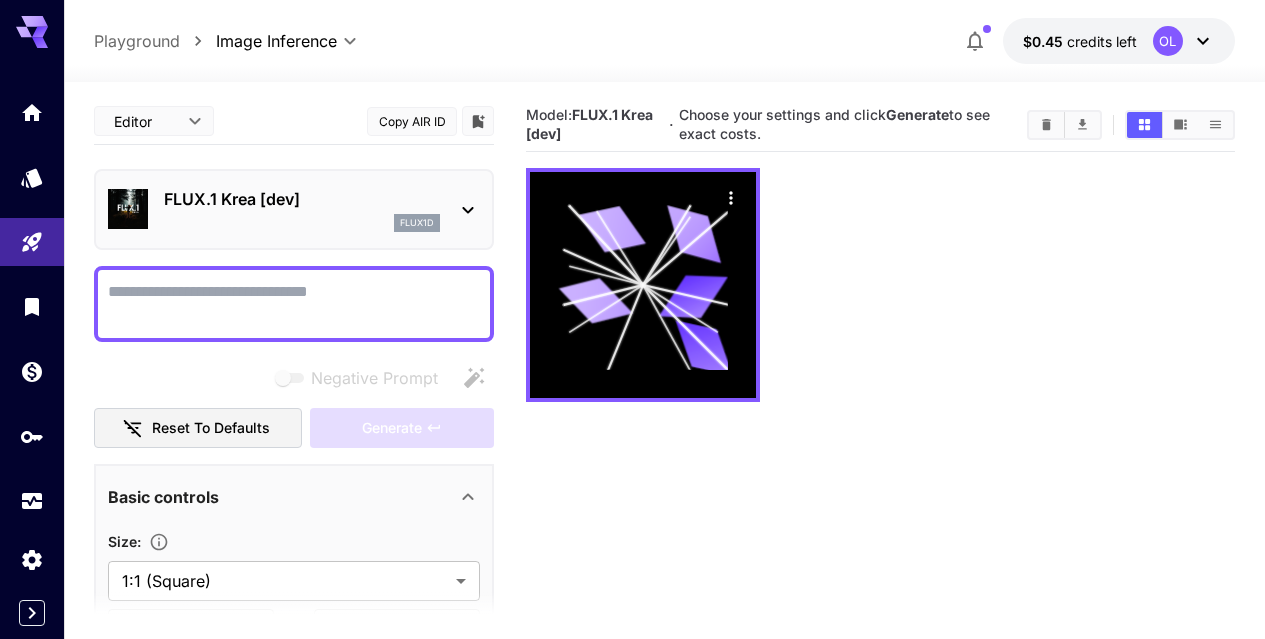 click on "Negative Prompt" at bounding box center (294, 304) 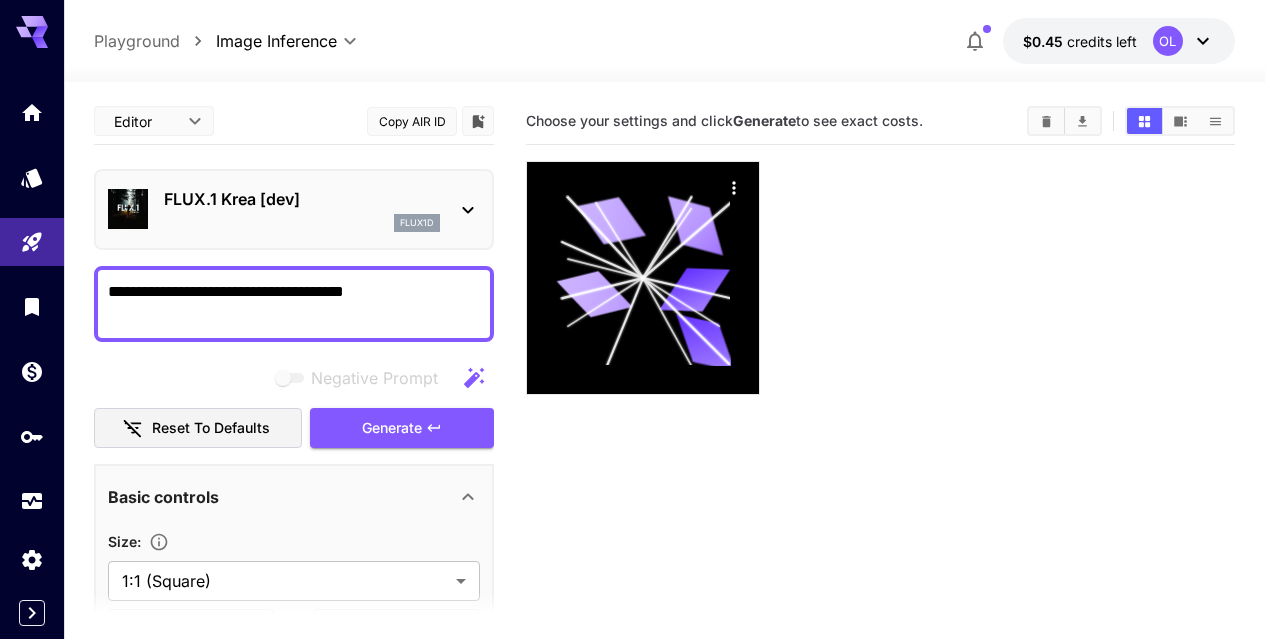 type on "**********" 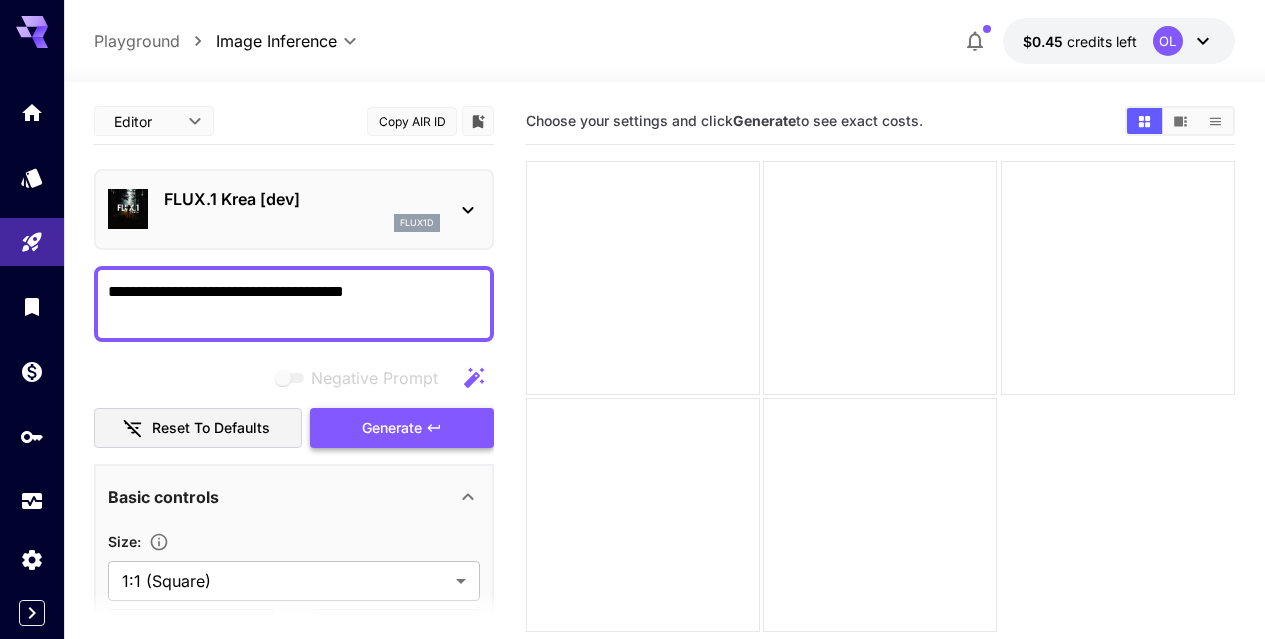 click on "Generate" at bounding box center (402, 428) 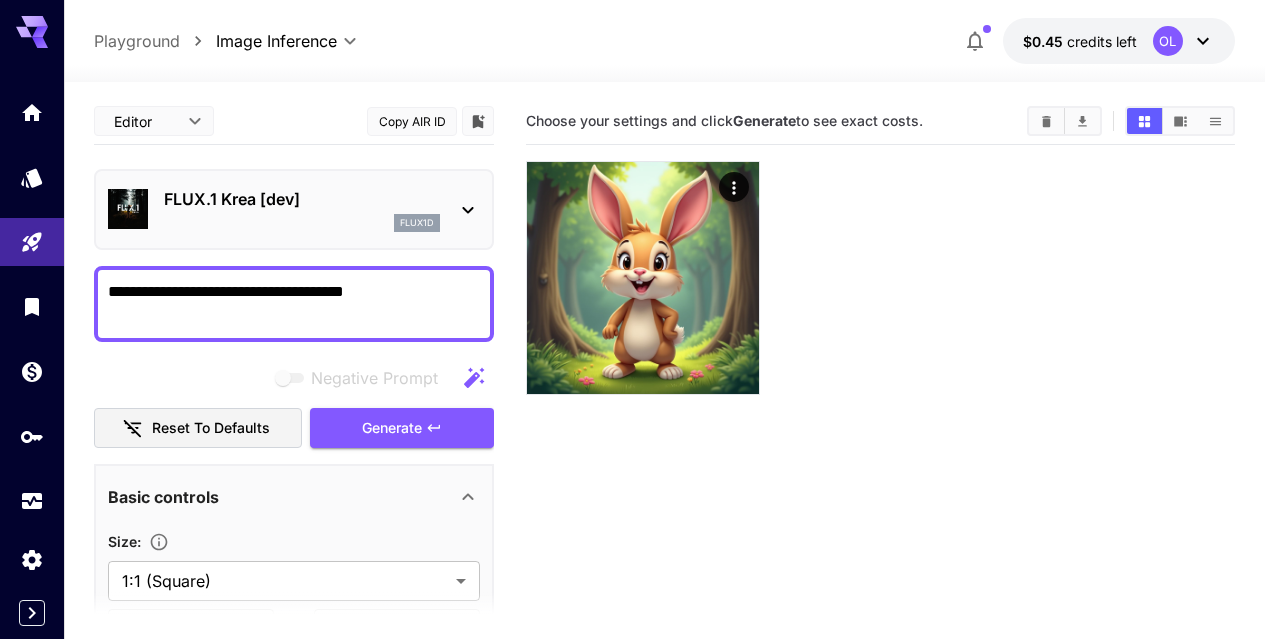 click 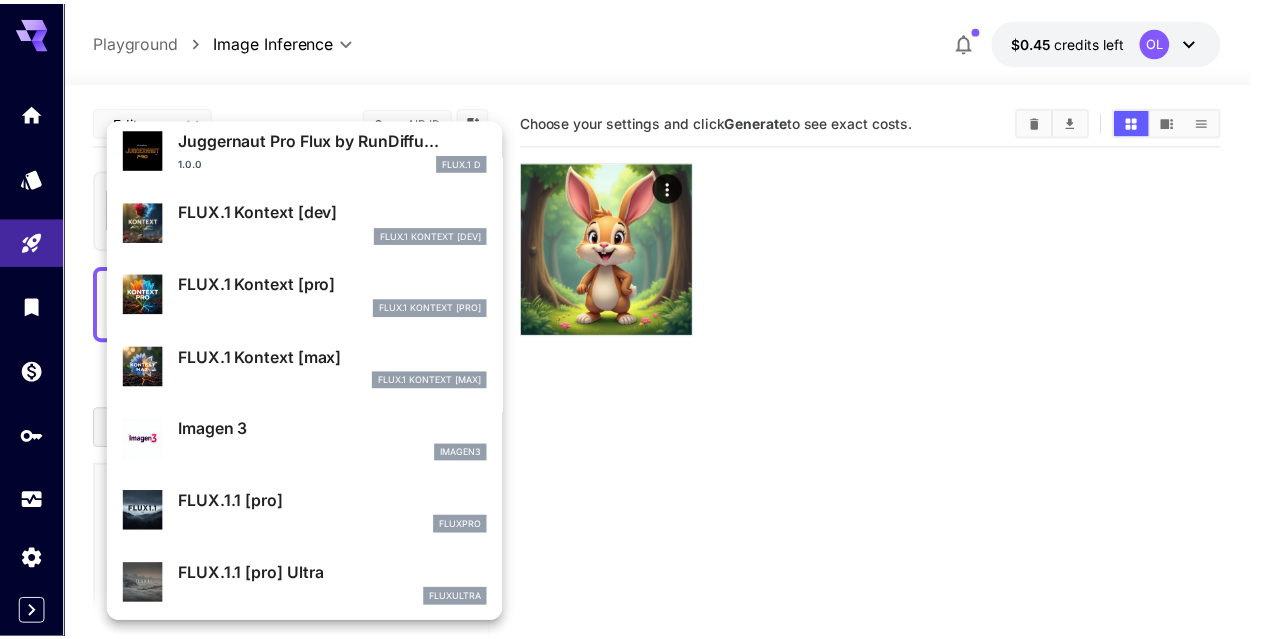 scroll, scrollTop: 702, scrollLeft: 0, axis: vertical 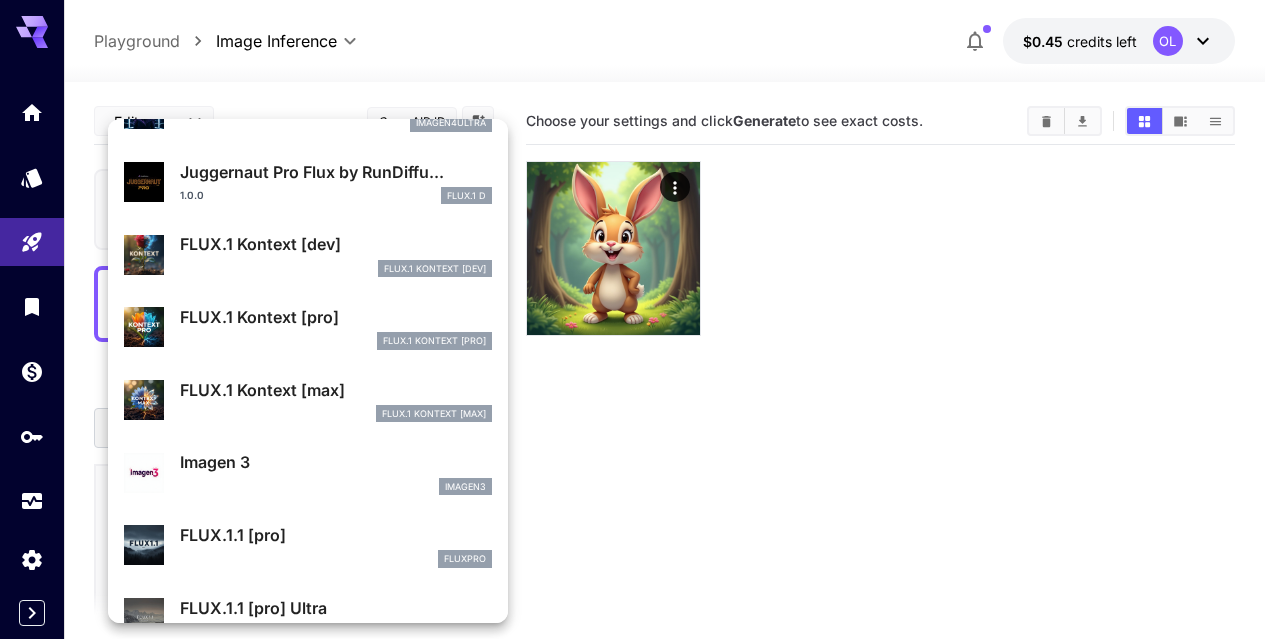 click on "FLUX.1 Kontext [dev] FlUX.1 Kontext [dev]" at bounding box center (336, 254) 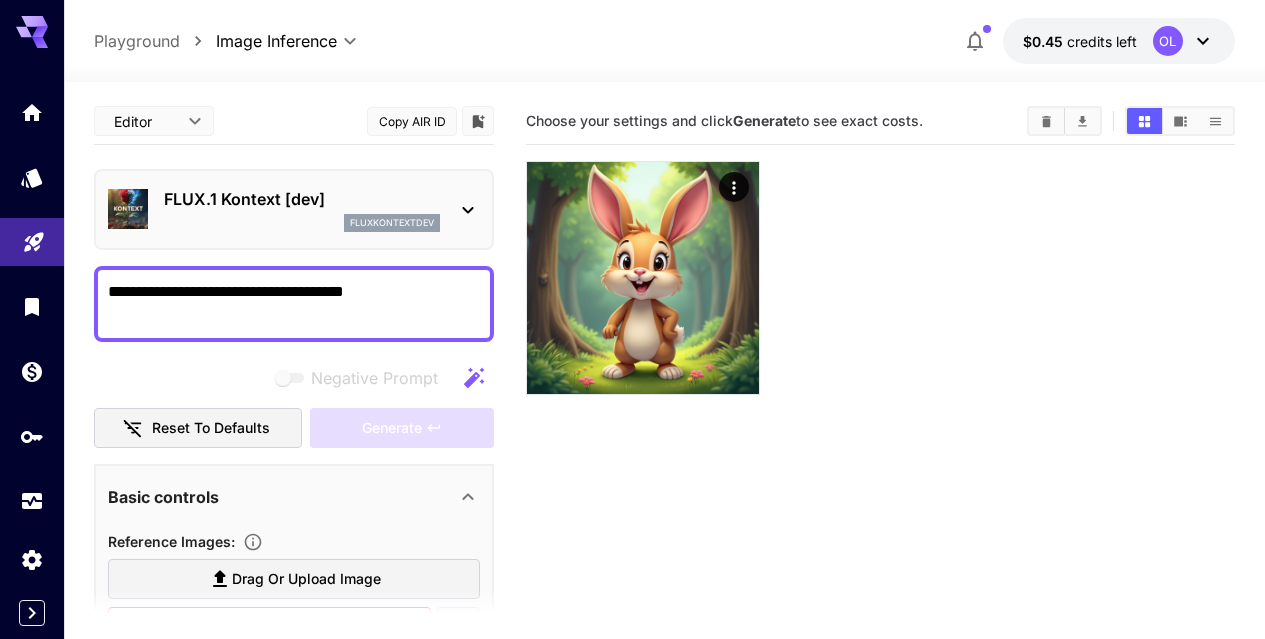 drag, startPoint x: 413, startPoint y: 290, endPoint x: 61, endPoint y: 266, distance: 352.81723 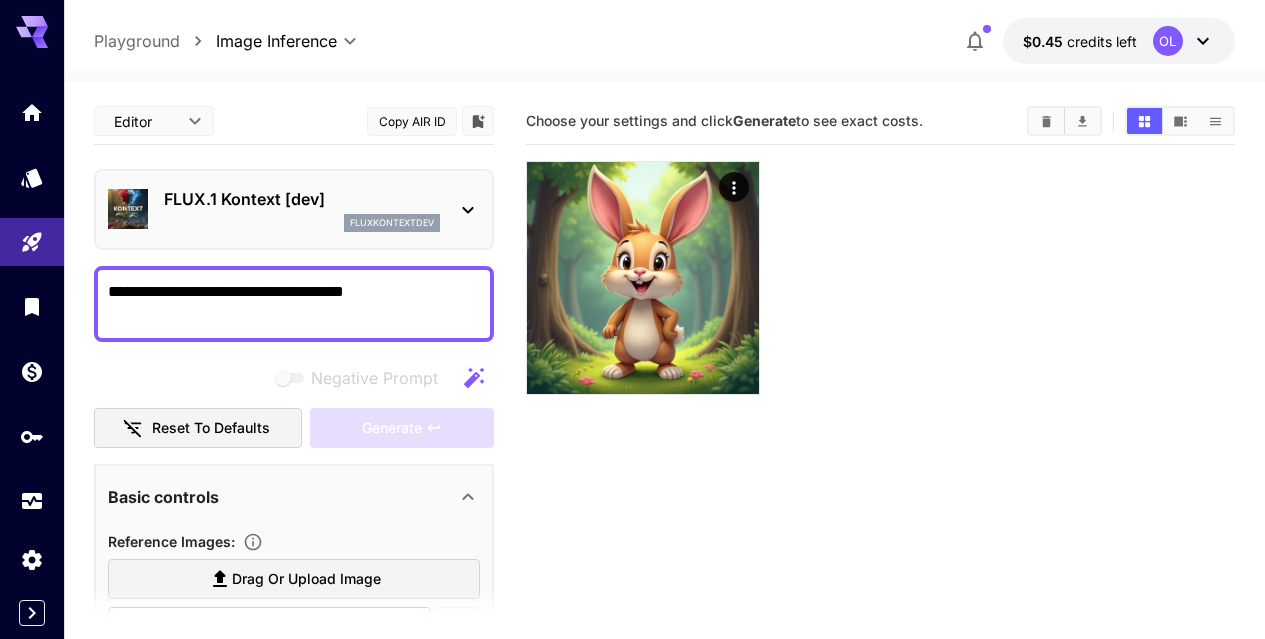 click on "**********" at bounding box center [294, 632] 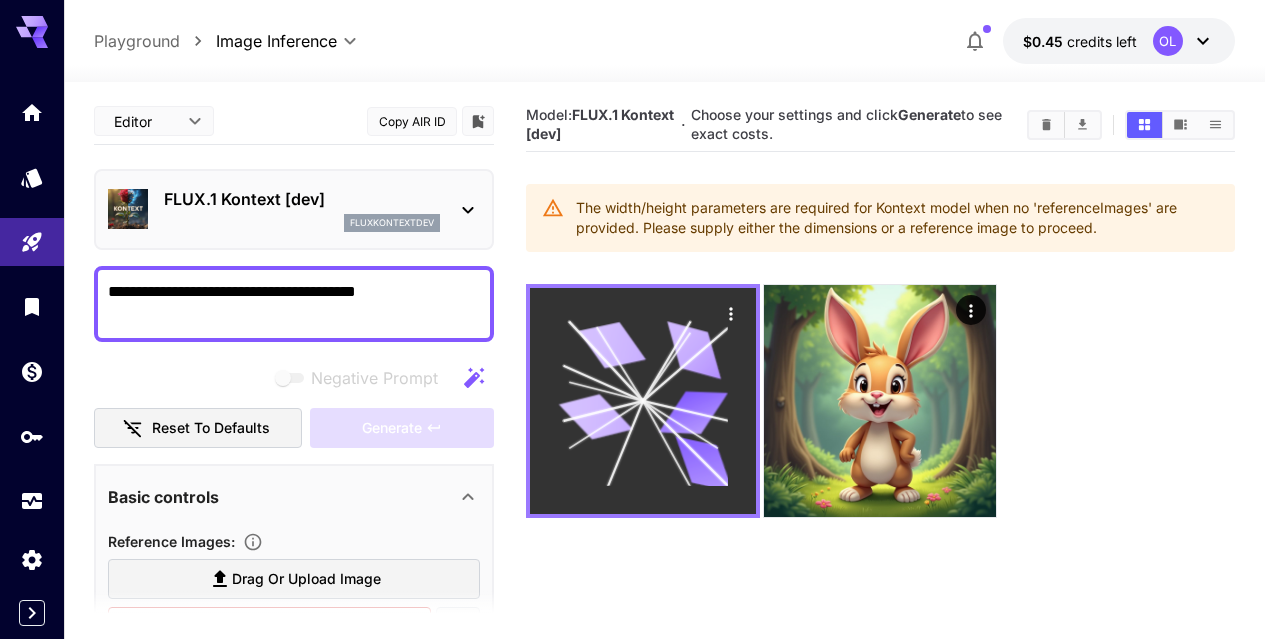 type on "**********" 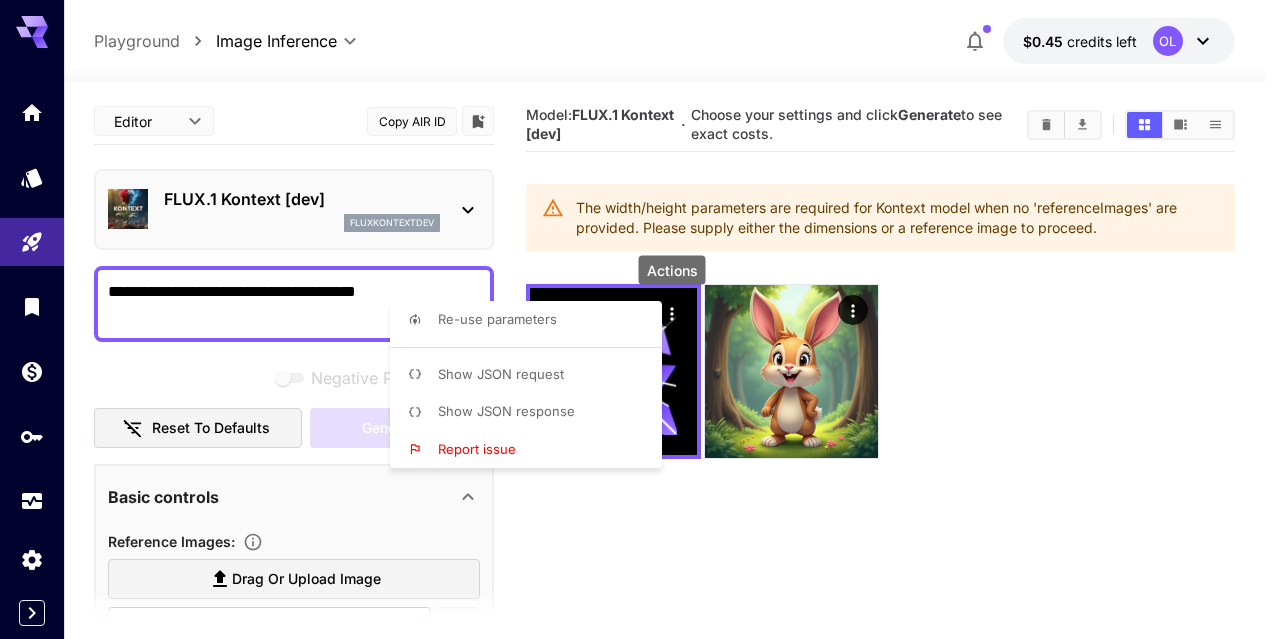 click at bounding box center (640, 319) 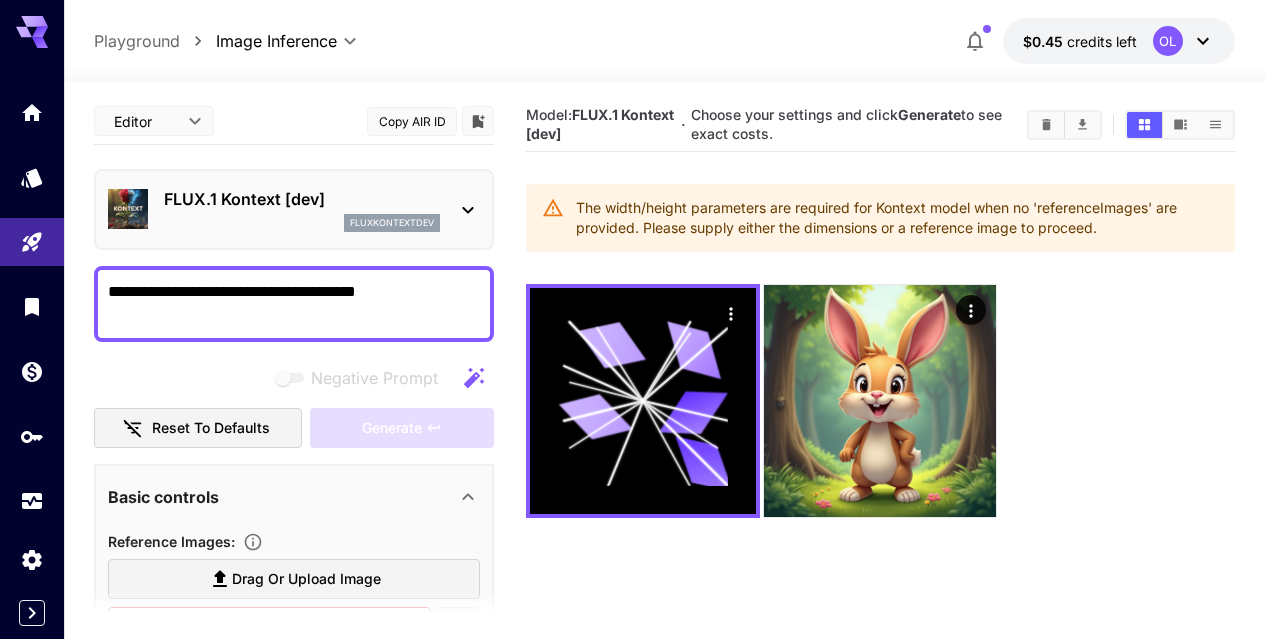 click on "**********" at bounding box center (294, 304) 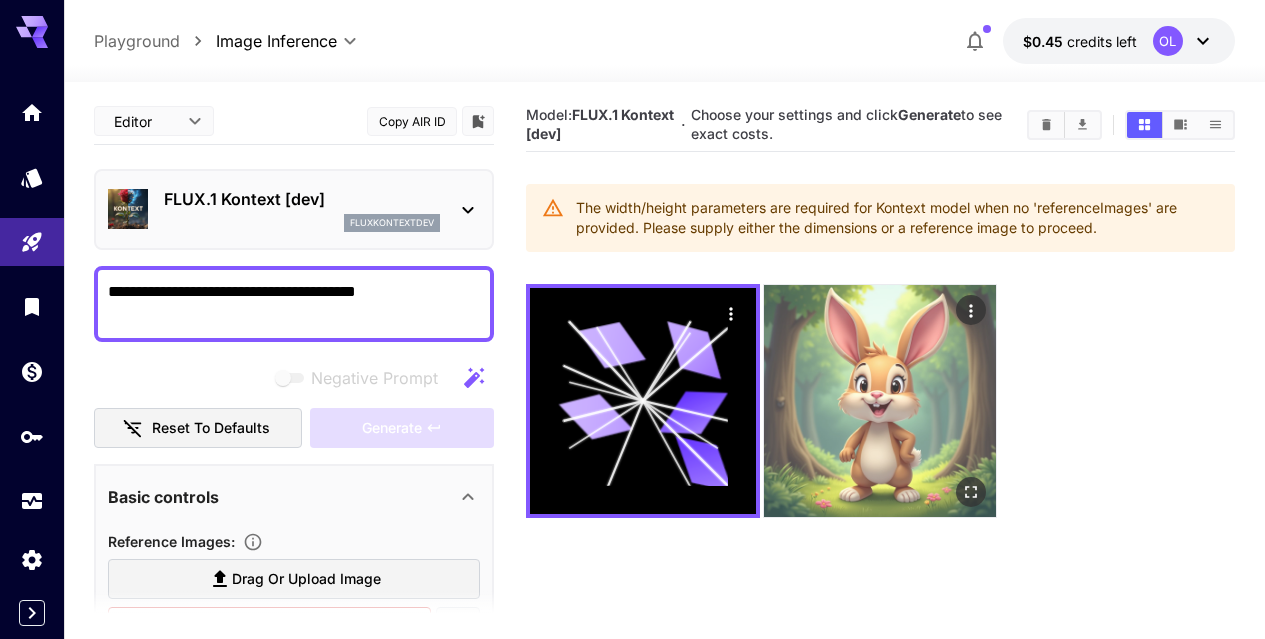 click 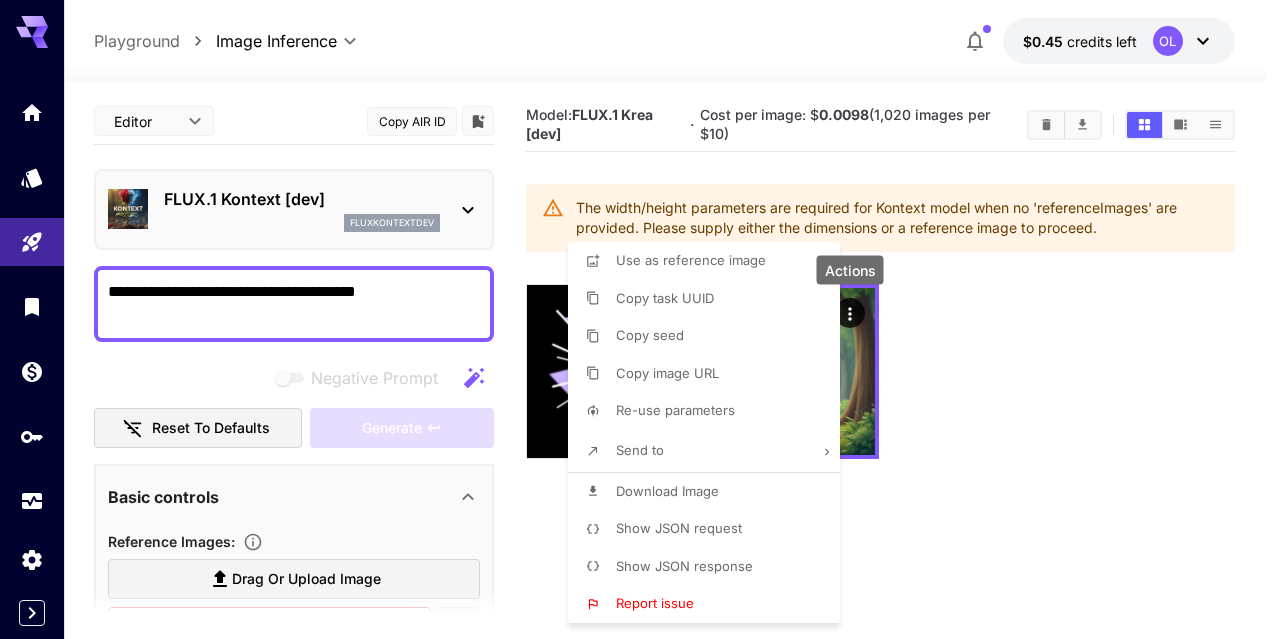 click on "Use as reference image" at bounding box center (691, 260) 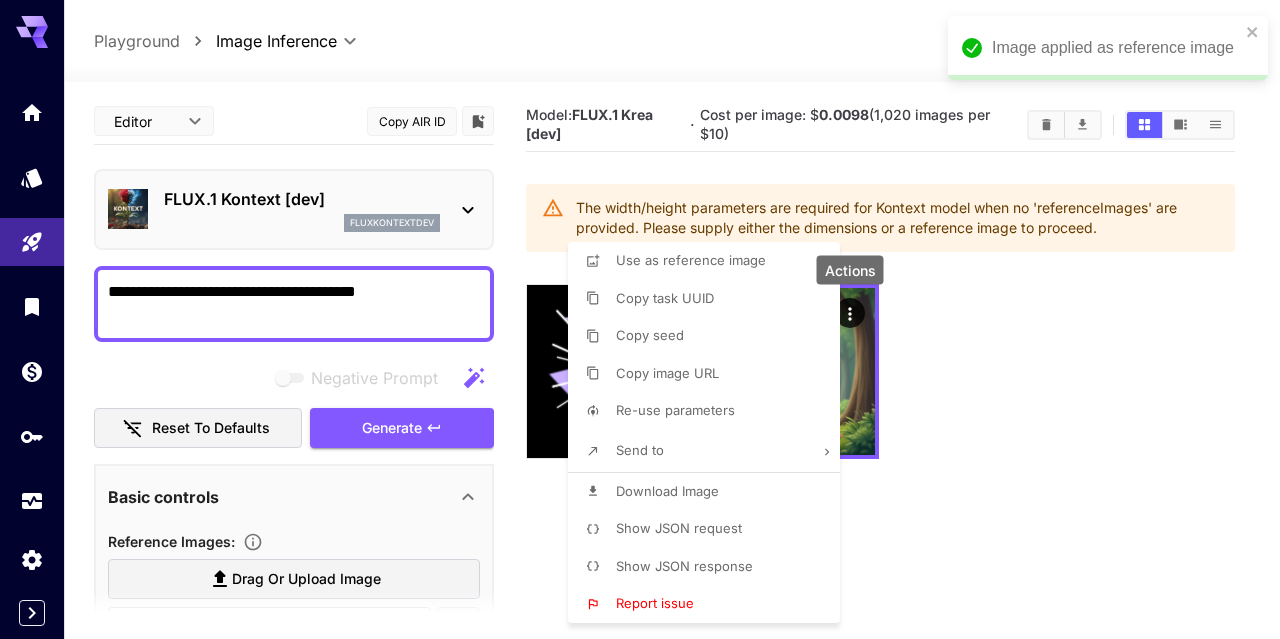 click at bounding box center (640, 319) 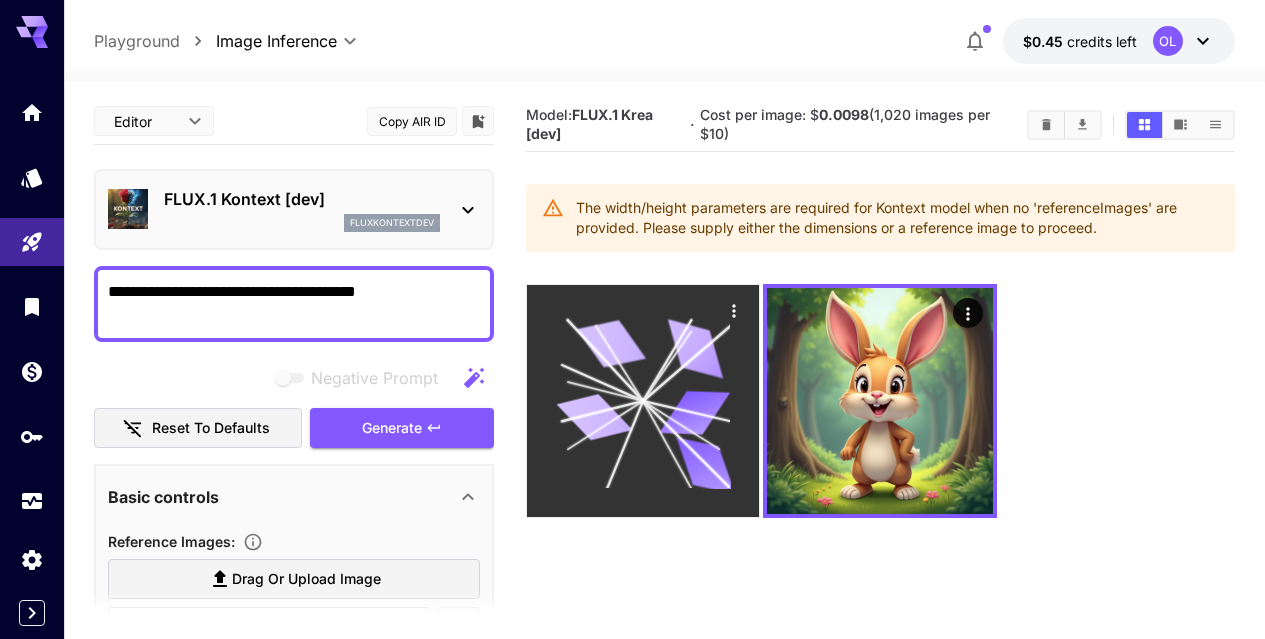 click 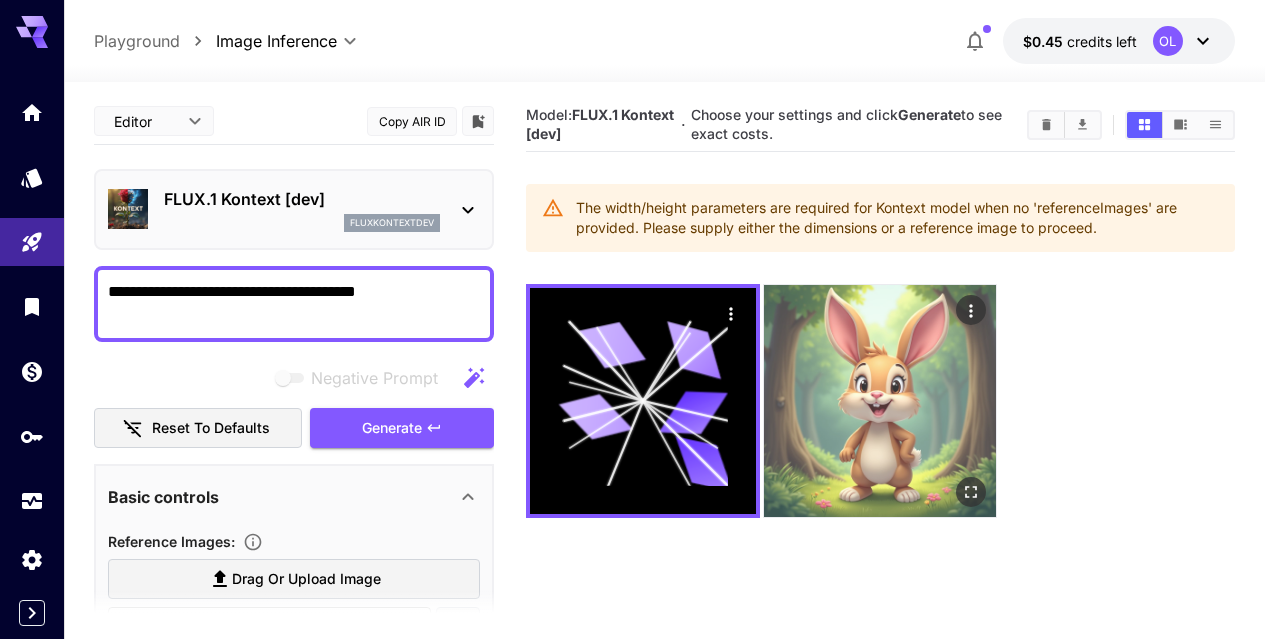 click at bounding box center [880, 401] 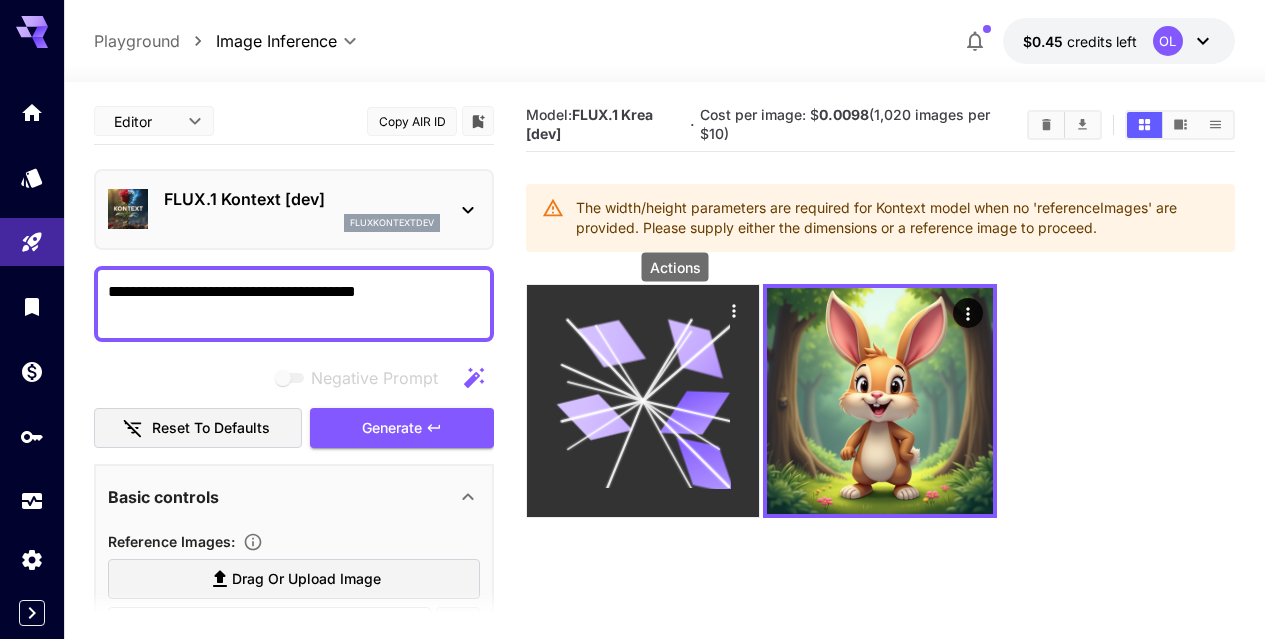 click 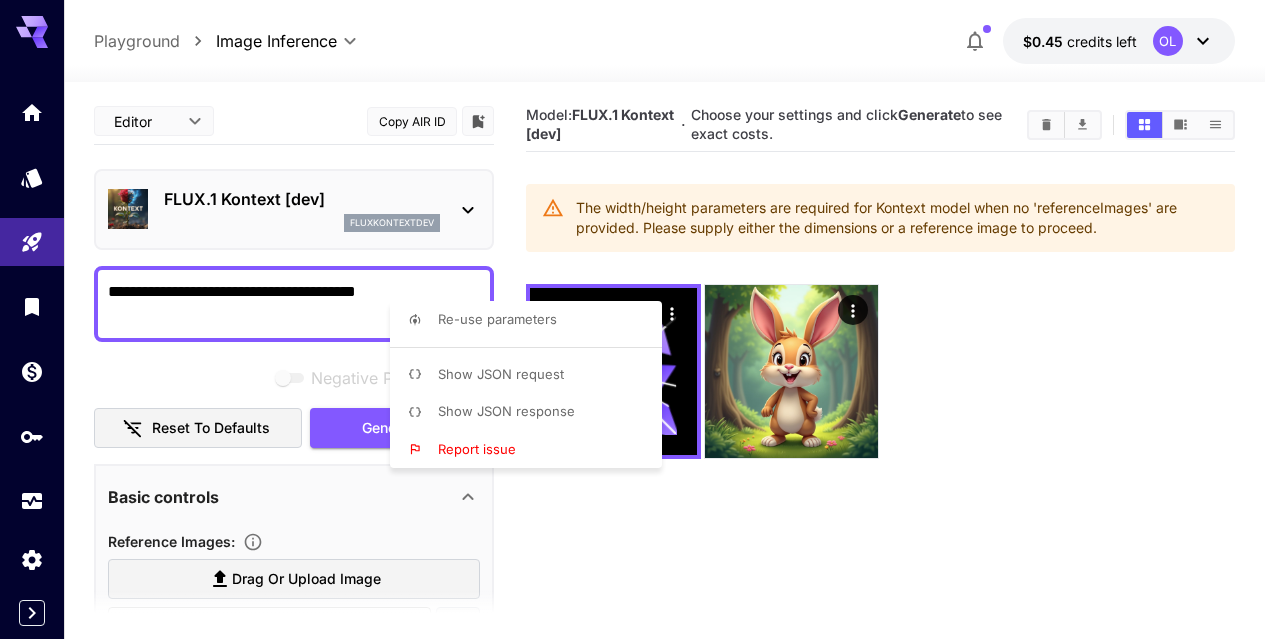 click at bounding box center (640, 319) 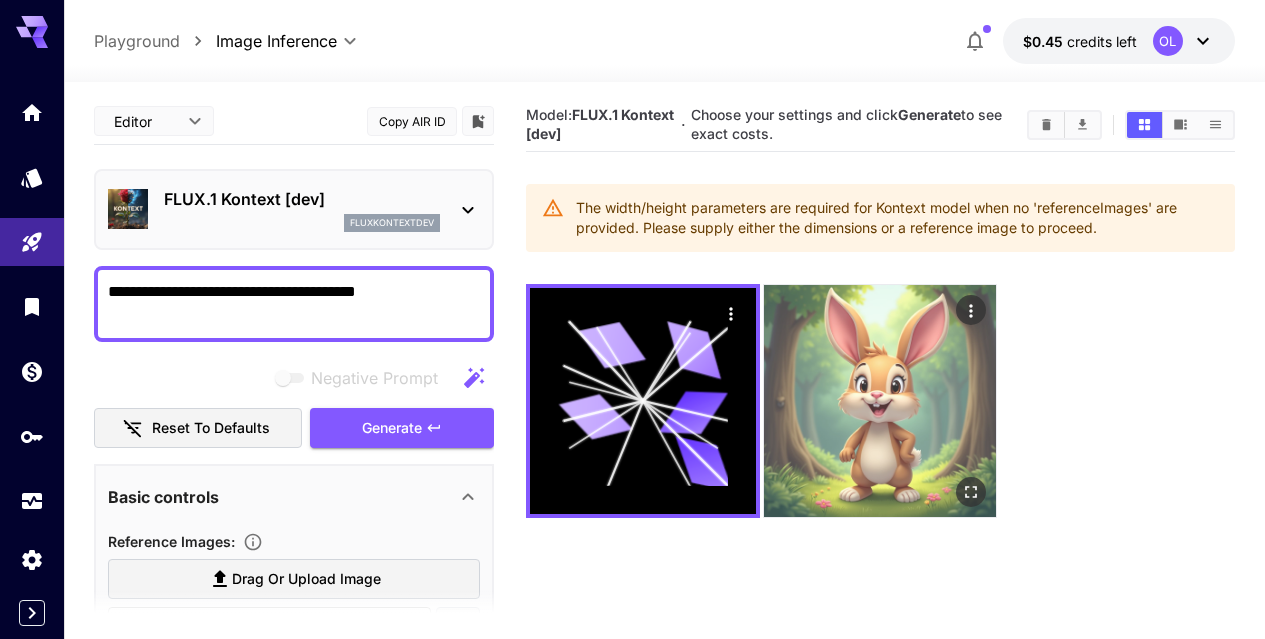 click at bounding box center [880, 401] 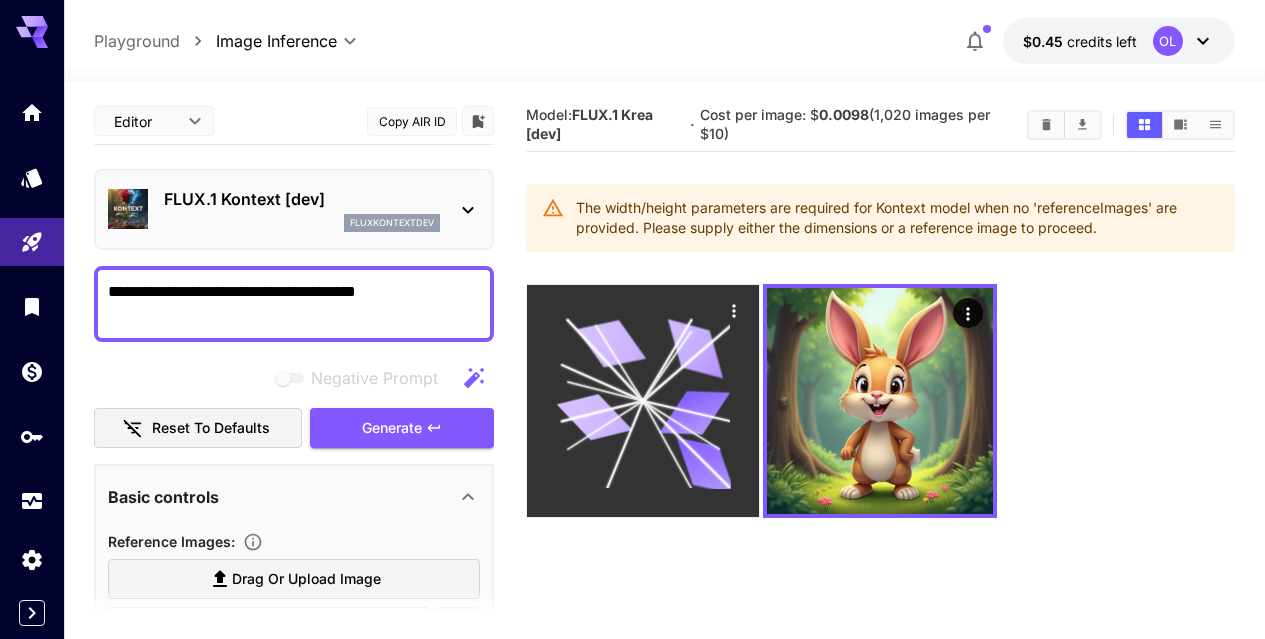 click 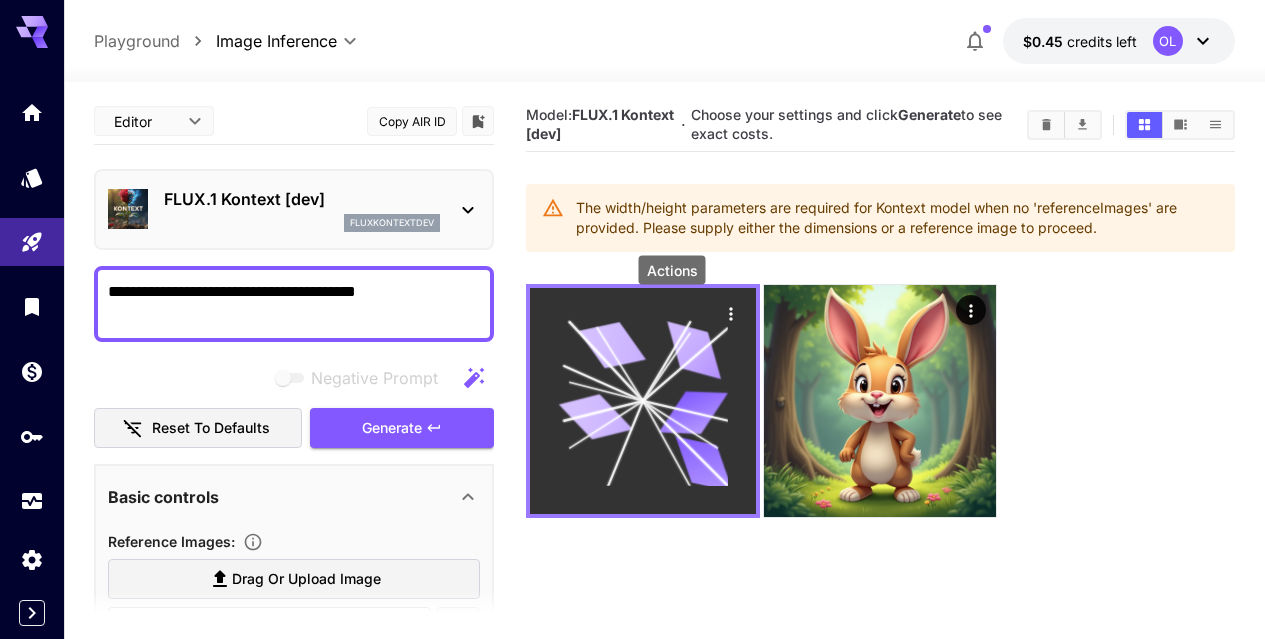 click 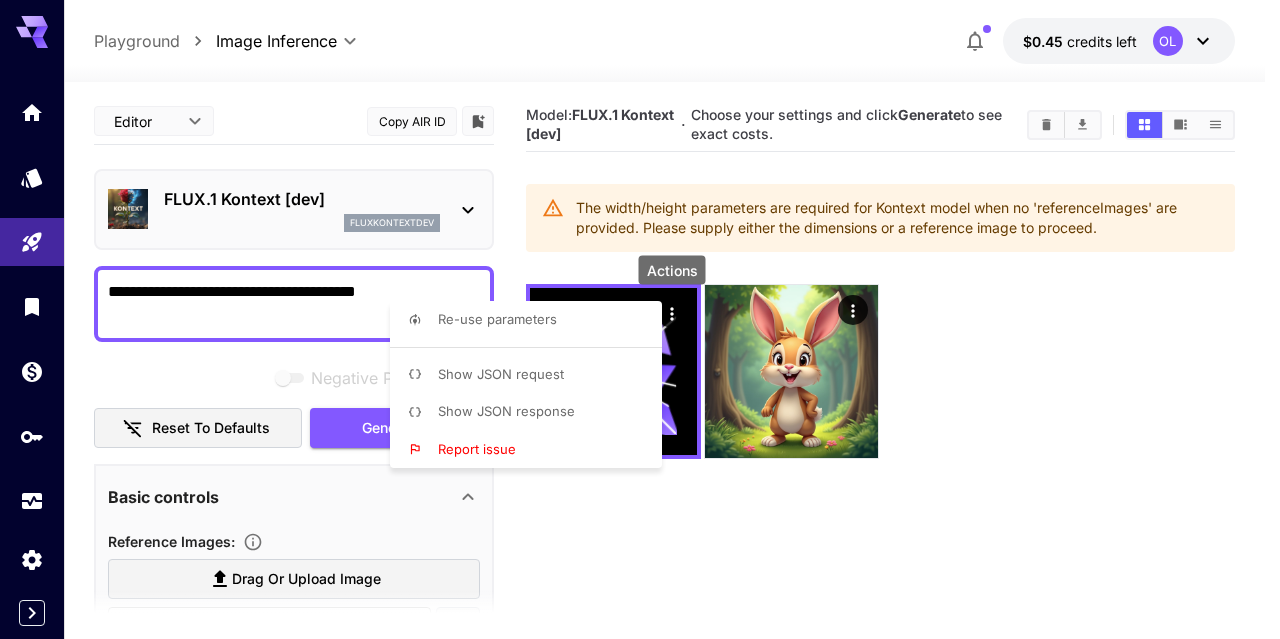 click on "Re-use parameters" at bounding box center [532, 320] 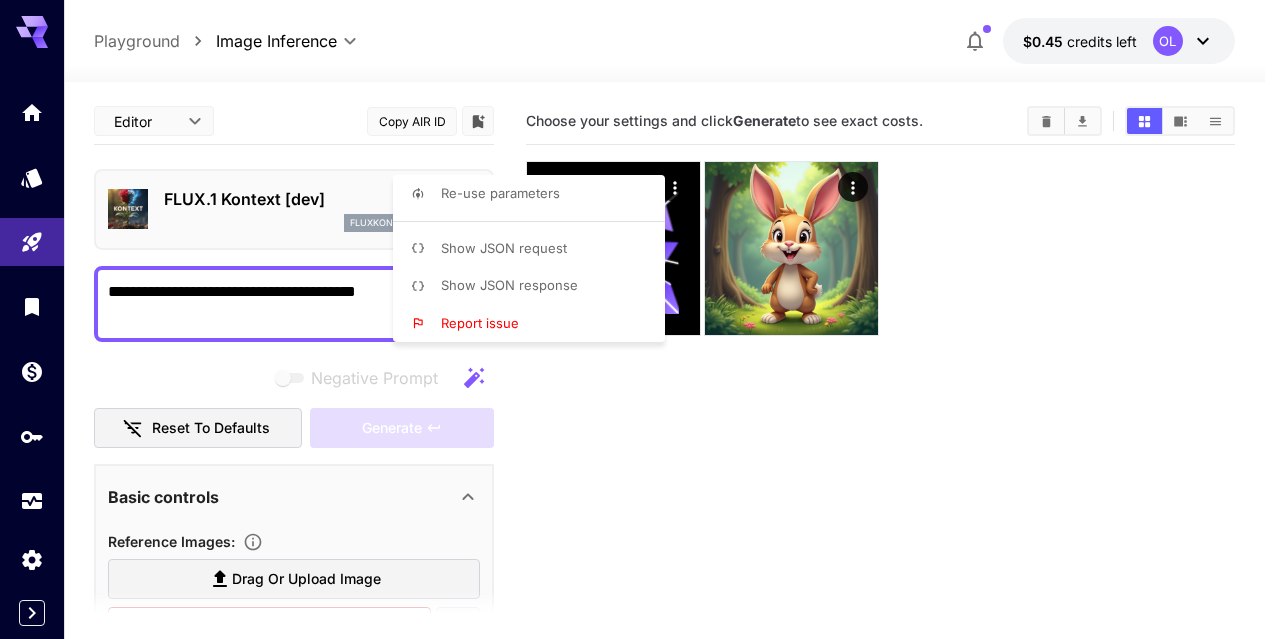 type on "**********" 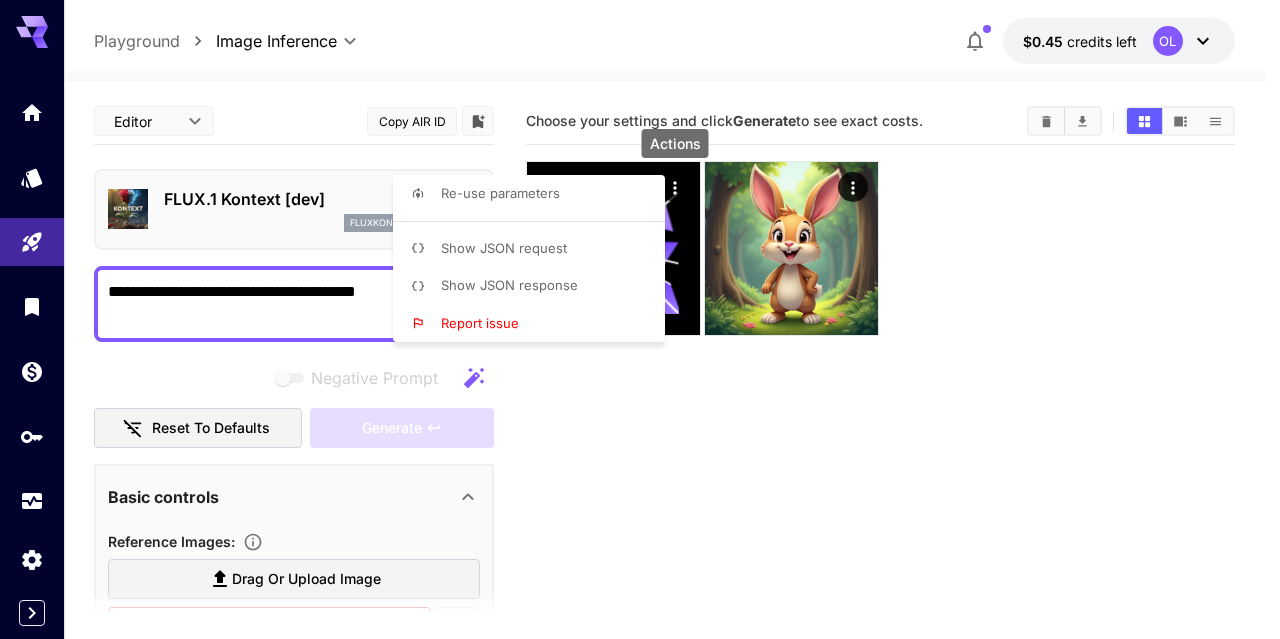 click at bounding box center (640, 319) 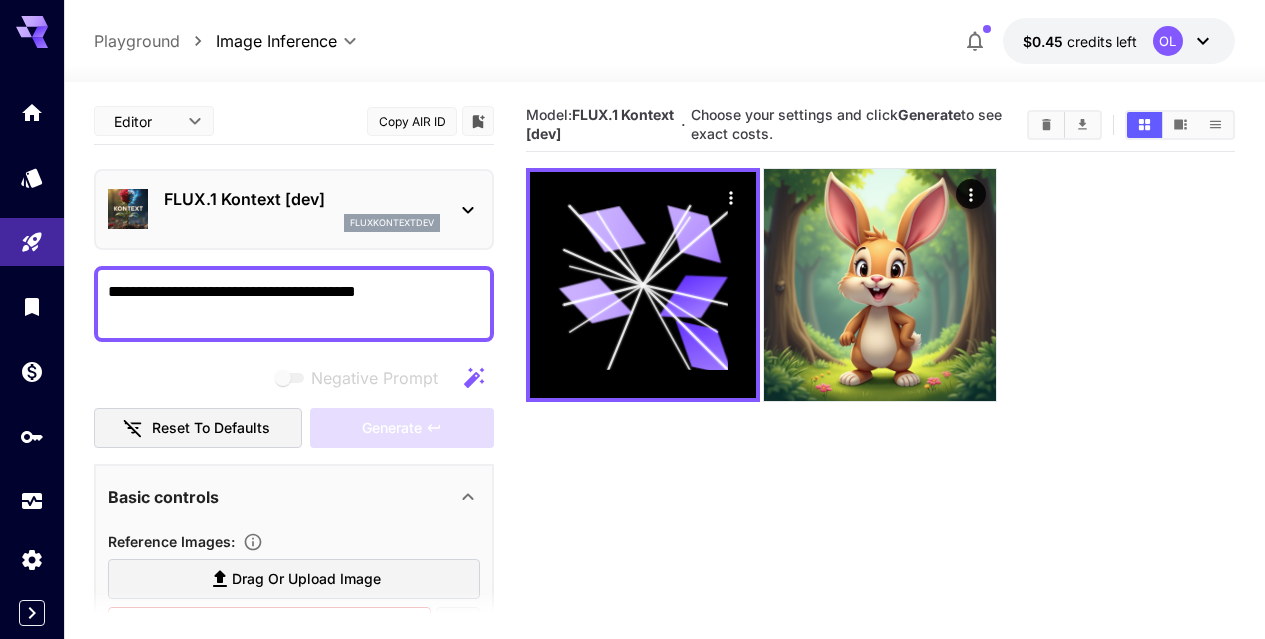 click on "**********" at bounding box center (294, 304) 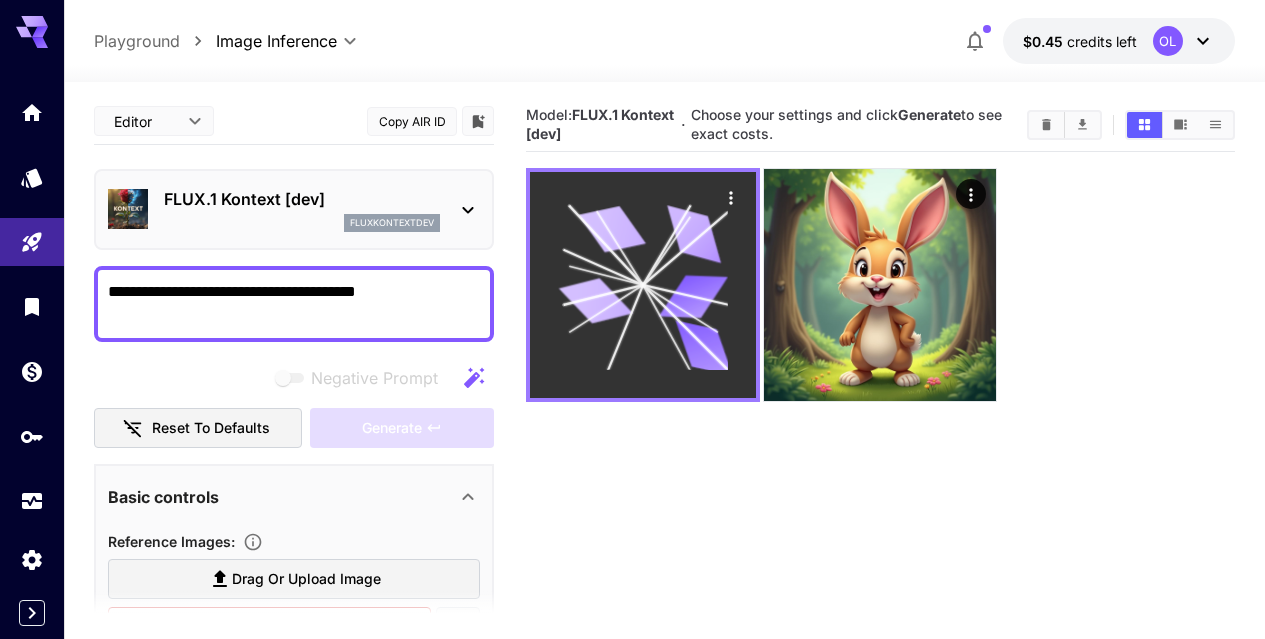 click 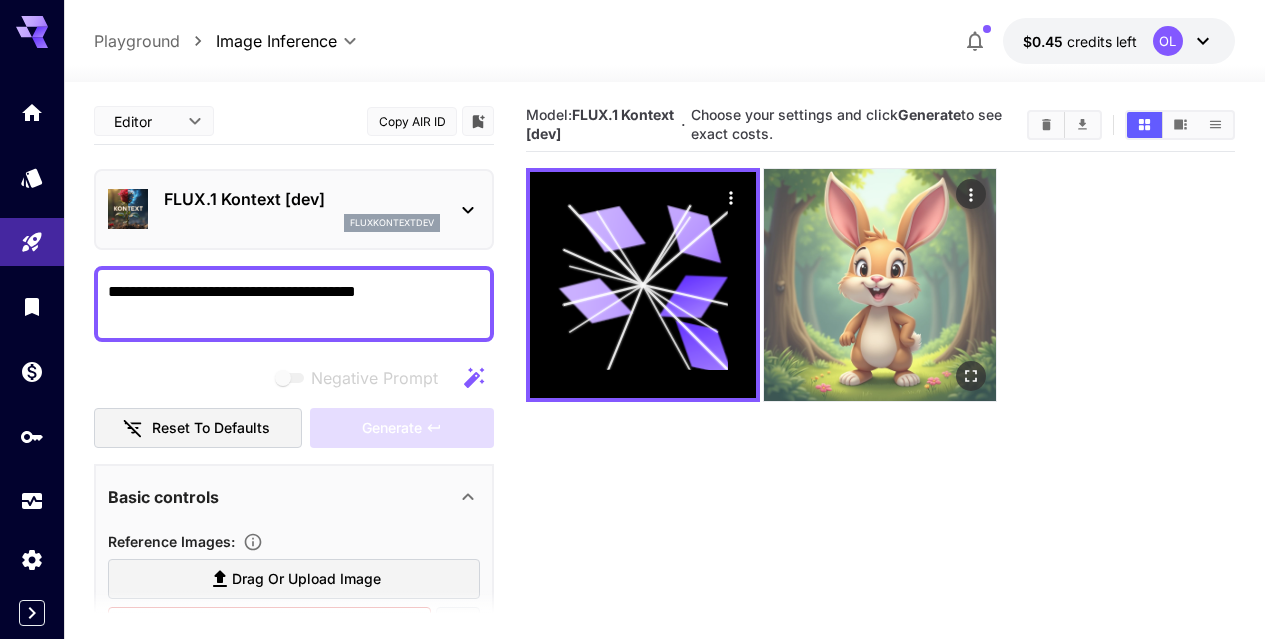 click at bounding box center (880, 285) 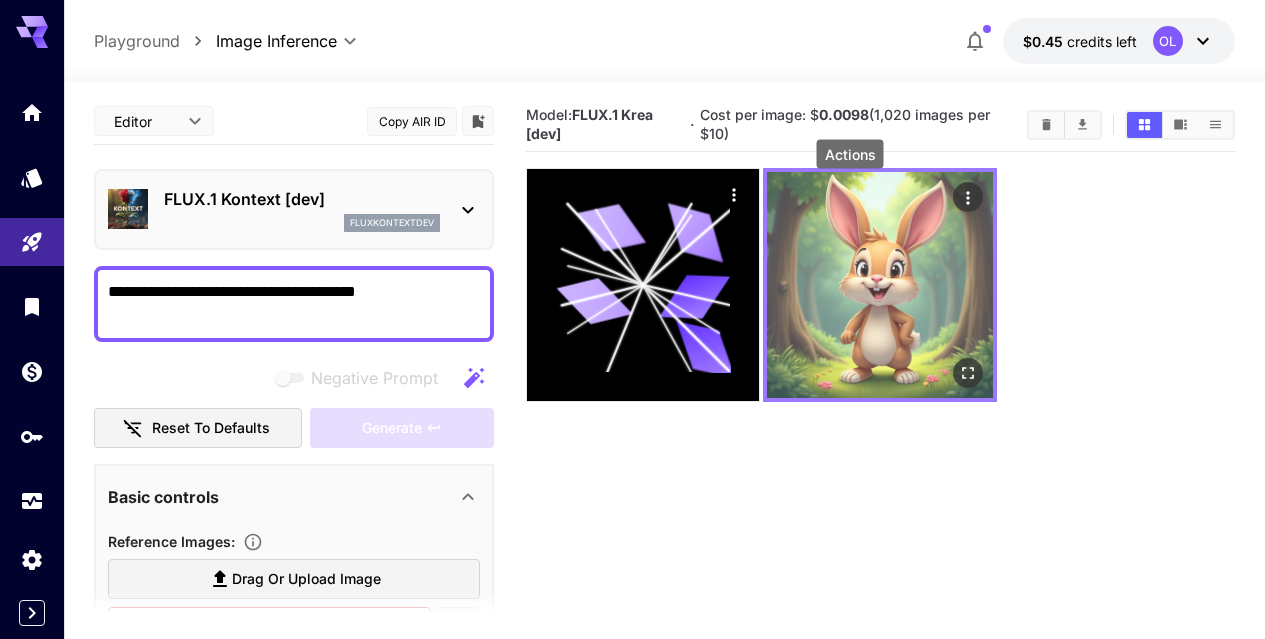 click at bounding box center (969, 197) 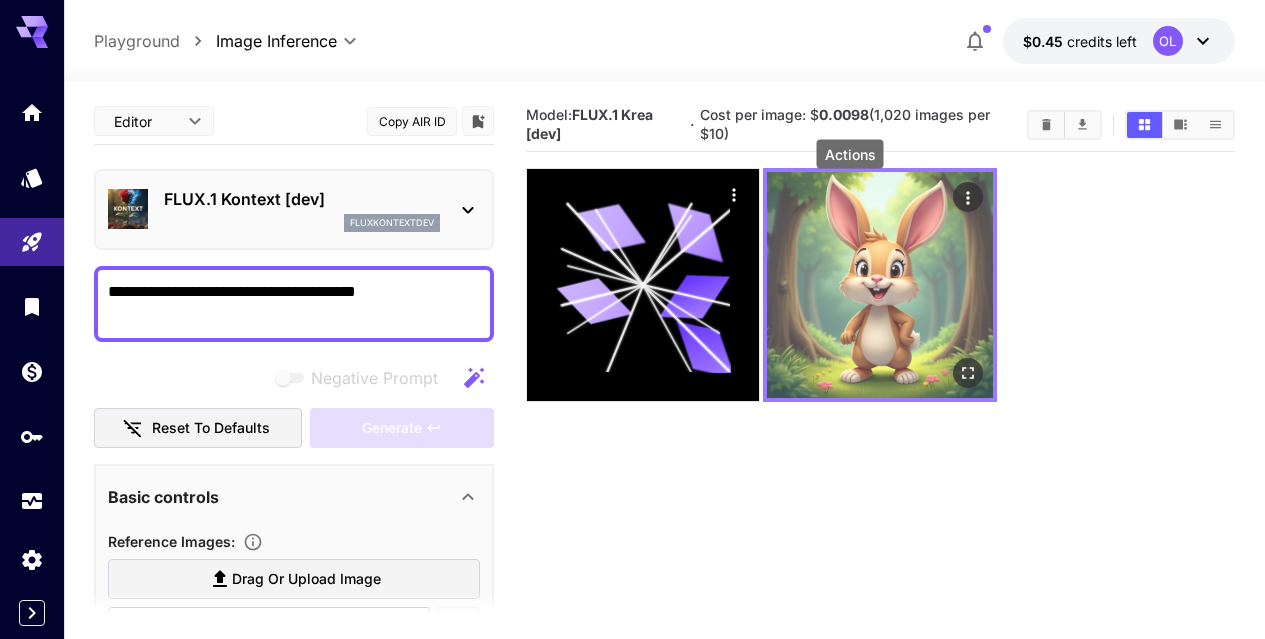 click 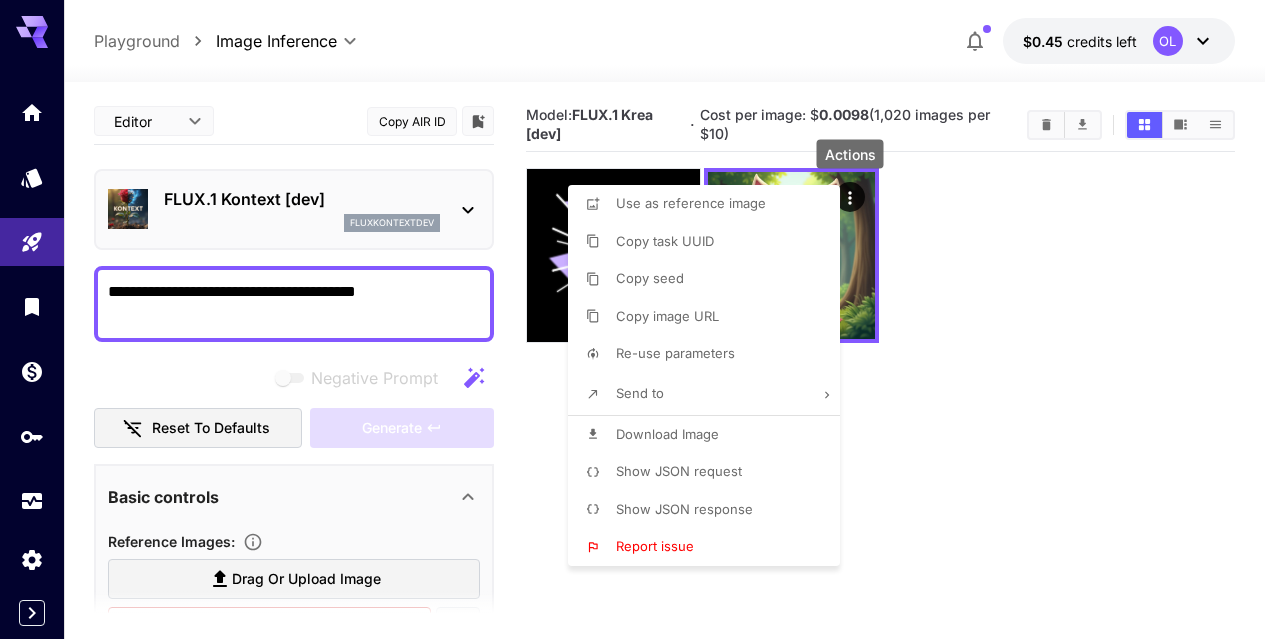 click on "Use as reference image" at bounding box center [691, 204] 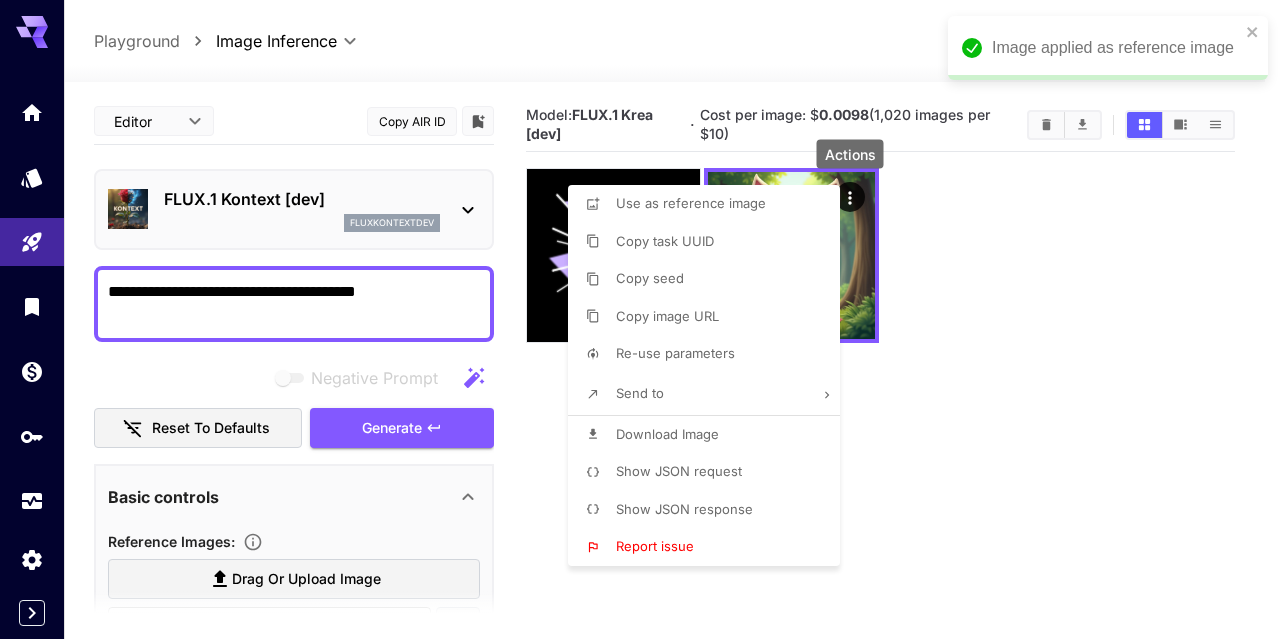 click at bounding box center (640, 319) 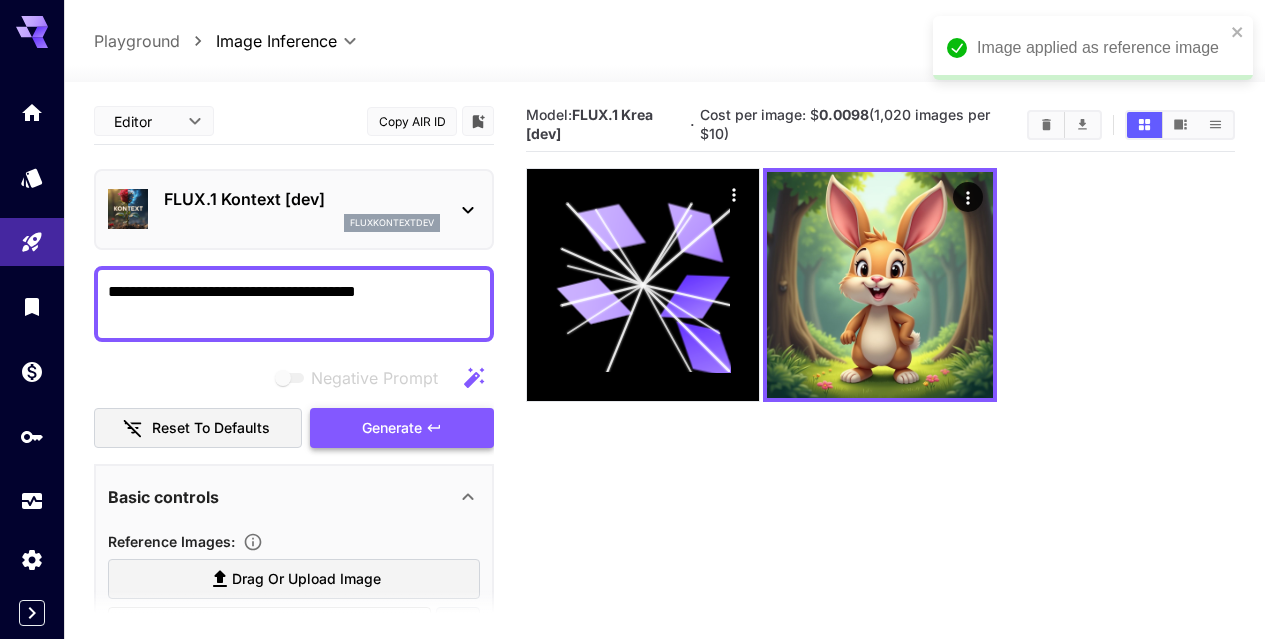 click on "Generate" at bounding box center (392, 428) 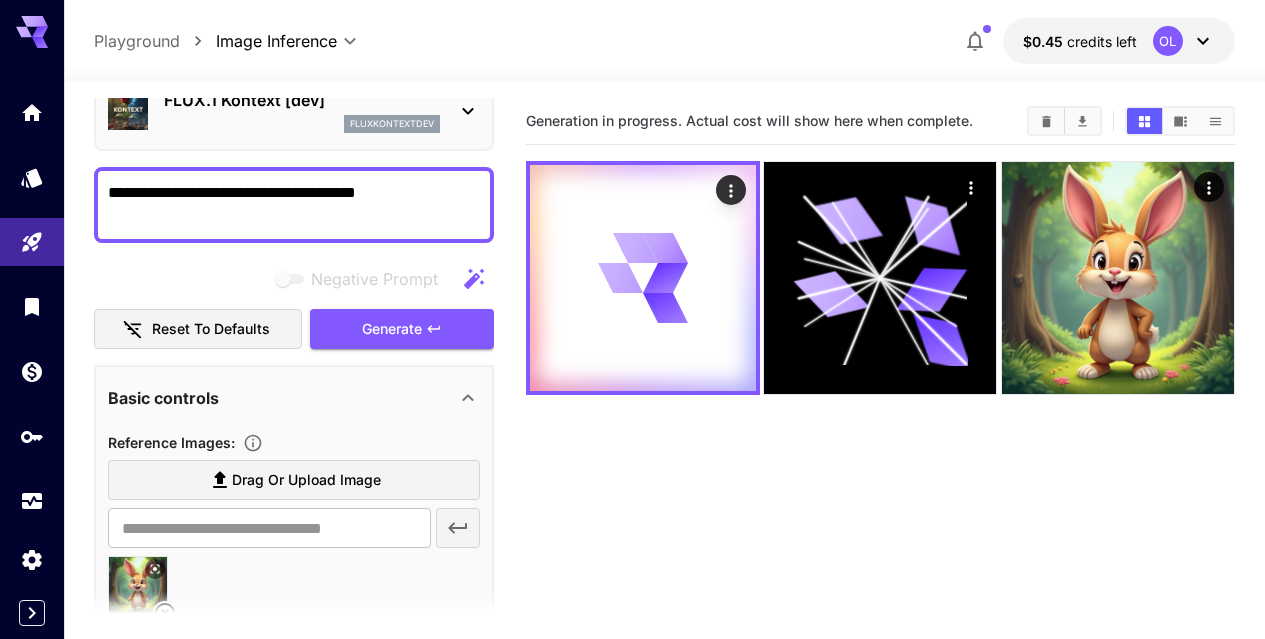 scroll, scrollTop: 0, scrollLeft: 0, axis: both 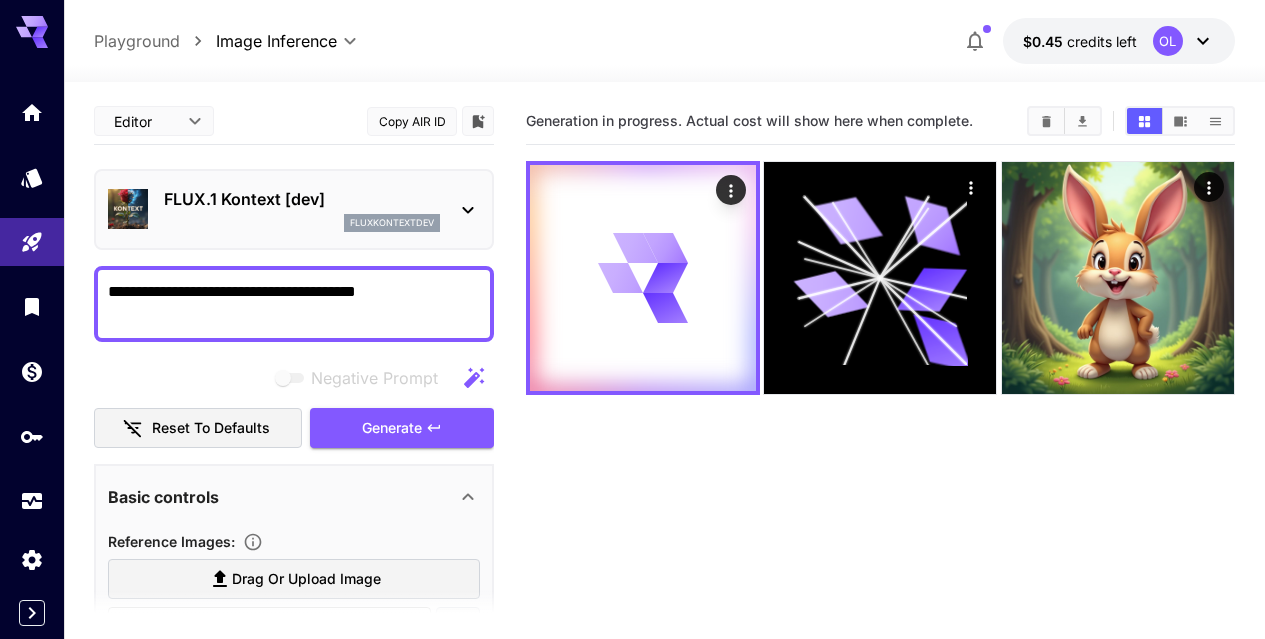click on "**********" at bounding box center [294, 304] 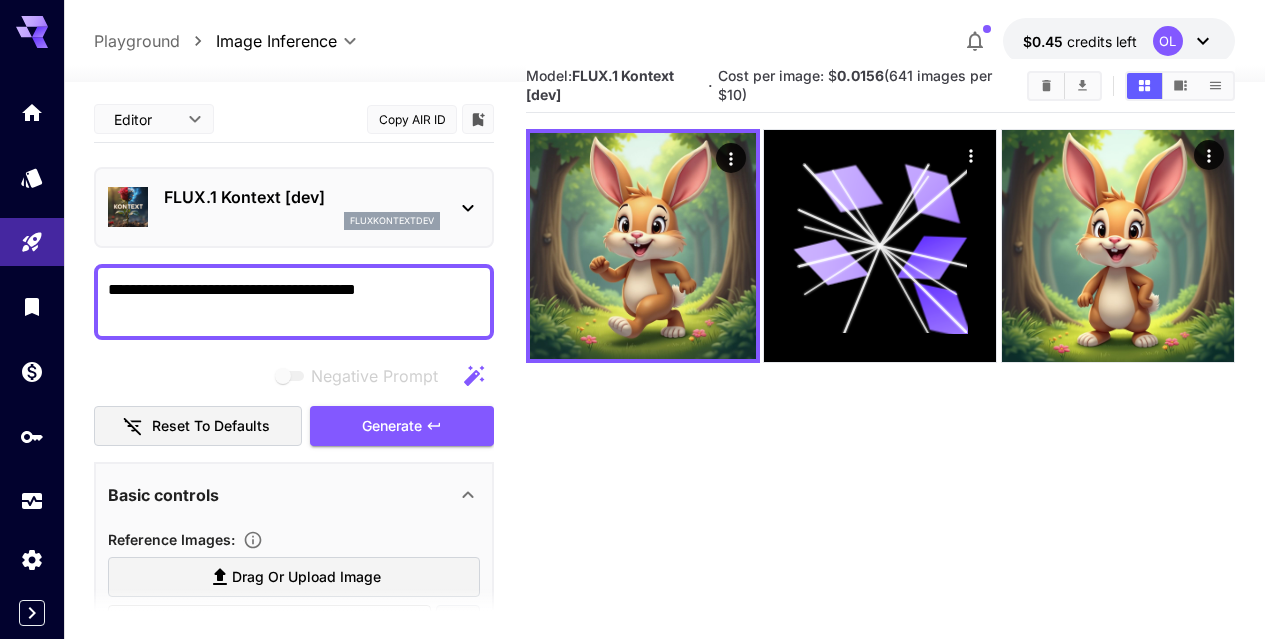 scroll, scrollTop: 0, scrollLeft: 0, axis: both 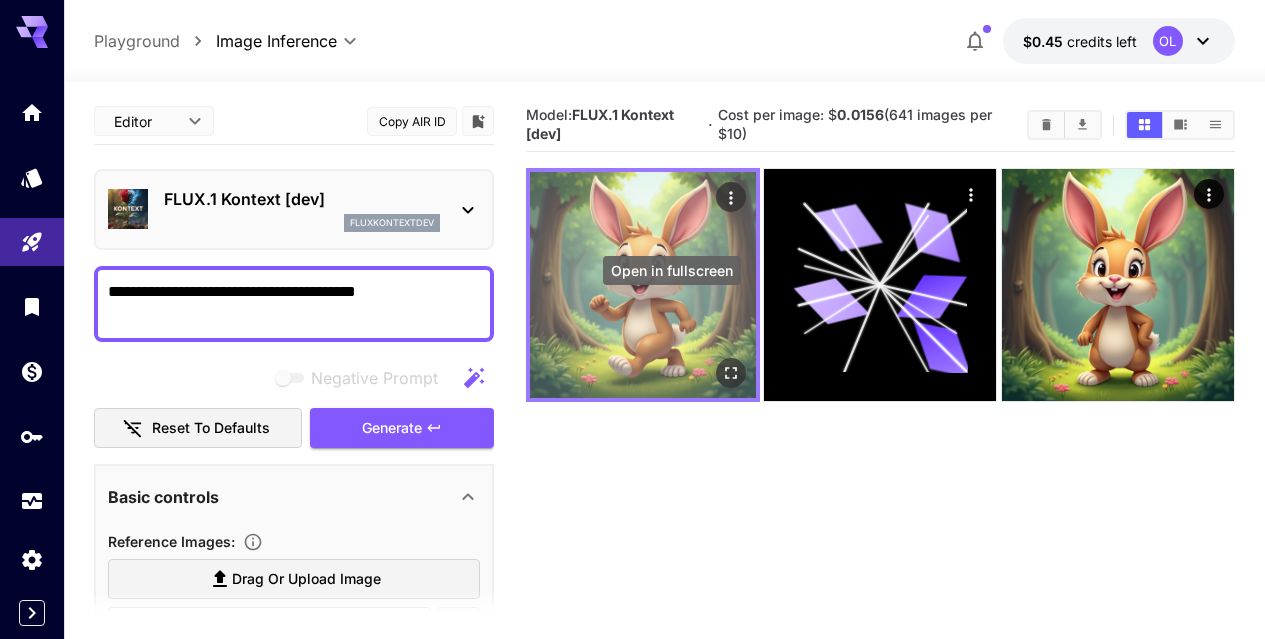 click 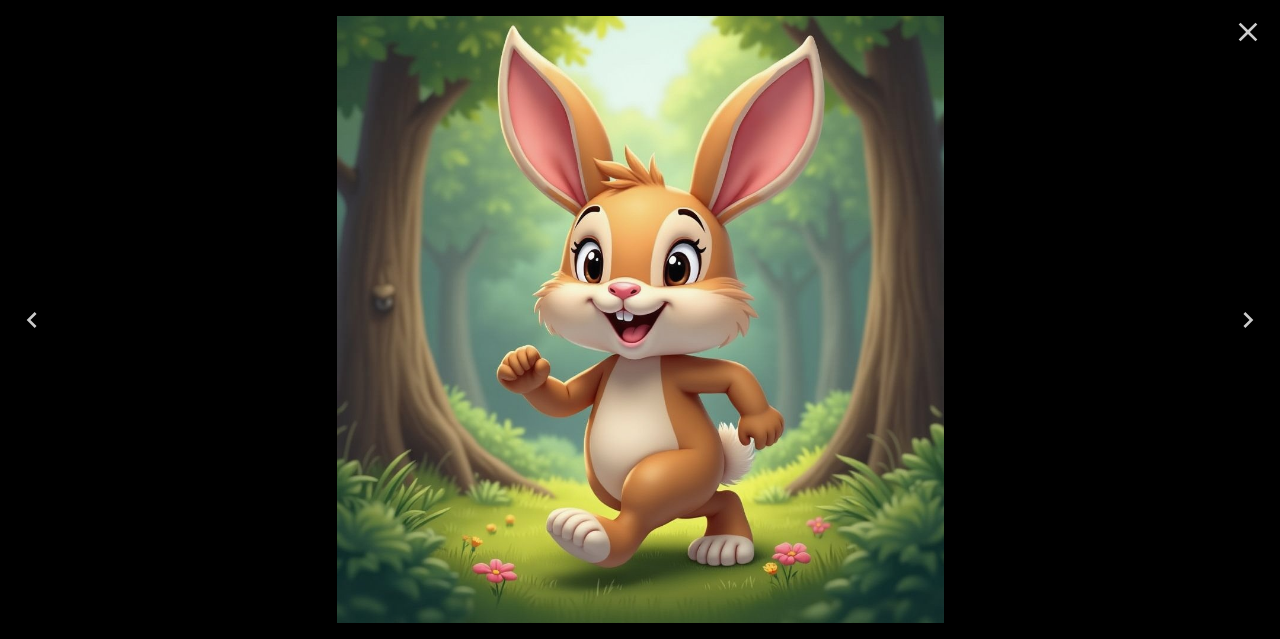 click 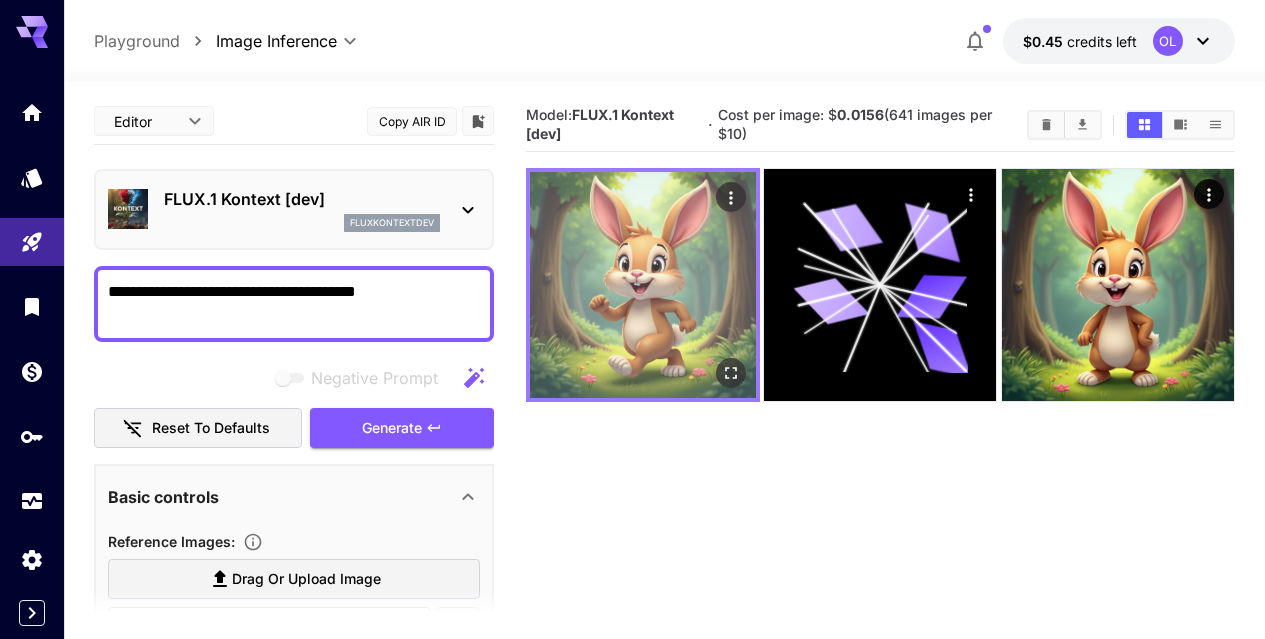 click at bounding box center [643, 285] 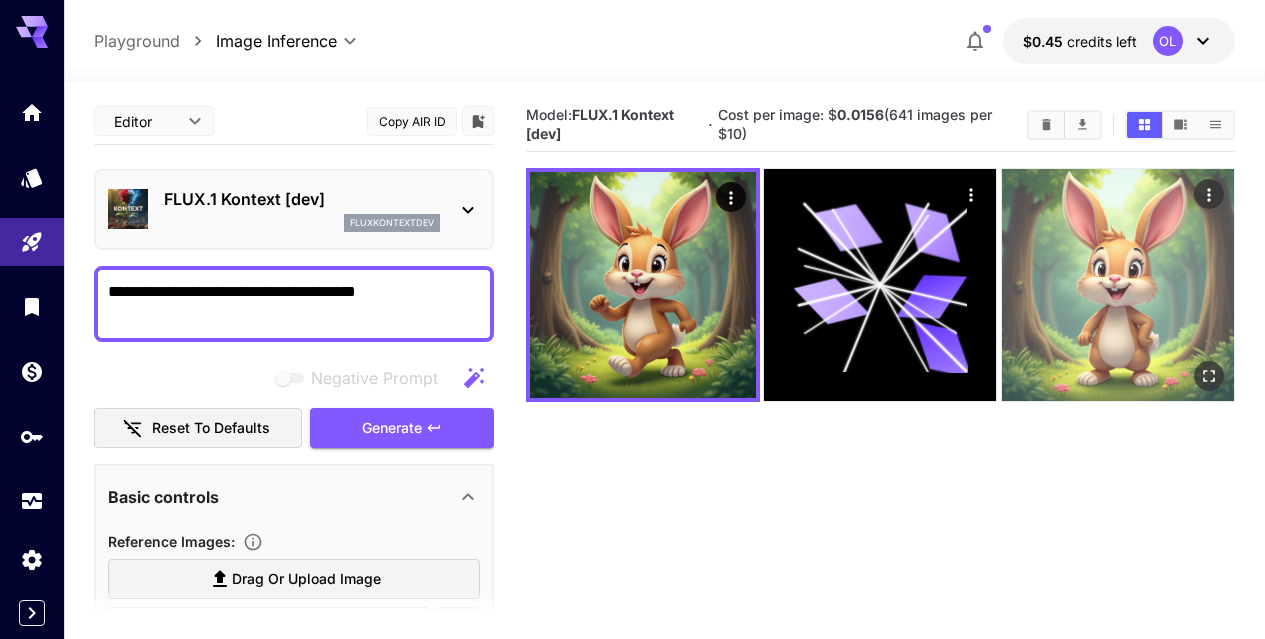 click at bounding box center (1118, 285) 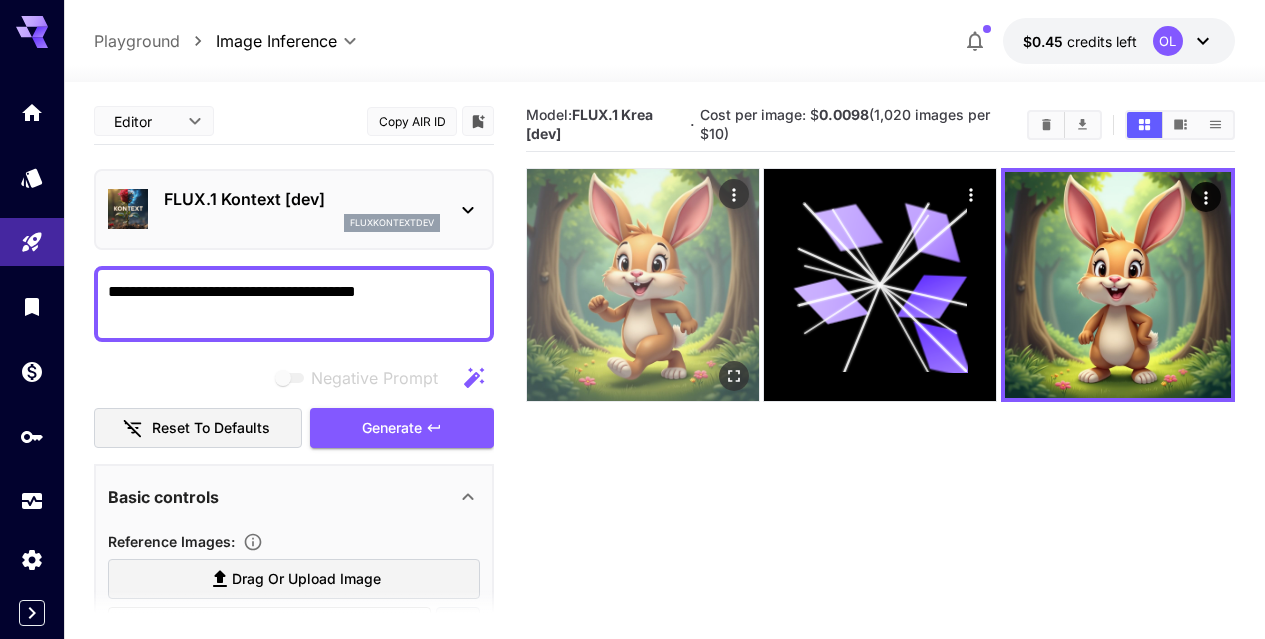 click at bounding box center (643, 285) 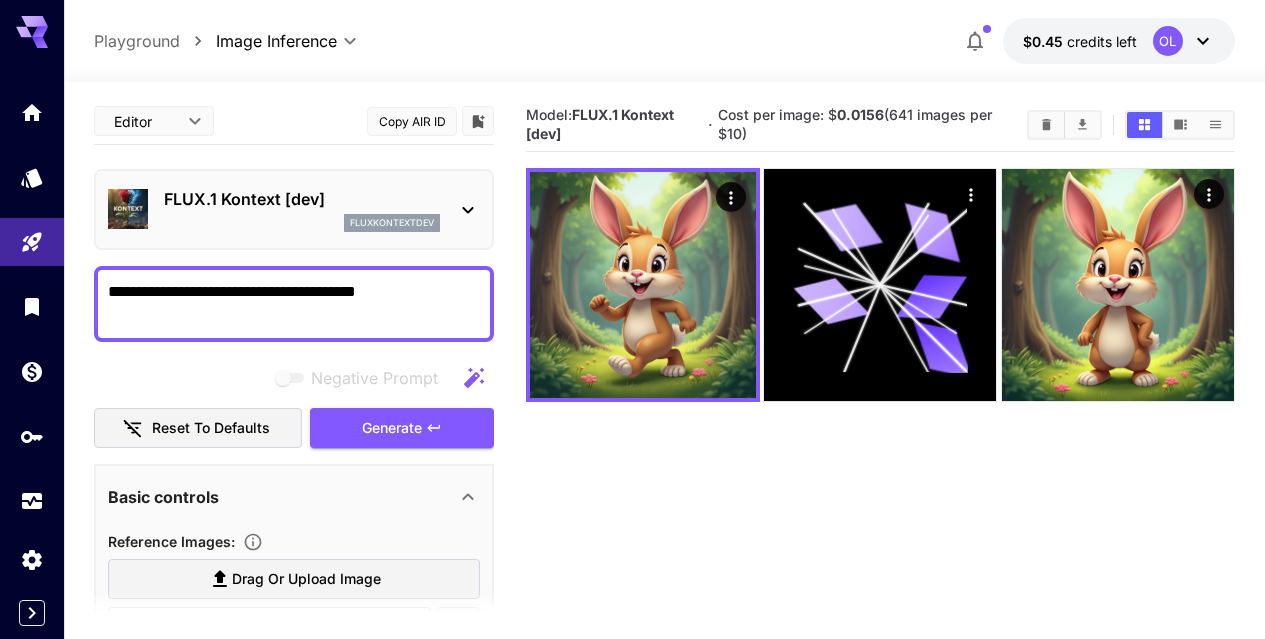 drag, startPoint x: 431, startPoint y: 307, endPoint x: 0, endPoint y: 272, distance: 432.4188 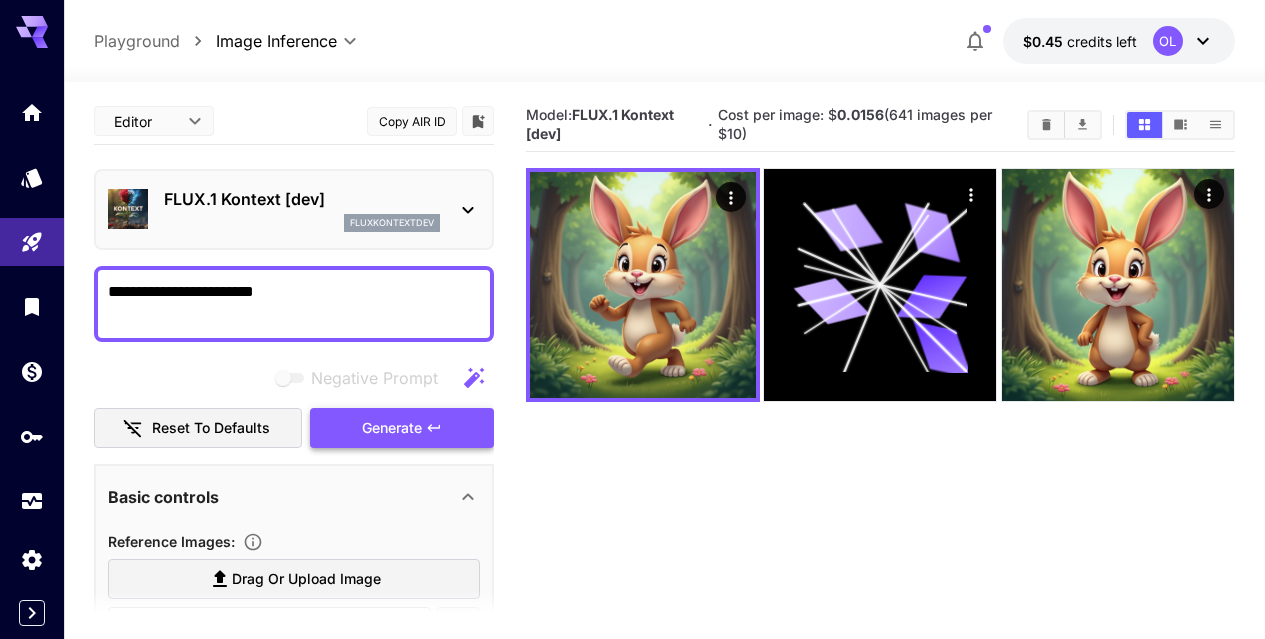 click on "Generate" at bounding box center (392, 428) 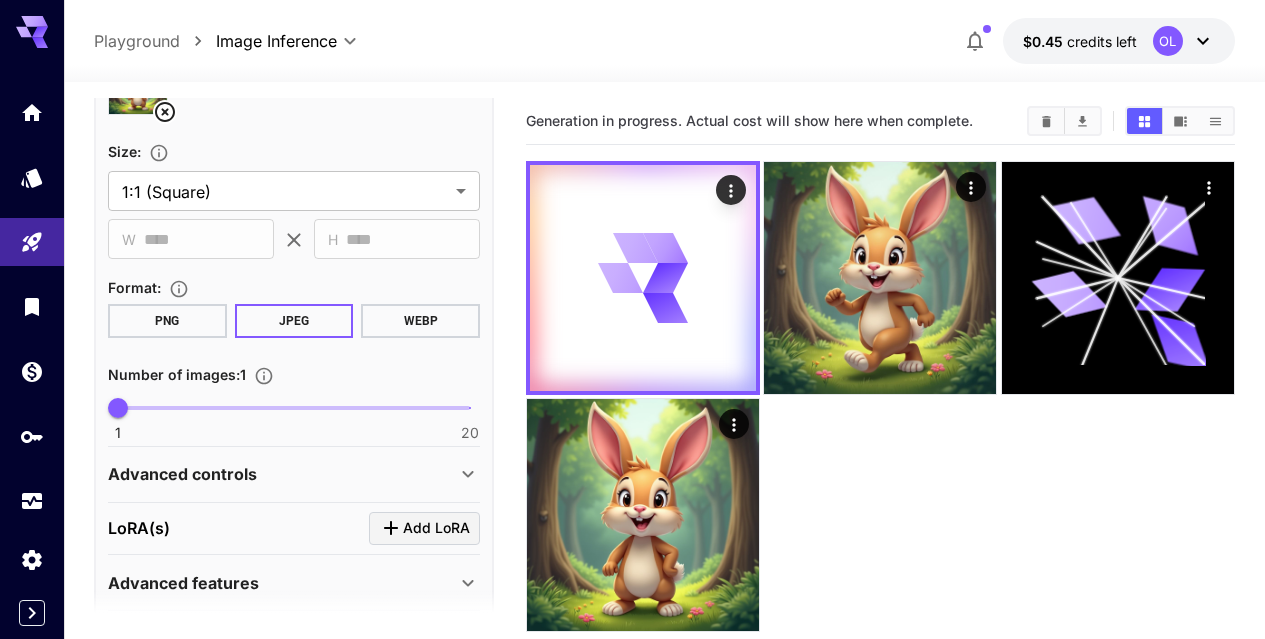 scroll, scrollTop: 675, scrollLeft: 0, axis: vertical 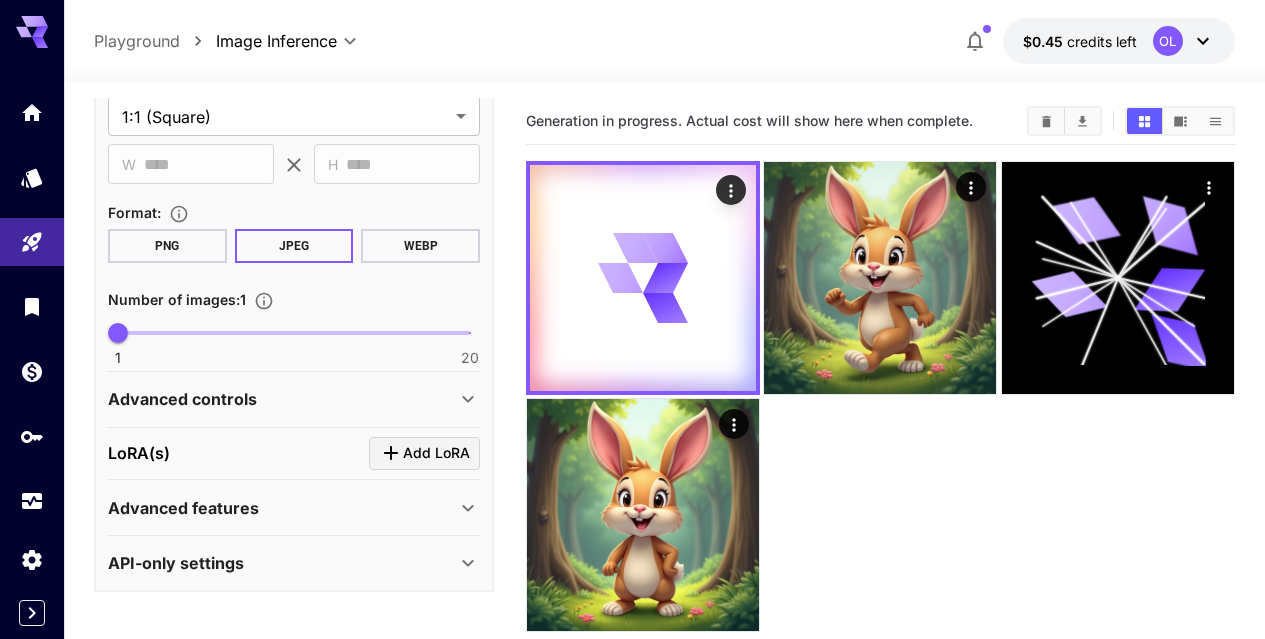 click 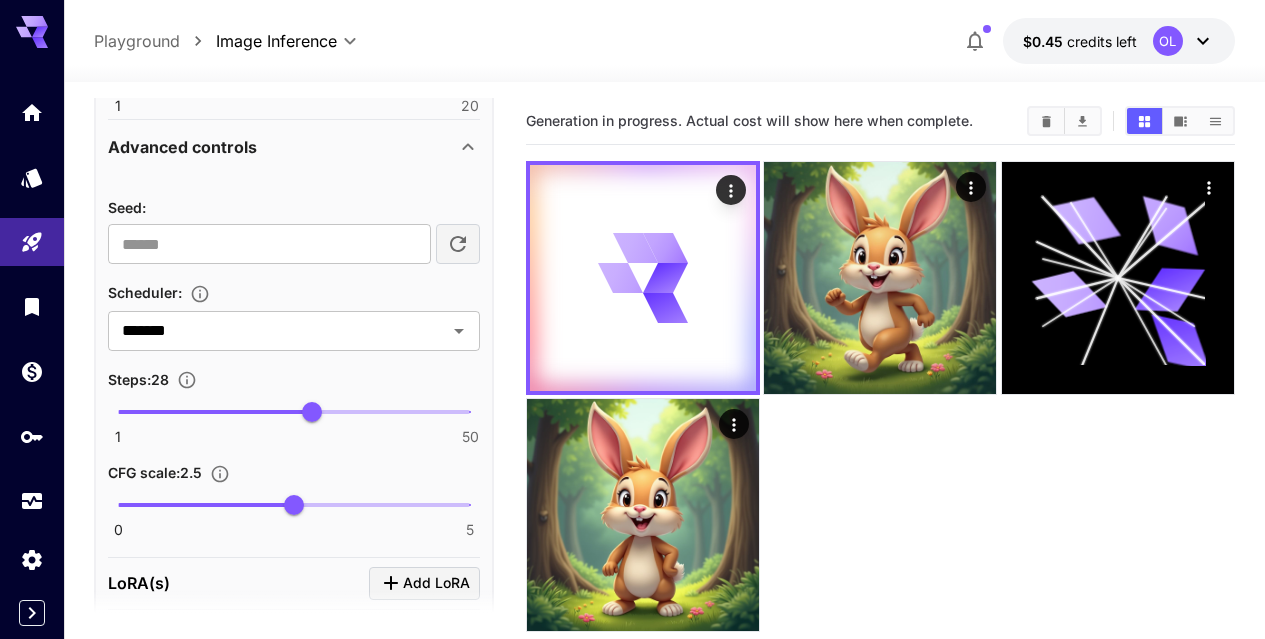 scroll, scrollTop: 1056, scrollLeft: 0, axis: vertical 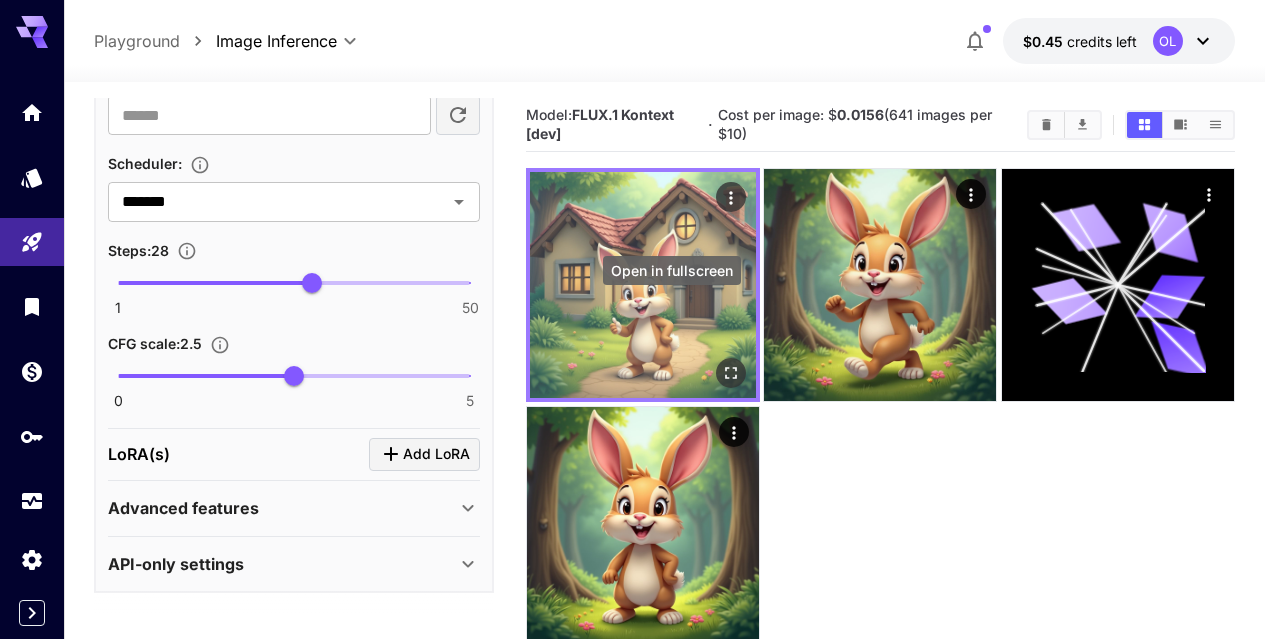 click 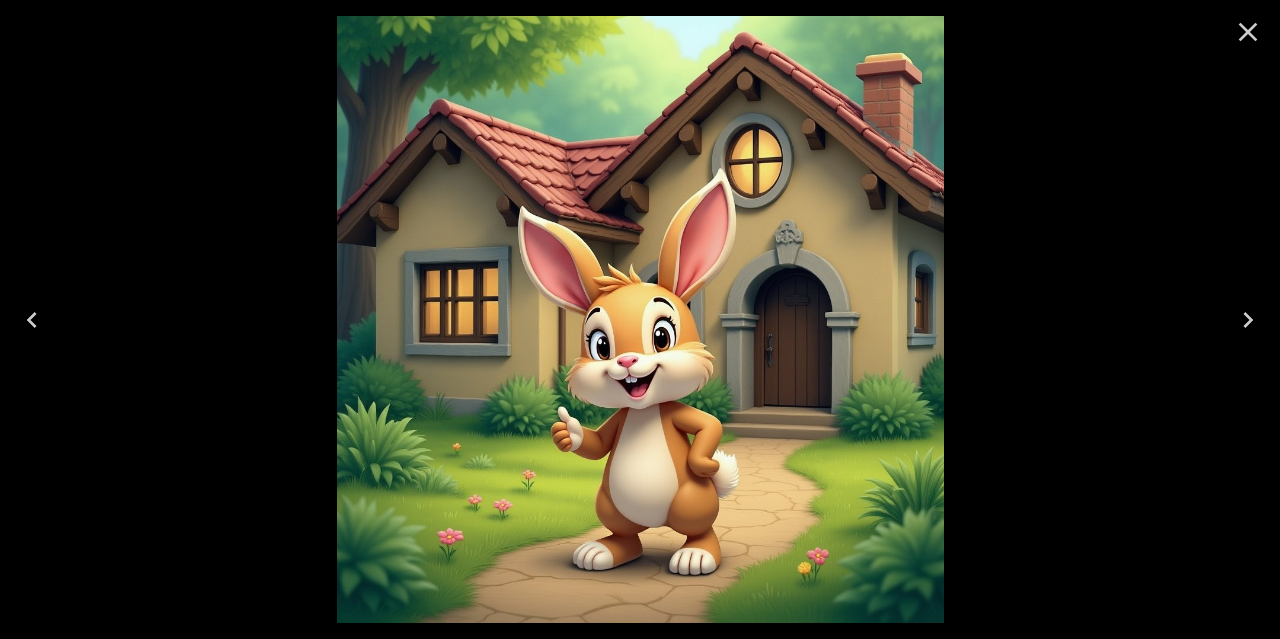 click 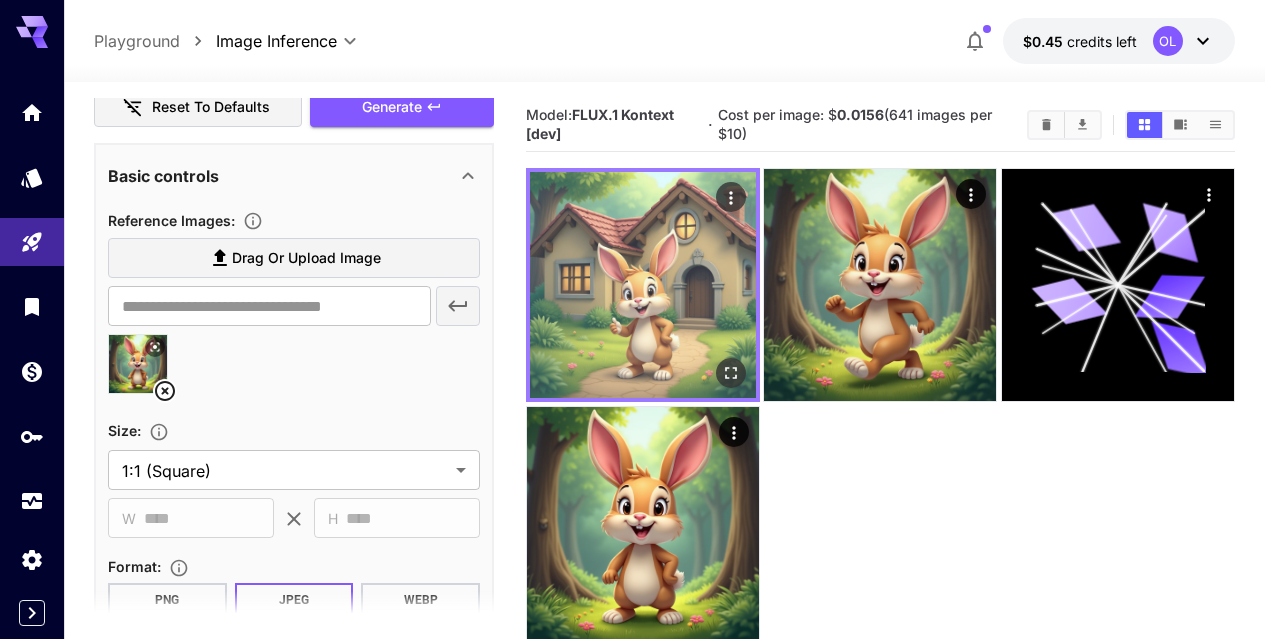 scroll, scrollTop: 56, scrollLeft: 0, axis: vertical 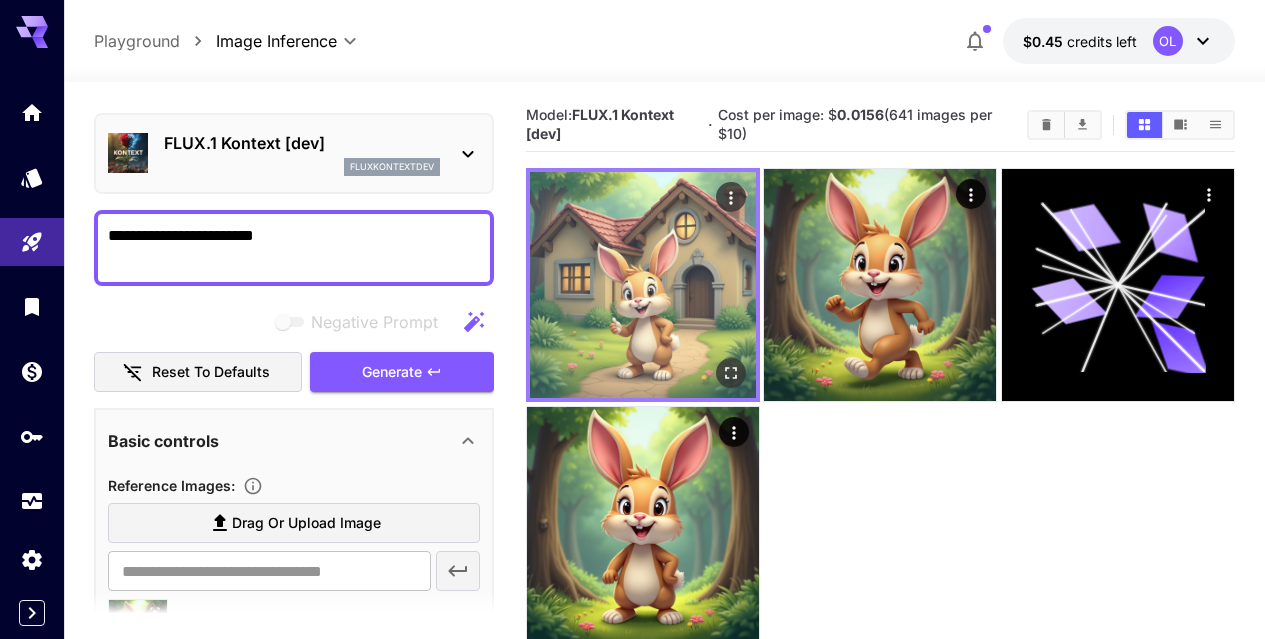 click 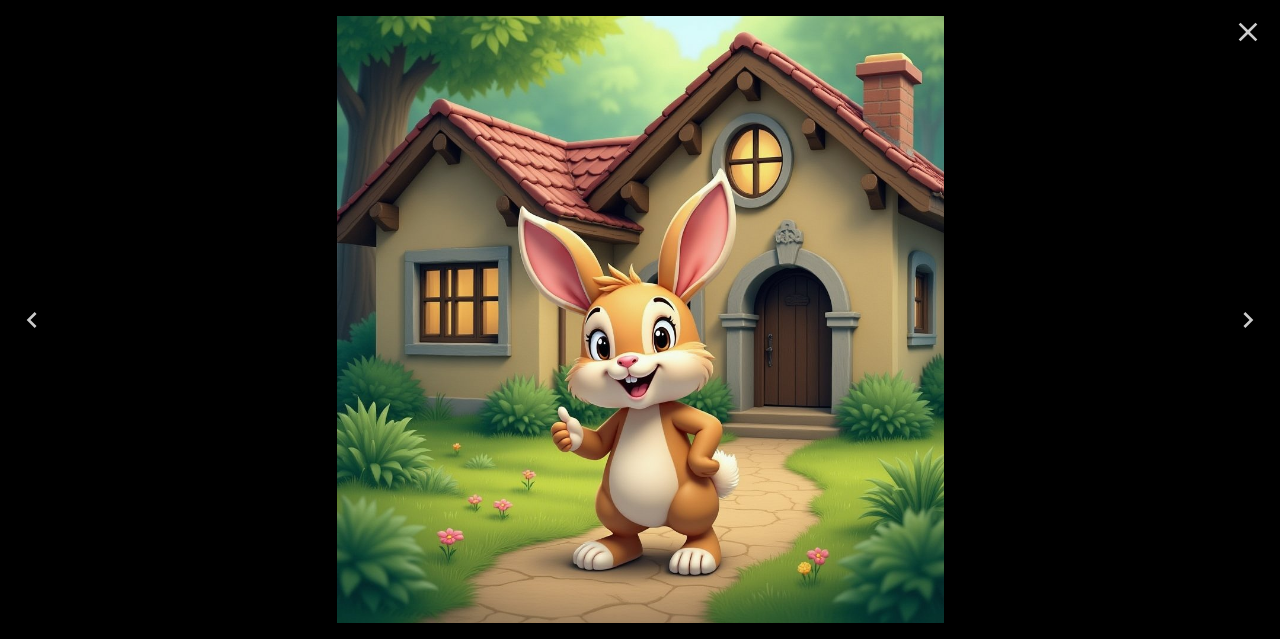 click 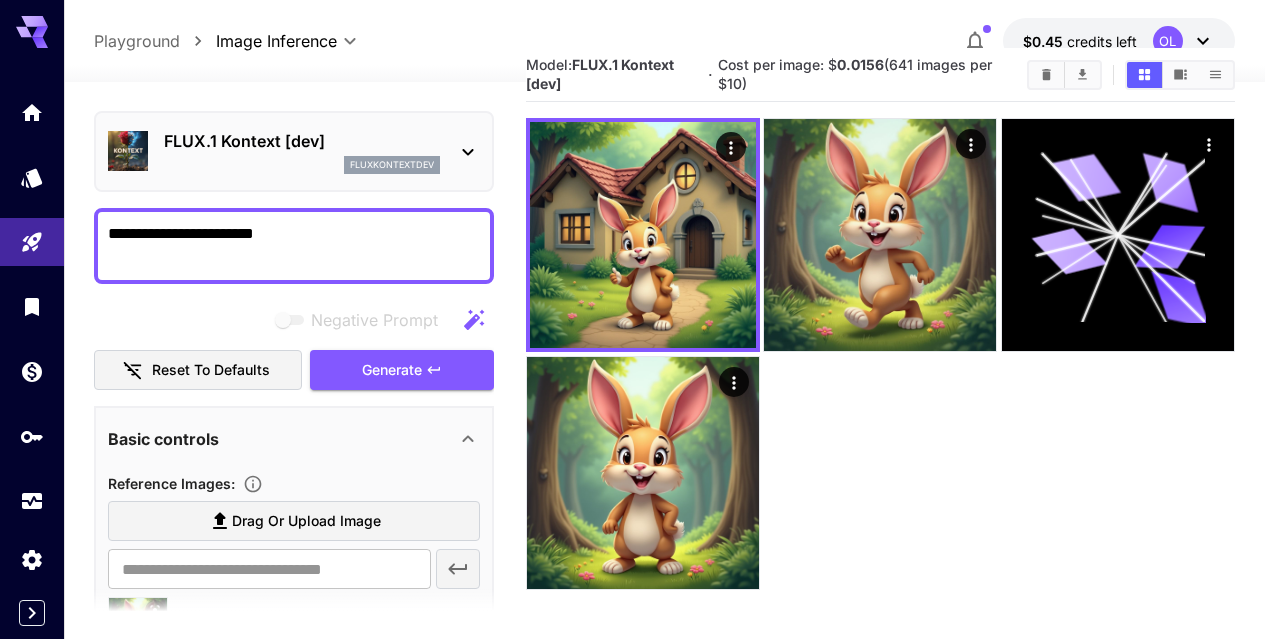 scroll, scrollTop: 0, scrollLeft: 0, axis: both 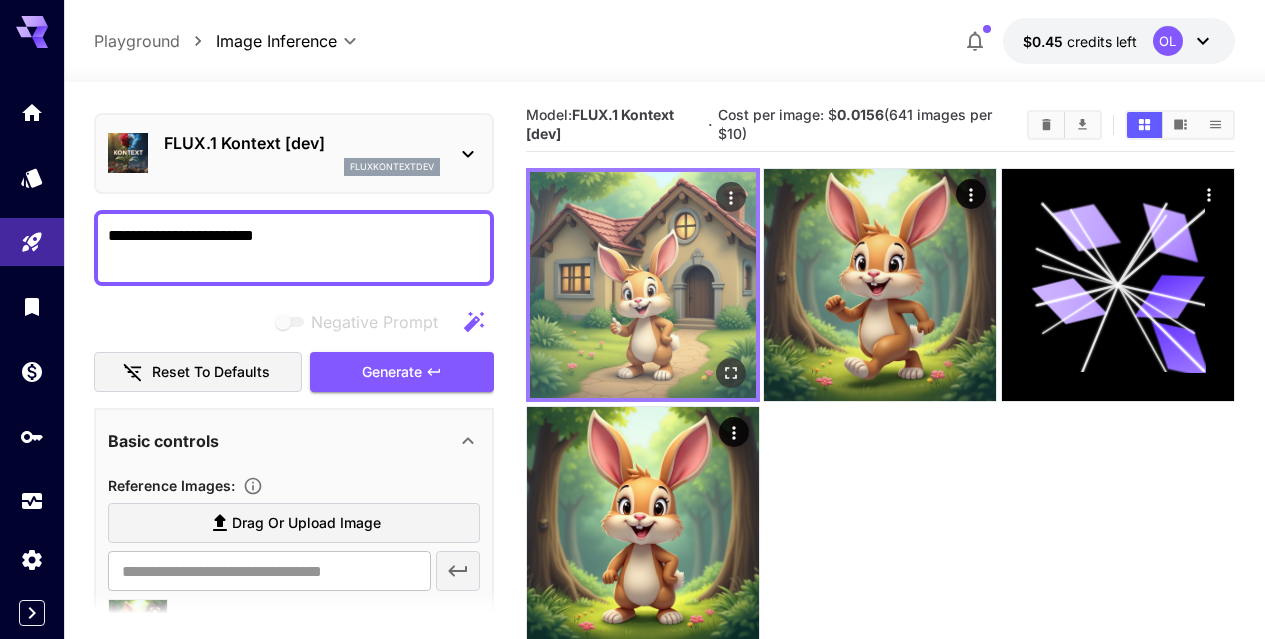 click at bounding box center [643, 285] 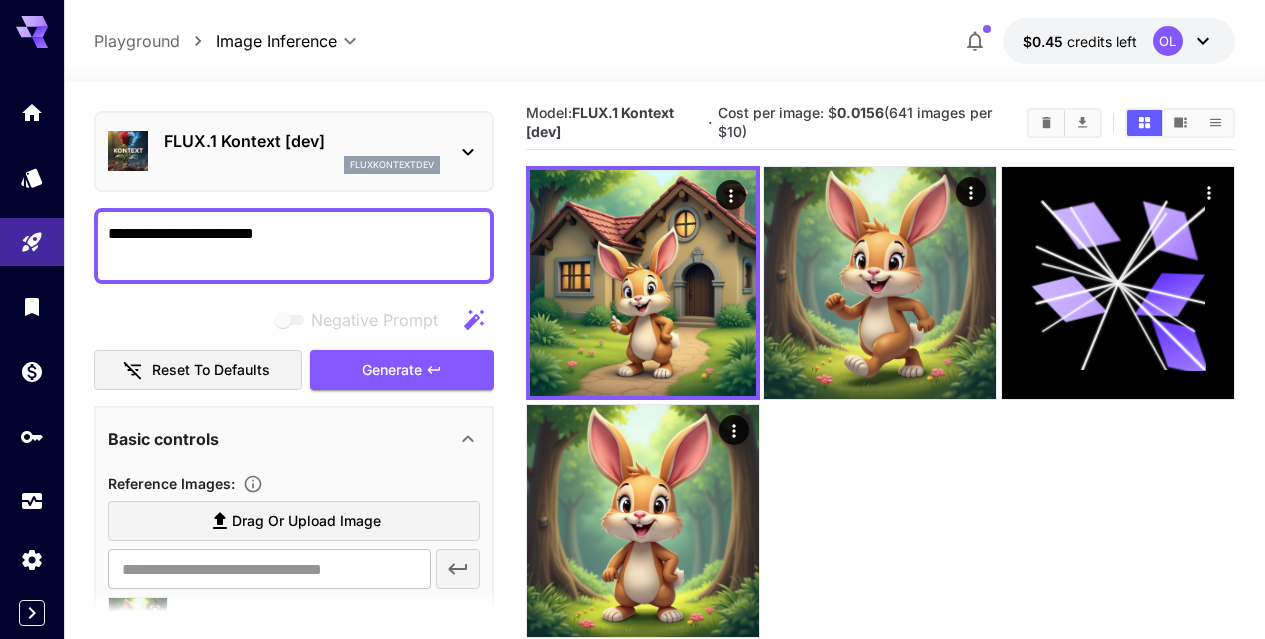 scroll, scrollTop: 0, scrollLeft: 0, axis: both 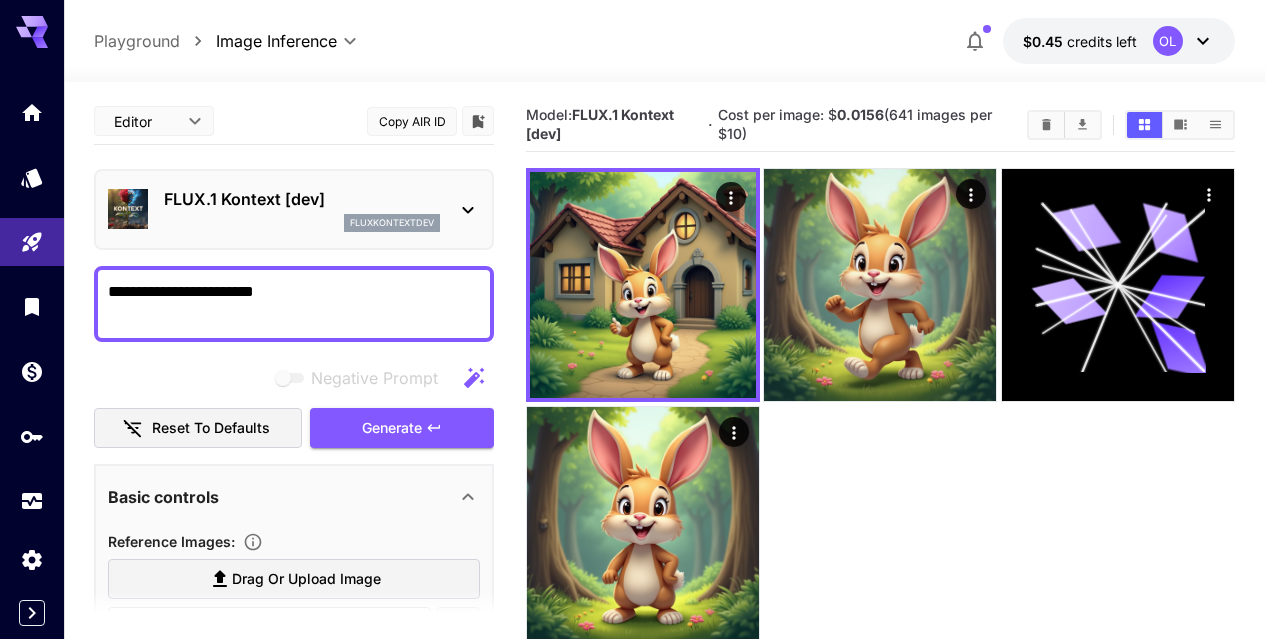 drag, startPoint x: 856, startPoint y: 60, endPoint x: 804, endPoint y: 35, distance: 57.697487 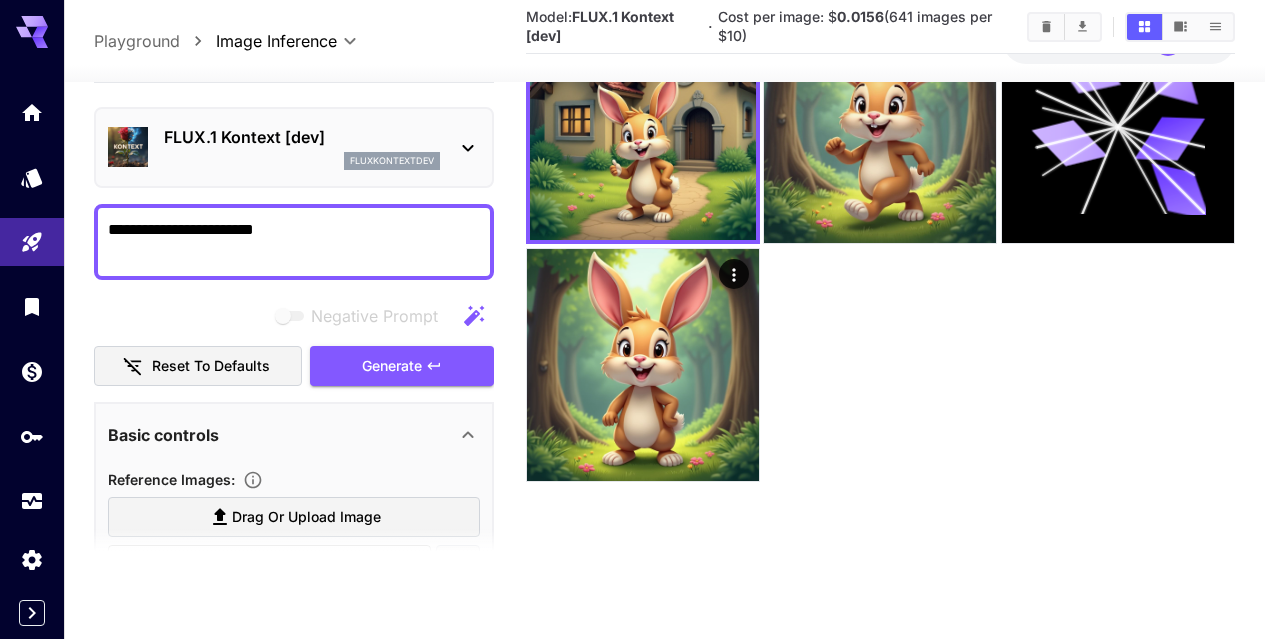 scroll, scrollTop: 0, scrollLeft: 0, axis: both 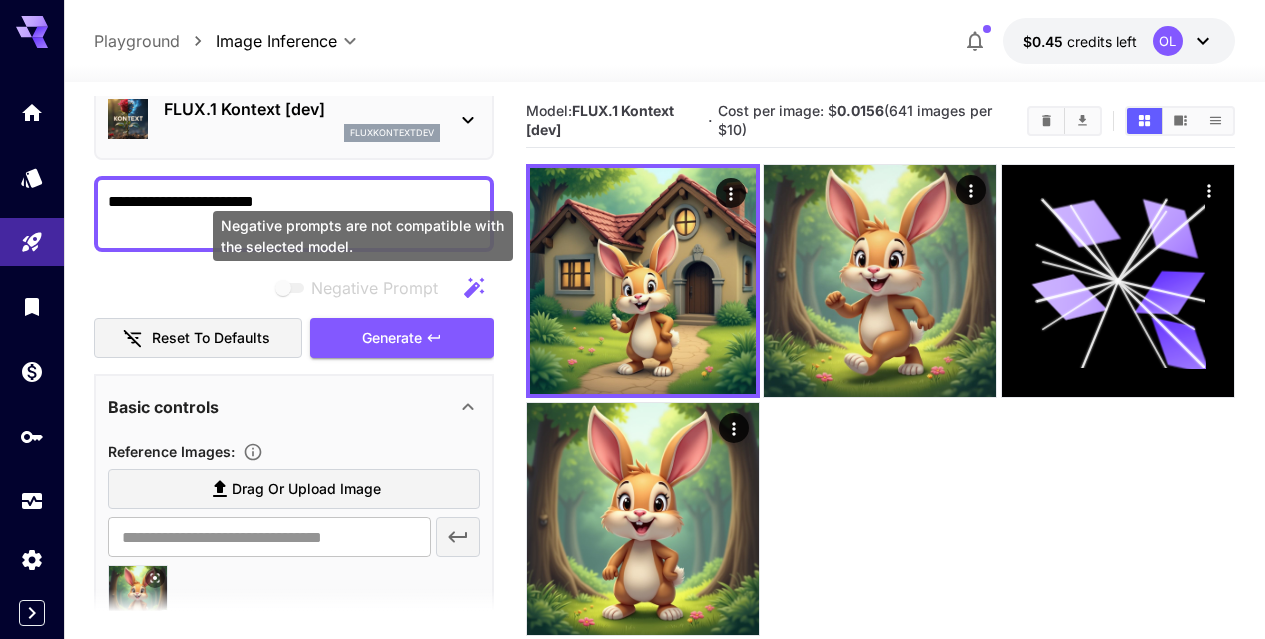 click on "**********" at bounding box center [294, 214] 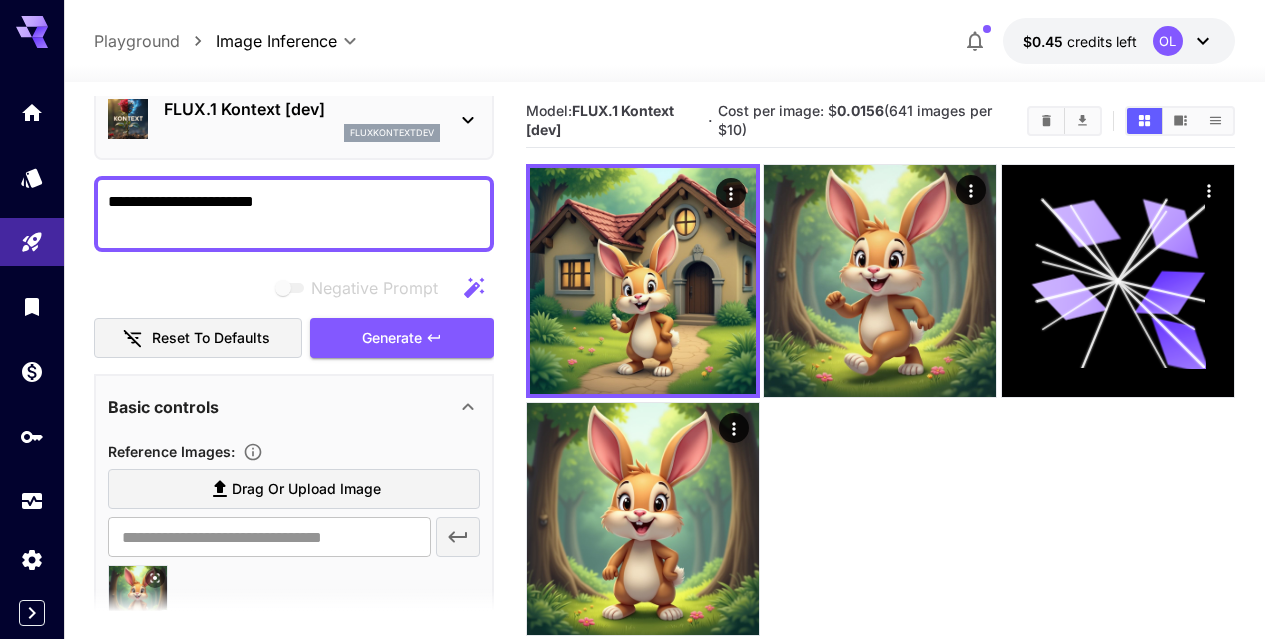 drag, startPoint x: 336, startPoint y: 203, endPoint x: 0, endPoint y: 213, distance: 336.14877 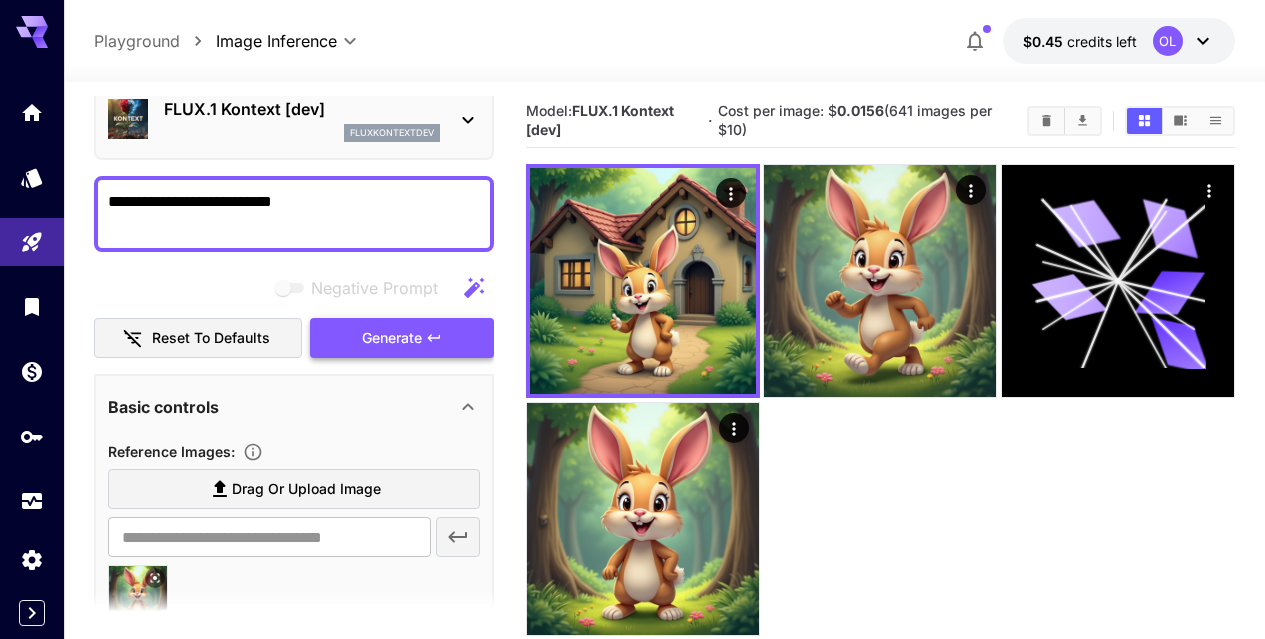 click on "Generate" at bounding box center [392, 338] 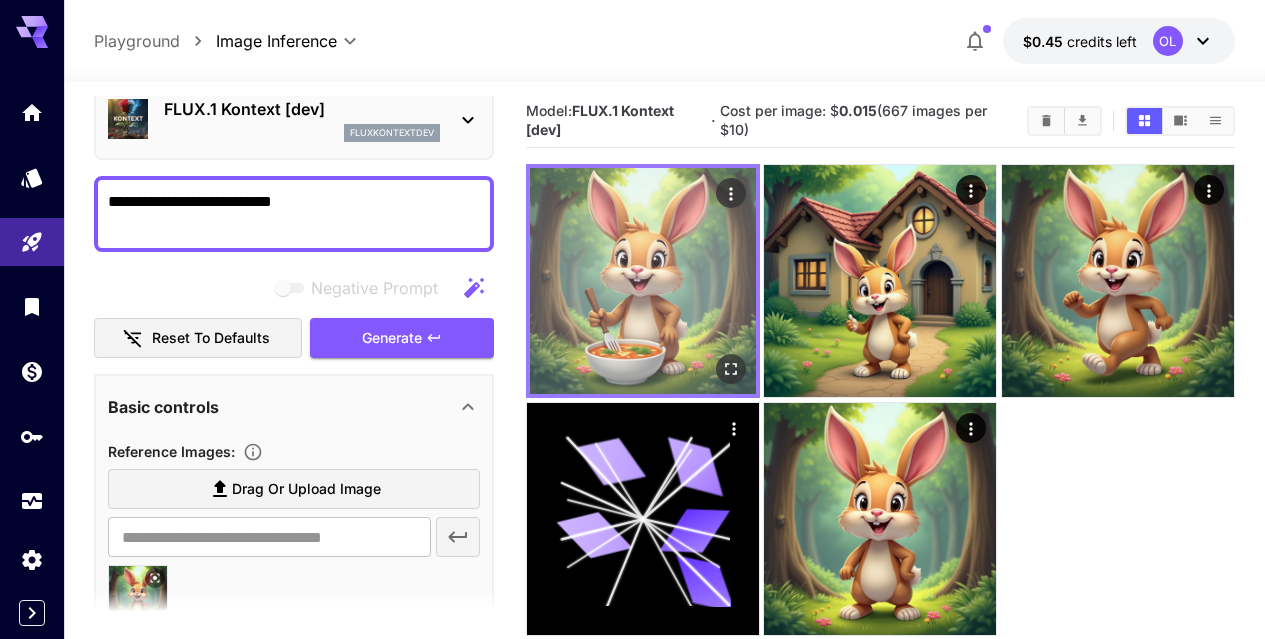 click 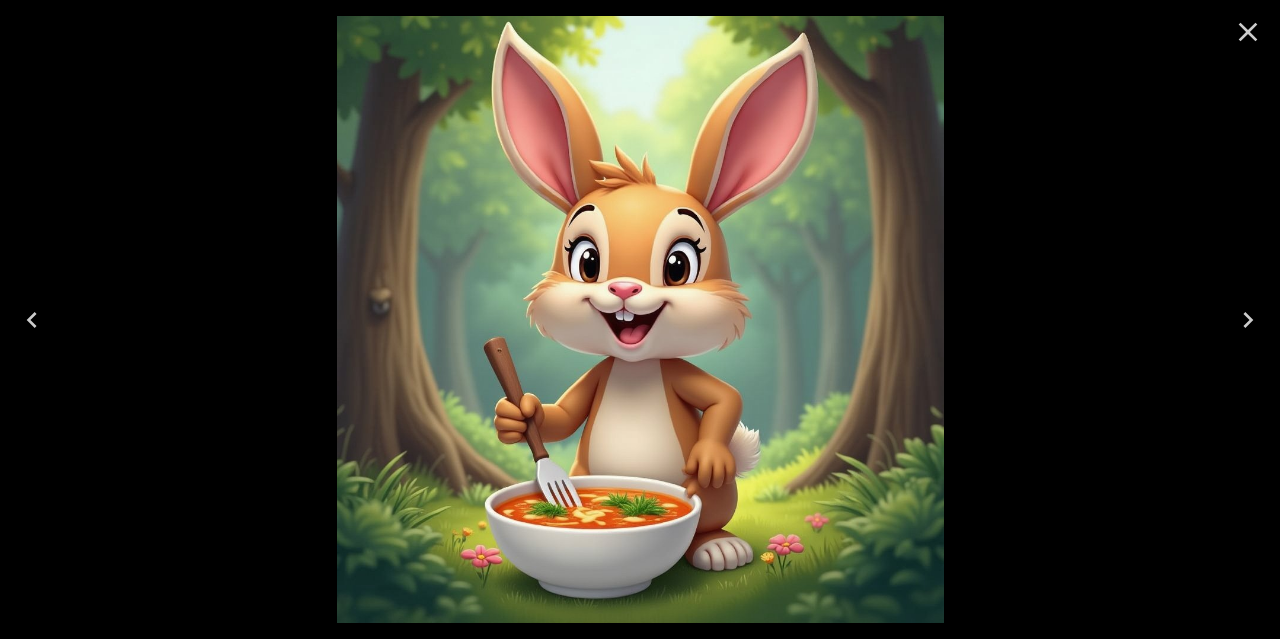 click 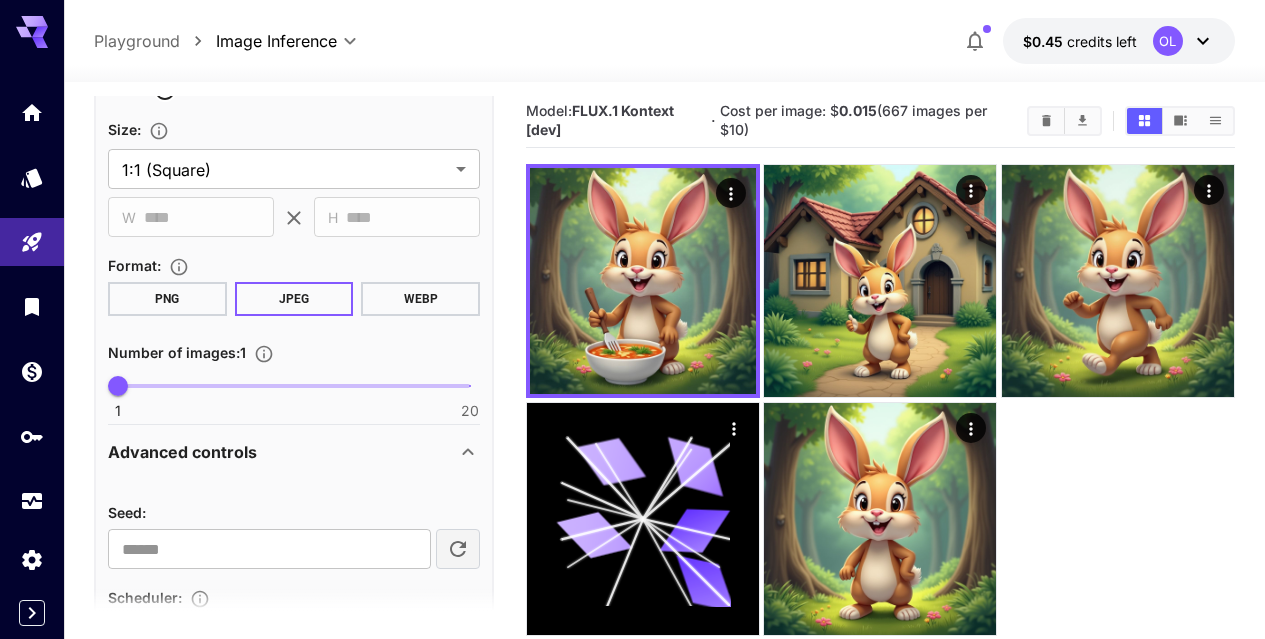 scroll, scrollTop: 698, scrollLeft: 0, axis: vertical 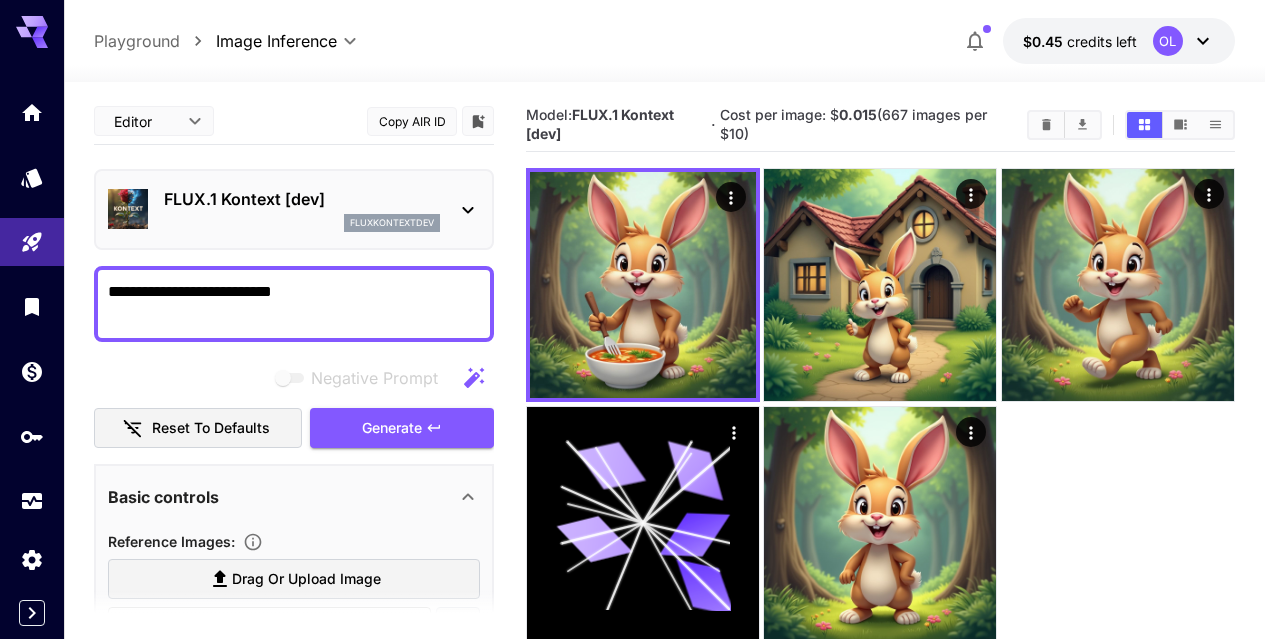 click on "**********" at bounding box center (294, 304) 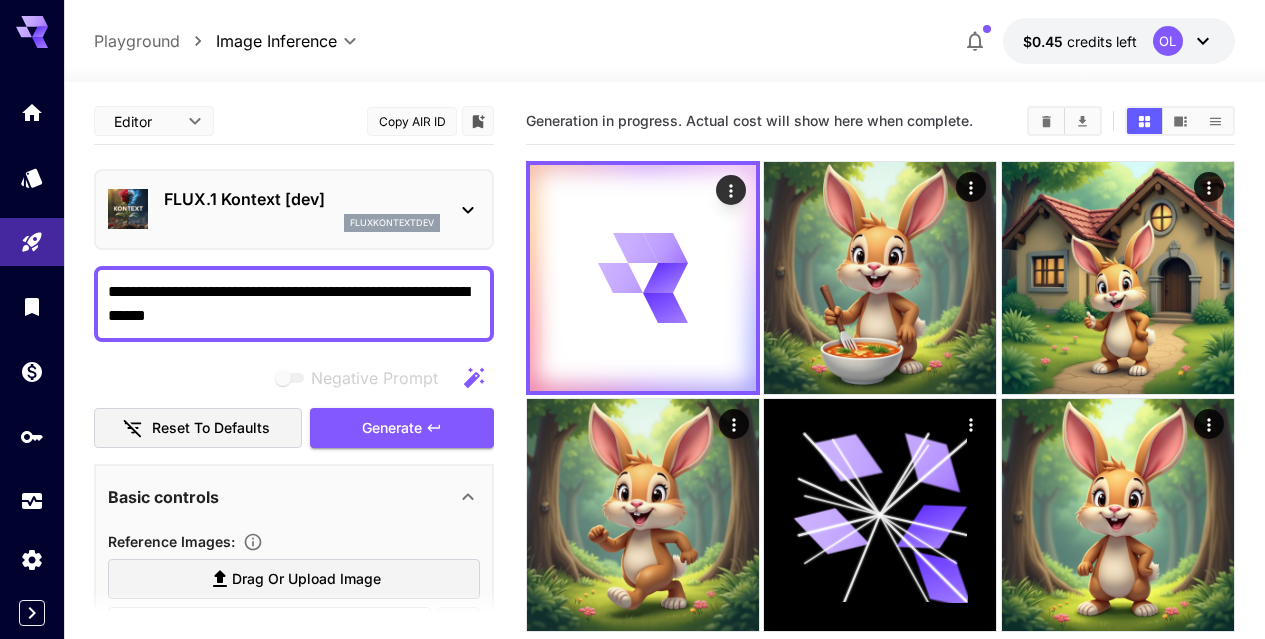 type on "**********" 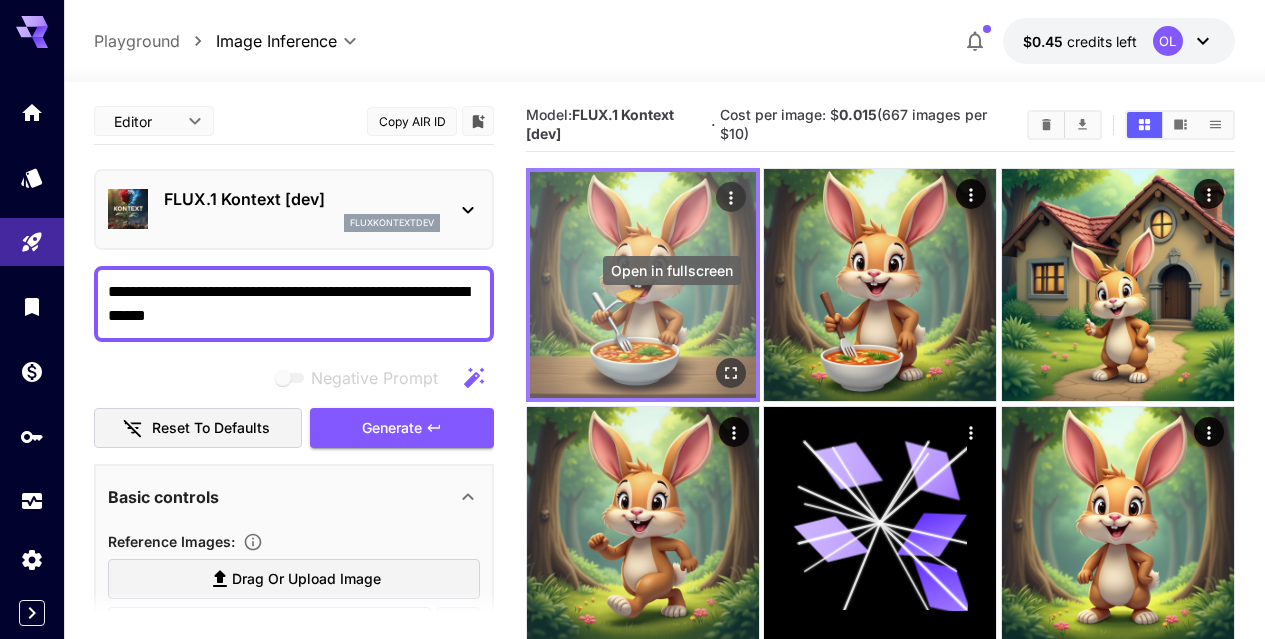 click 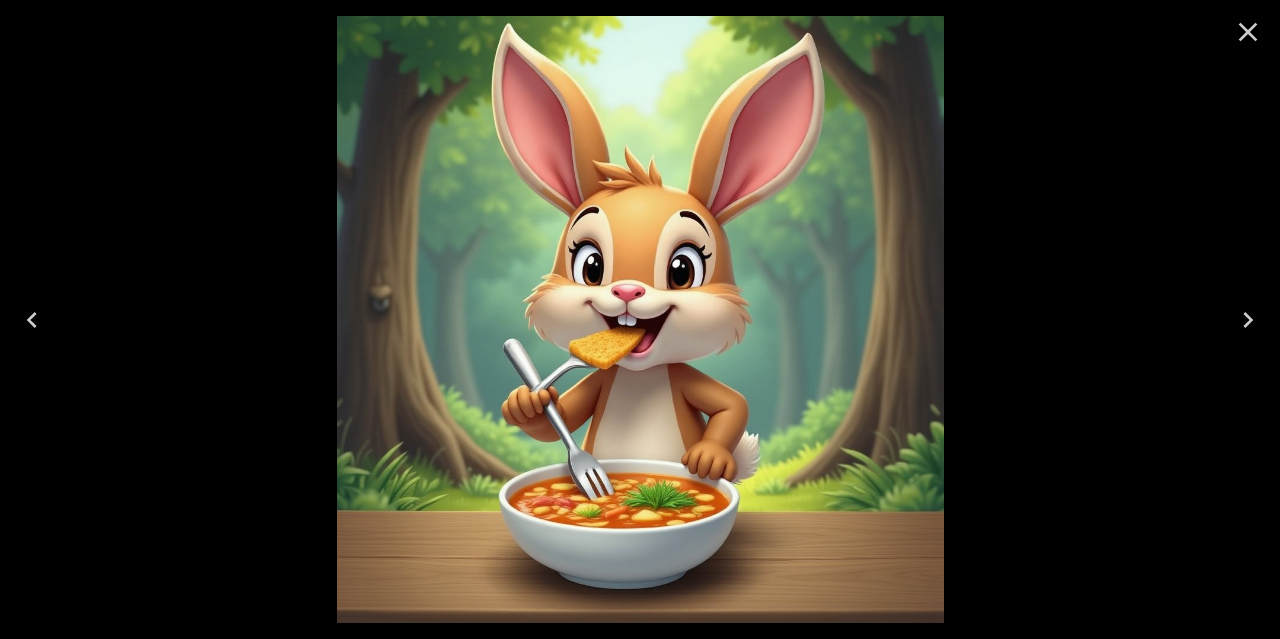 click 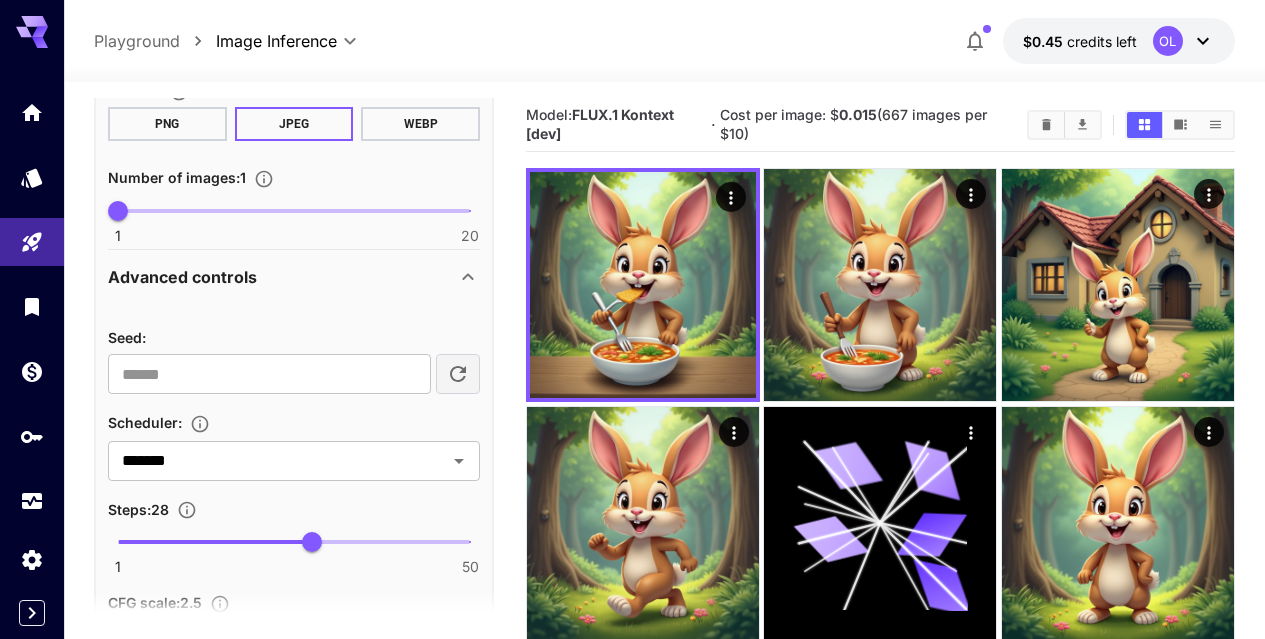 scroll, scrollTop: 798, scrollLeft: 0, axis: vertical 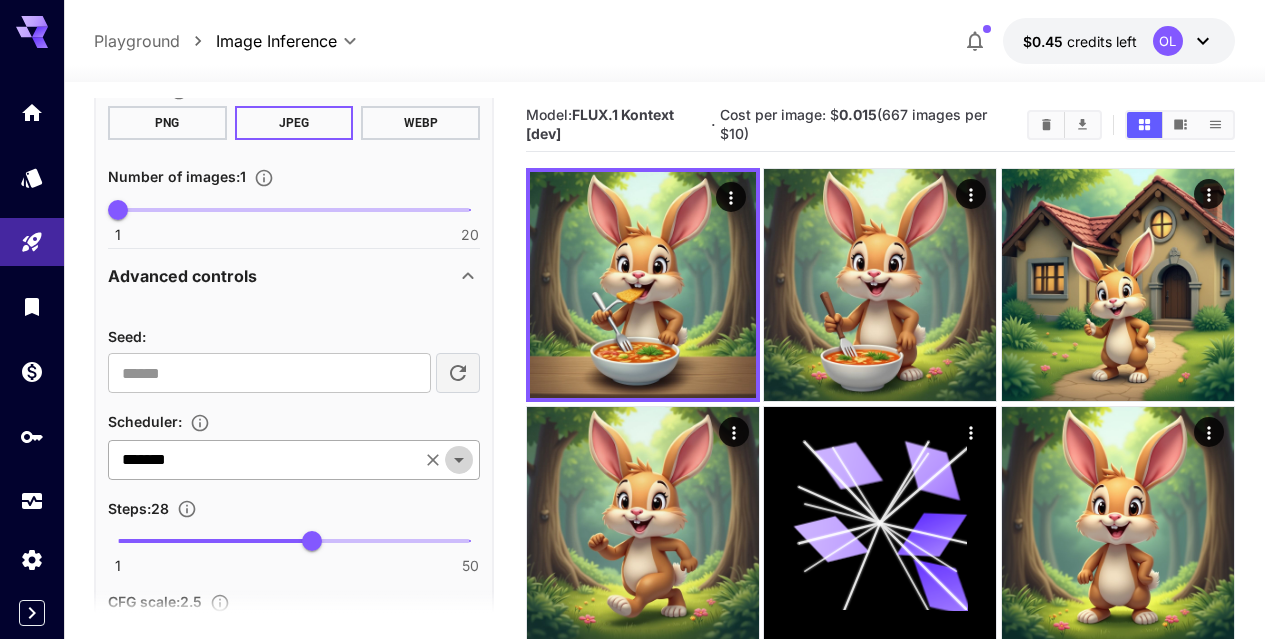 click 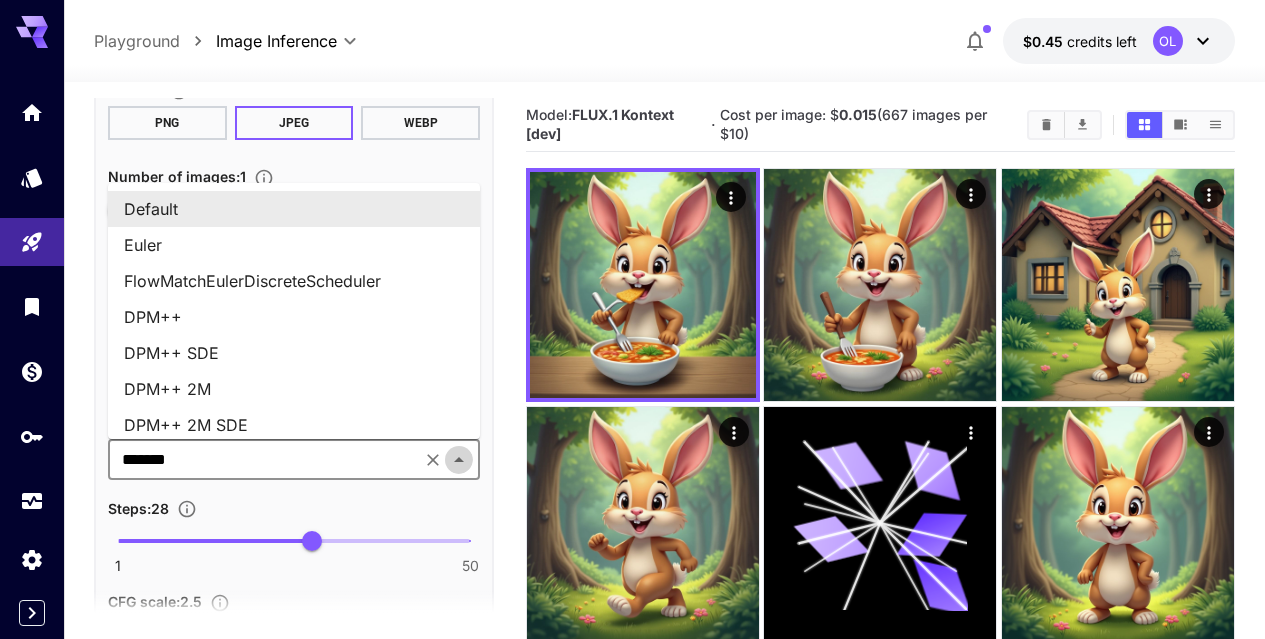 click 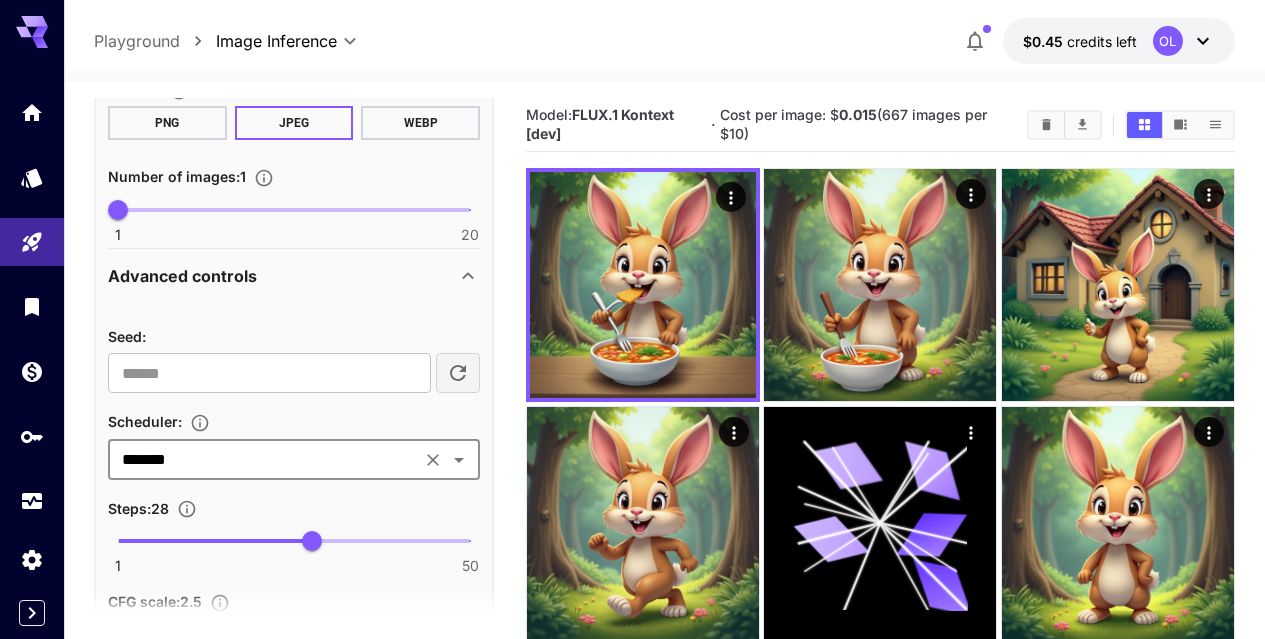 scroll, scrollTop: 1056, scrollLeft: 0, axis: vertical 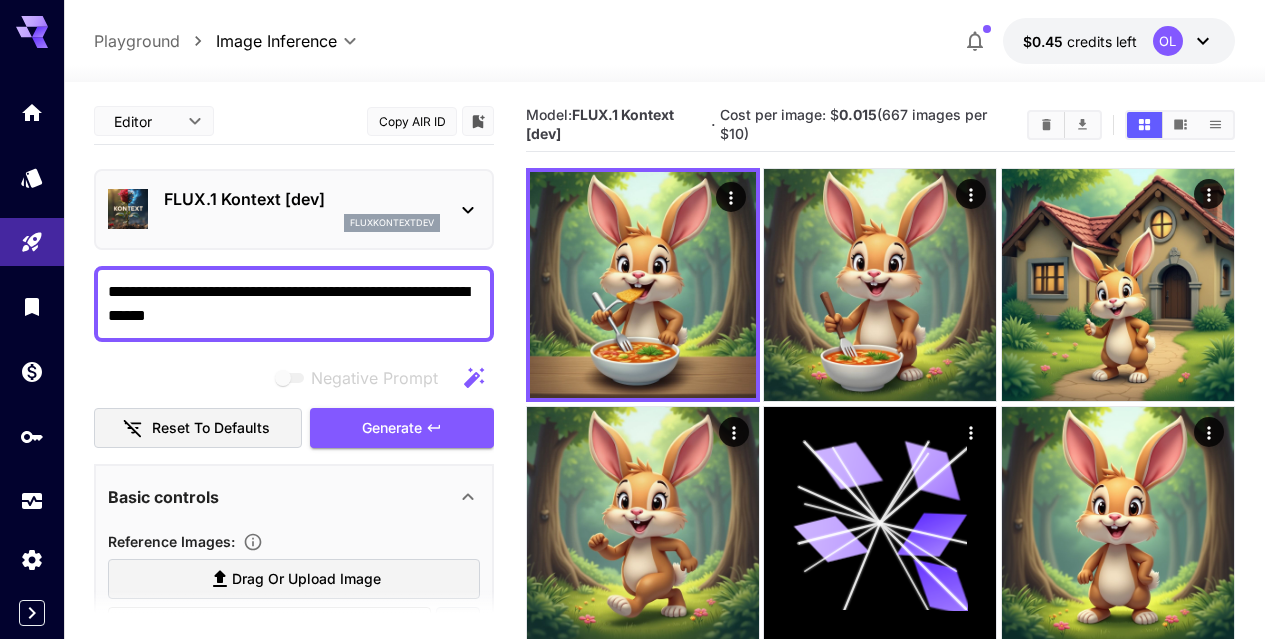 click 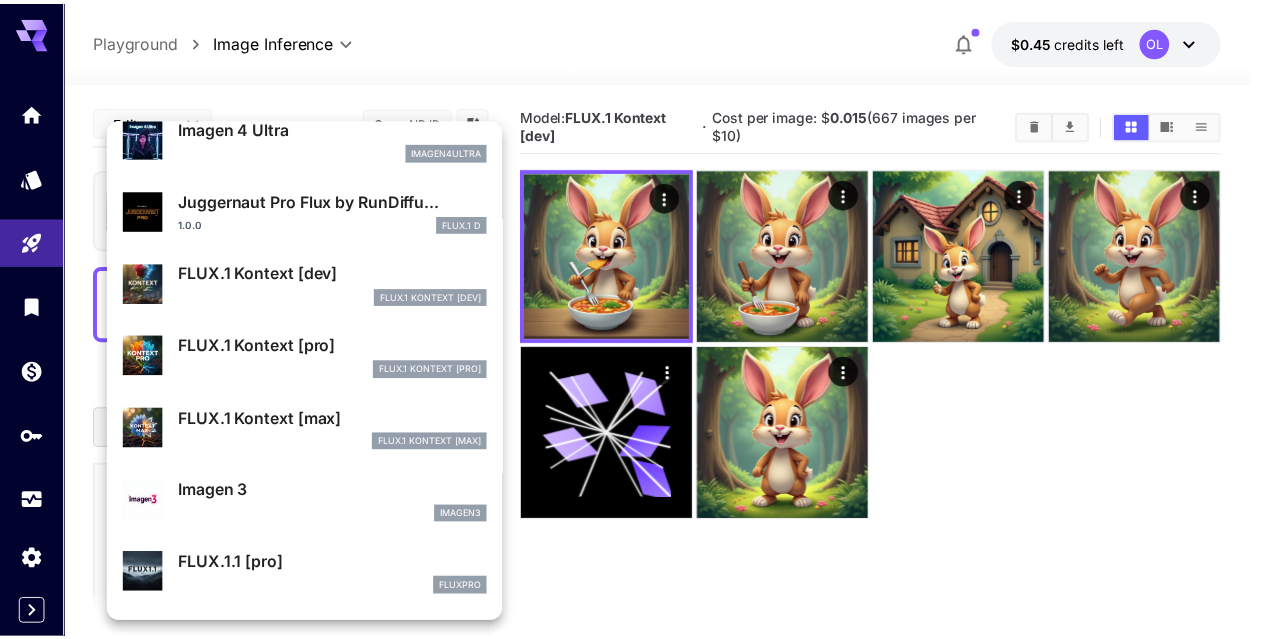 scroll, scrollTop: 711, scrollLeft: 0, axis: vertical 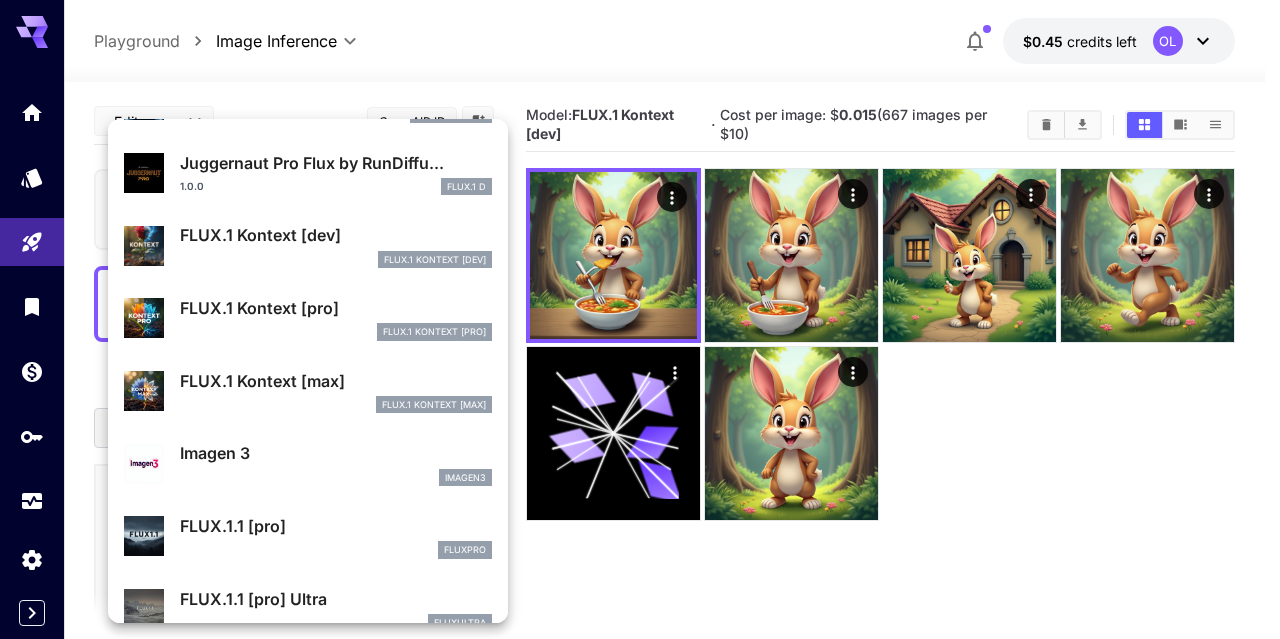 click on "FLUX.1 Kontext [dev]" at bounding box center [336, 235] 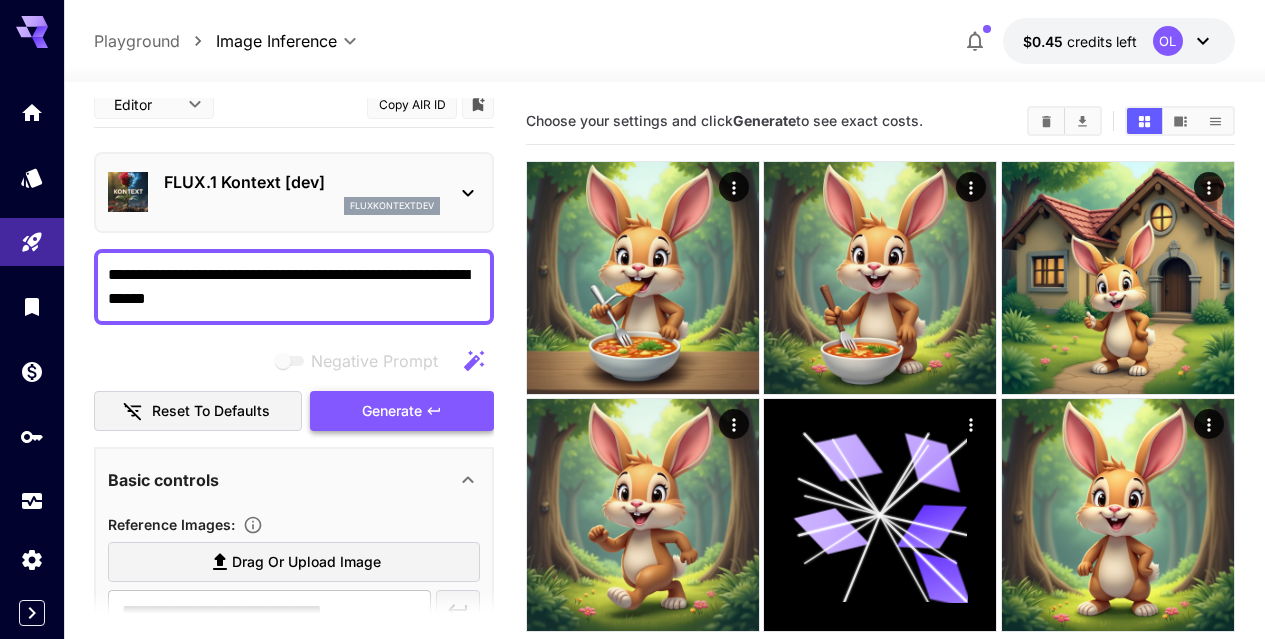 scroll, scrollTop: 0, scrollLeft: 0, axis: both 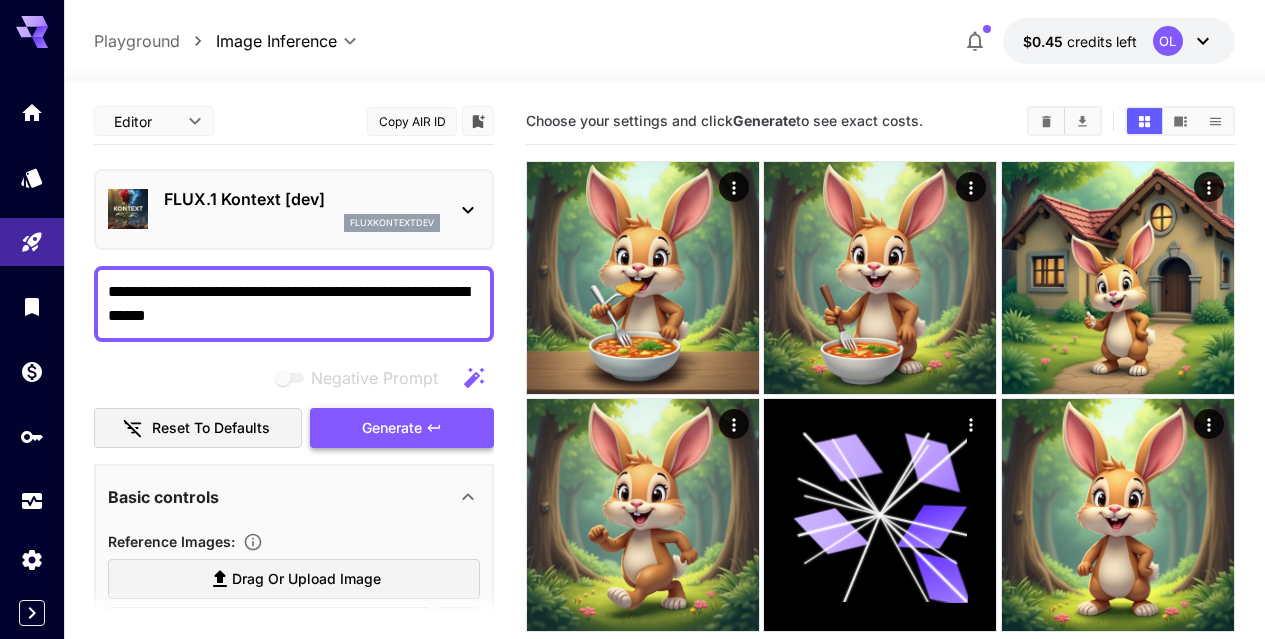 click on "Generate" at bounding box center [392, 428] 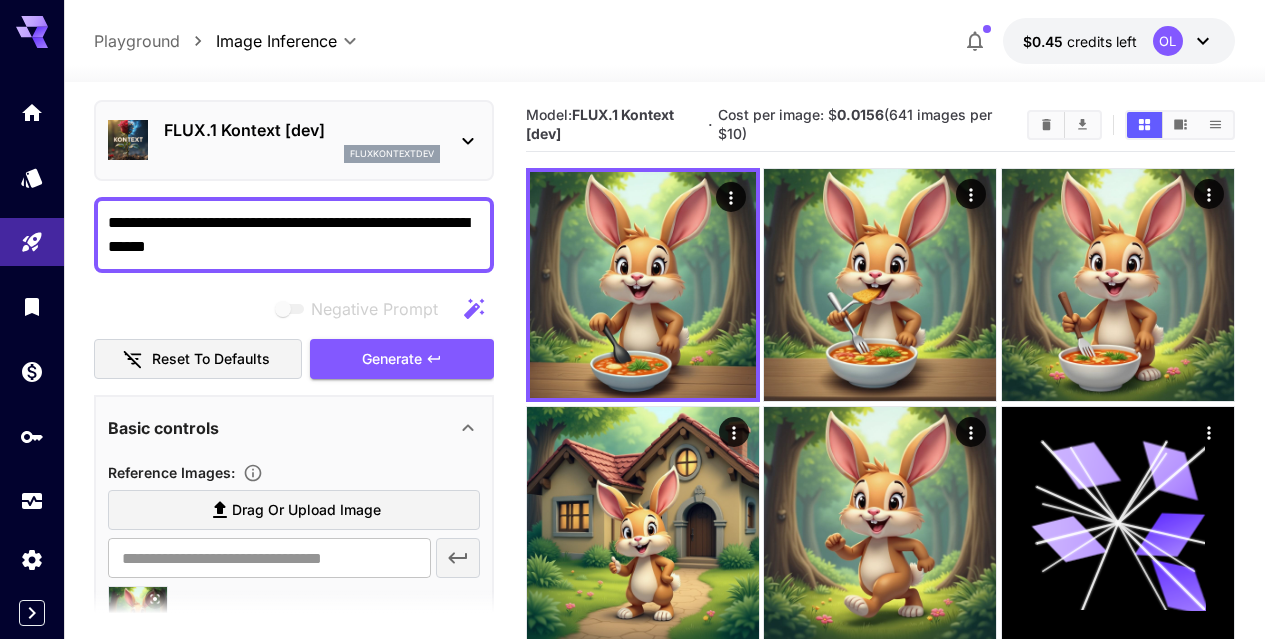 scroll, scrollTop: 68, scrollLeft: 0, axis: vertical 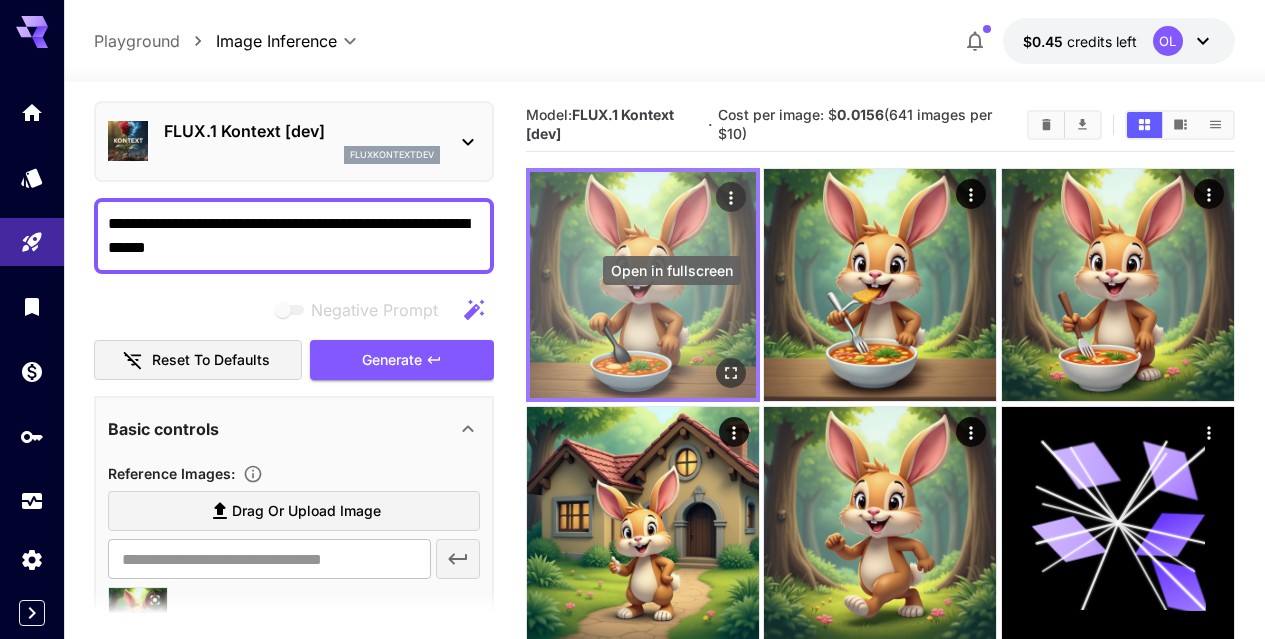 click 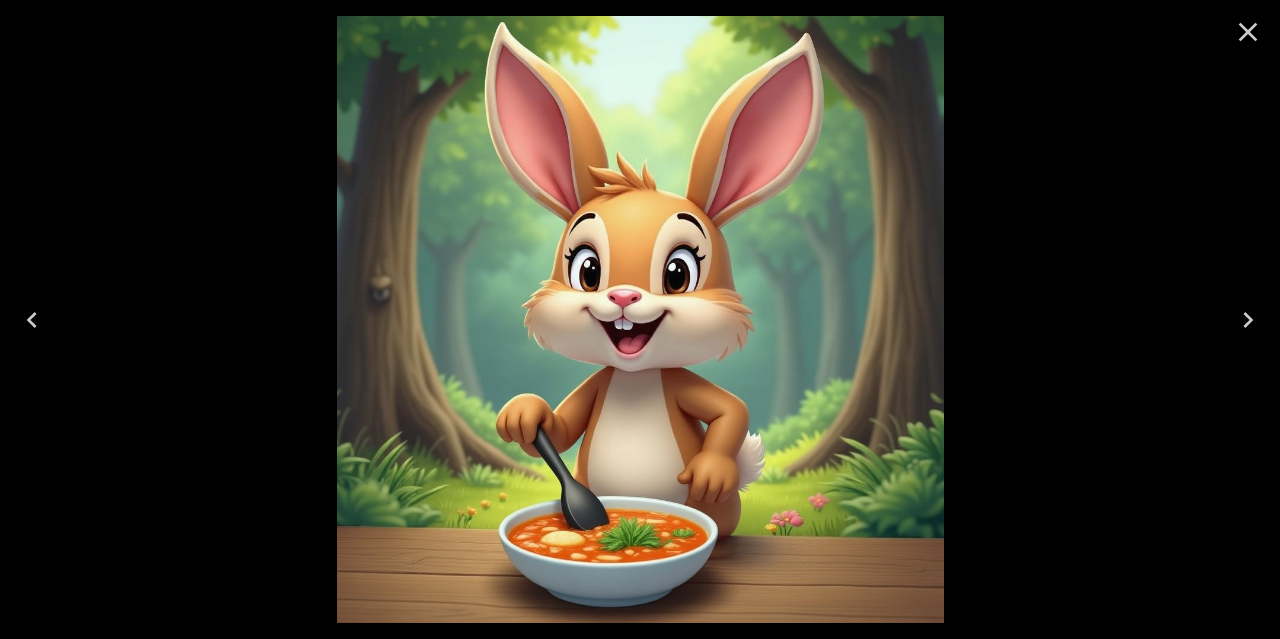 click 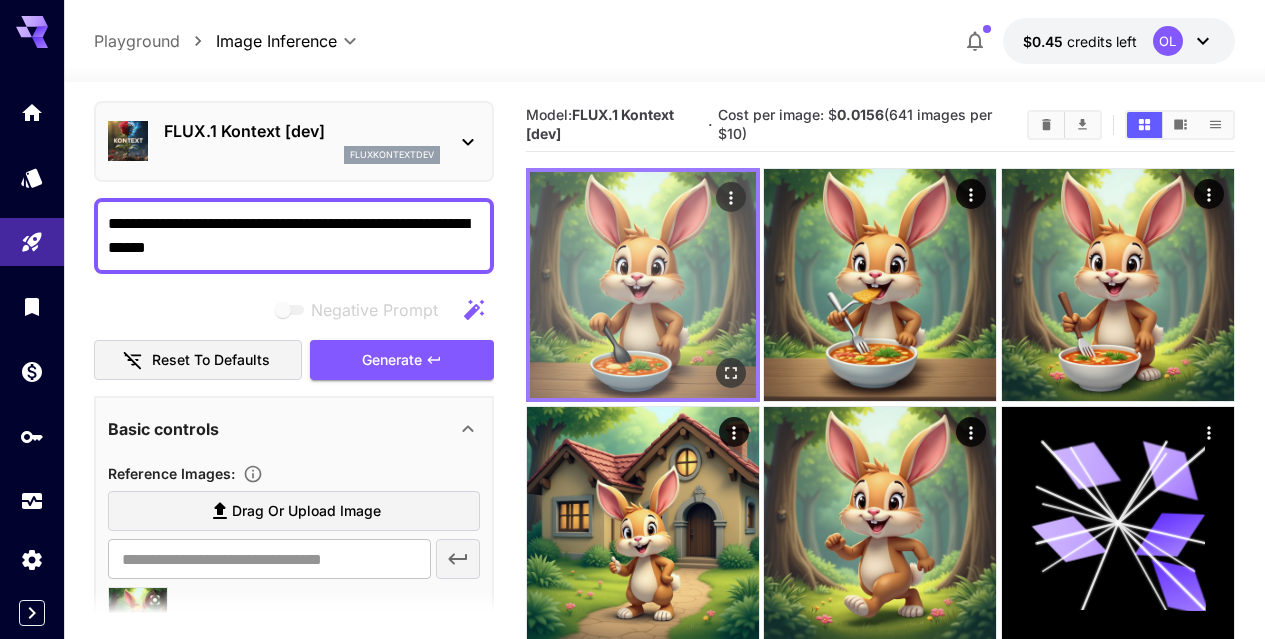 click at bounding box center (643, 285) 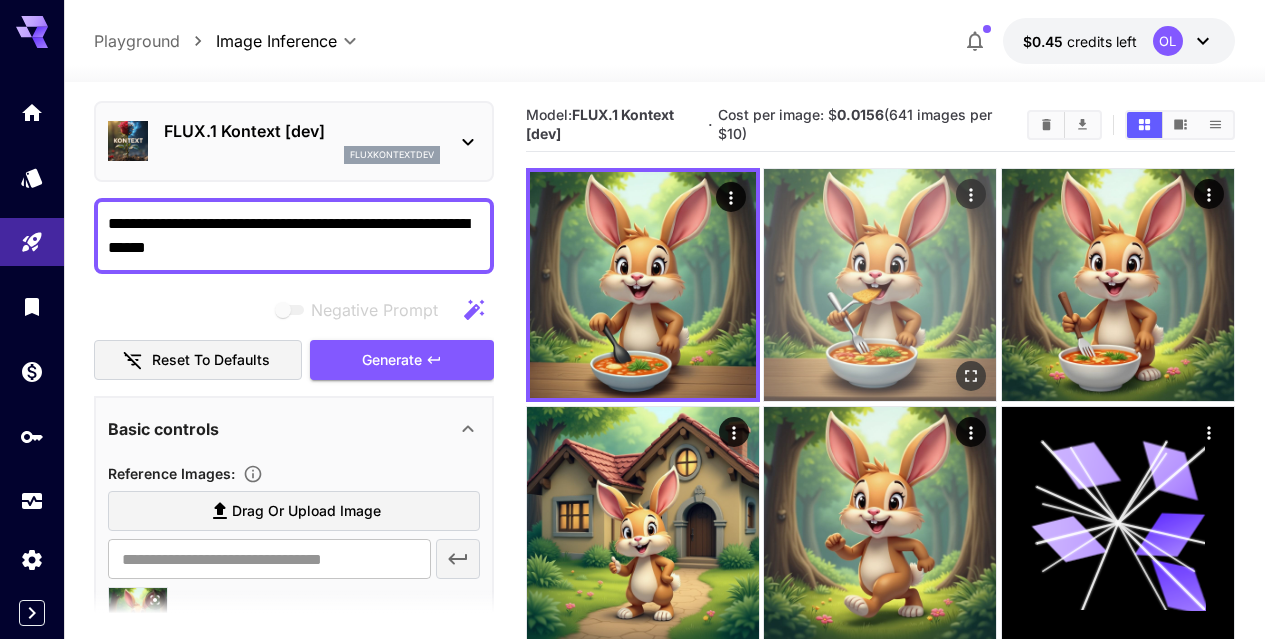 click at bounding box center (880, 285) 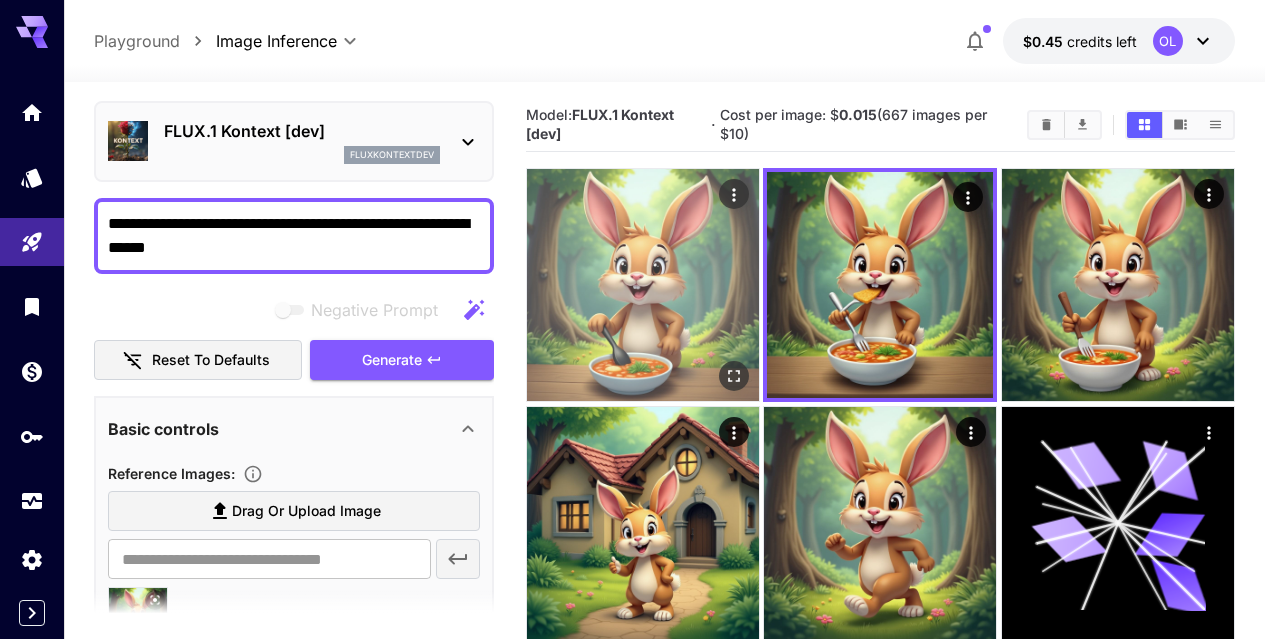 click at bounding box center (643, 285) 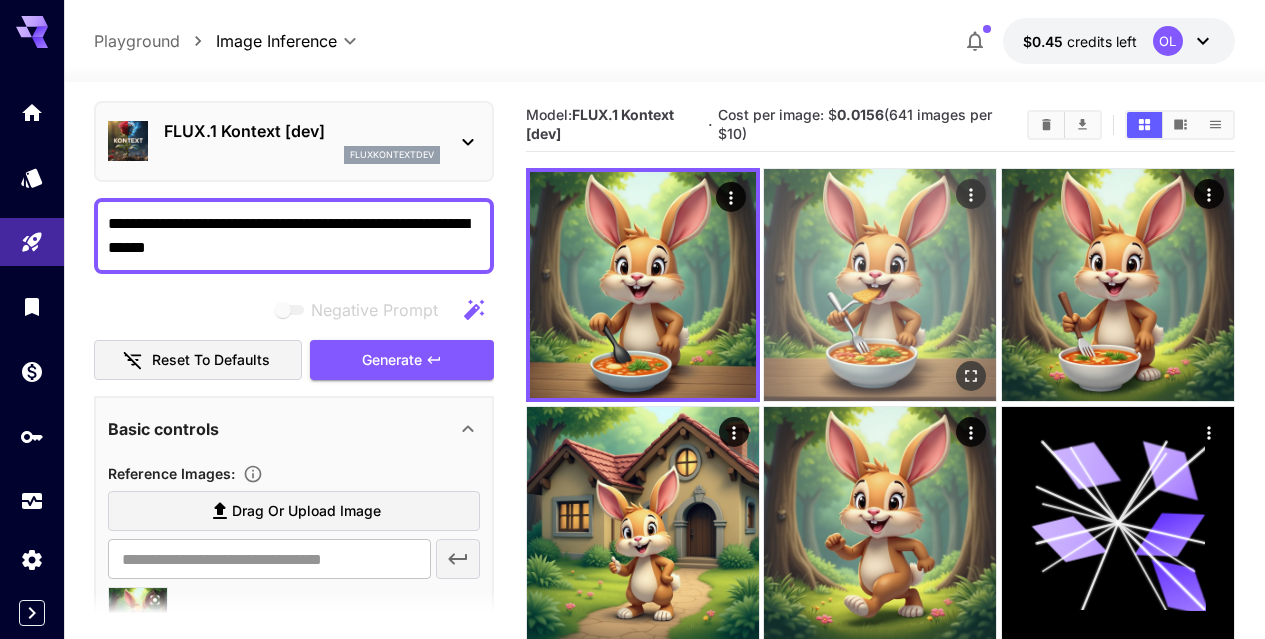 click at bounding box center (880, 285) 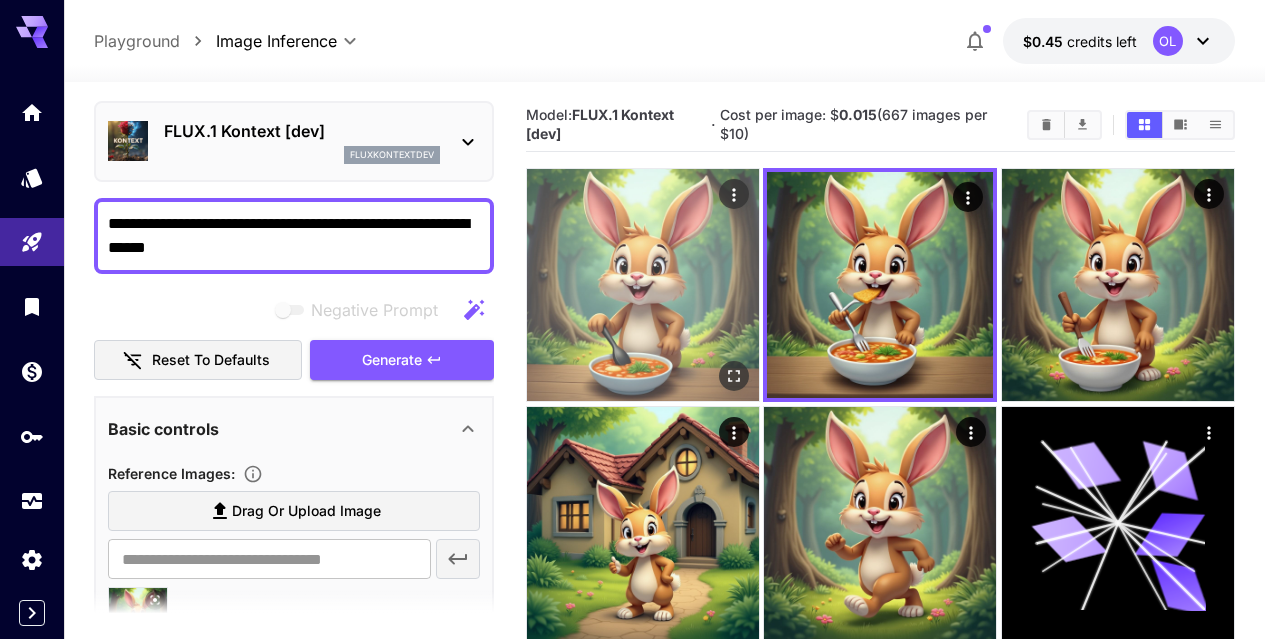 click at bounding box center (643, 285) 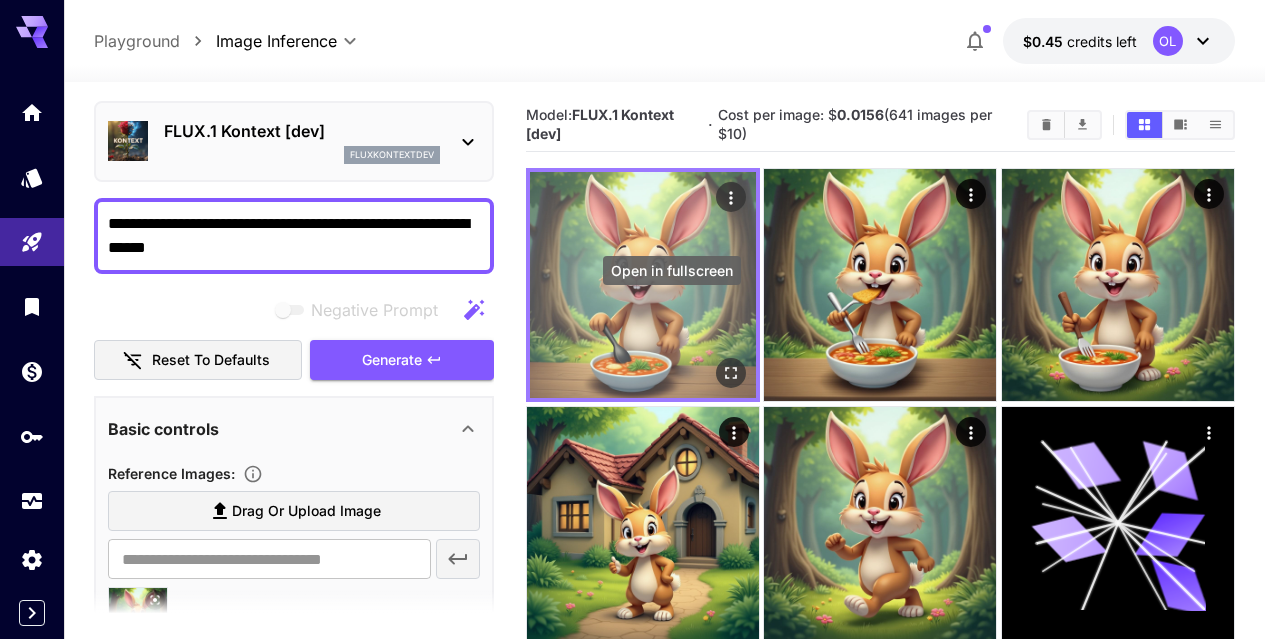 click 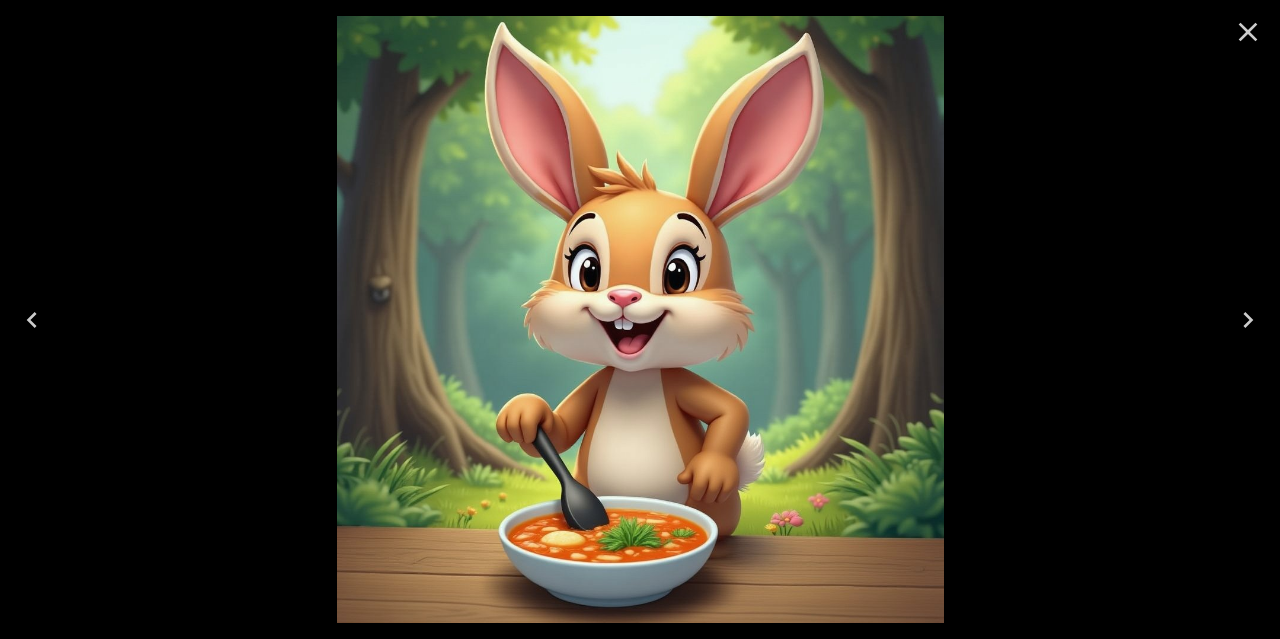 click 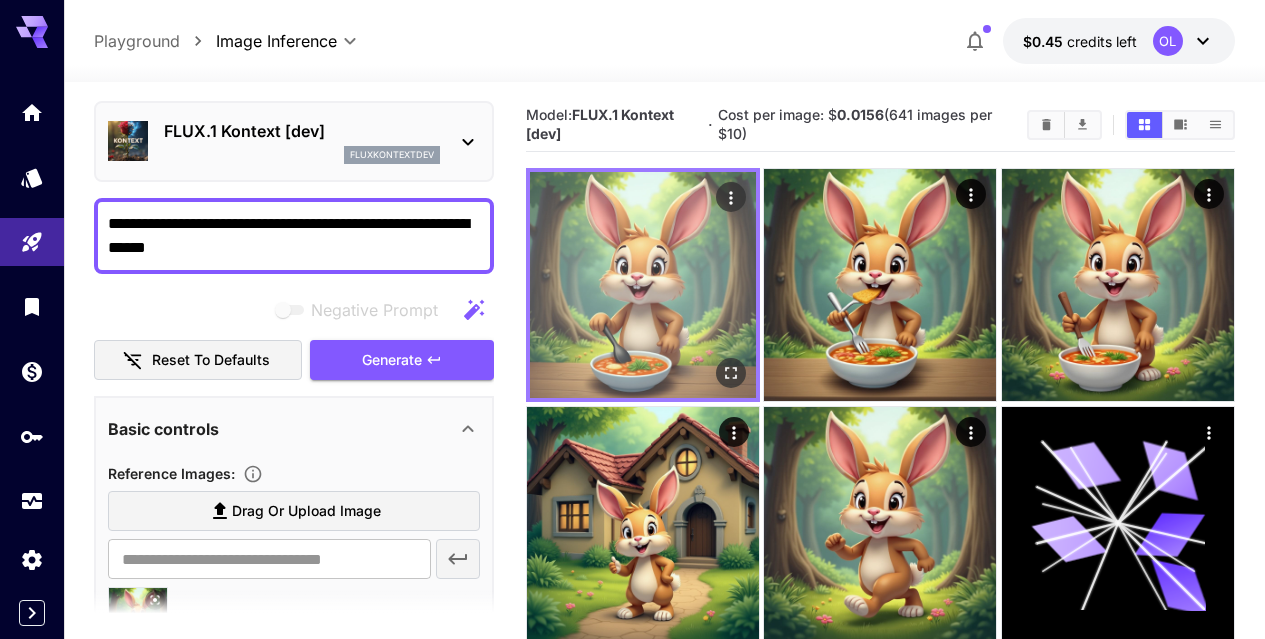 click at bounding box center (643, 285) 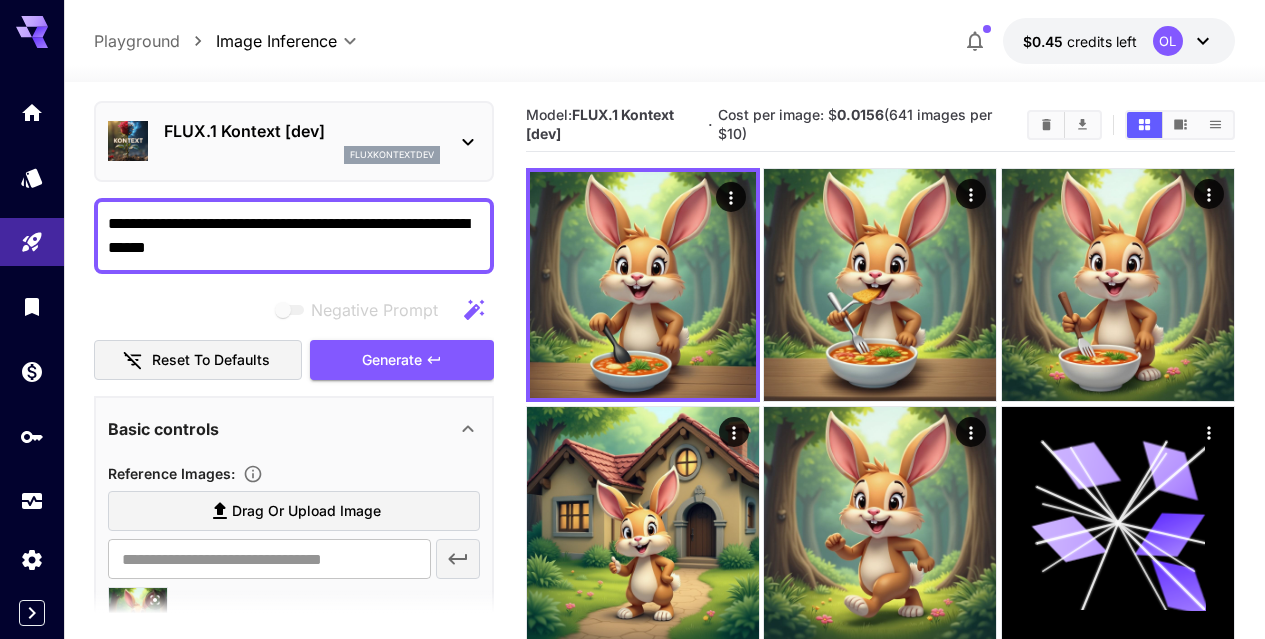 drag, startPoint x: 286, startPoint y: 251, endPoint x: 315, endPoint y: 220, distance: 42.44997 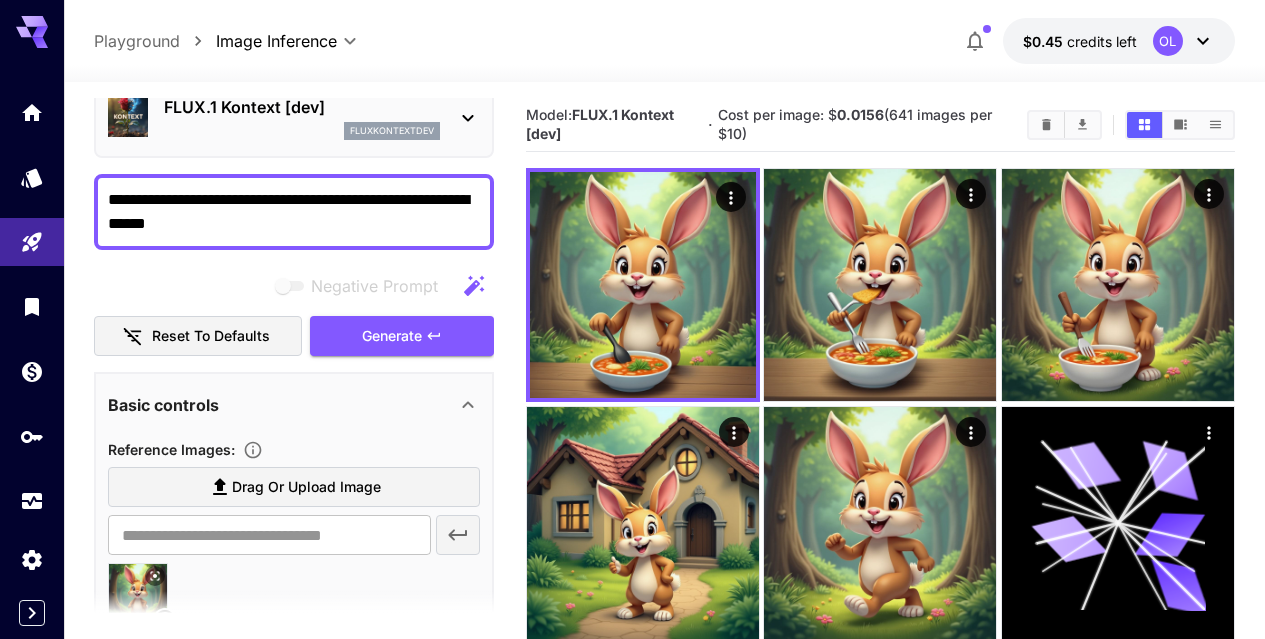 scroll, scrollTop: 0, scrollLeft: 0, axis: both 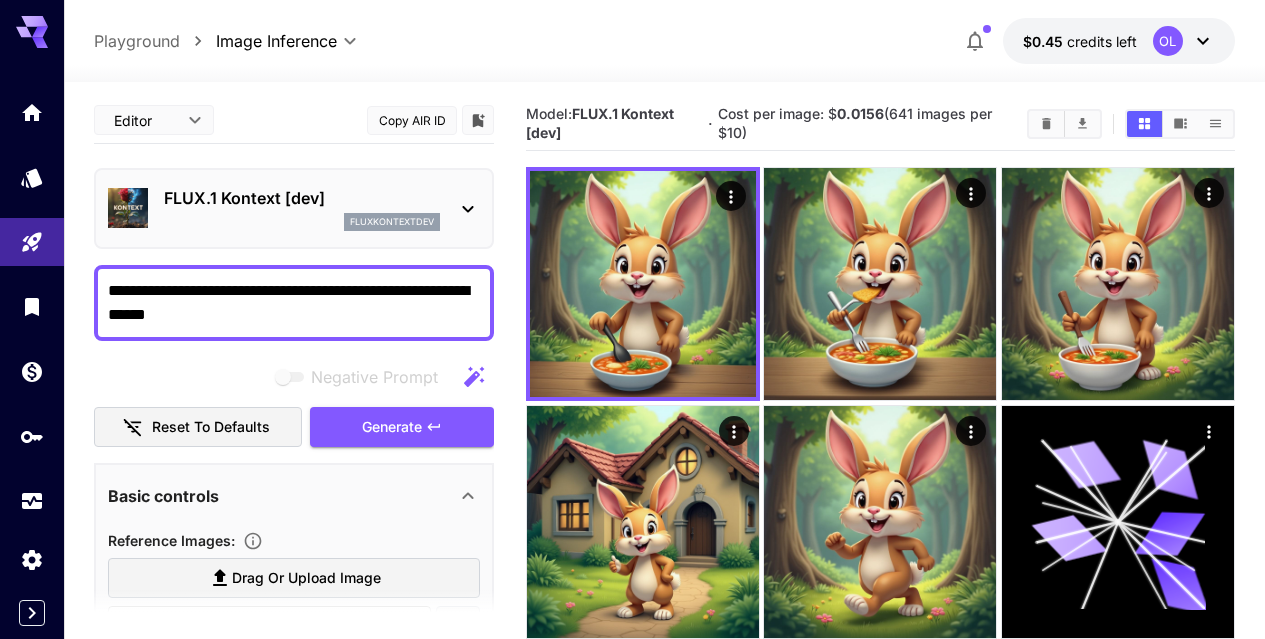 click on "**********" at bounding box center [294, 303] 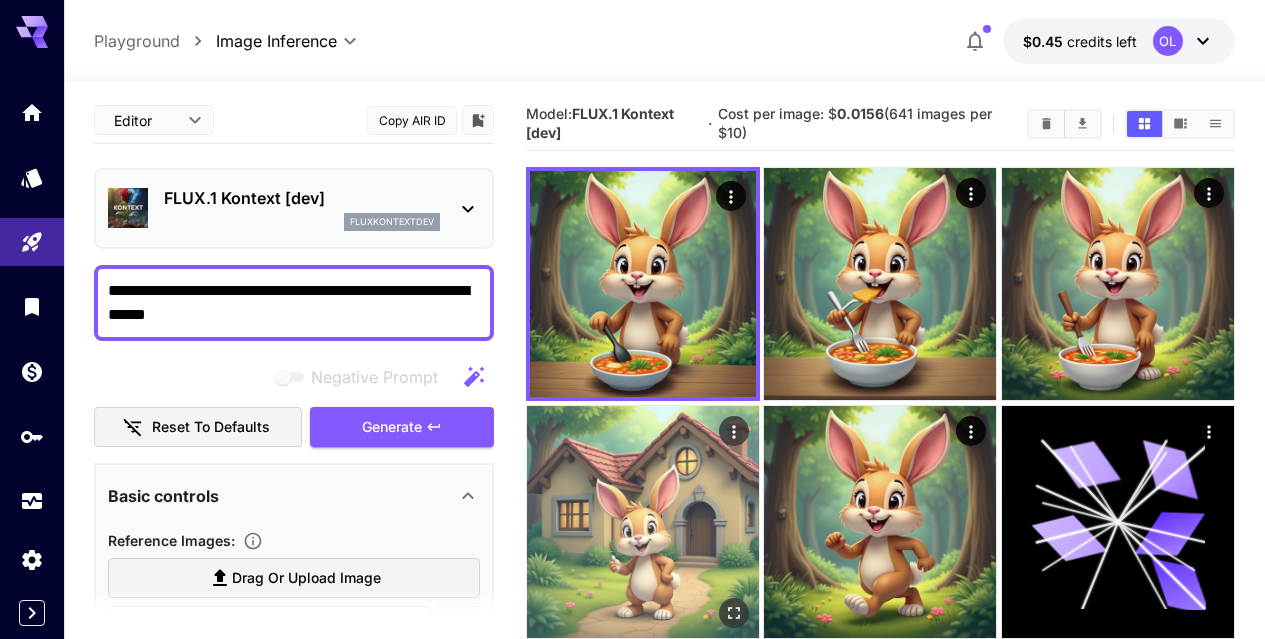 click at bounding box center [643, 522] 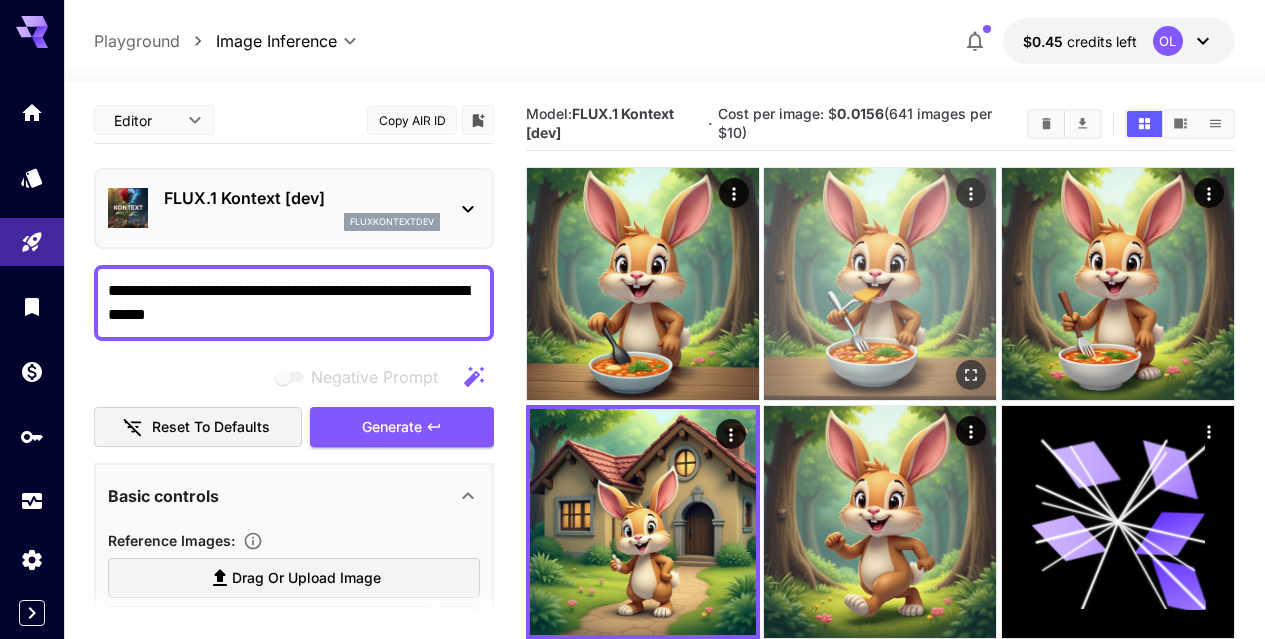 click at bounding box center (880, 284) 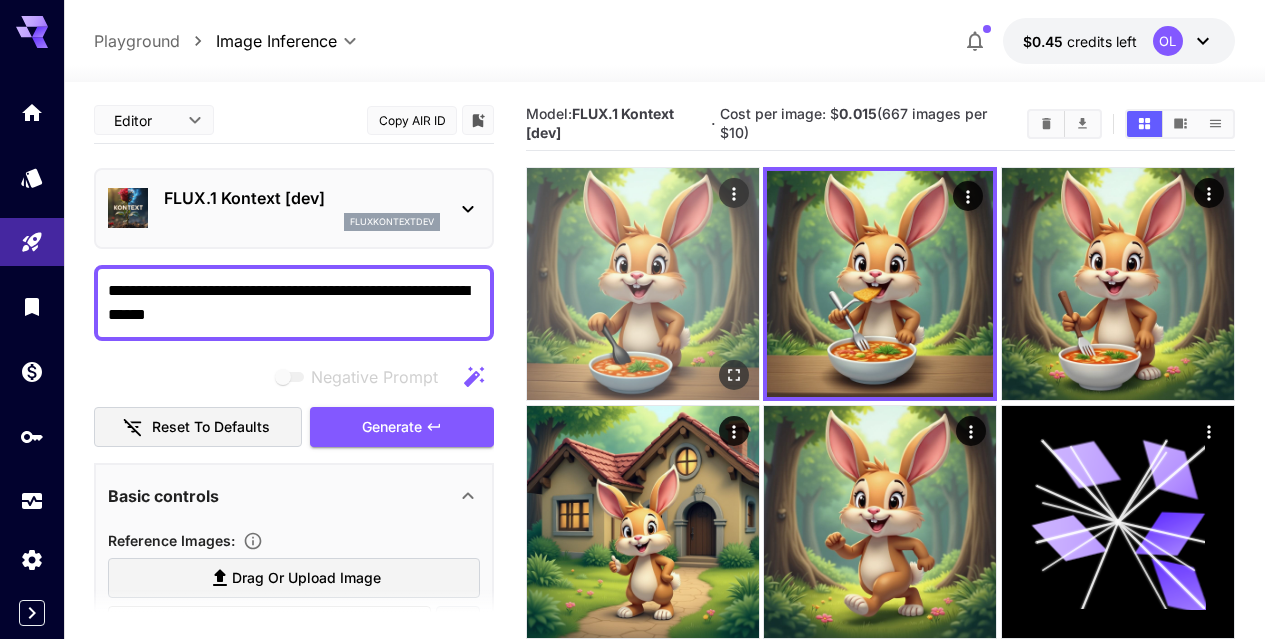 click at bounding box center [643, 284] 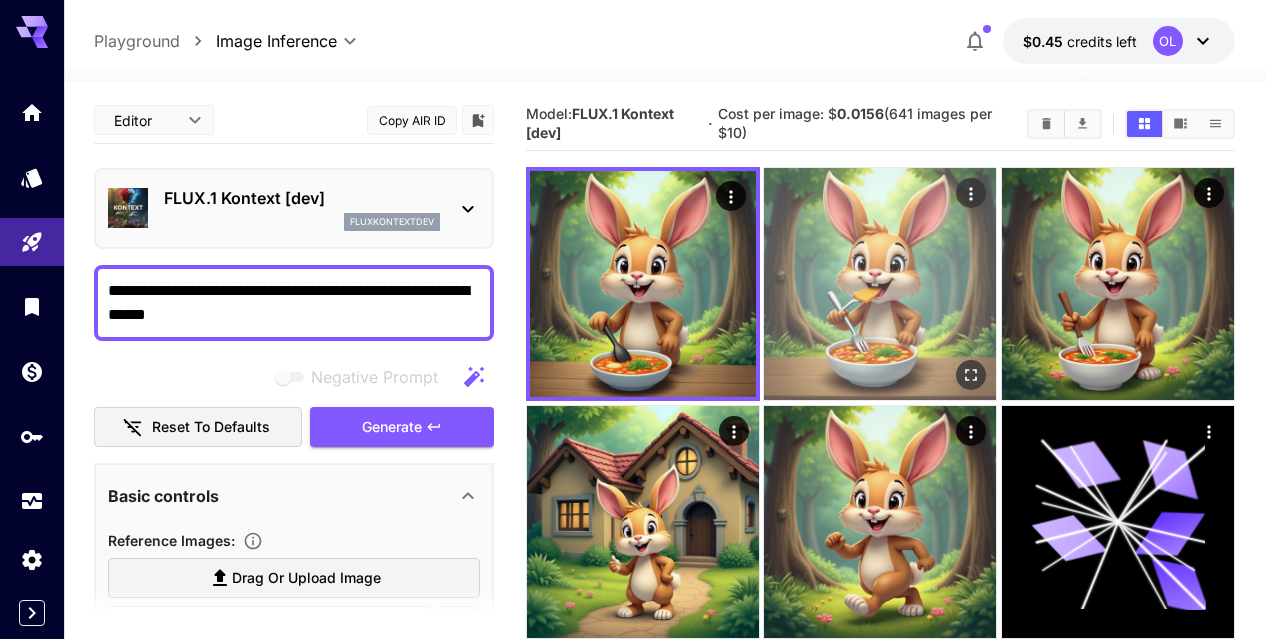 click at bounding box center [880, 284] 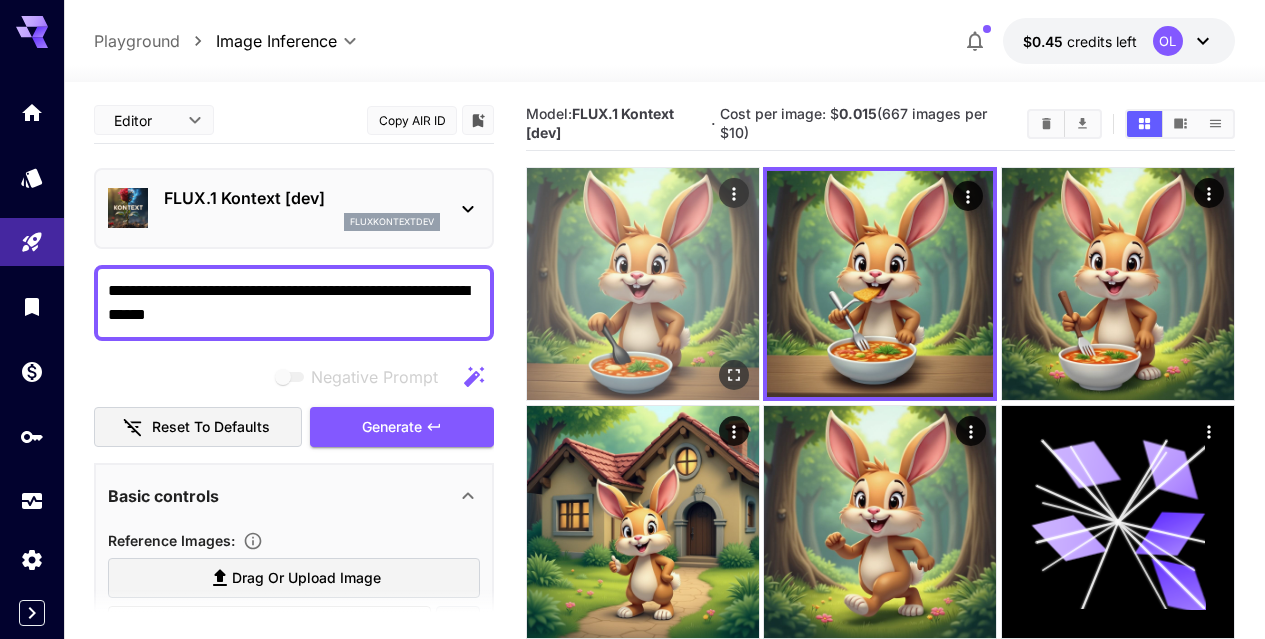 click at bounding box center (643, 284) 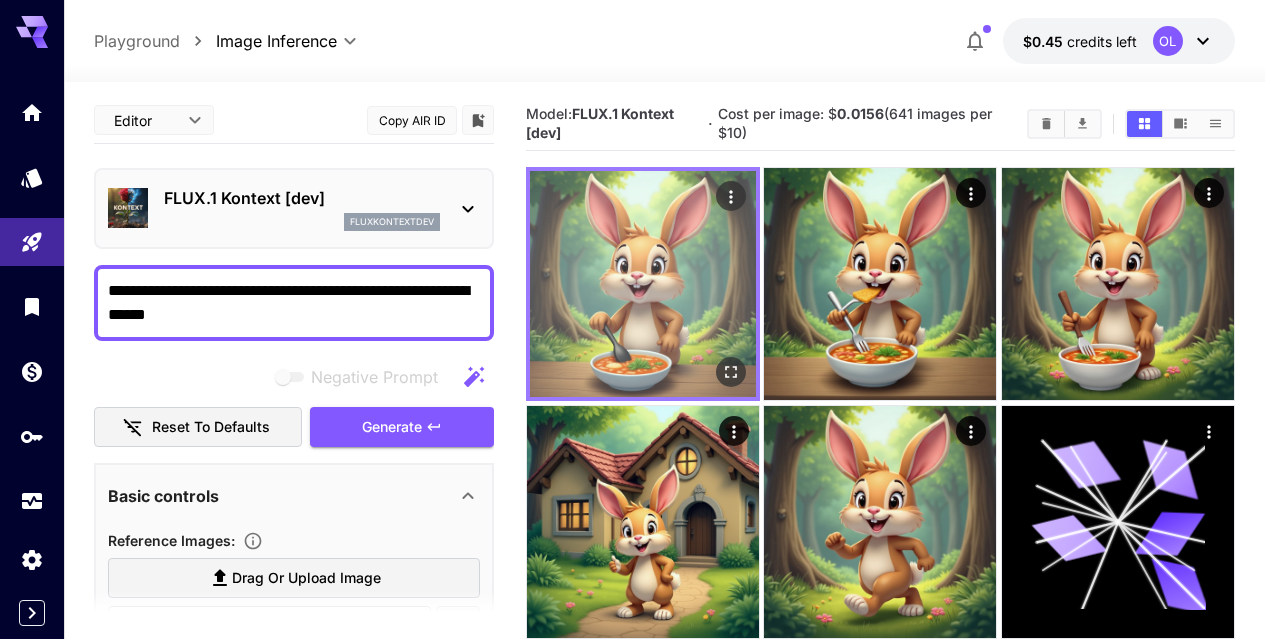 scroll, scrollTop: 0, scrollLeft: 0, axis: both 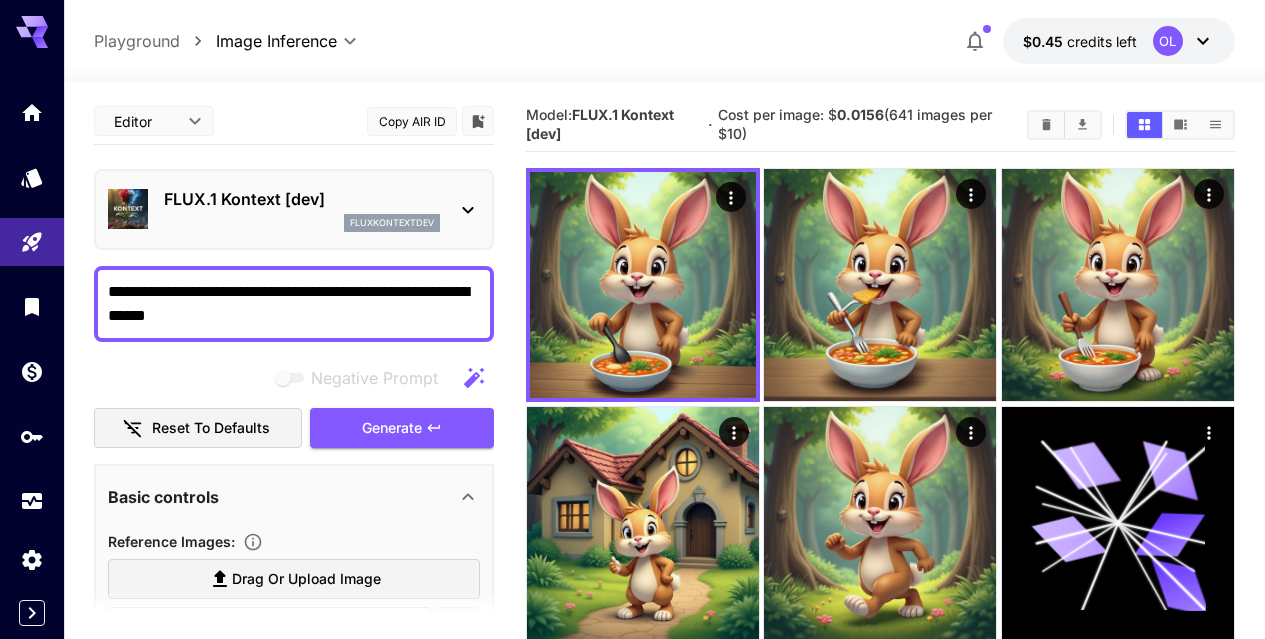click 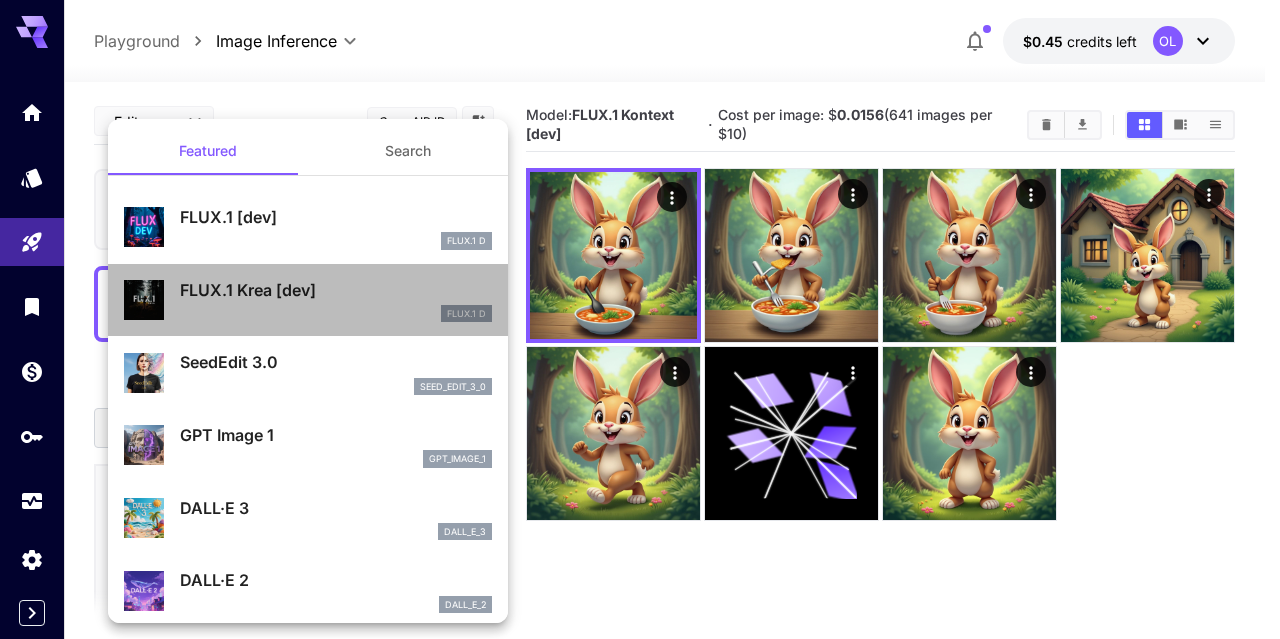 click on "FLUX.1 Krea [dev]" at bounding box center [336, 290] 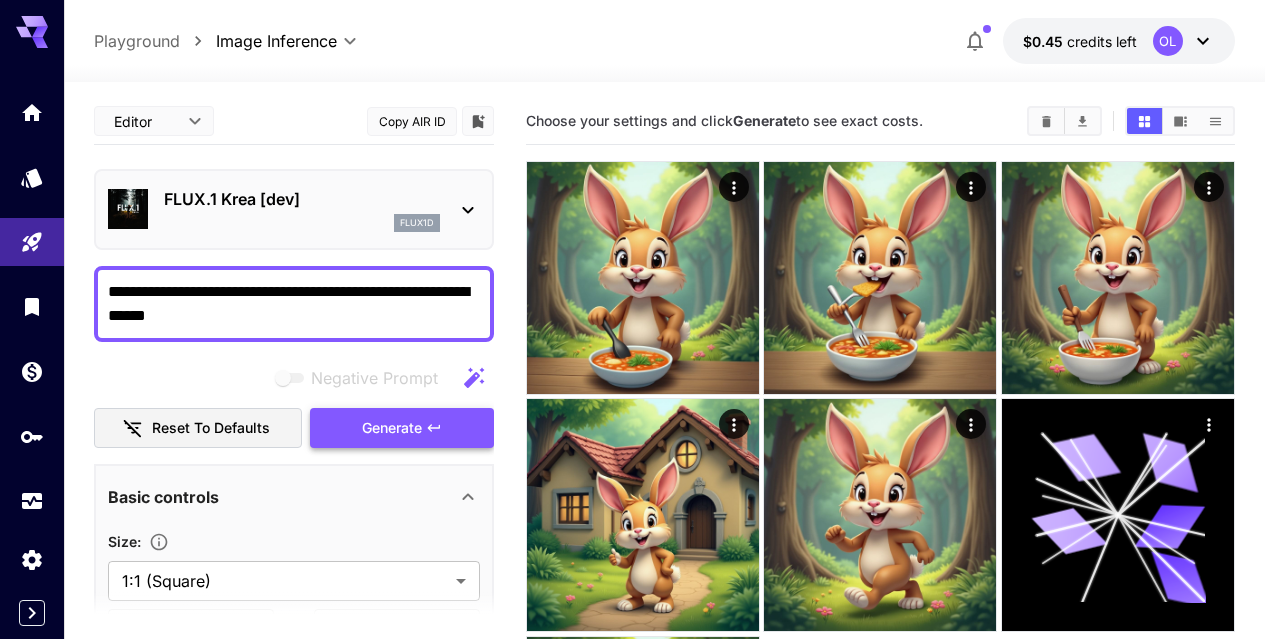 click on "Generate" at bounding box center [392, 428] 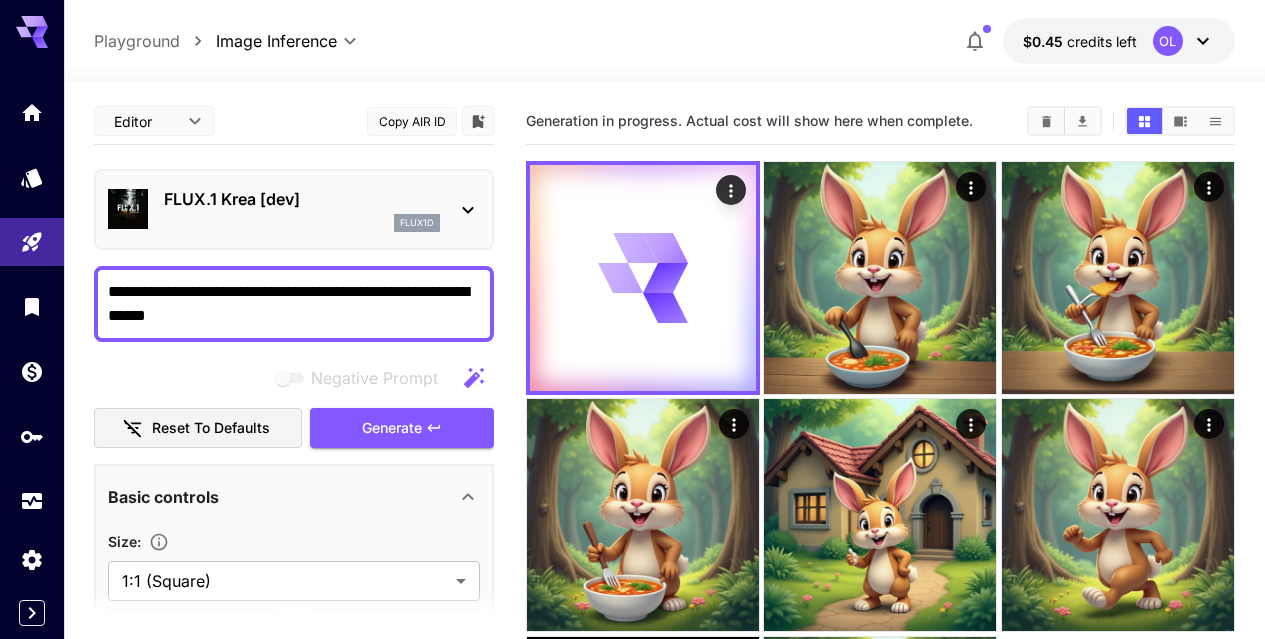 scroll, scrollTop: 158, scrollLeft: 0, axis: vertical 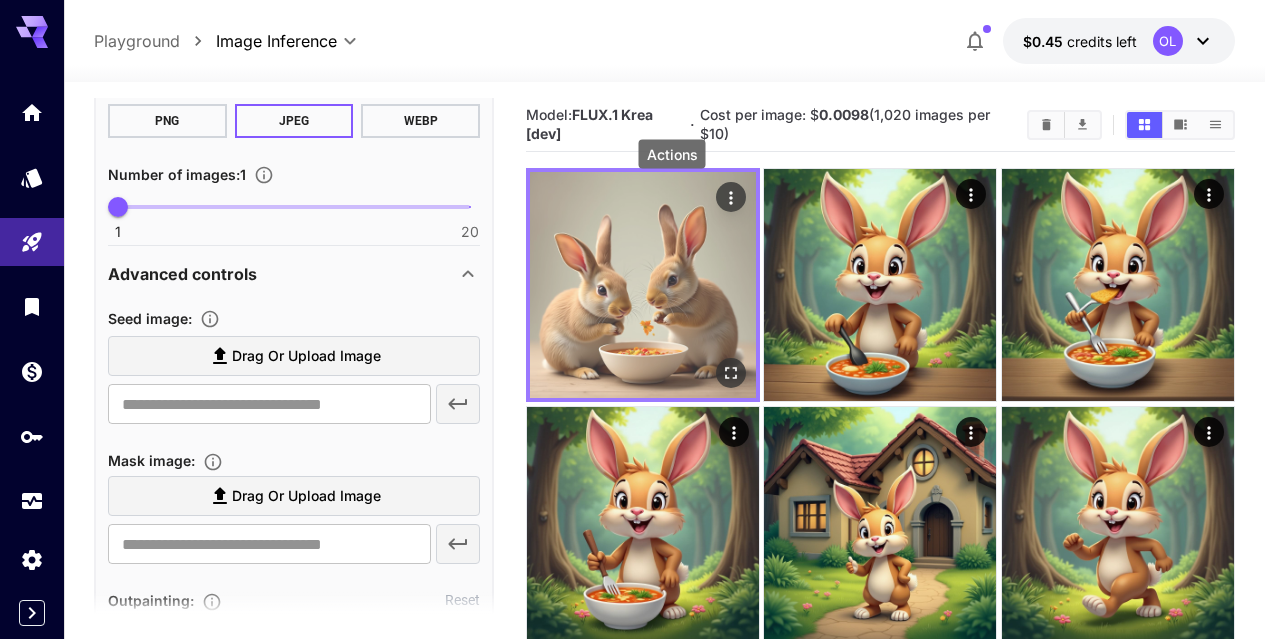 click 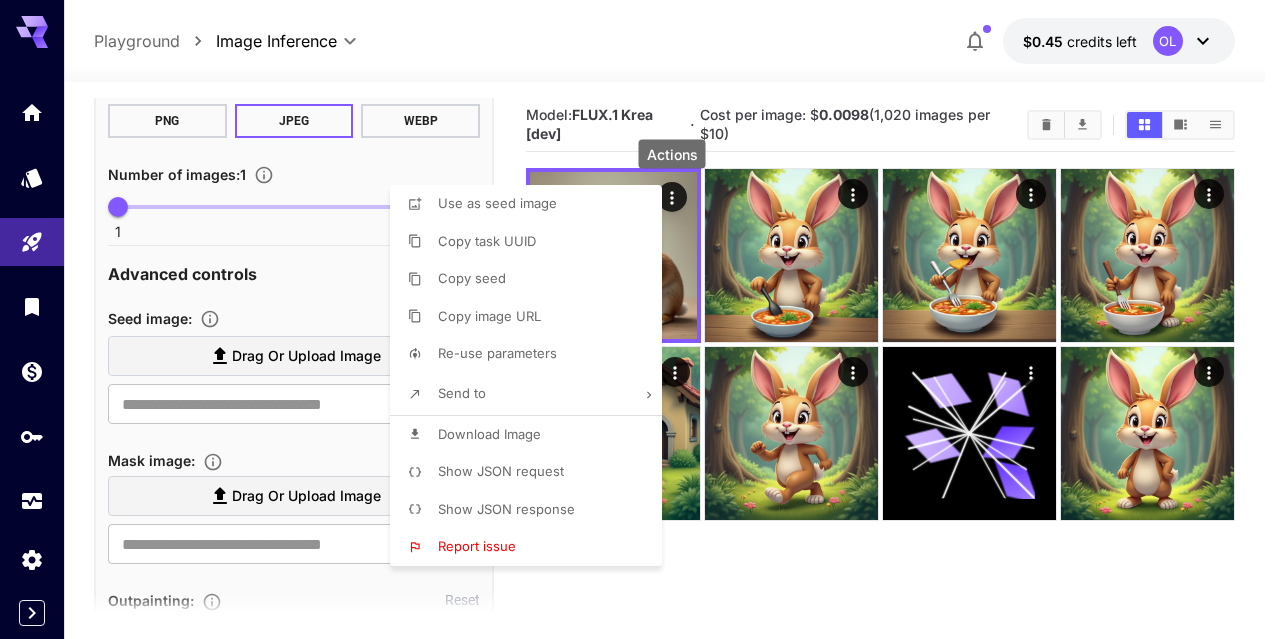 click at bounding box center [640, 319] 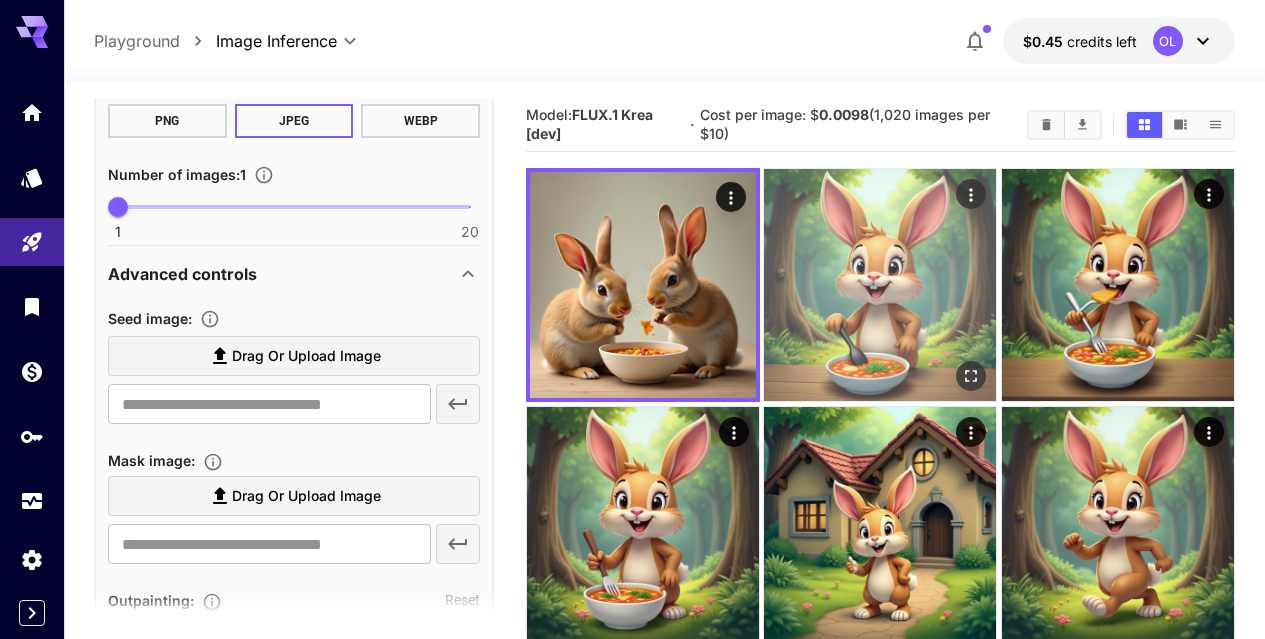 click at bounding box center [880, 285] 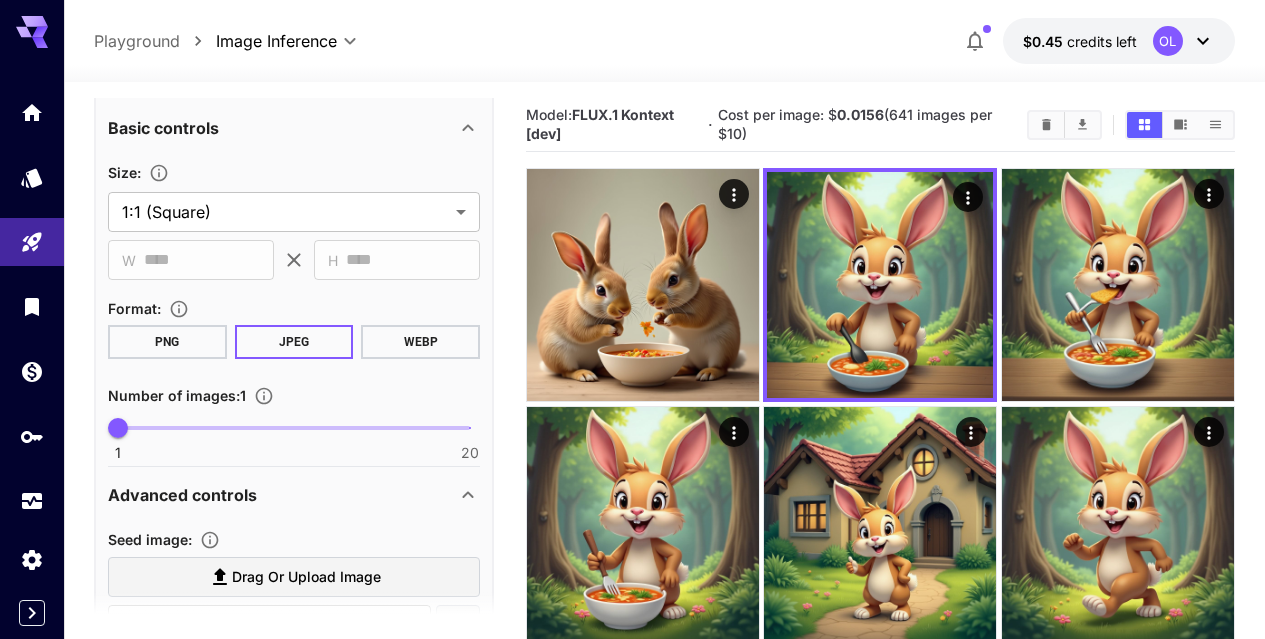 scroll, scrollTop: 369, scrollLeft: 0, axis: vertical 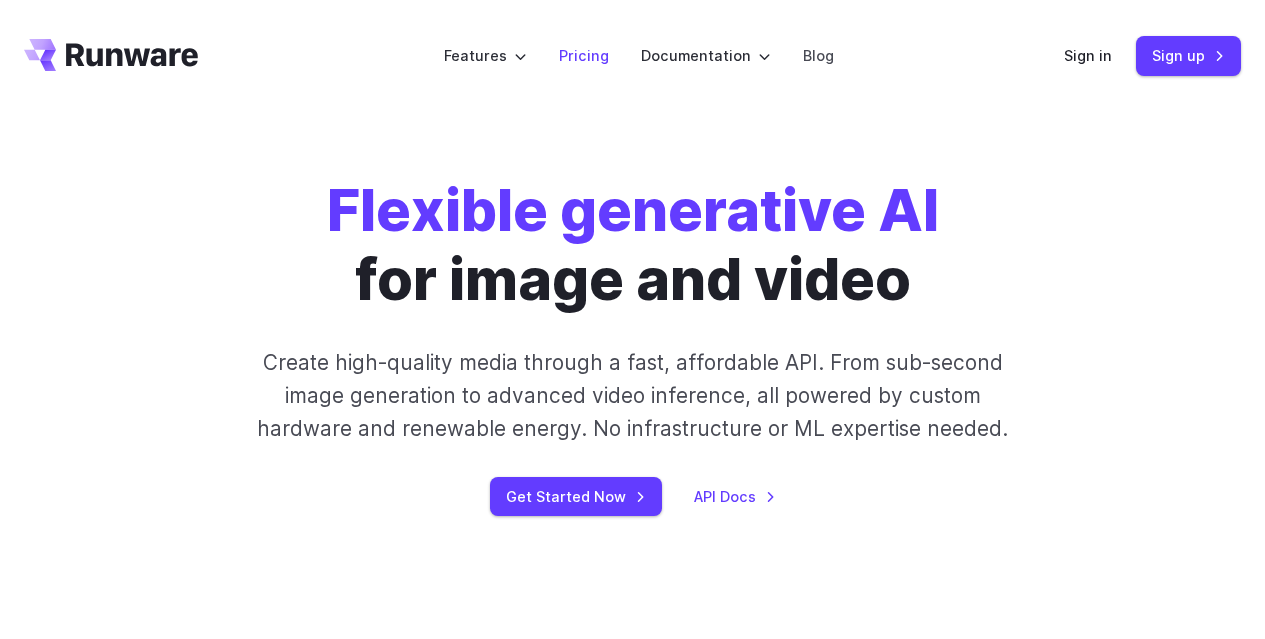 click on "Pricing" at bounding box center [584, 55] 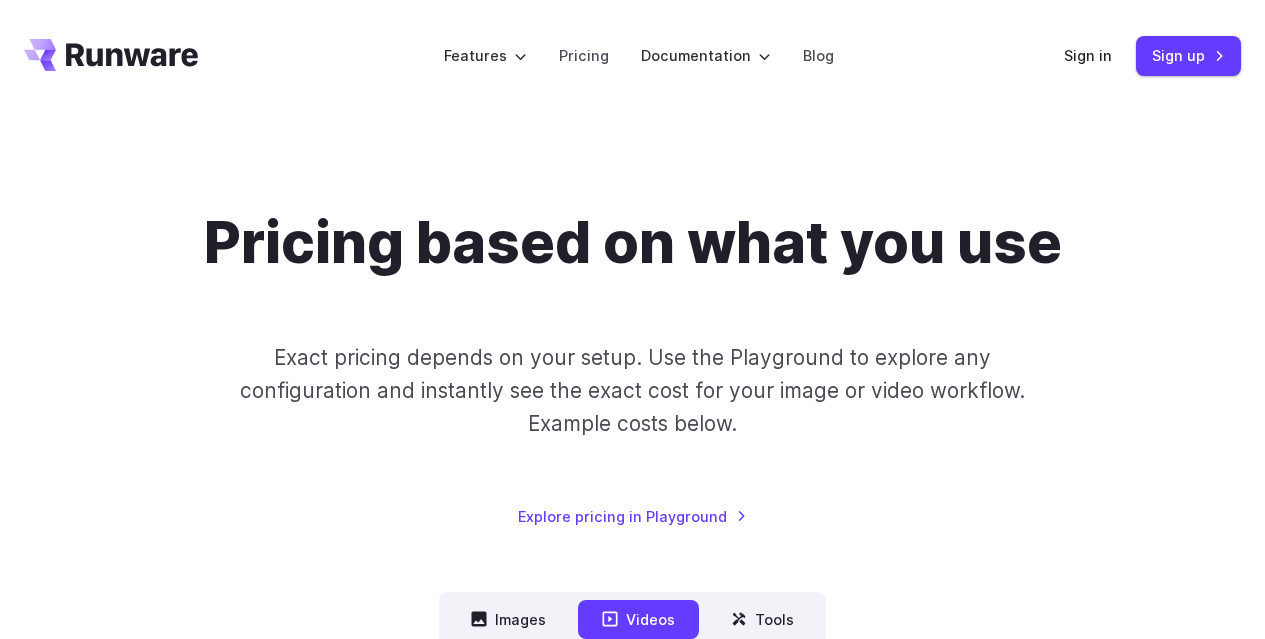 scroll, scrollTop: 0, scrollLeft: 0, axis: both 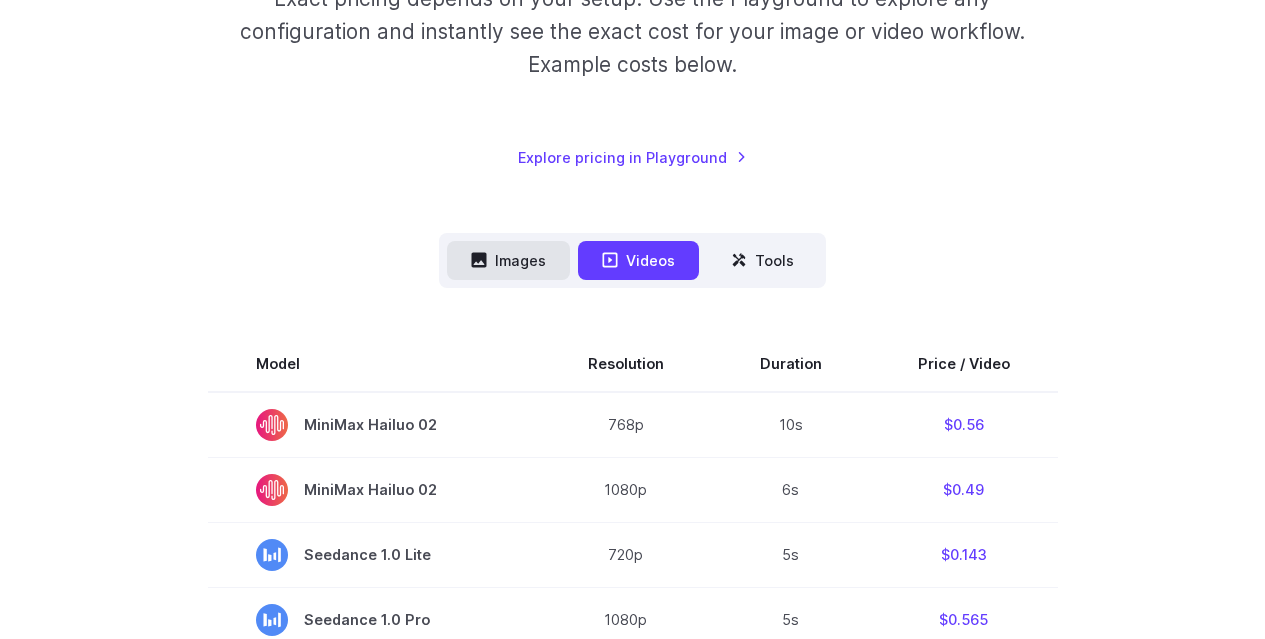 click on "Images" at bounding box center [508, 260] 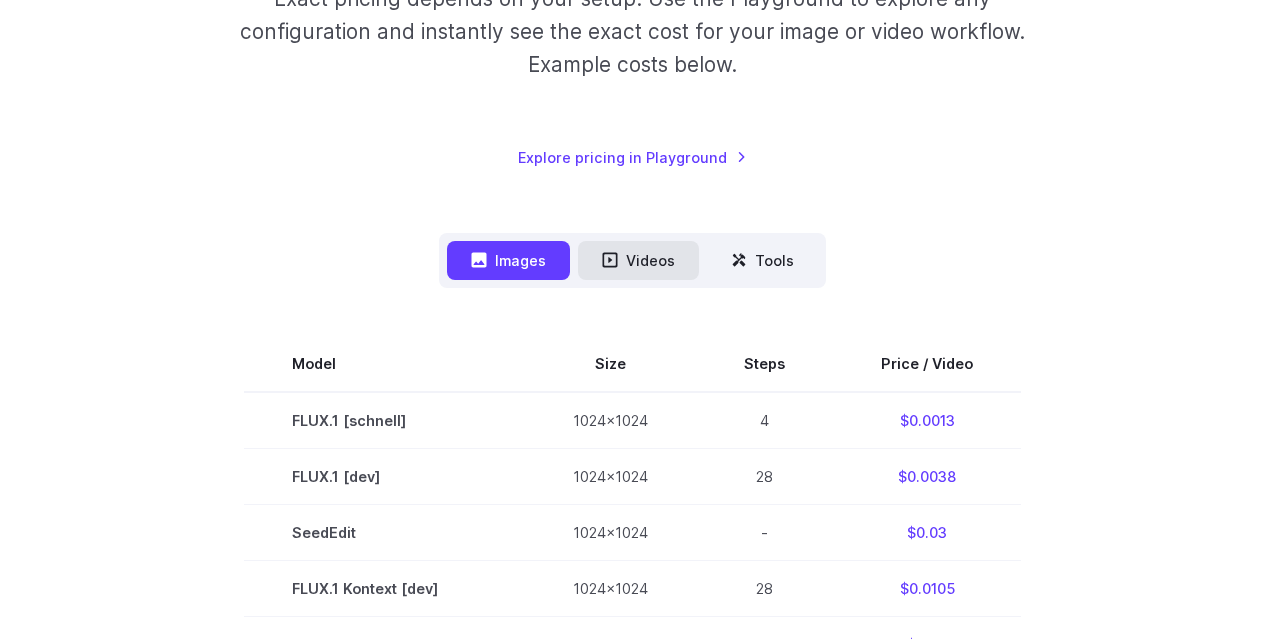 click on "Videos" at bounding box center (638, 260) 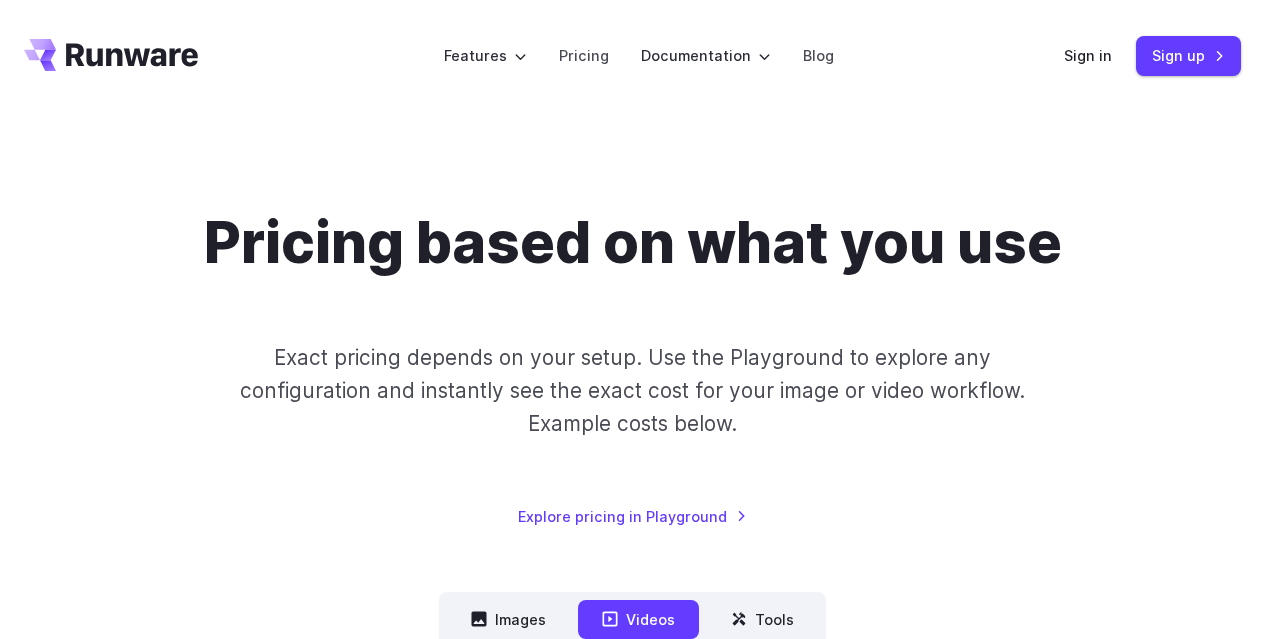 scroll, scrollTop: 1, scrollLeft: 0, axis: vertical 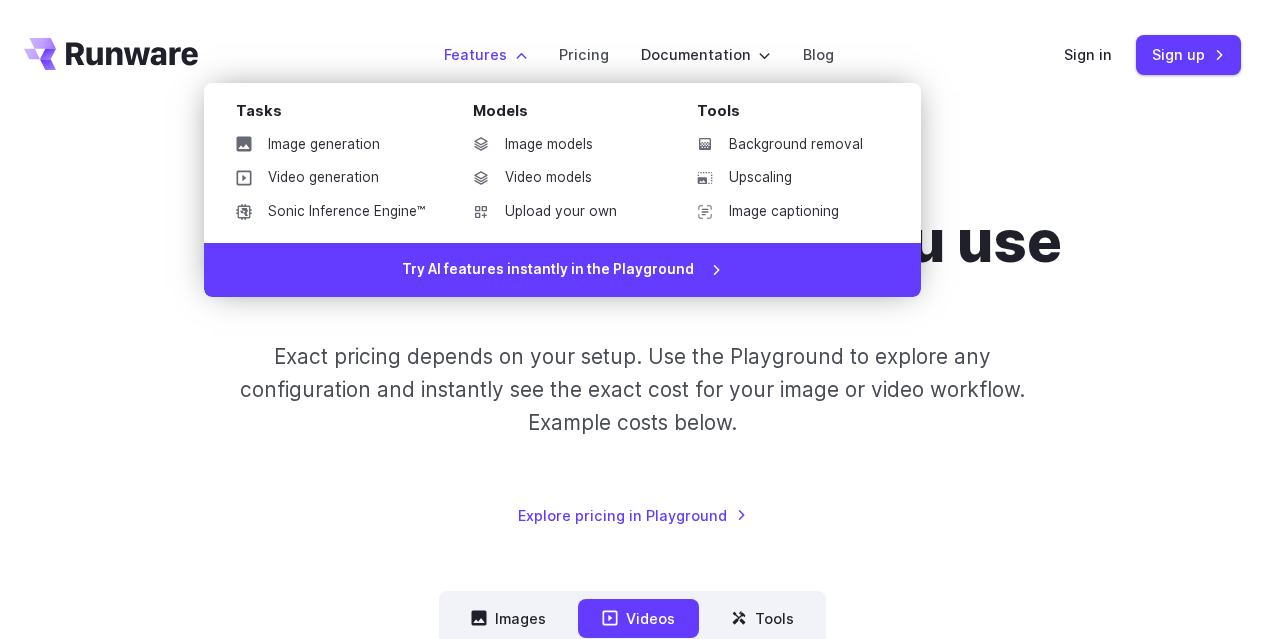 click on "Features" at bounding box center (485, 54) 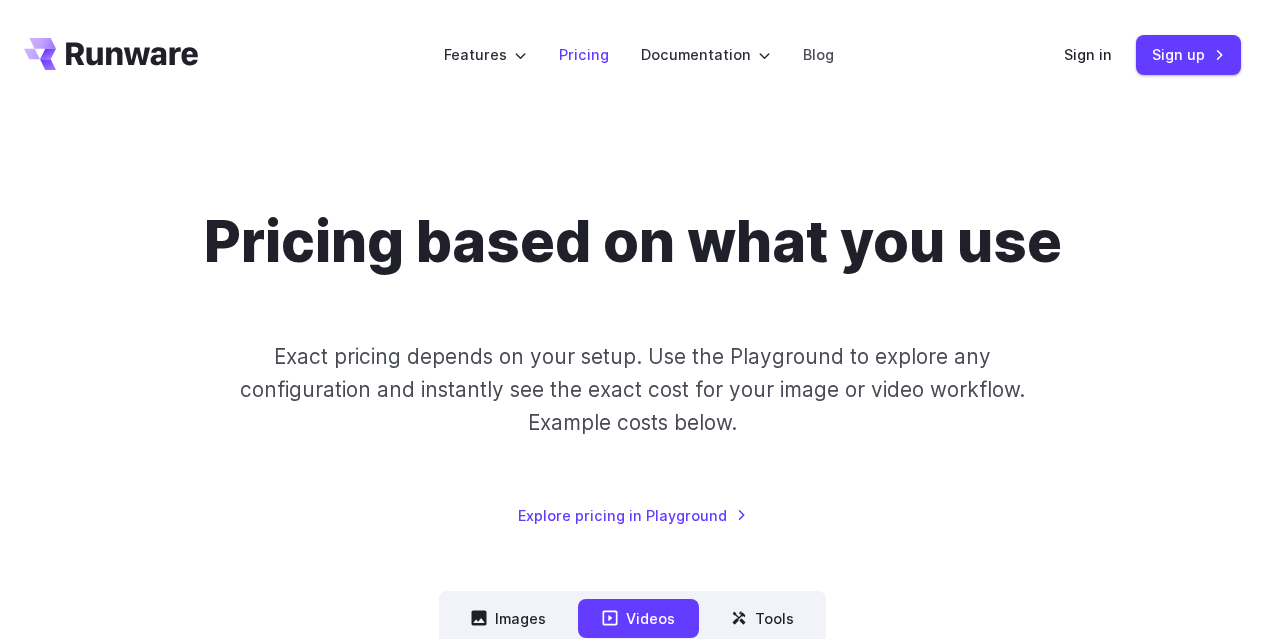 click on "Pricing" at bounding box center (584, 54) 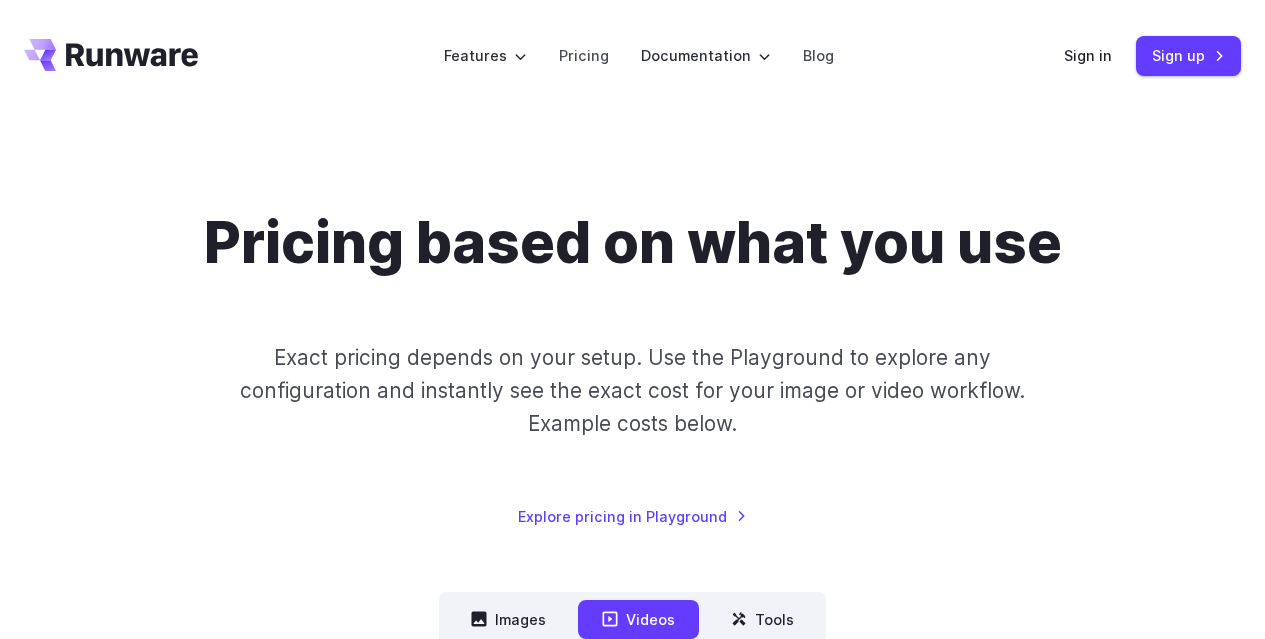 scroll, scrollTop: 0, scrollLeft: 0, axis: both 